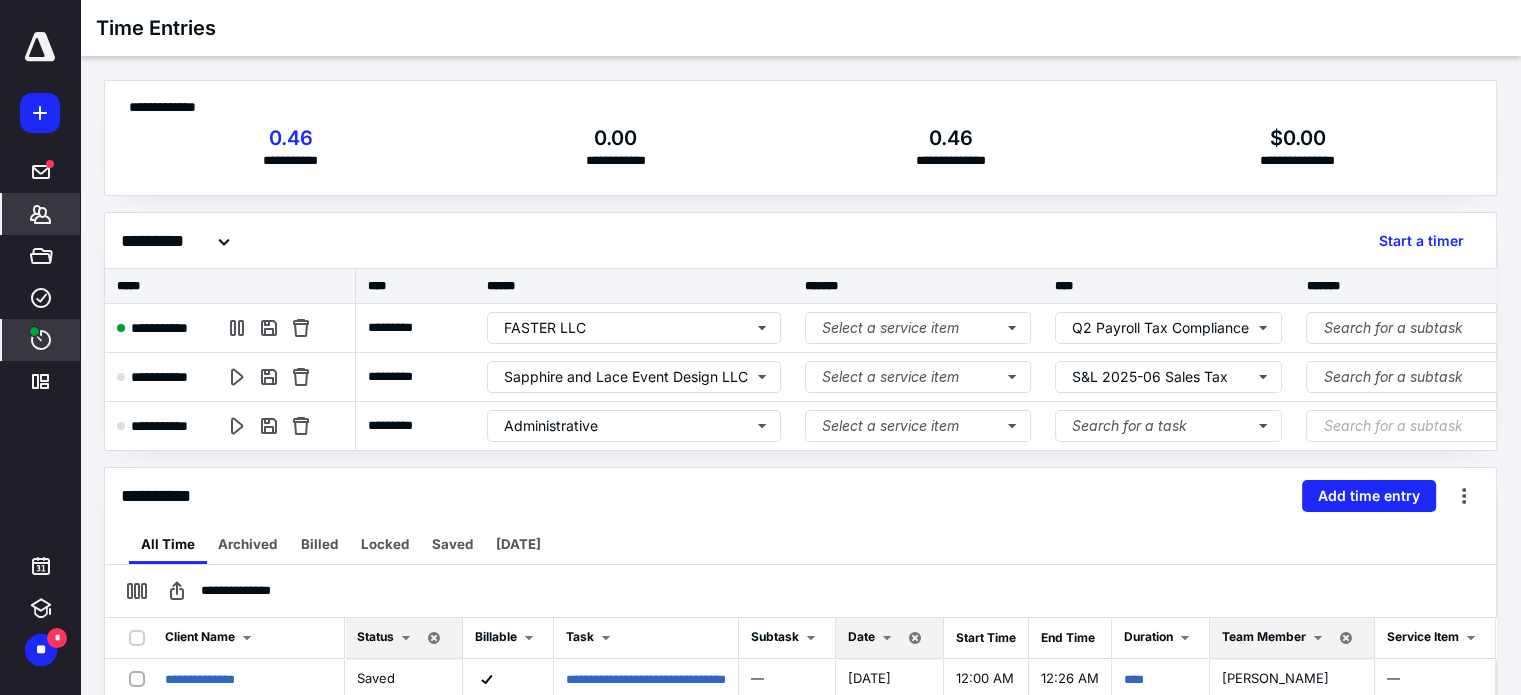 scroll, scrollTop: 0, scrollLeft: 0, axis: both 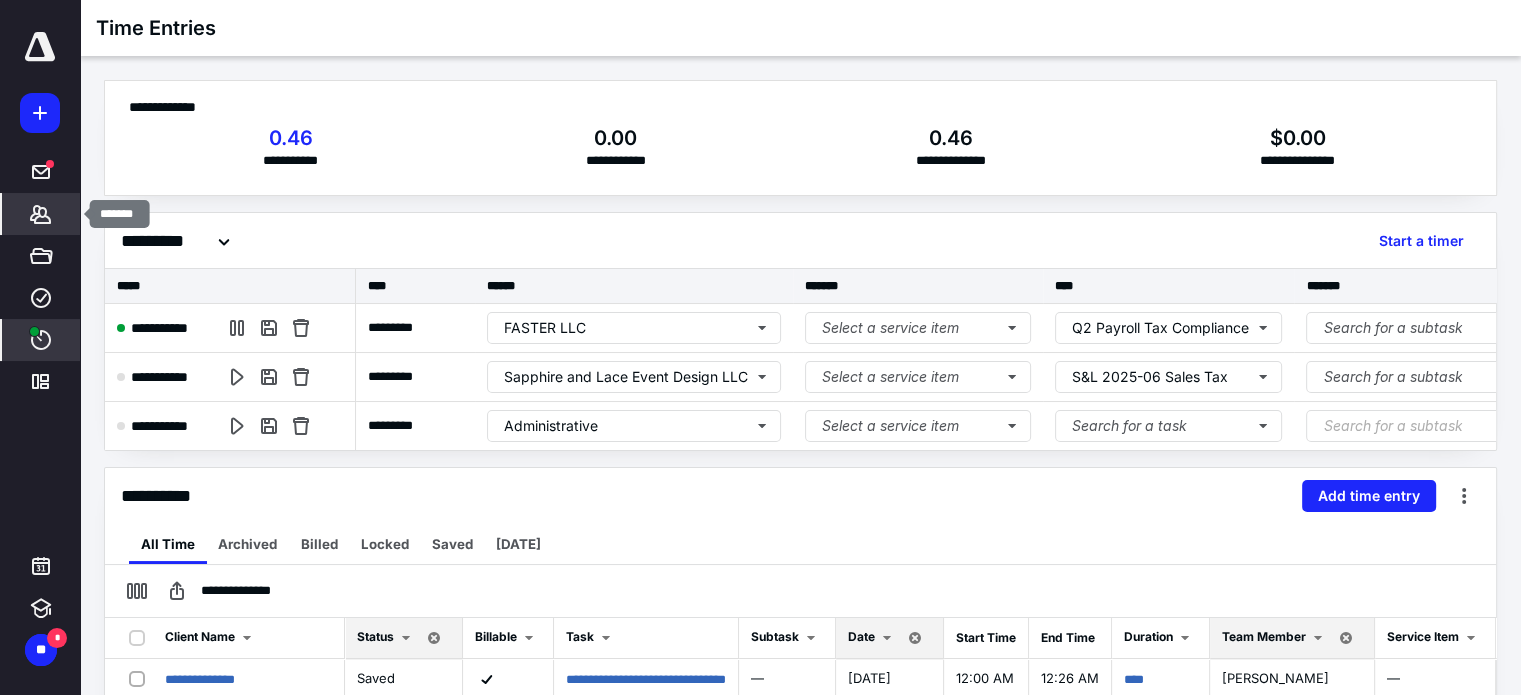 click 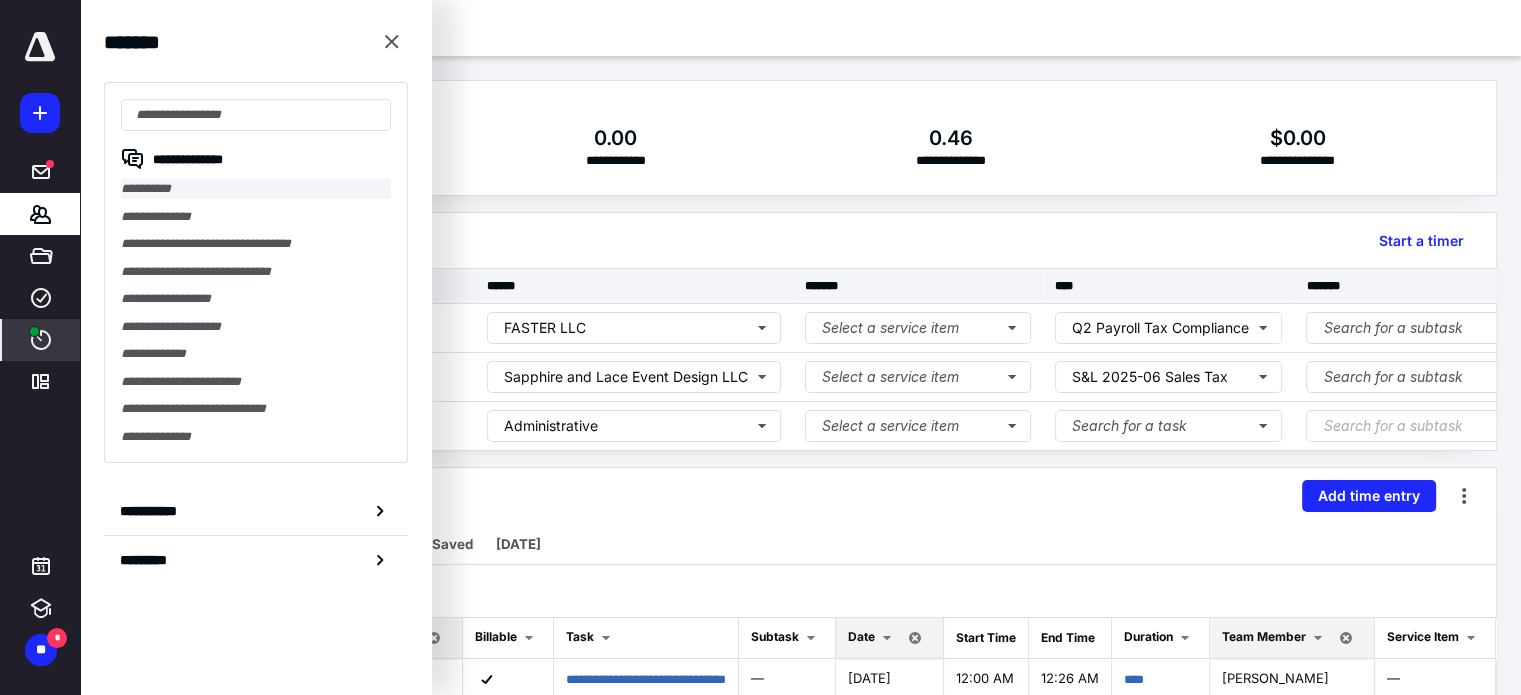 click on "**********" at bounding box center [256, 189] 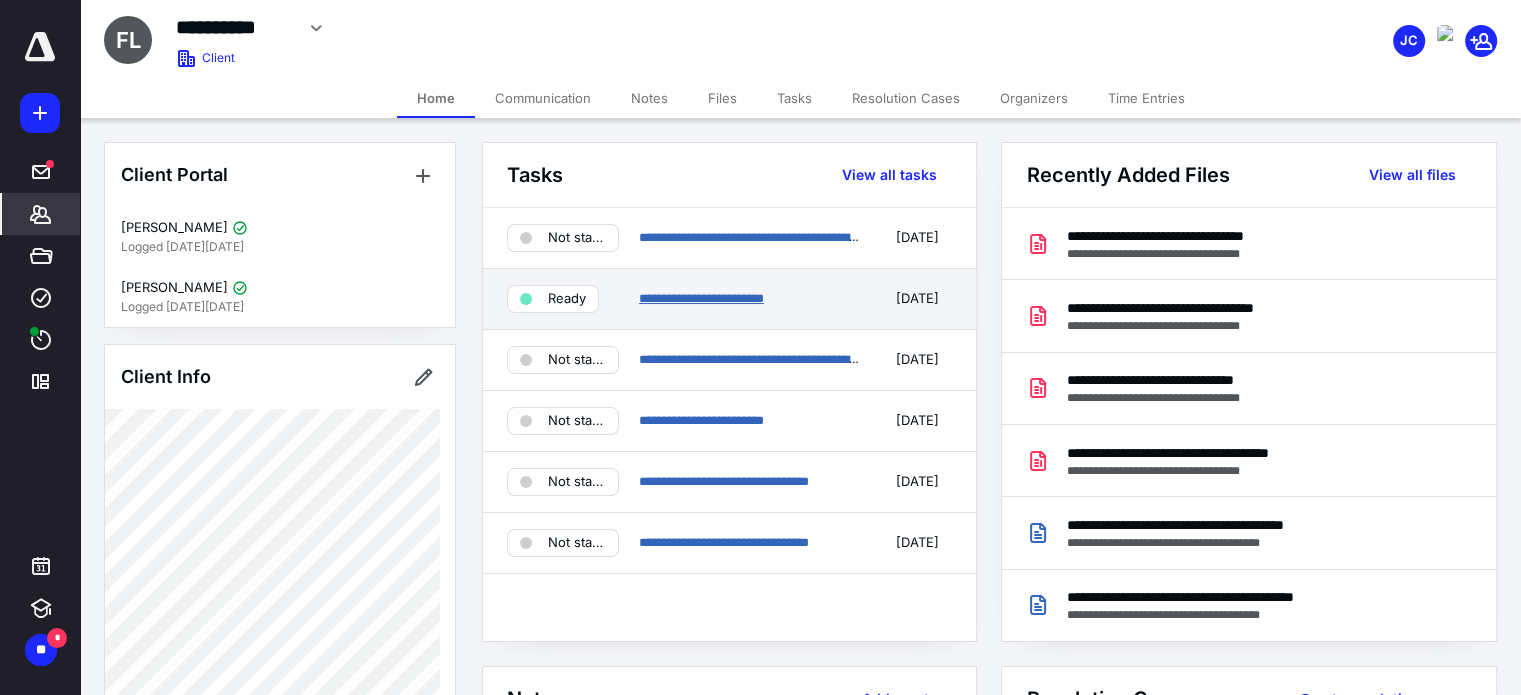 click on "**********" at bounding box center [701, 298] 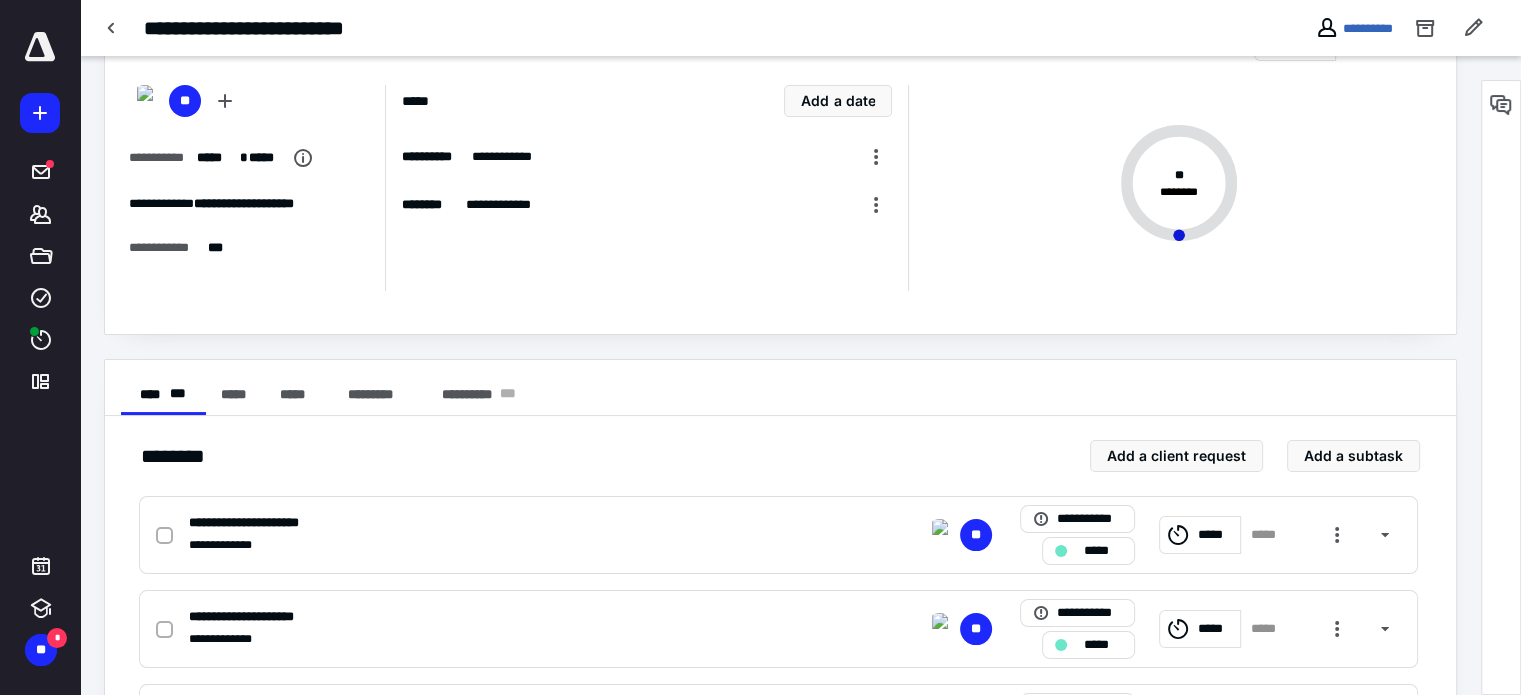 scroll, scrollTop: 300, scrollLeft: 0, axis: vertical 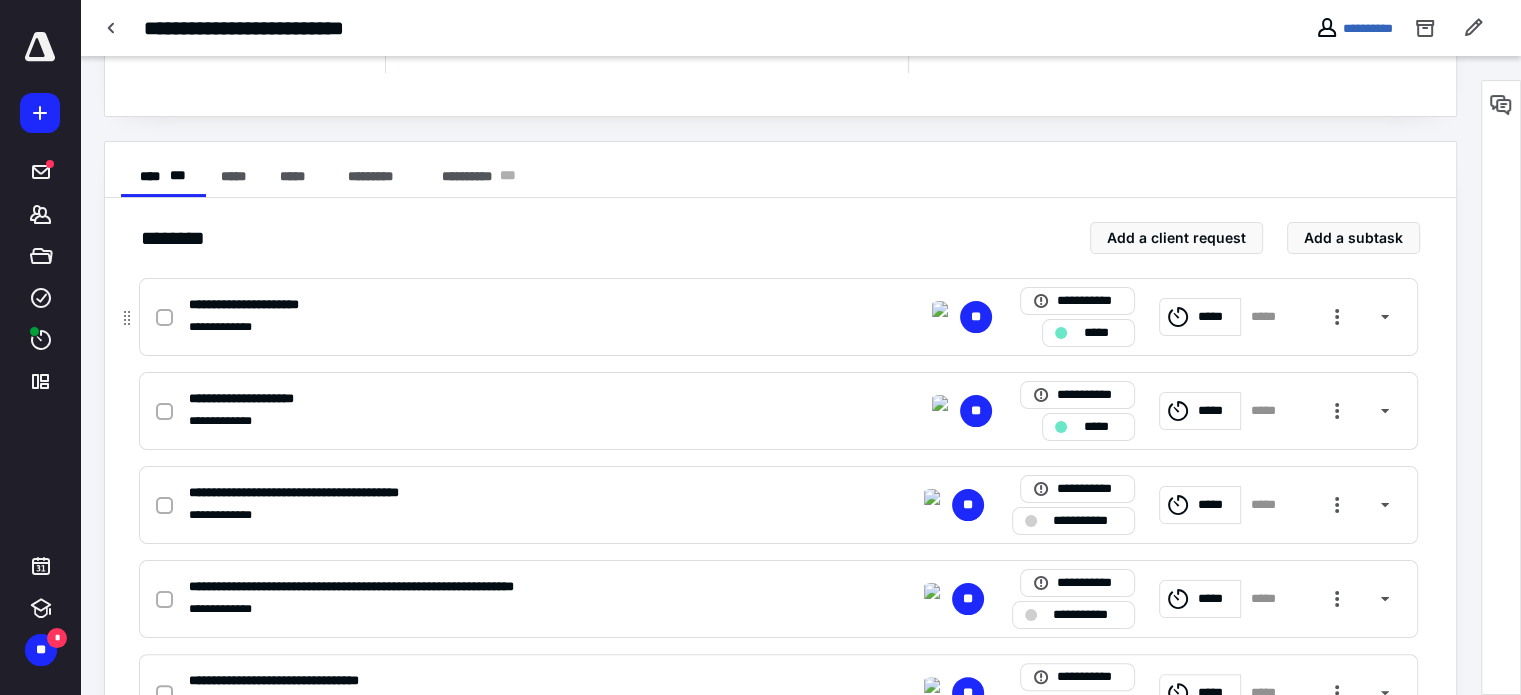 click 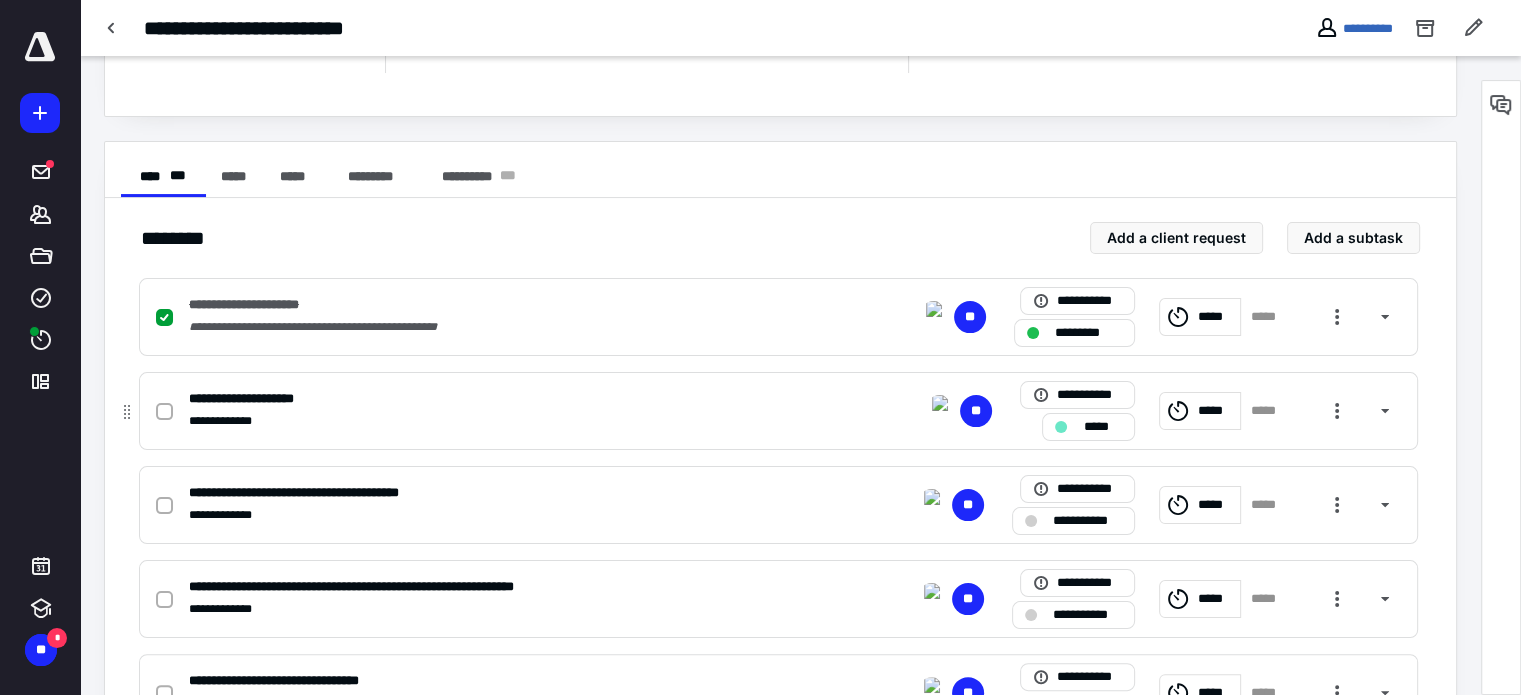 click 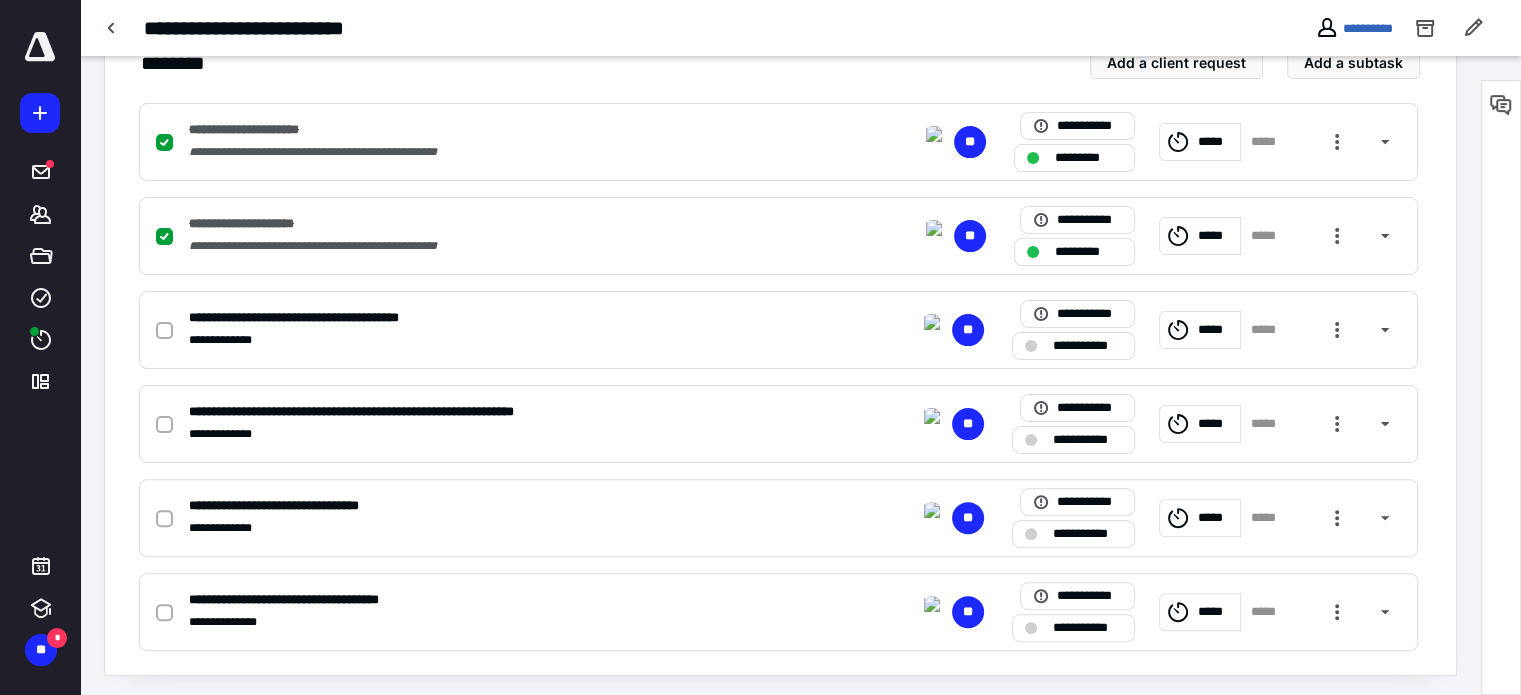 scroll, scrollTop: 479, scrollLeft: 0, axis: vertical 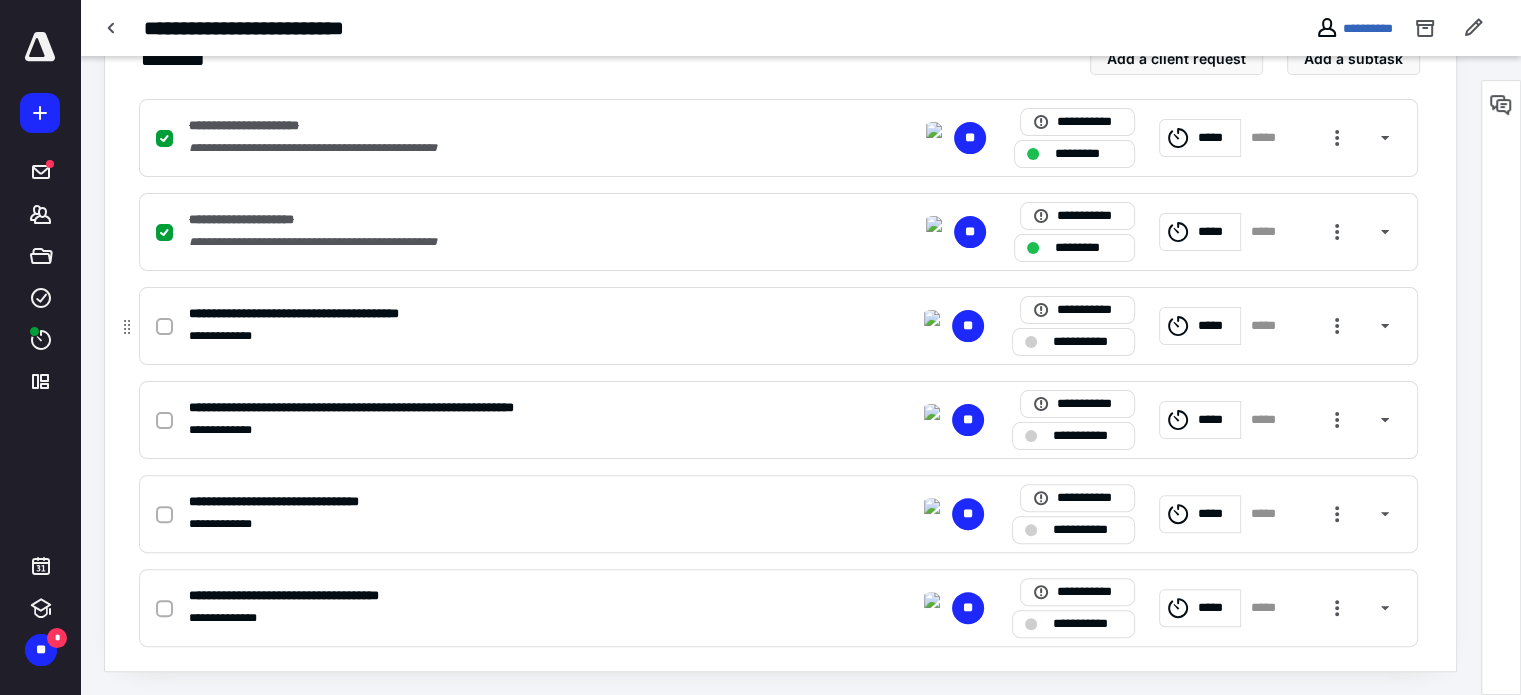 click on "**********" at bounding box center [1087, 342] 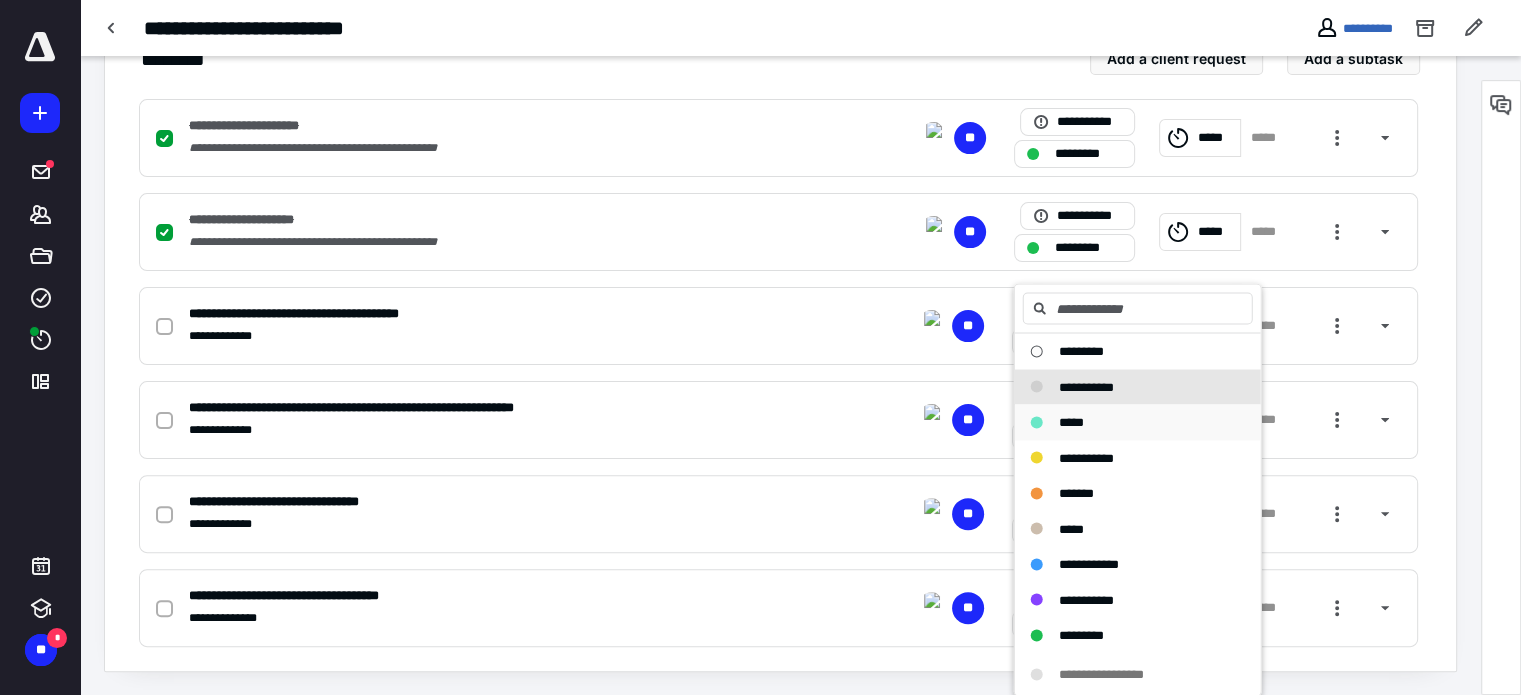 click on "*****" at bounding box center [1071, 421] 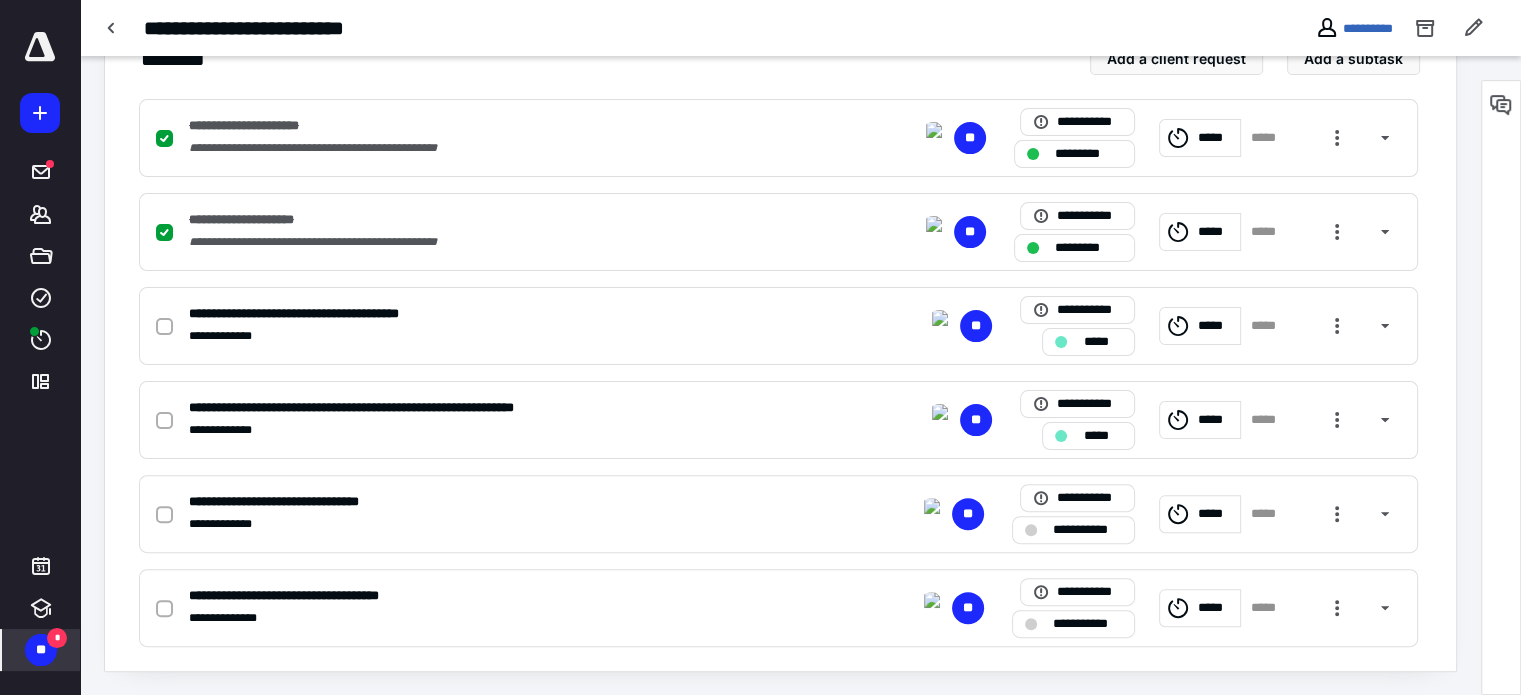 click on "**" at bounding box center [41, 650] 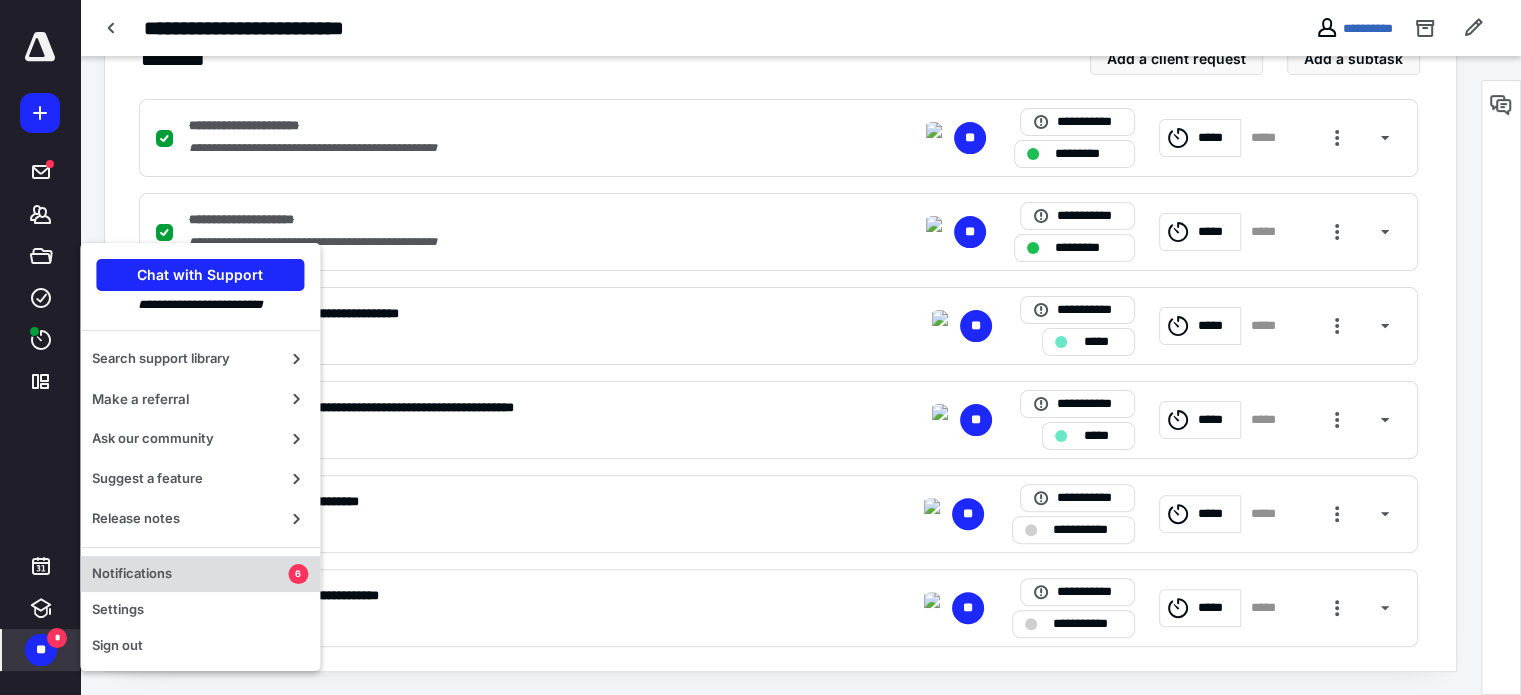 click on "Notifications" at bounding box center [190, 574] 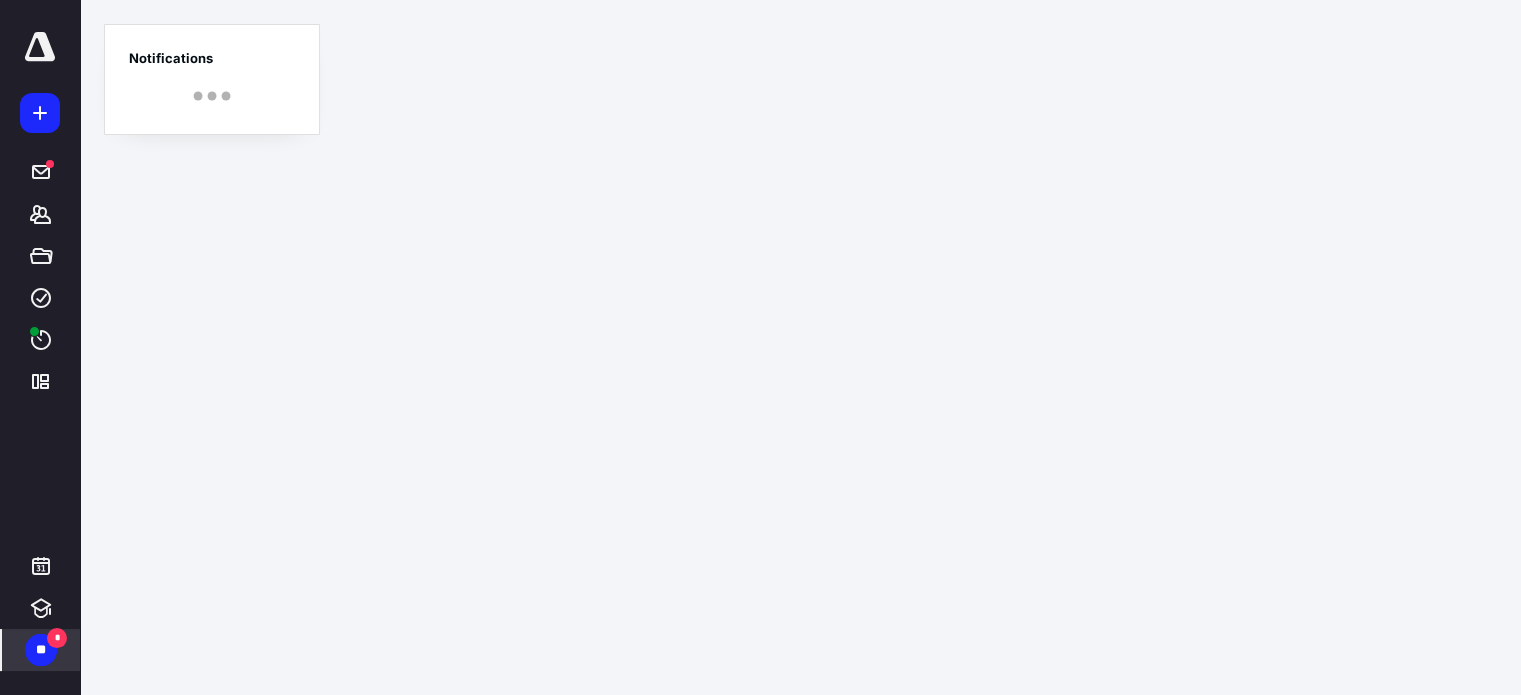 scroll, scrollTop: 0, scrollLeft: 0, axis: both 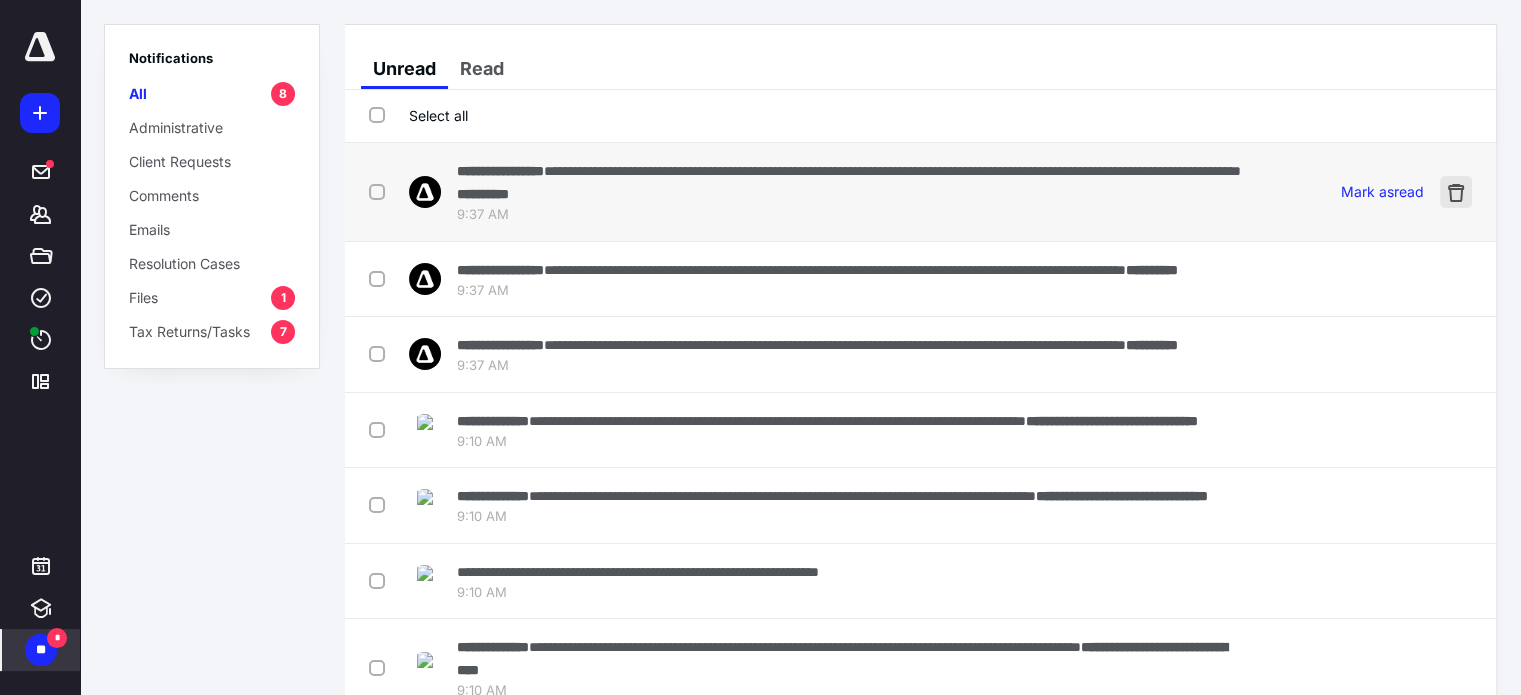 click at bounding box center (1456, 192) 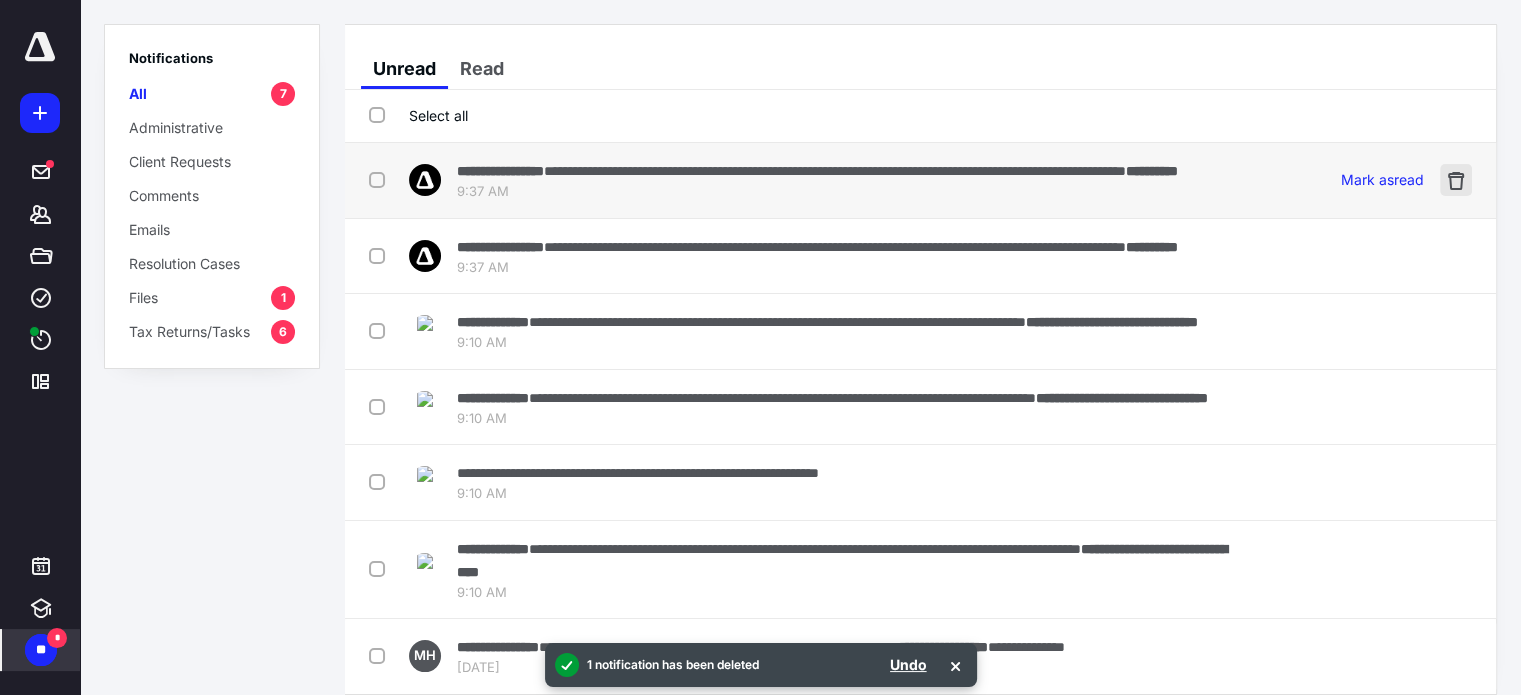 click at bounding box center (1456, 180) 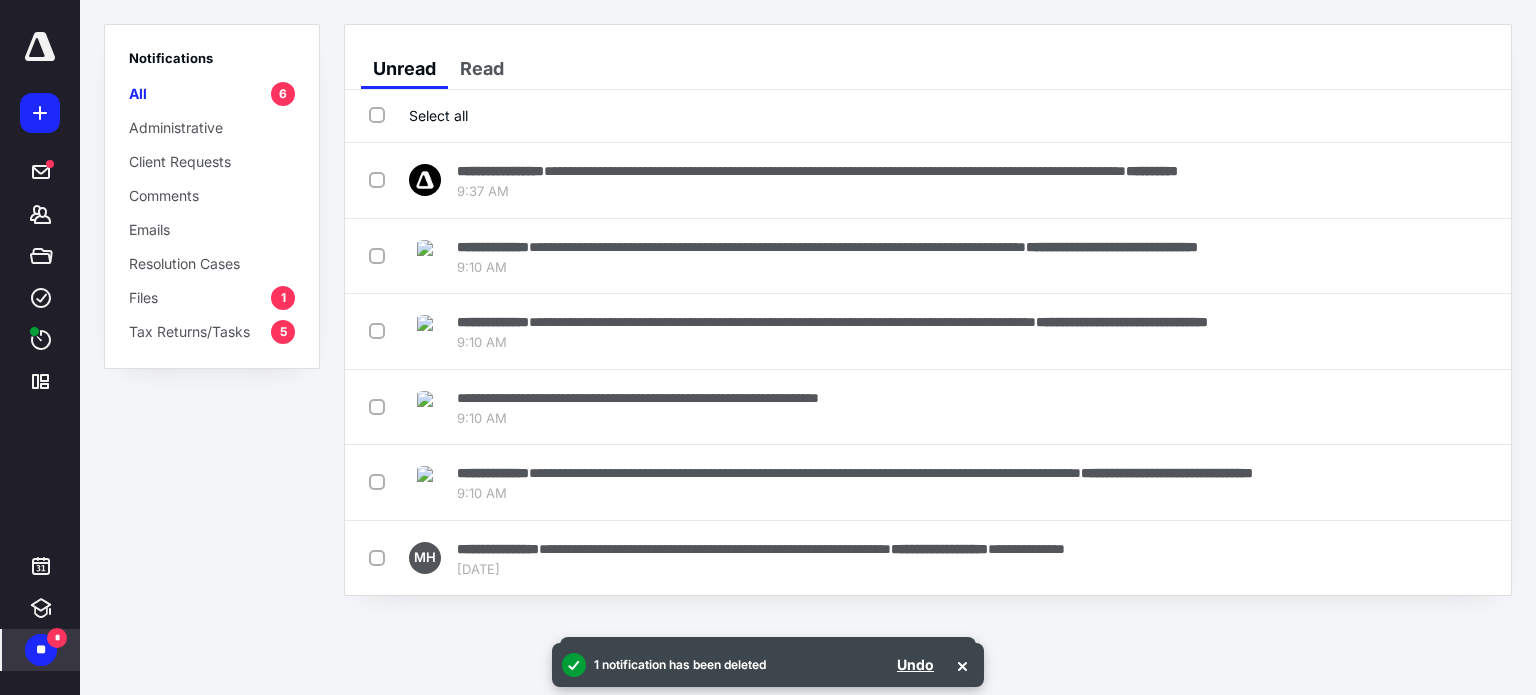 click at bounding box center (1471, 180) 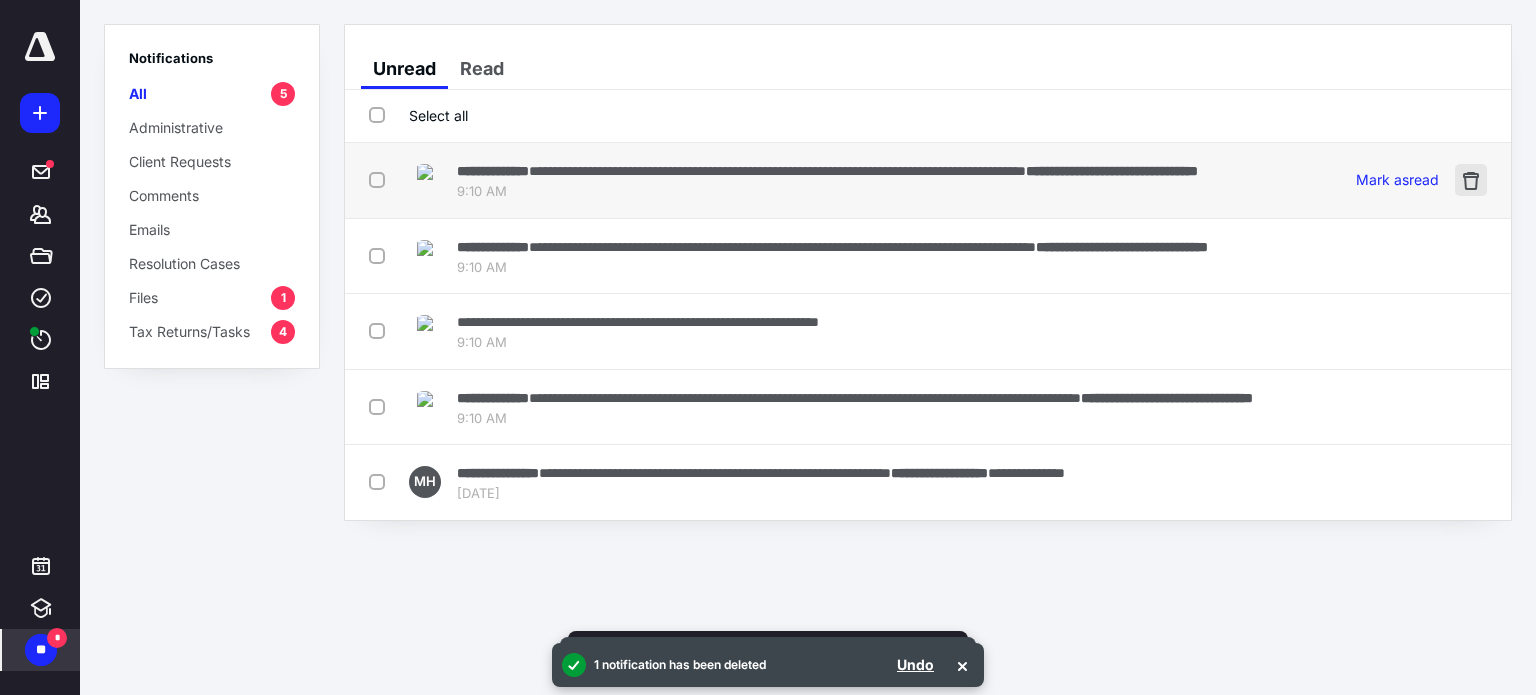 click at bounding box center (1471, 180) 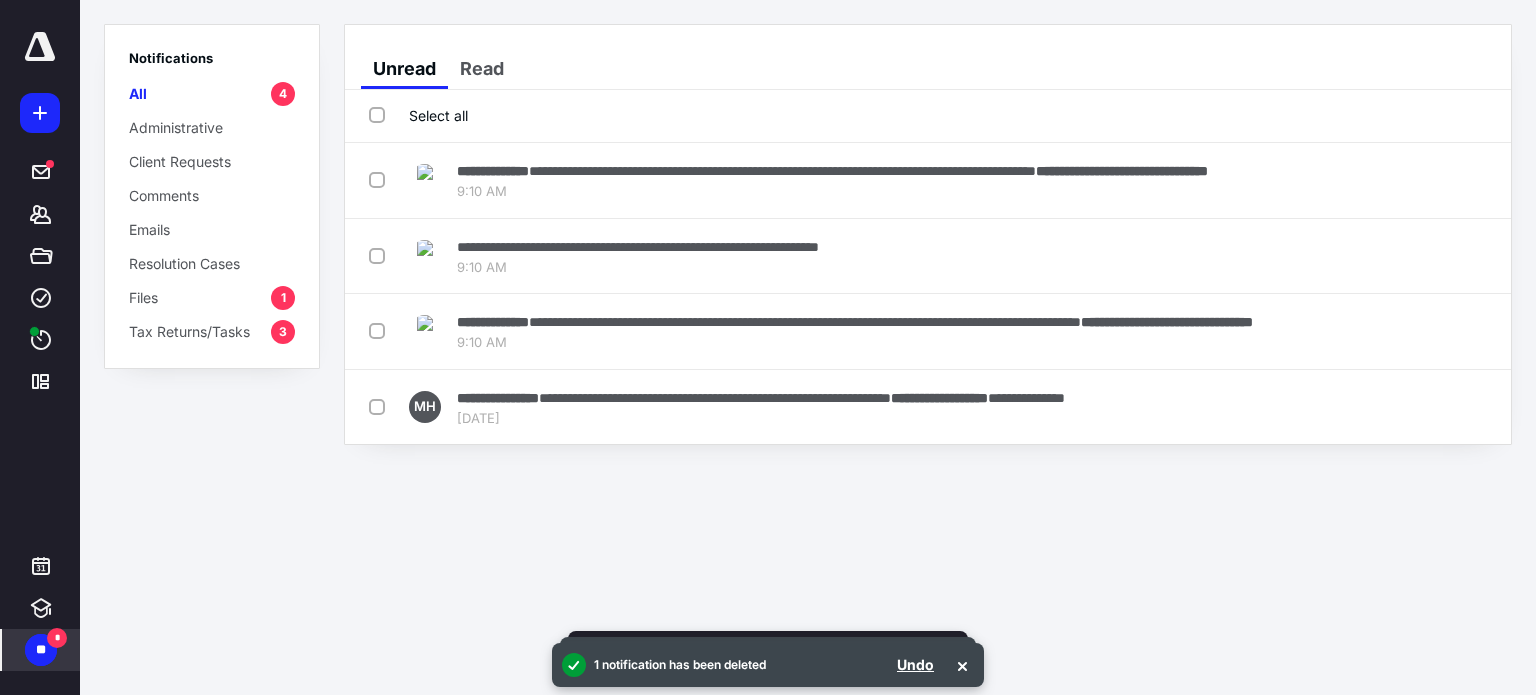 click at bounding box center [1471, 180] 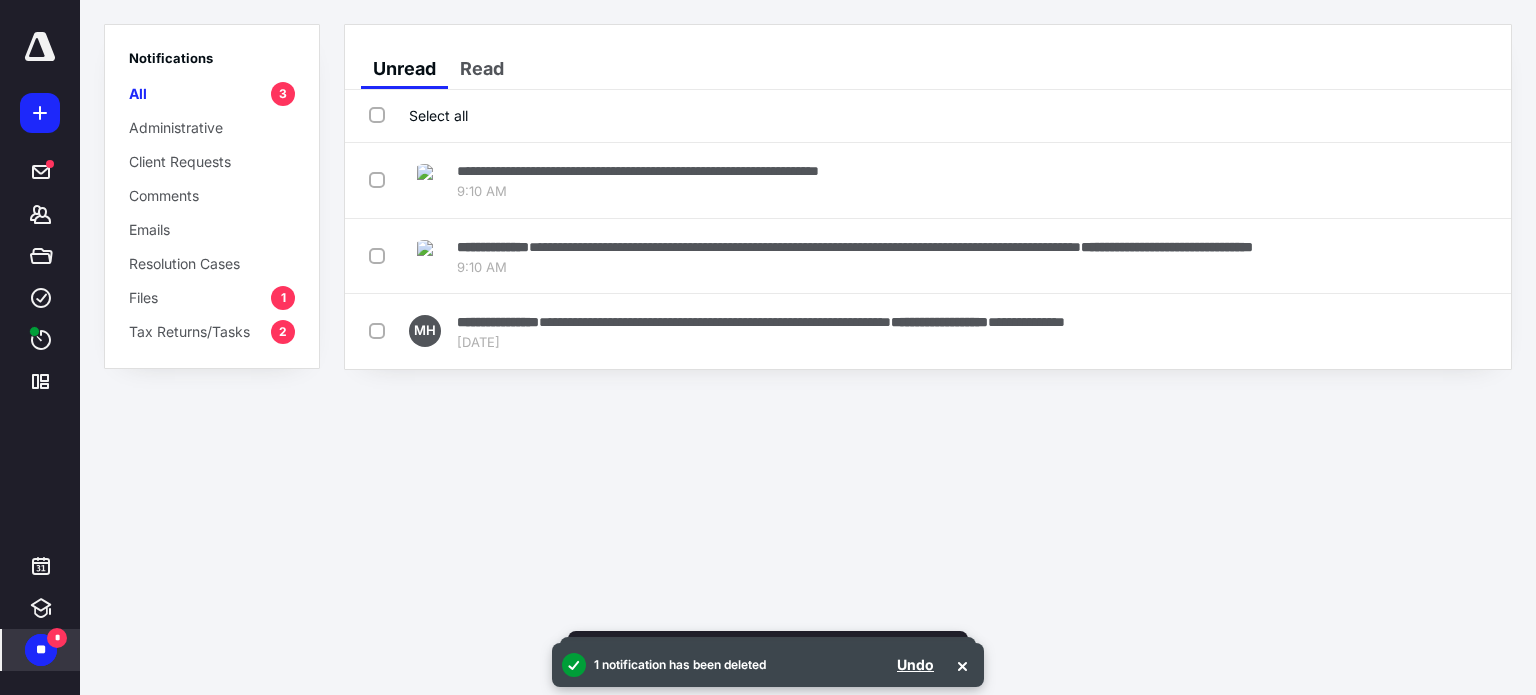 click at bounding box center (1471, 180) 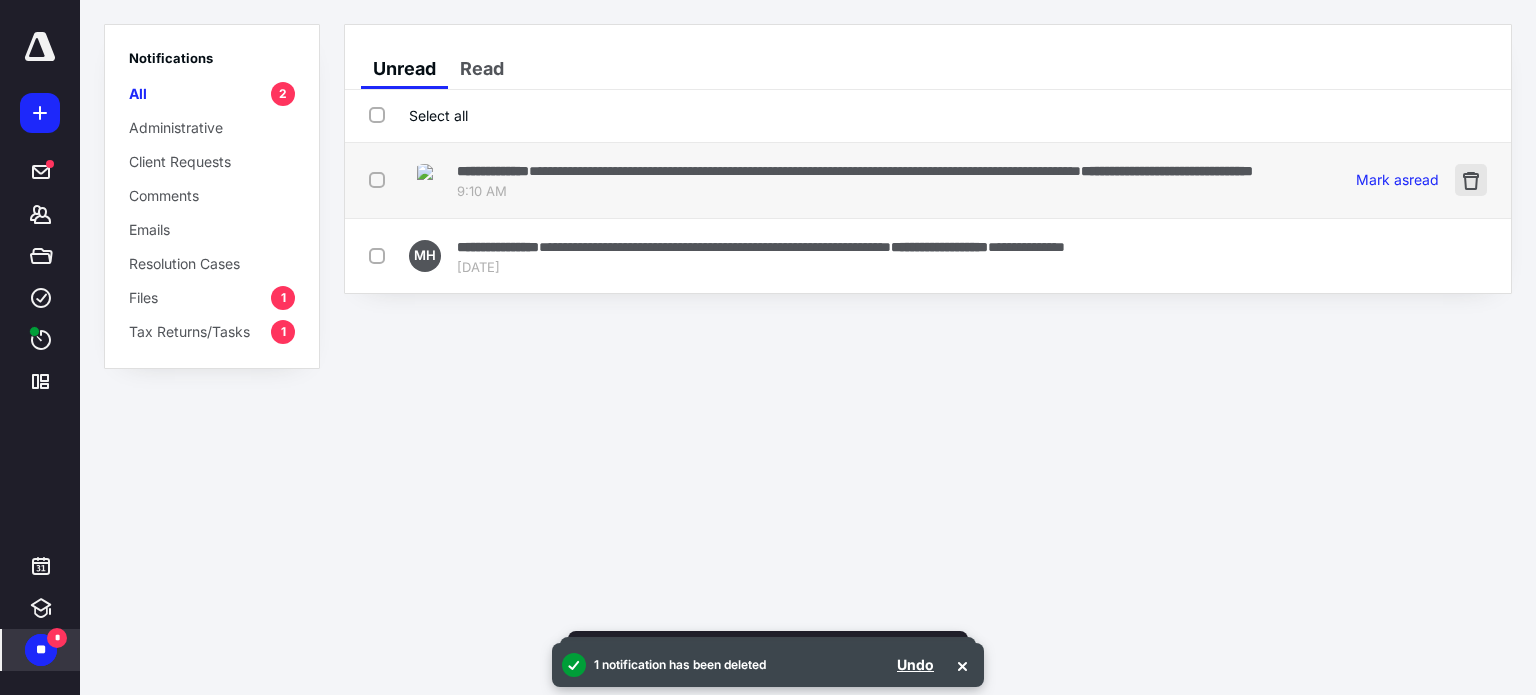 click at bounding box center [1471, 180] 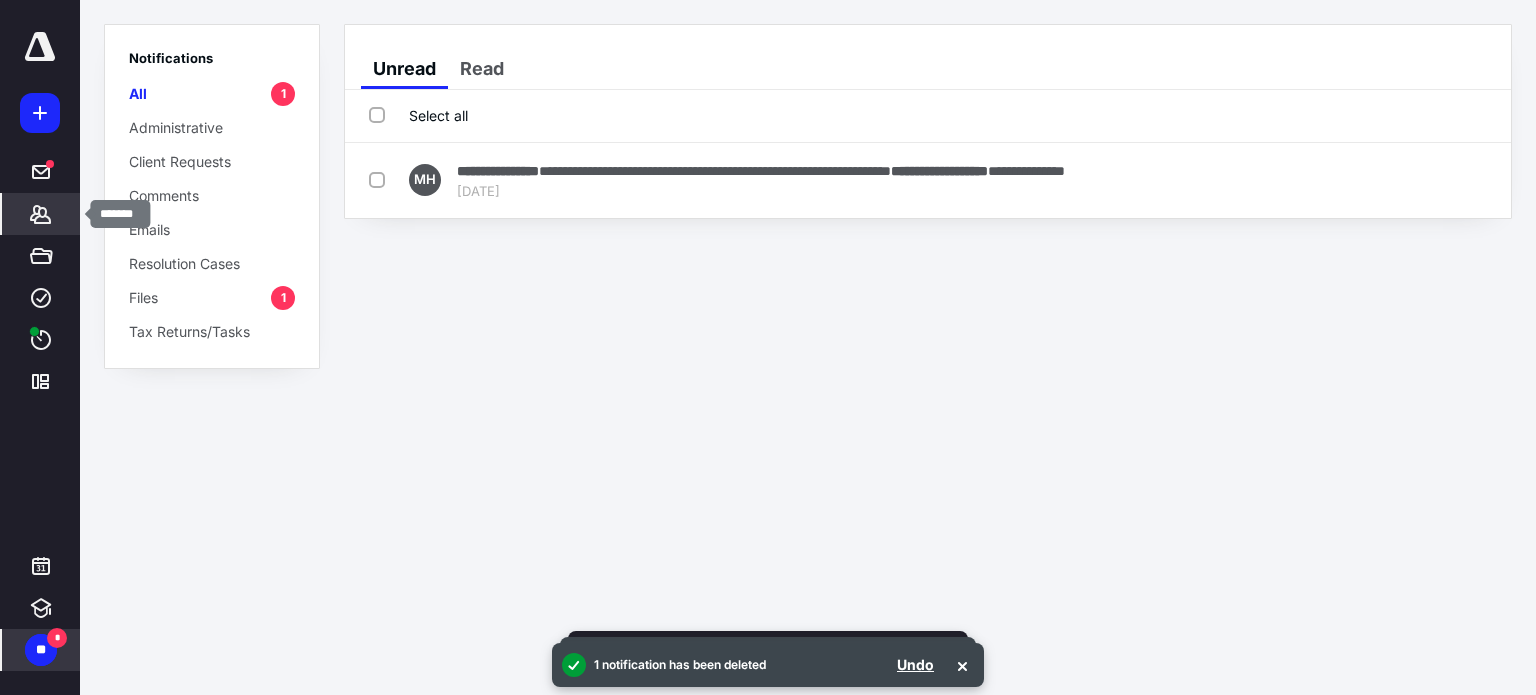 click 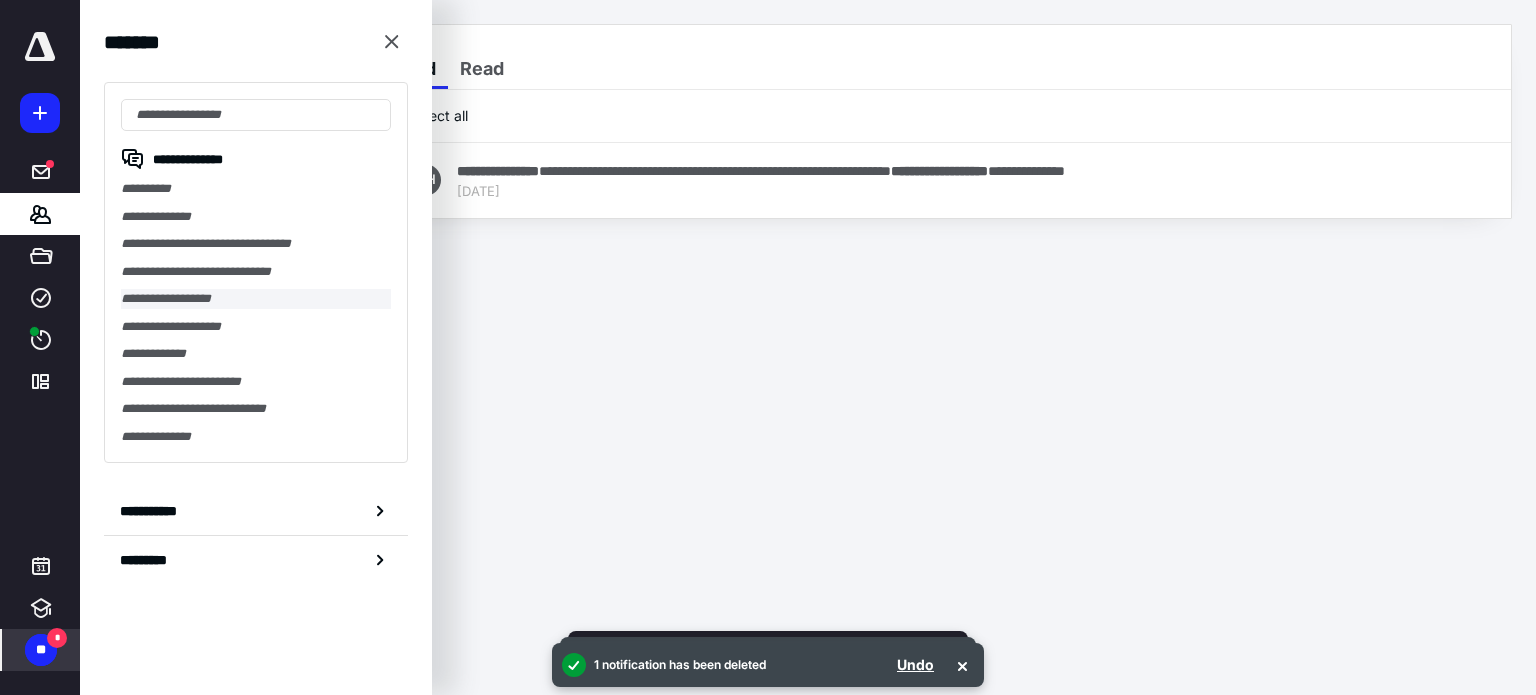 click on "**********" at bounding box center (256, 299) 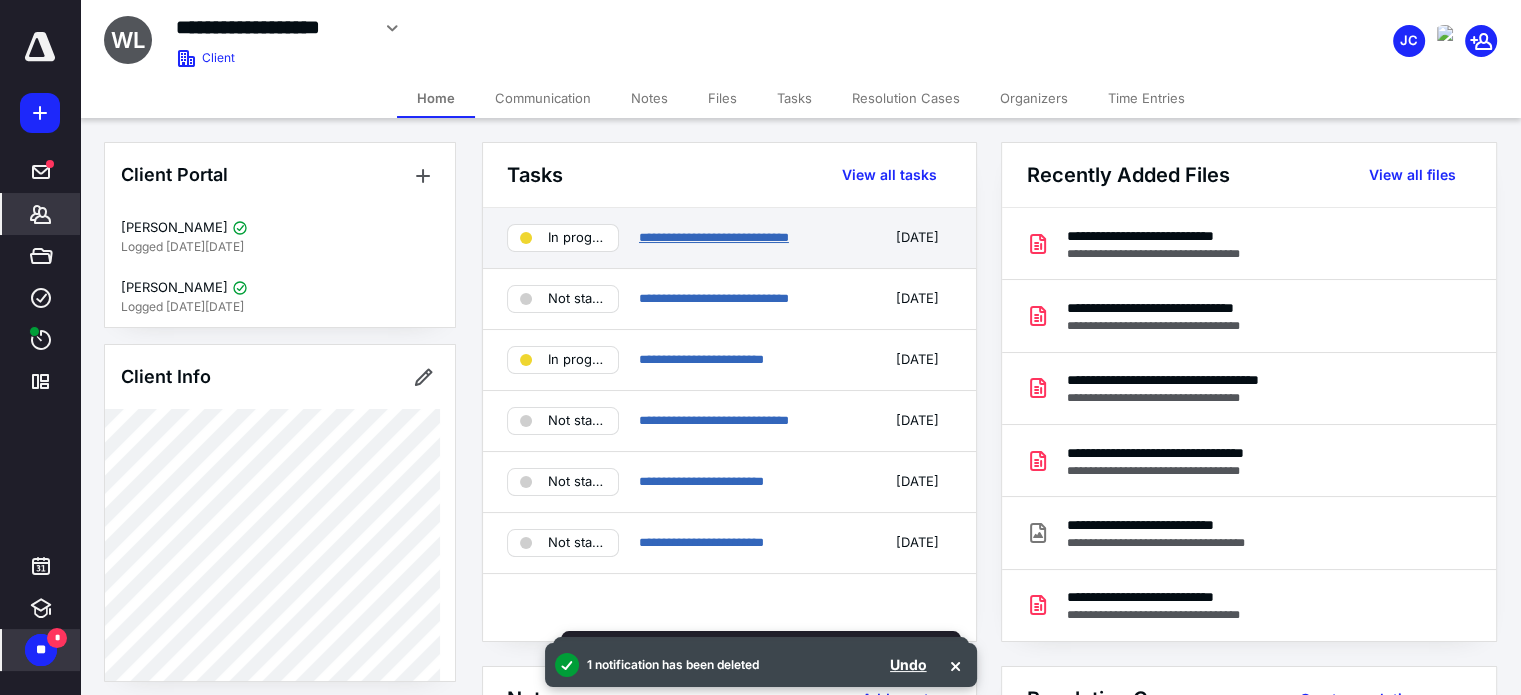 click on "**********" at bounding box center [714, 237] 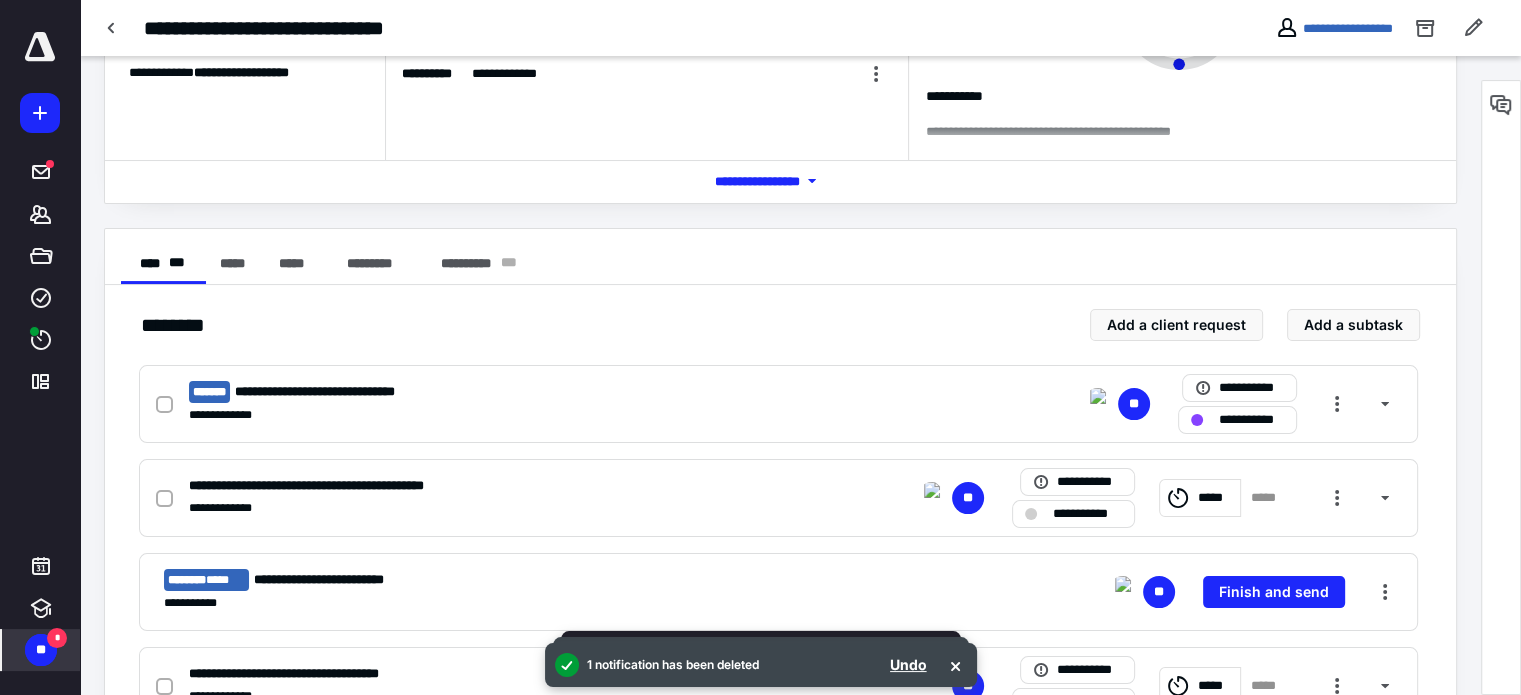 scroll, scrollTop: 300, scrollLeft: 0, axis: vertical 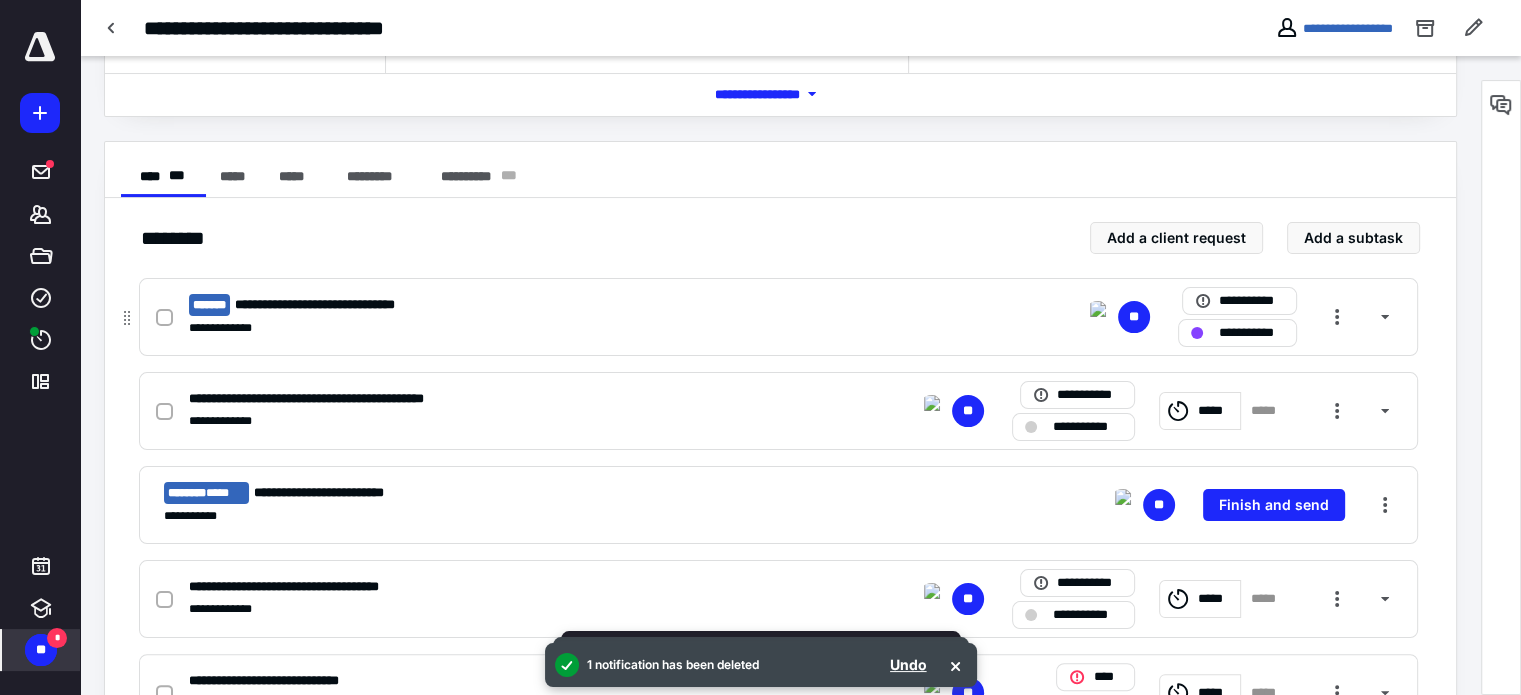 click on "**********" at bounding box center [341, 305] 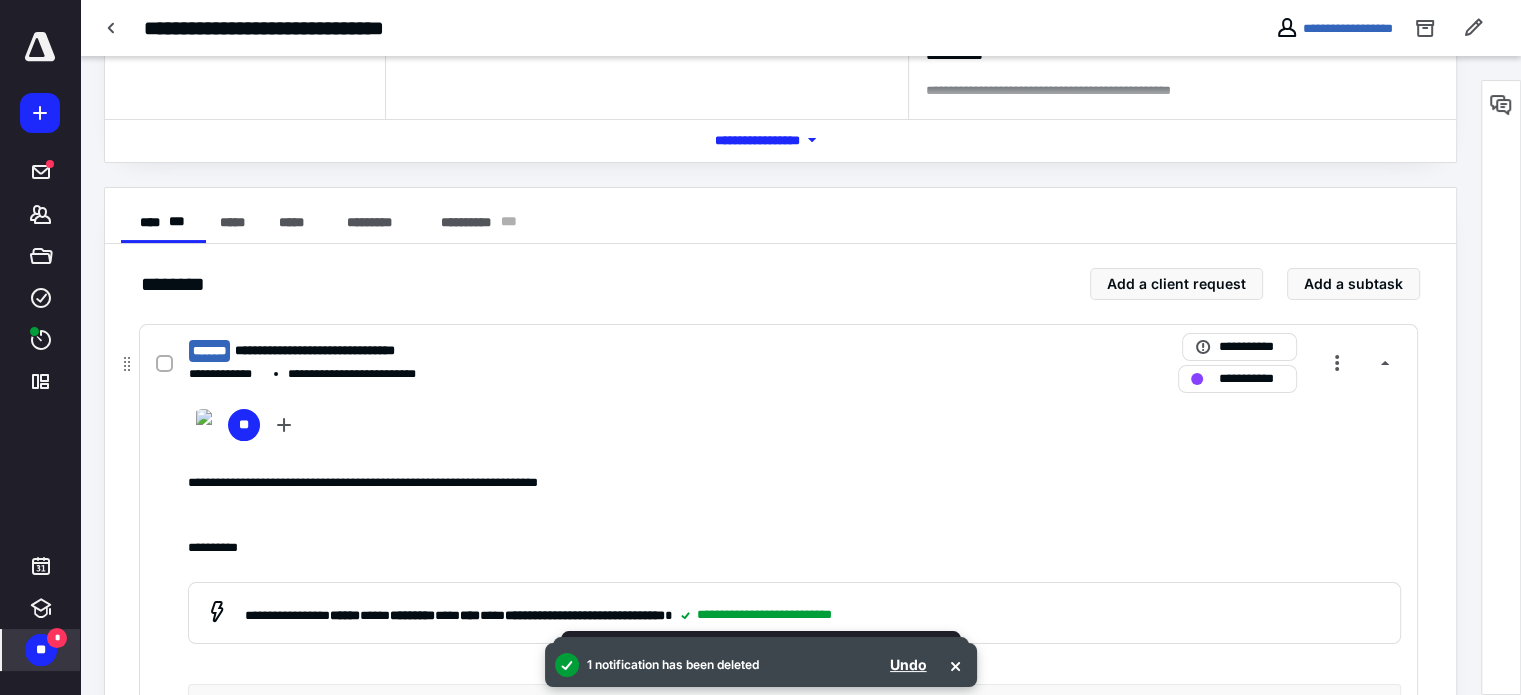 scroll, scrollTop: 0, scrollLeft: 0, axis: both 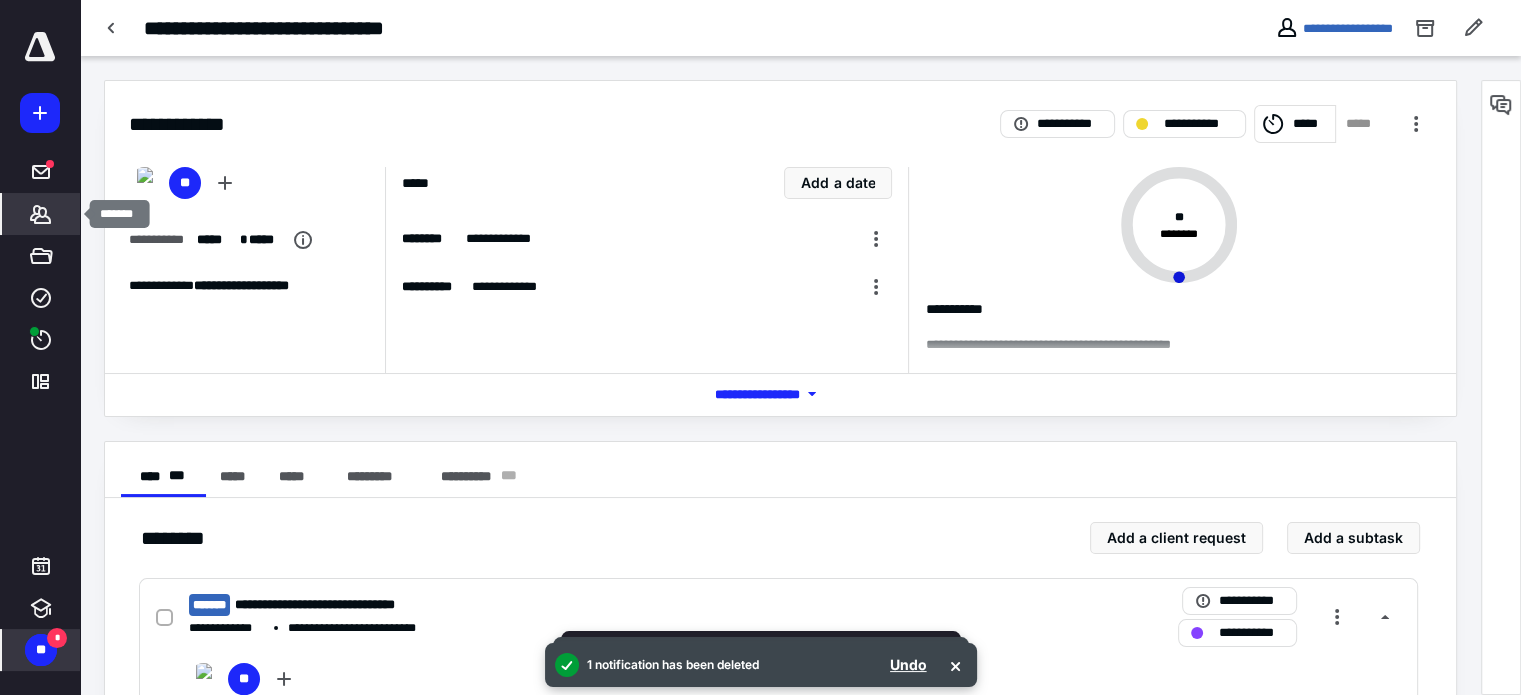 click 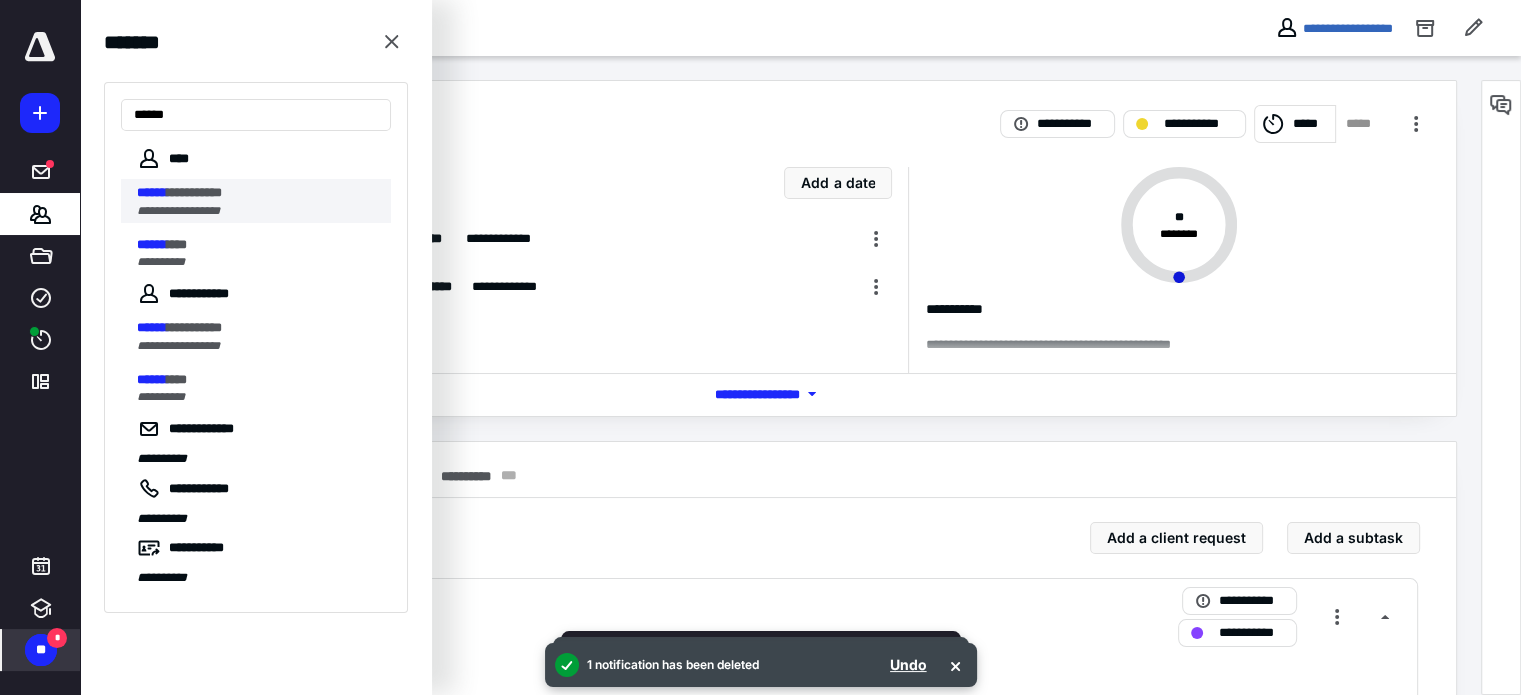 type on "******" 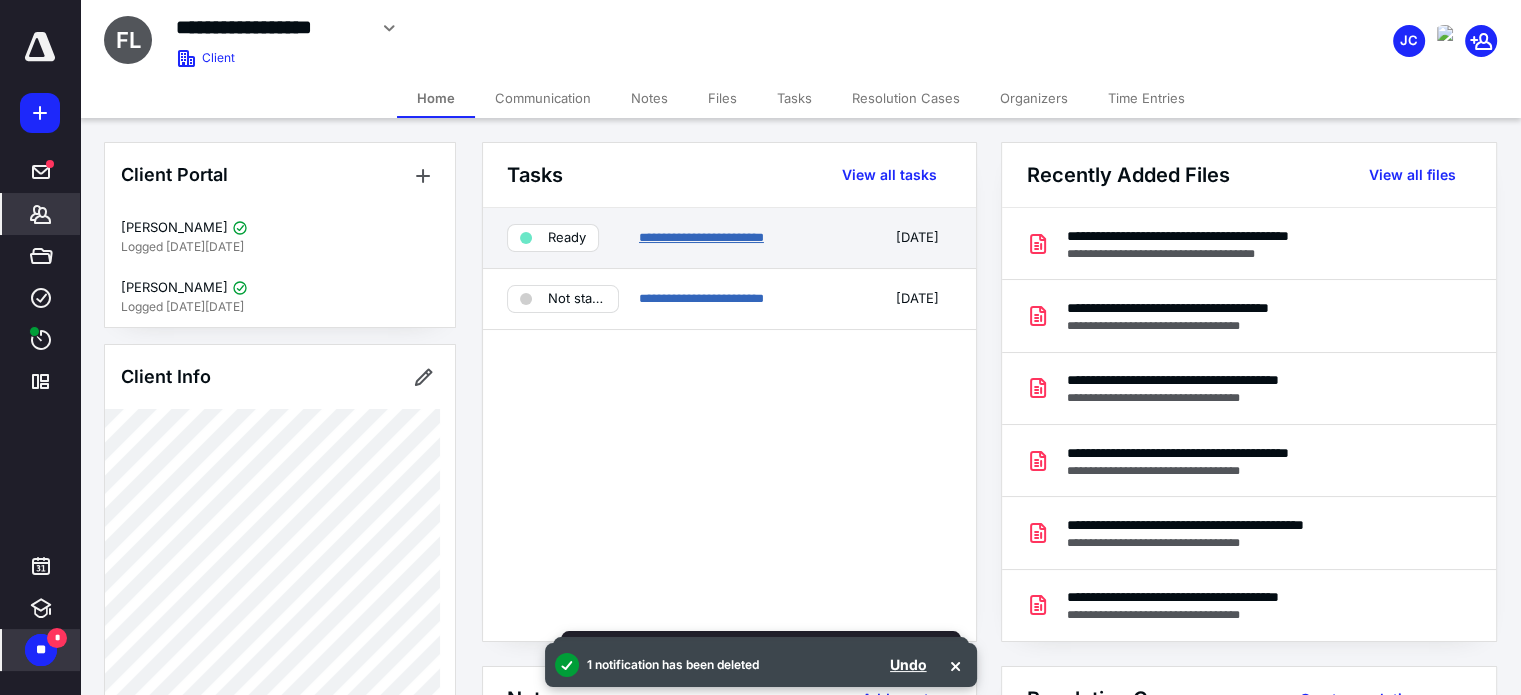 click on "**********" at bounding box center [701, 237] 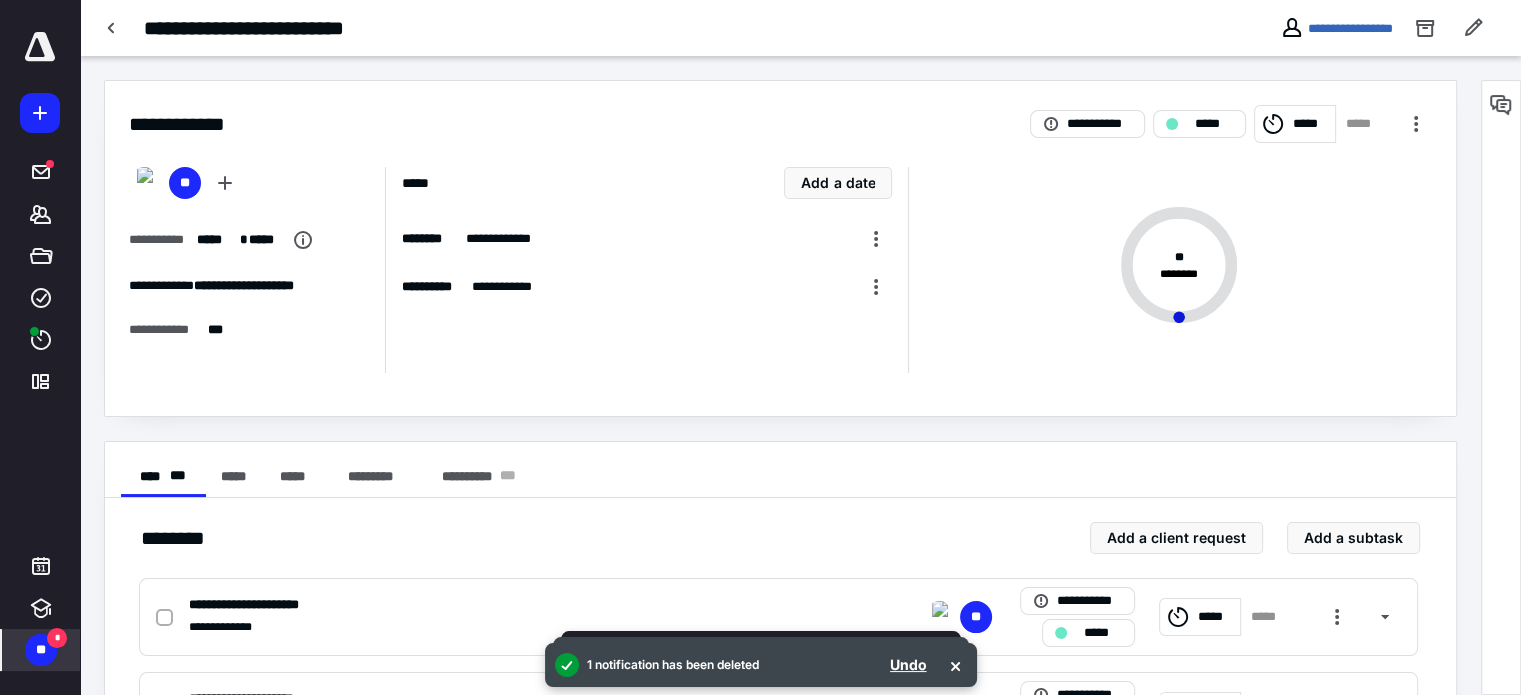click on "*****" at bounding box center (1311, 124) 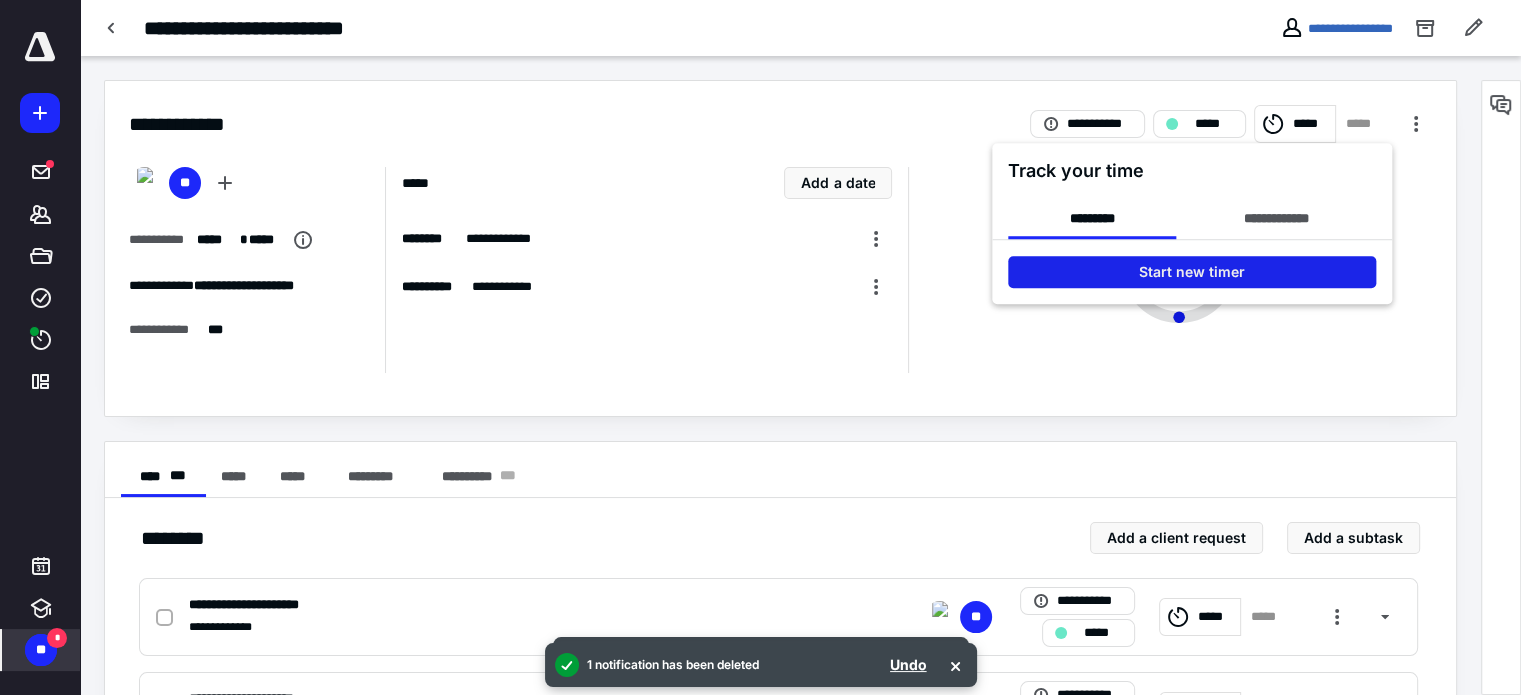 click on "Start new timer" at bounding box center (1192, 272) 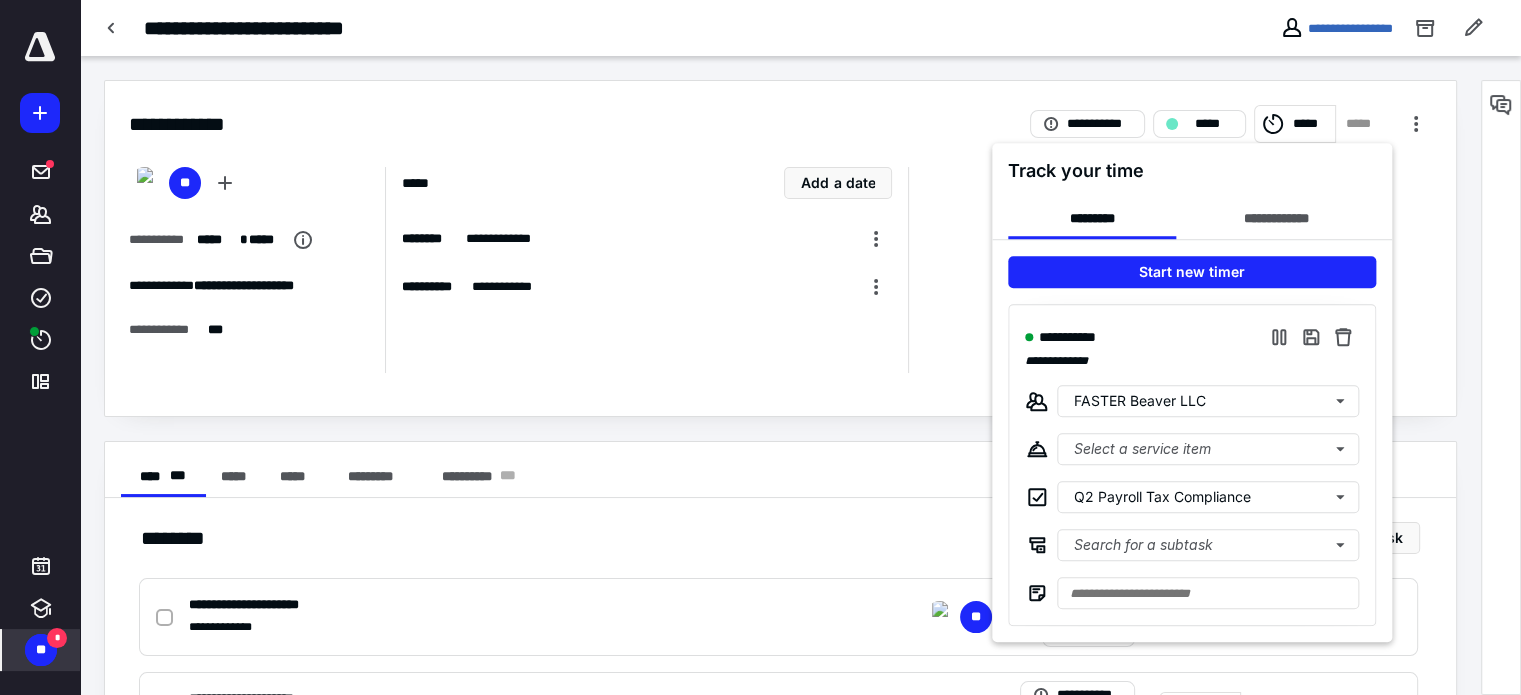 click at bounding box center (760, 347) 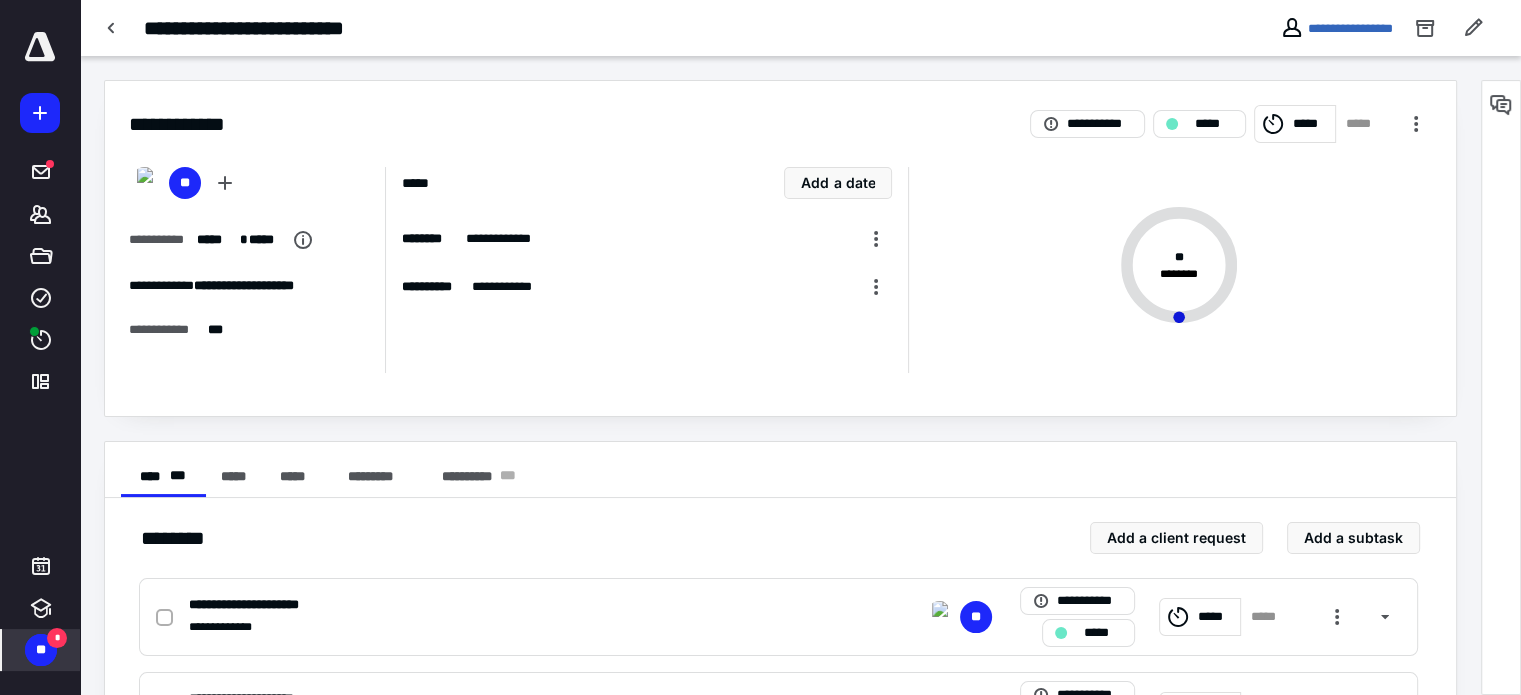 click on "*" at bounding box center [57, 638] 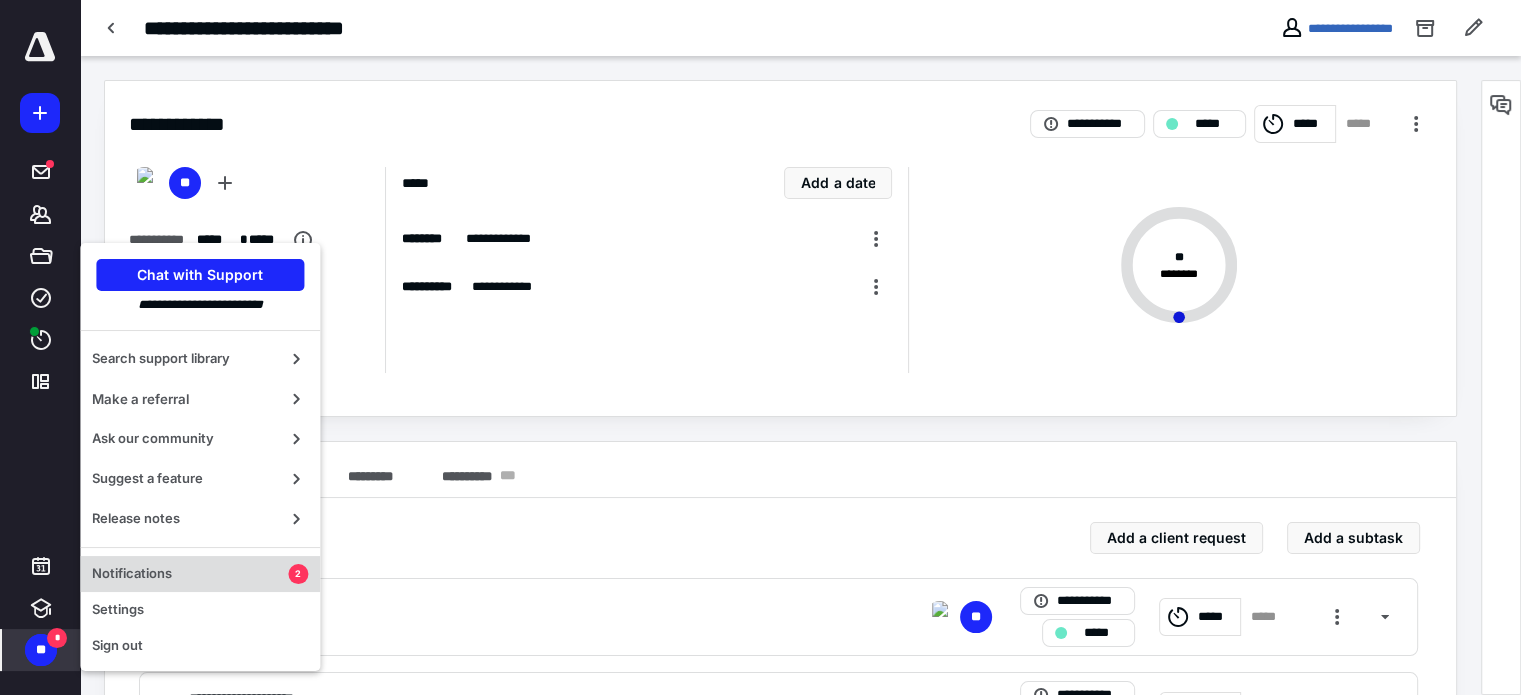click on "Notifications" at bounding box center (190, 574) 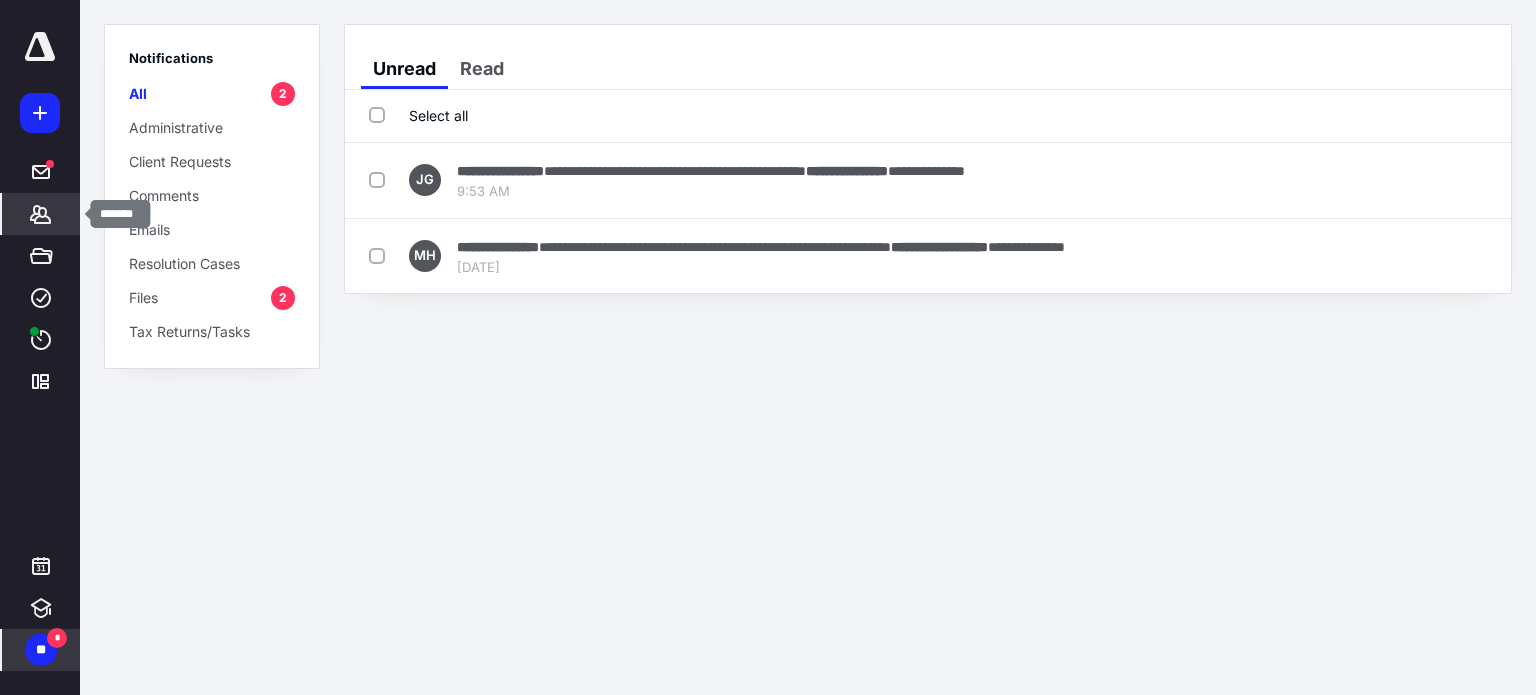 click 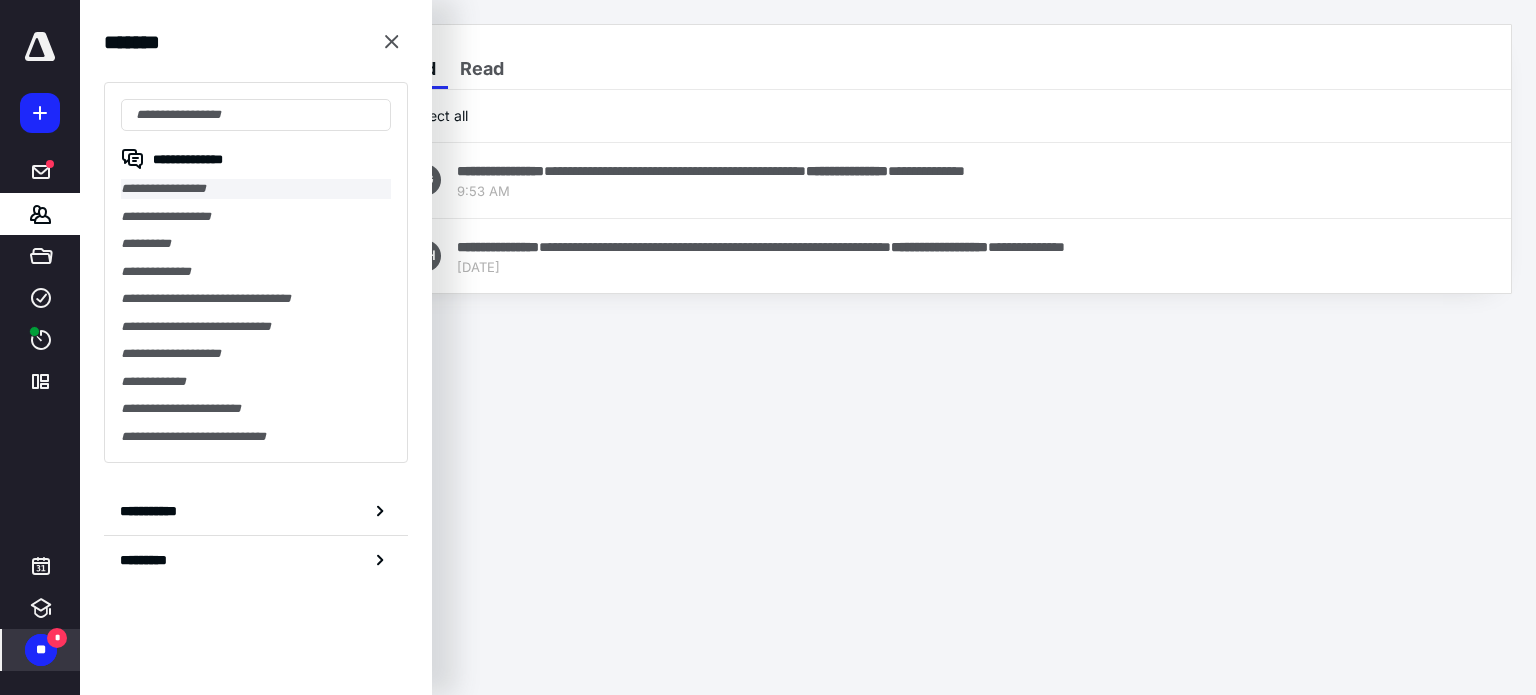 click on "**********" at bounding box center (256, 189) 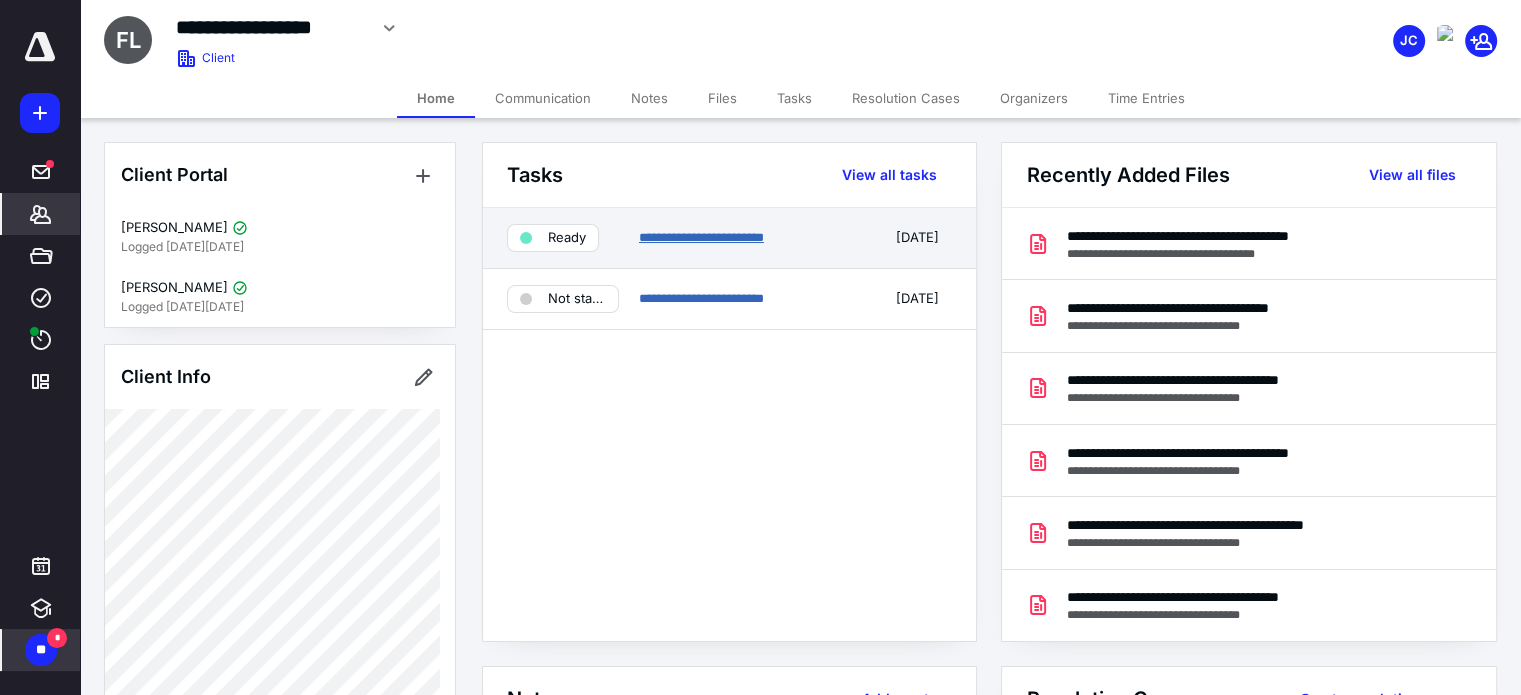 click on "**********" at bounding box center (701, 237) 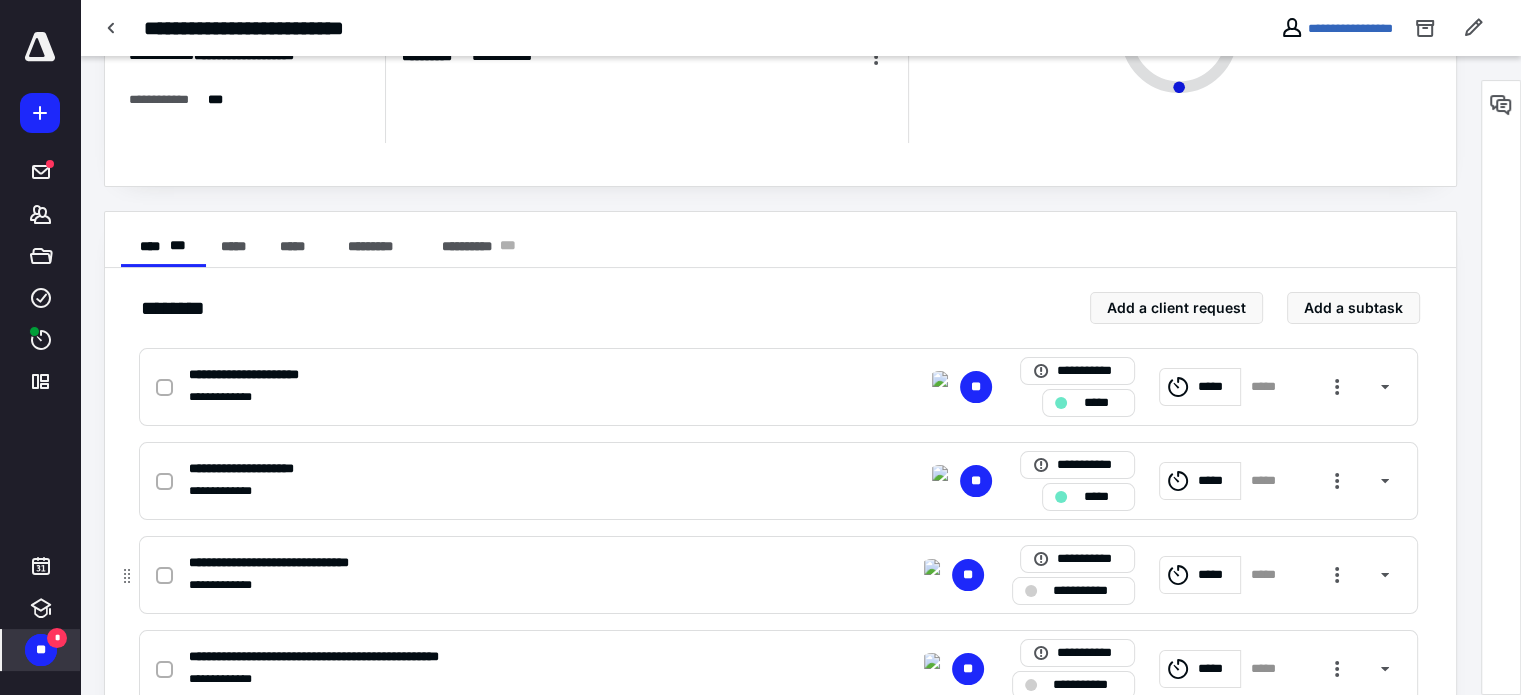 scroll, scrollTop: 479, scrollLeft: 0, axis: vertical 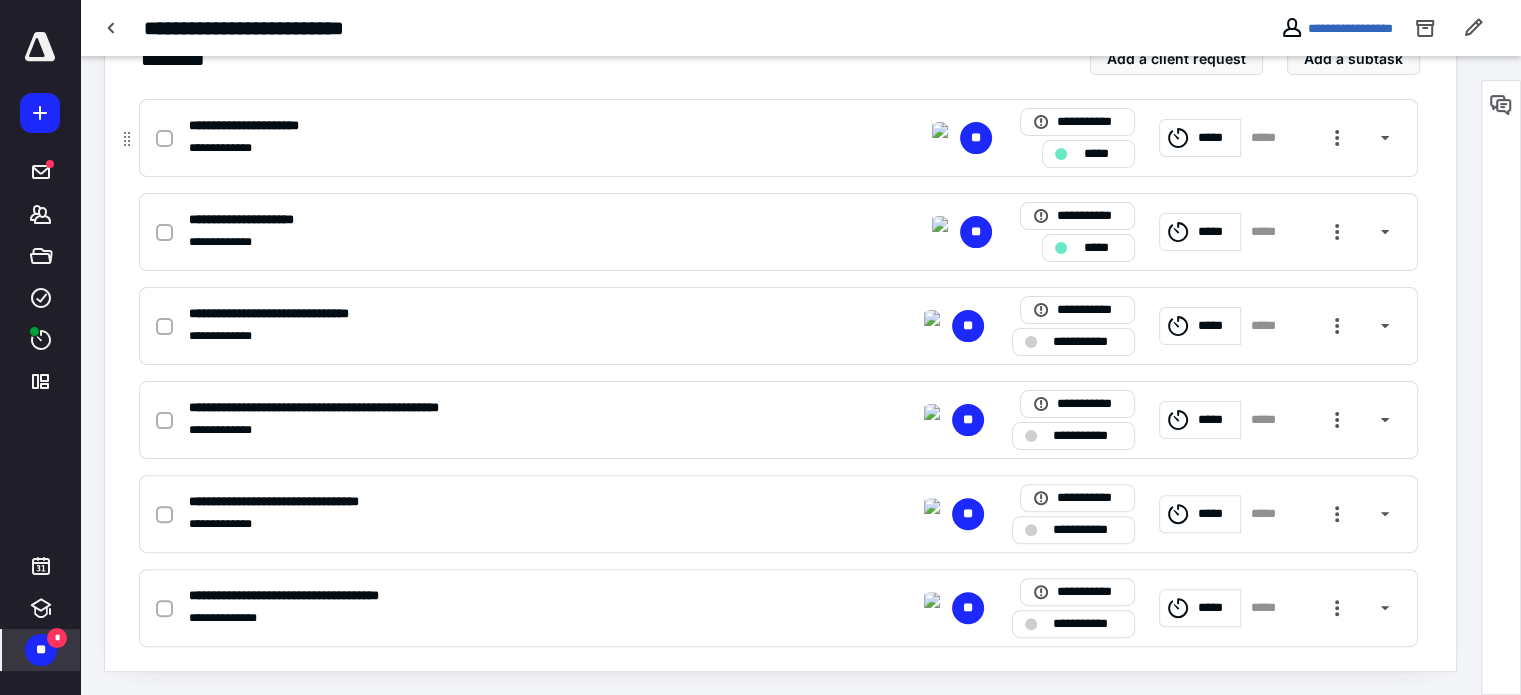 click at bounding box center [164, 139] 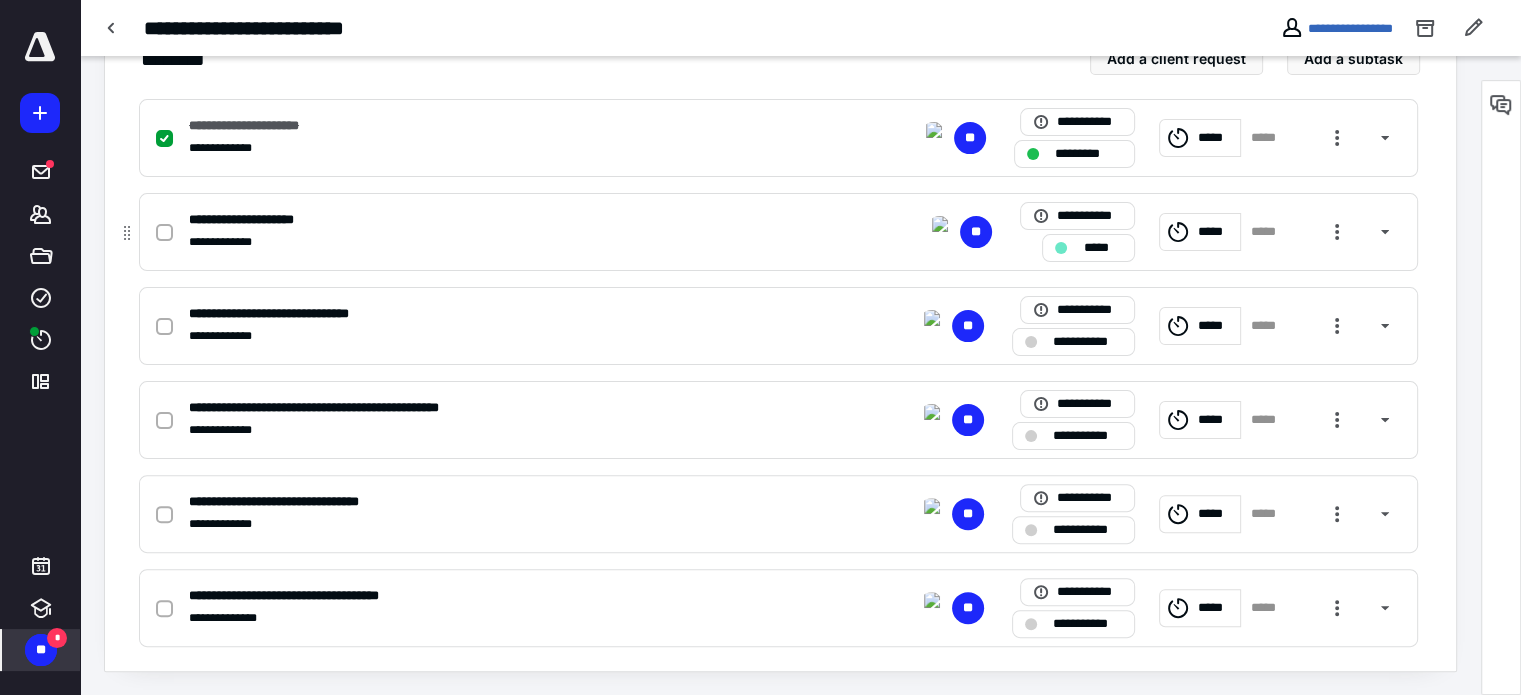 click at bounding box center (164, 233) 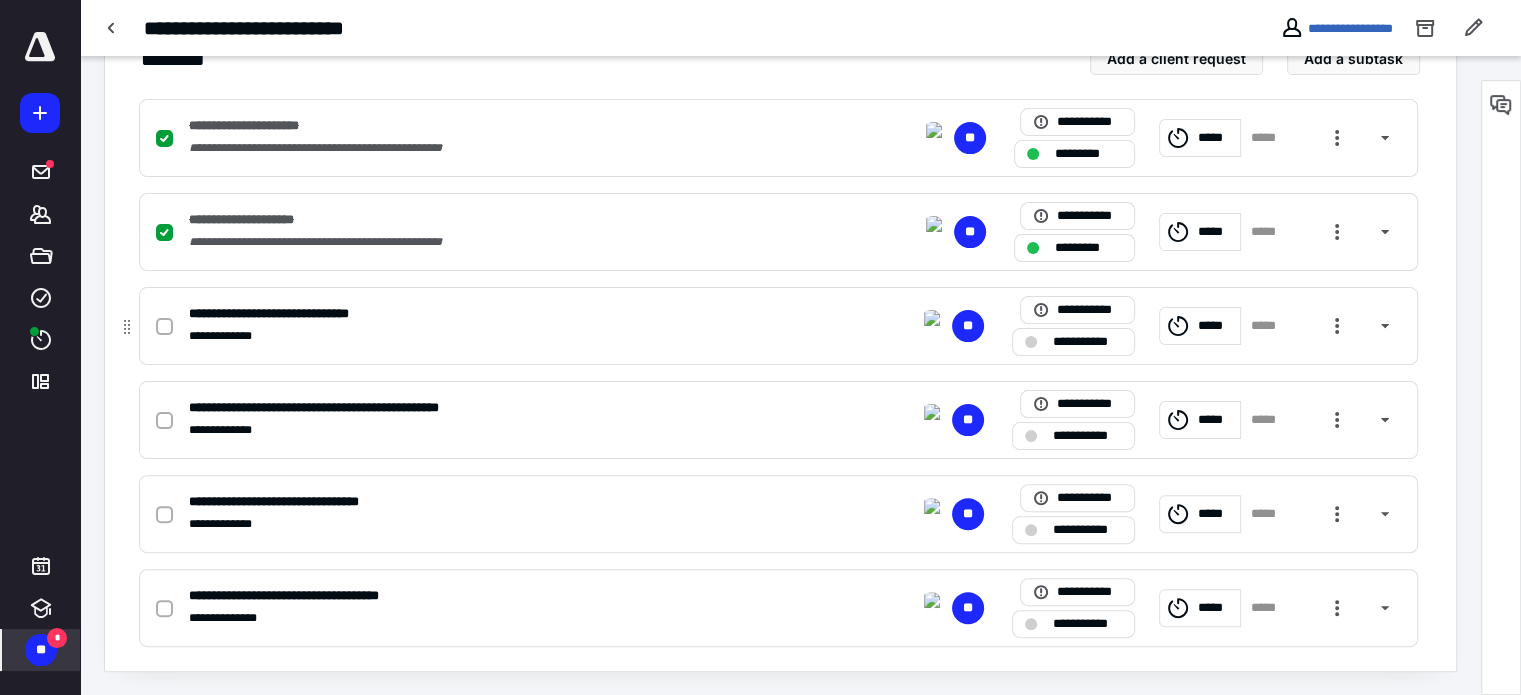 click on "**********" at bounding box center [1087, 342] 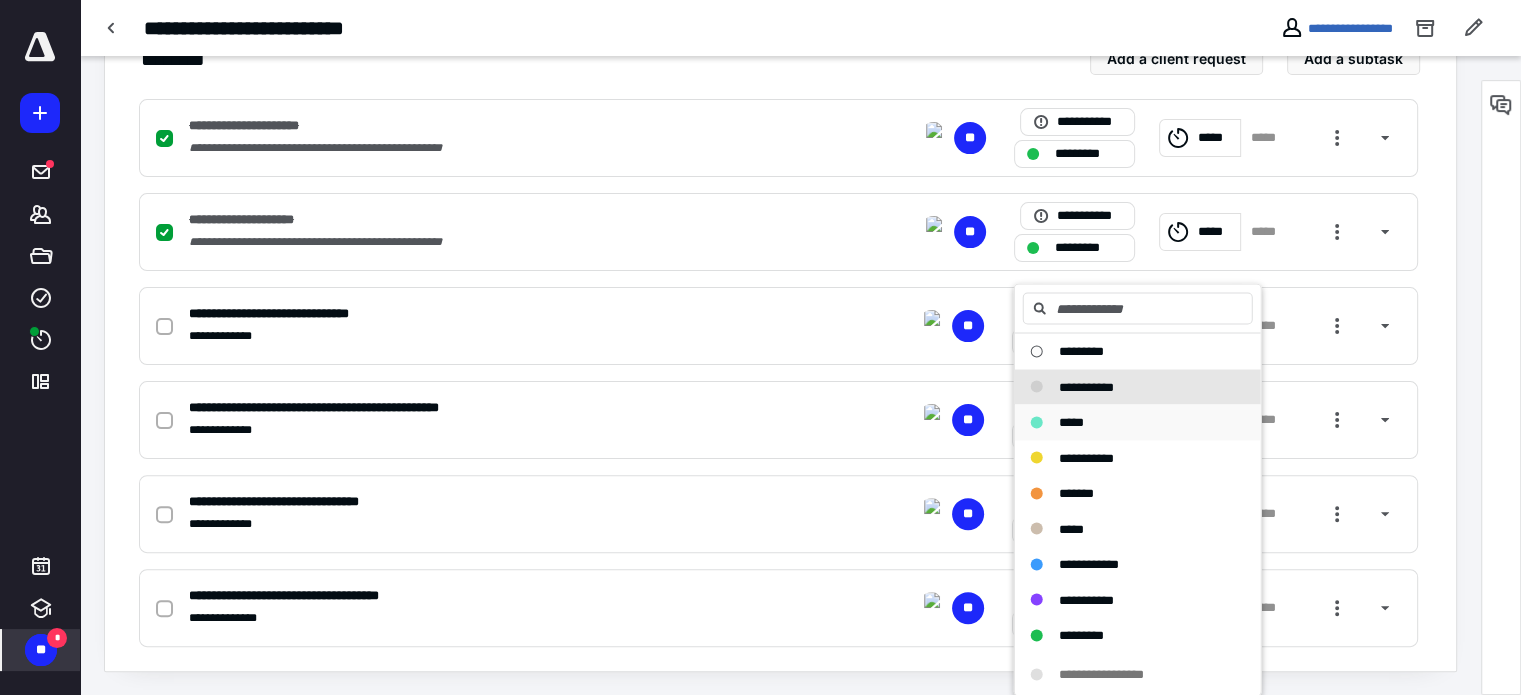 click on "*****" at bounding box center [1071, 421] 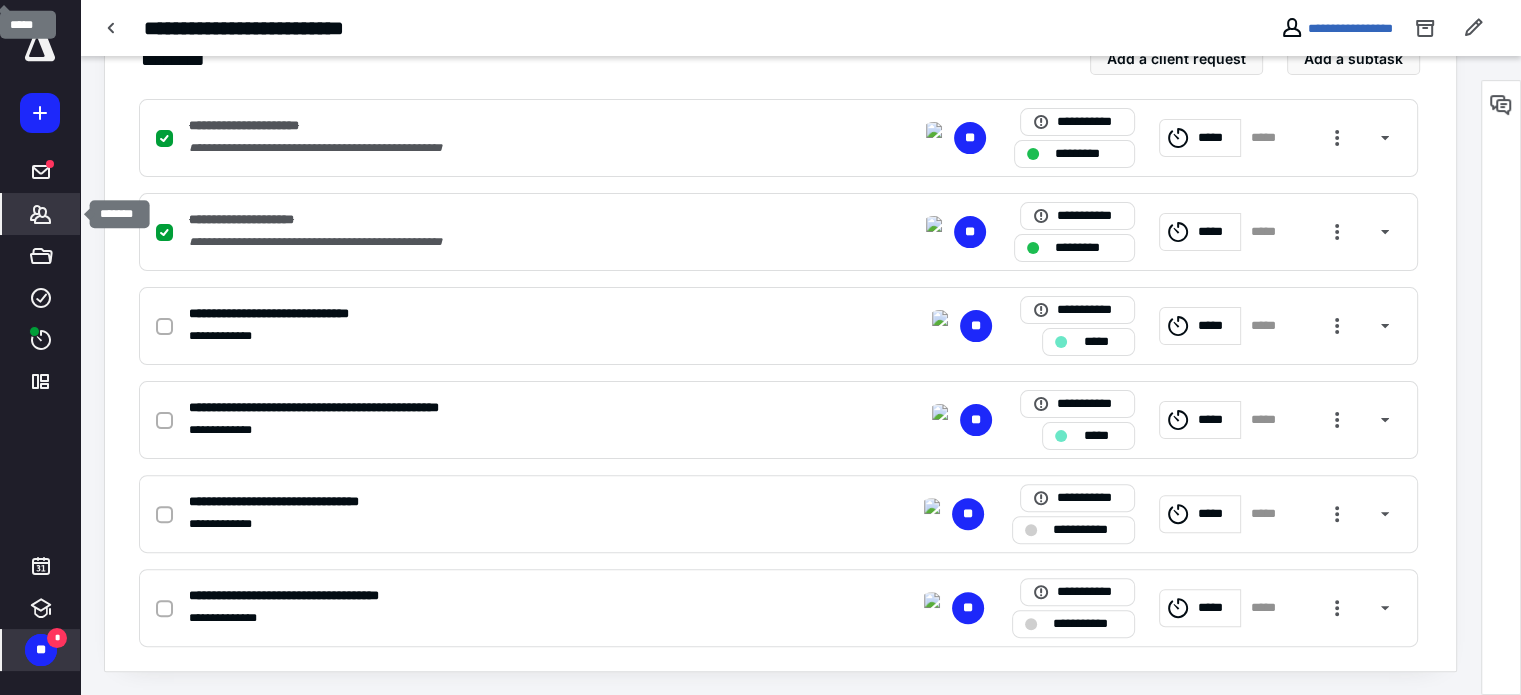 click 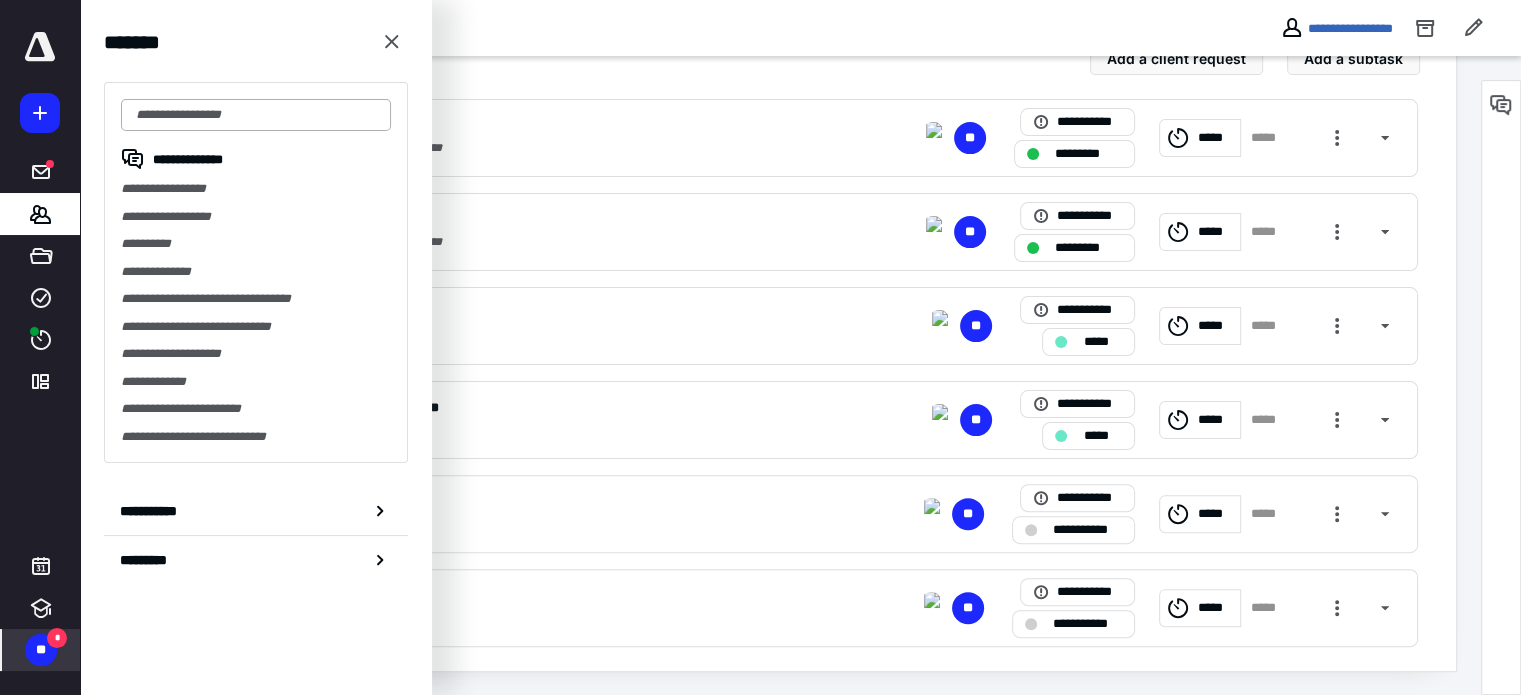 click at bounding box center (256, 115) 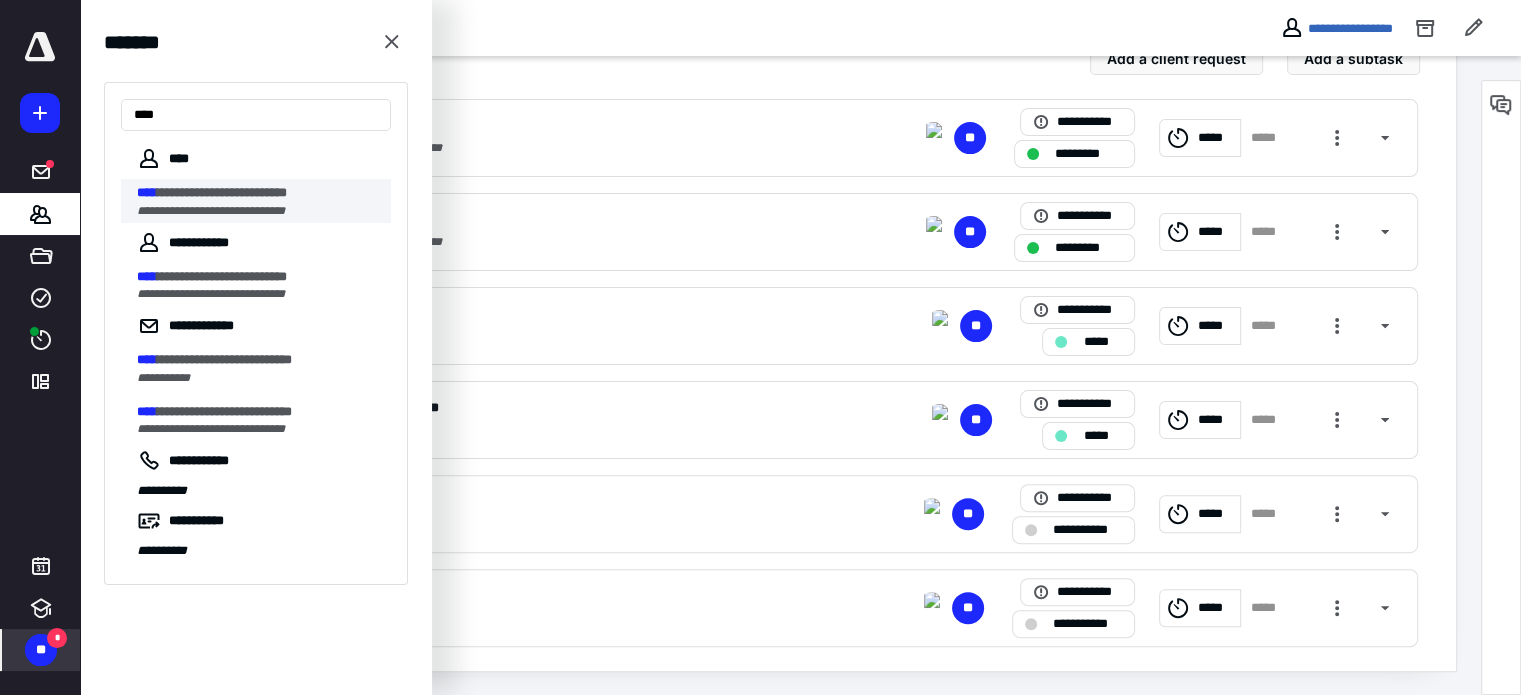 type on "****" 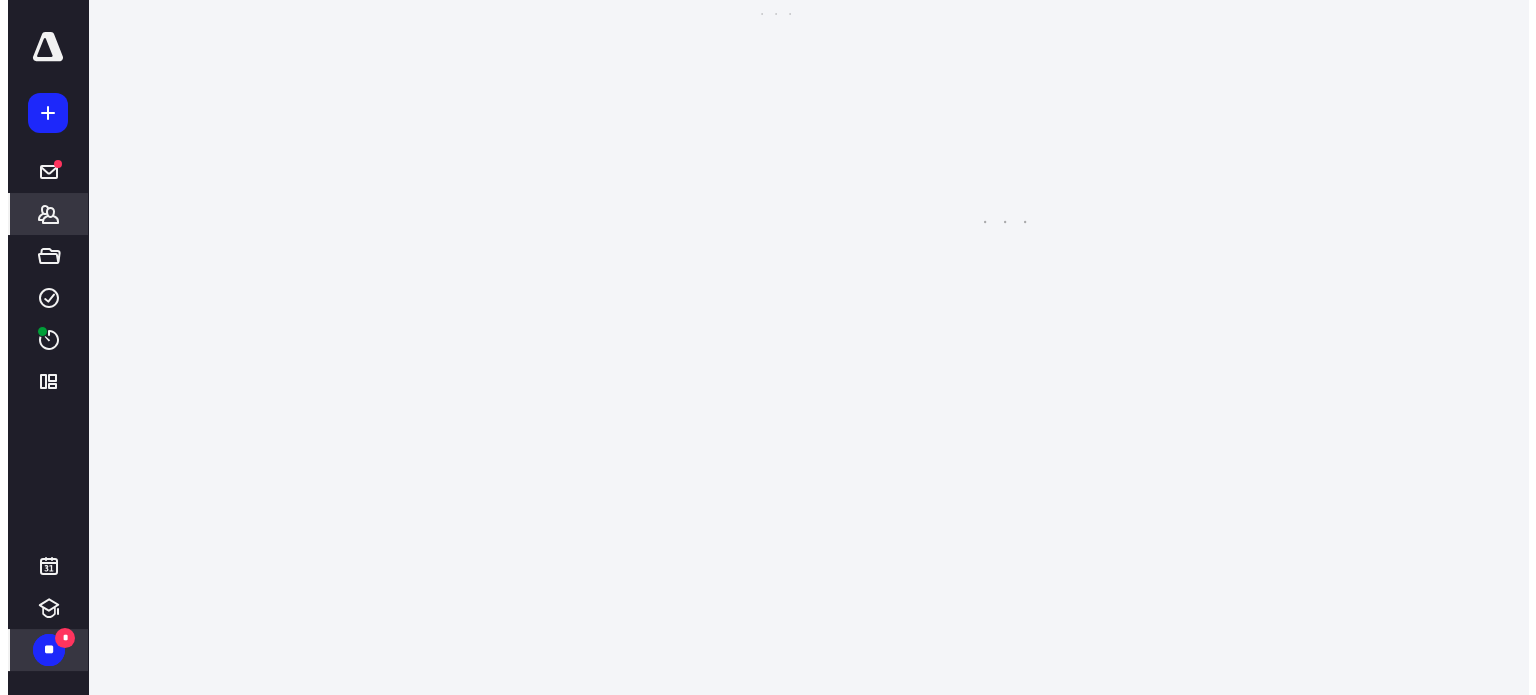 scroll, scrollTop: 0, scrollLeft: 0, axis: both 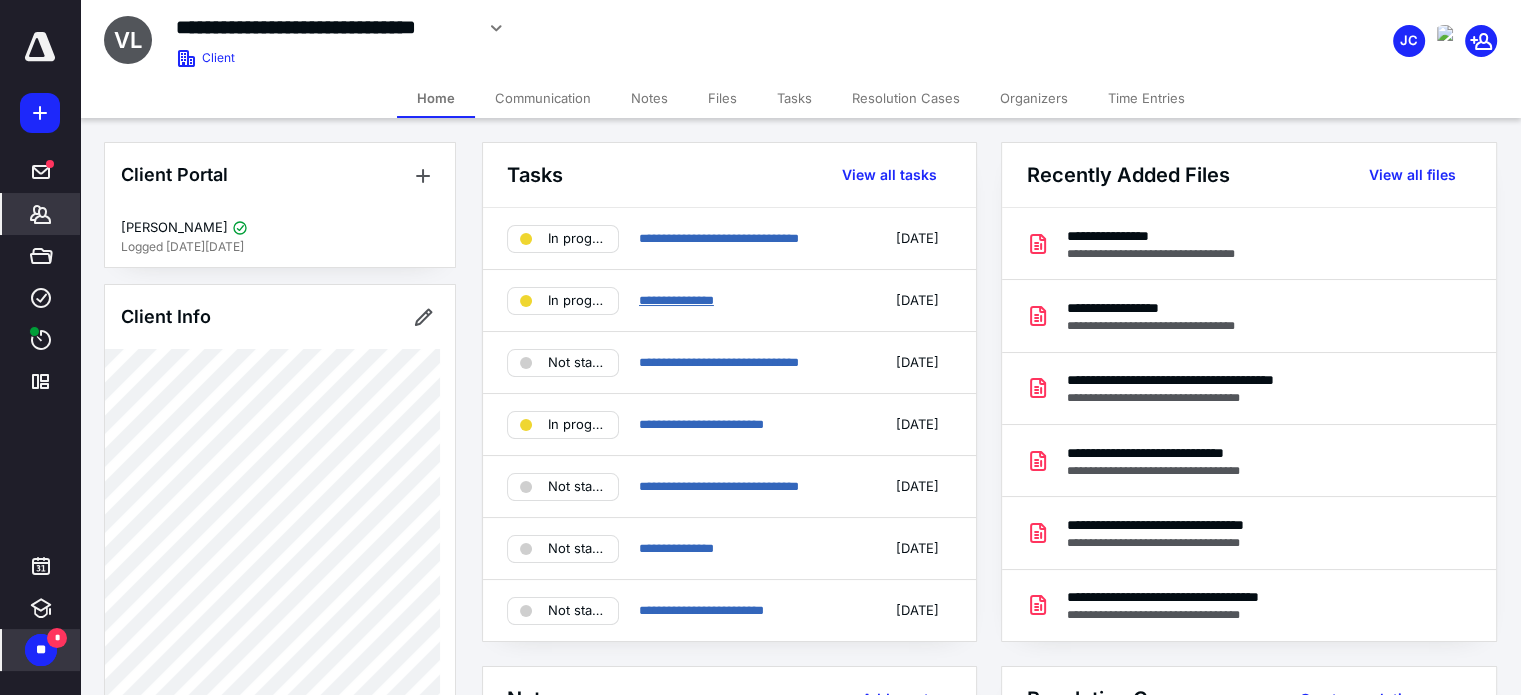 click on "**********" at bounding box center (676, 300) 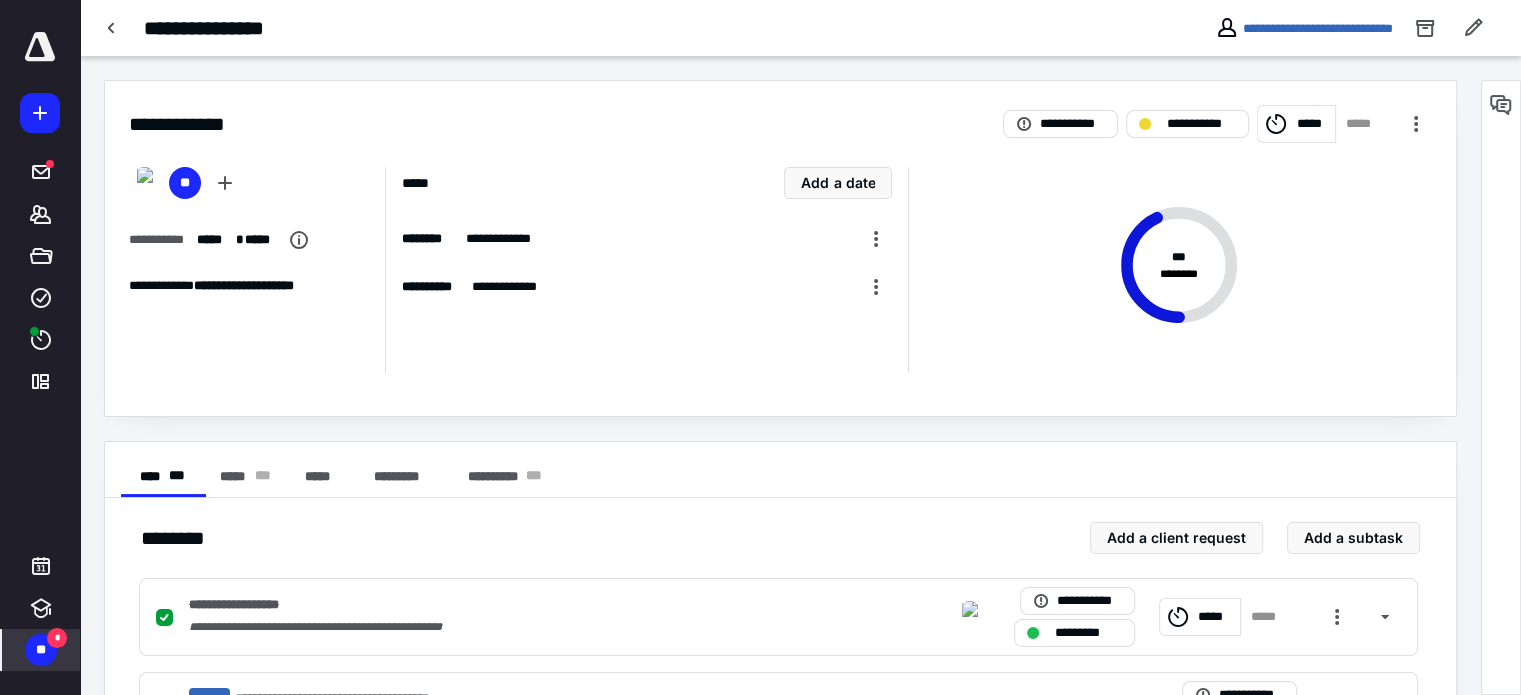 click on "*****" at bounding box center [1312, 124] 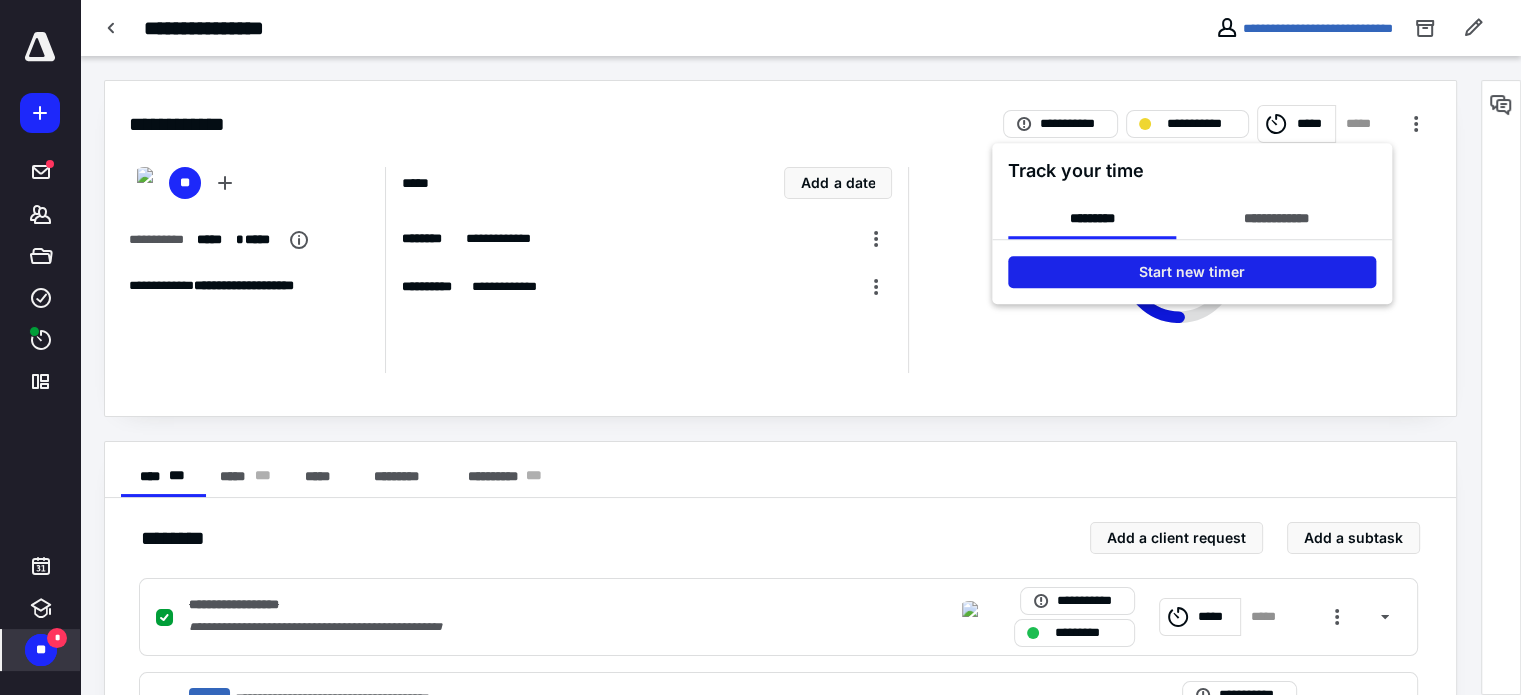 click on "Start new timer" at bounding box center (1192, 272) 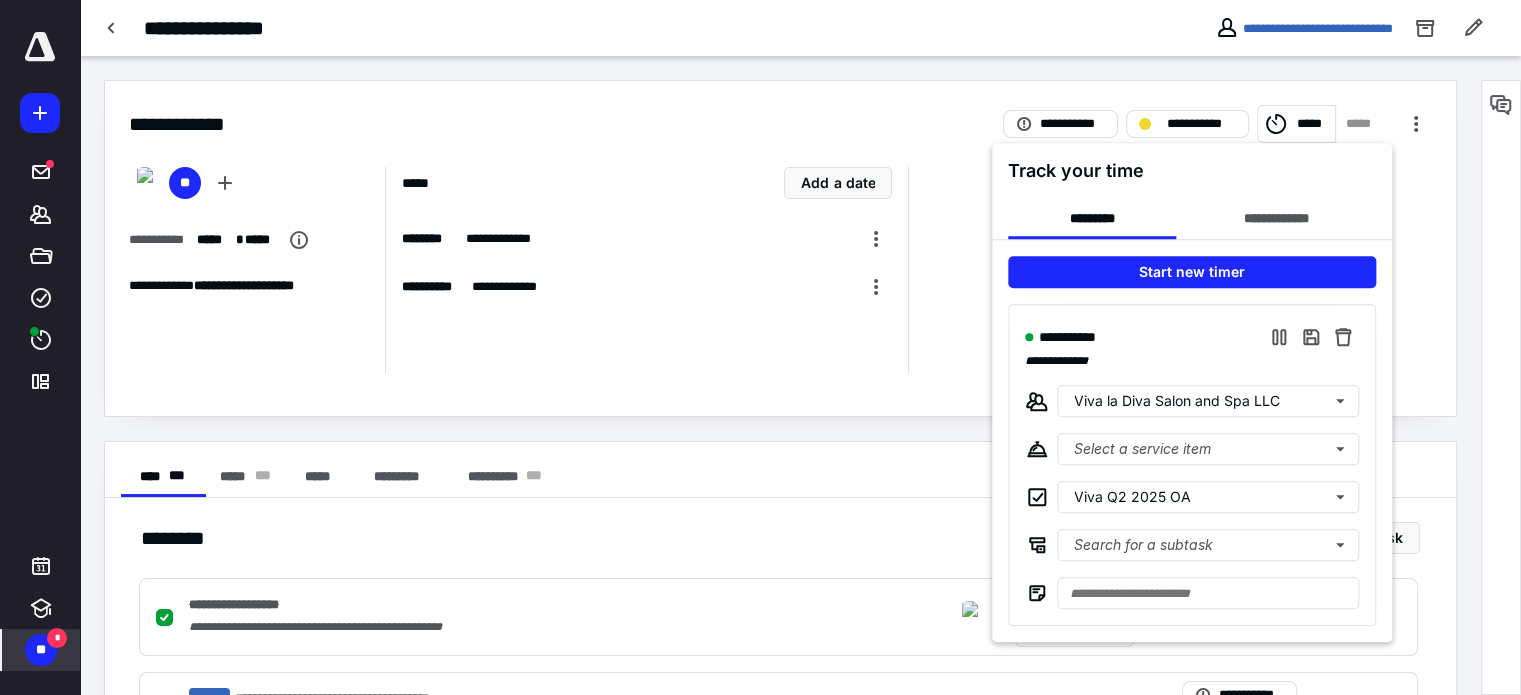 click at bounding box center [760, 347] 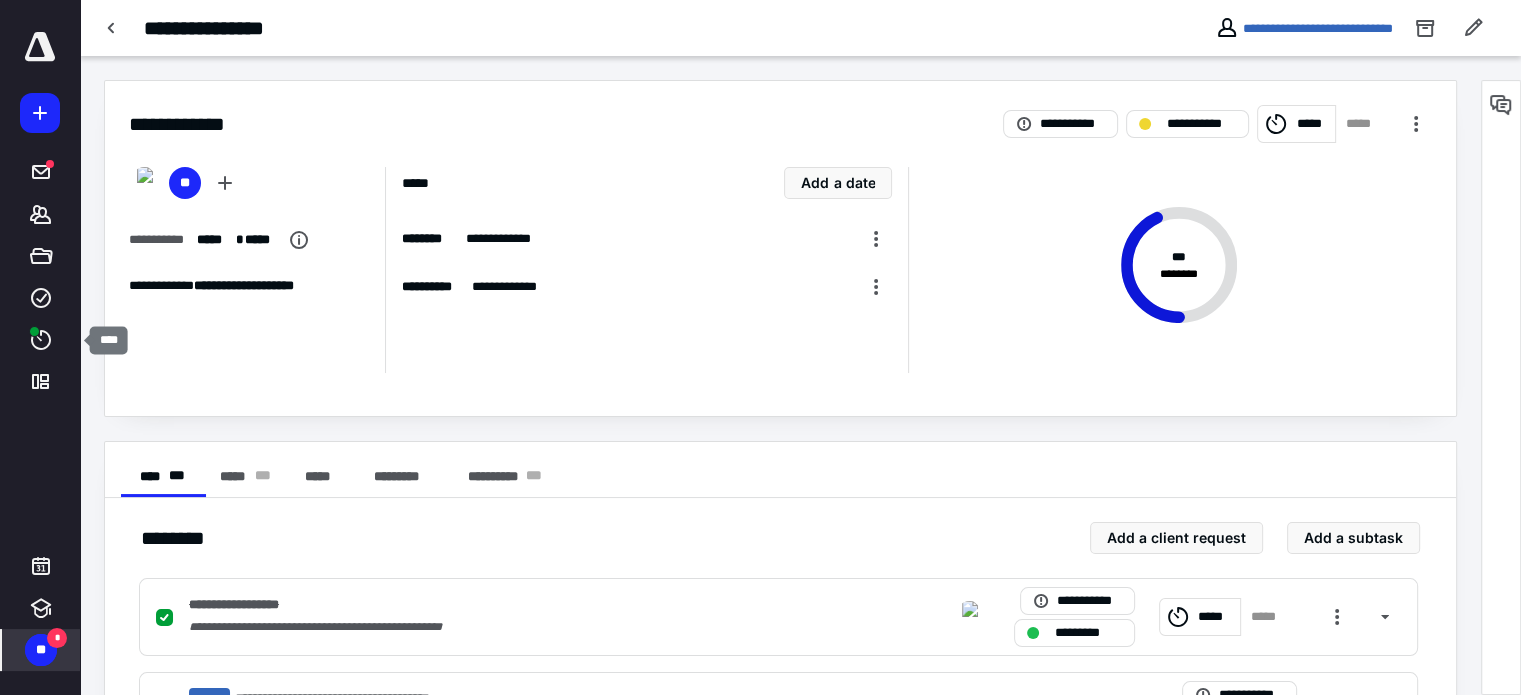 click 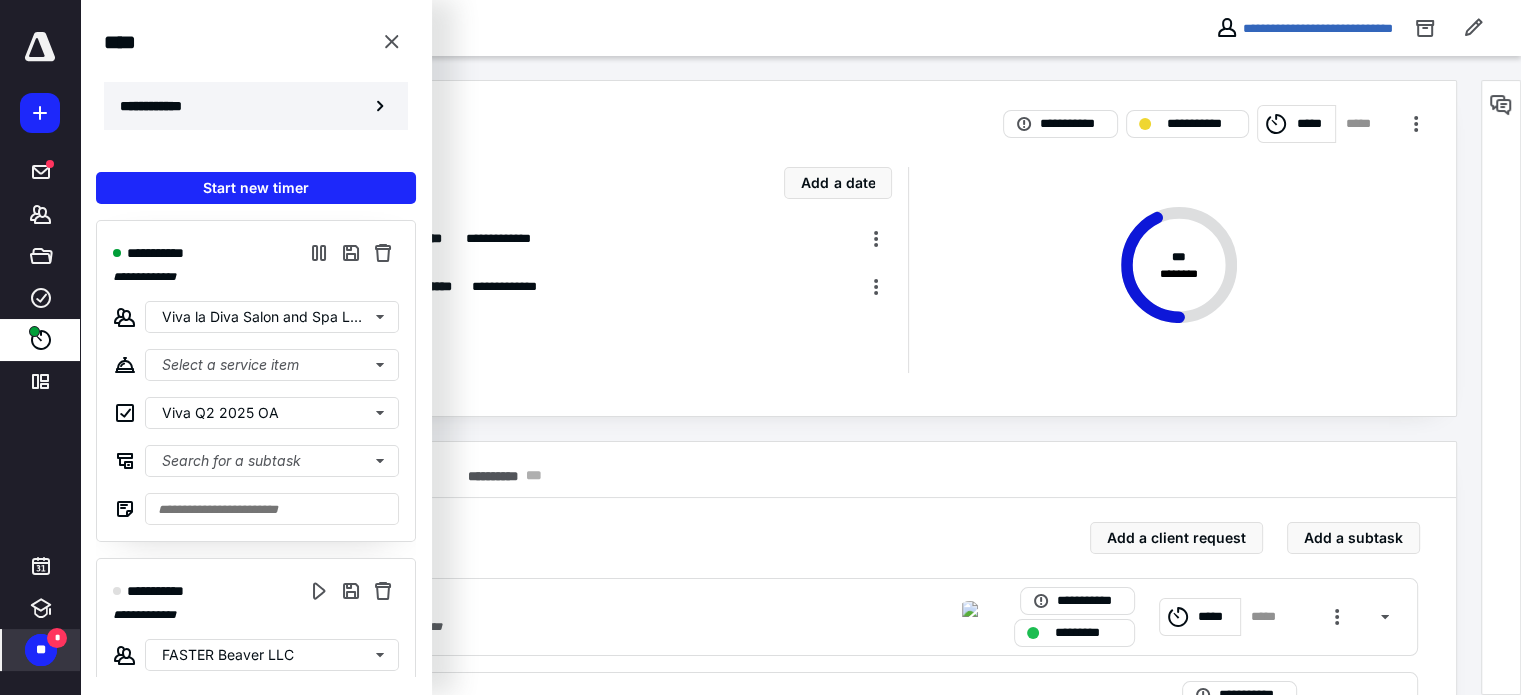 click on "**********" at bounding box center (162, 106) 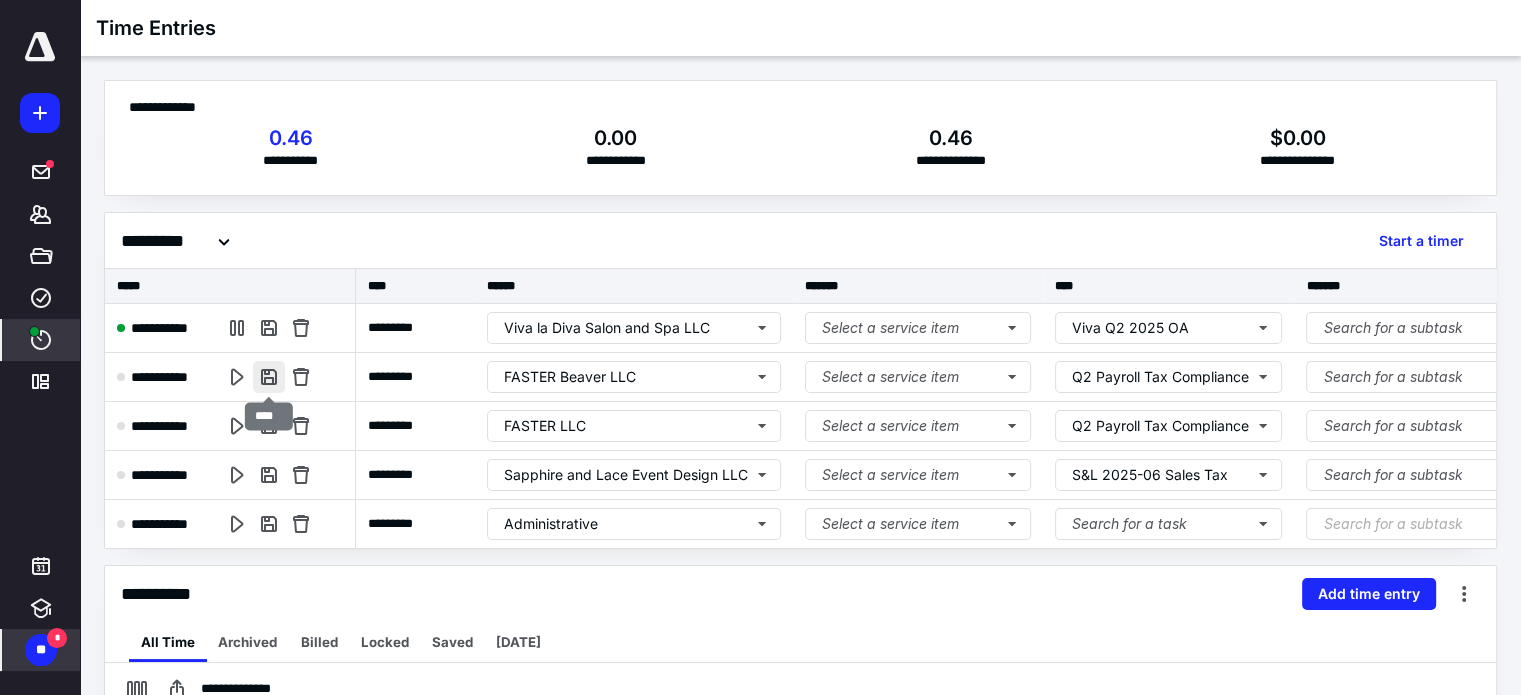 click at bounding box center [269, 377] 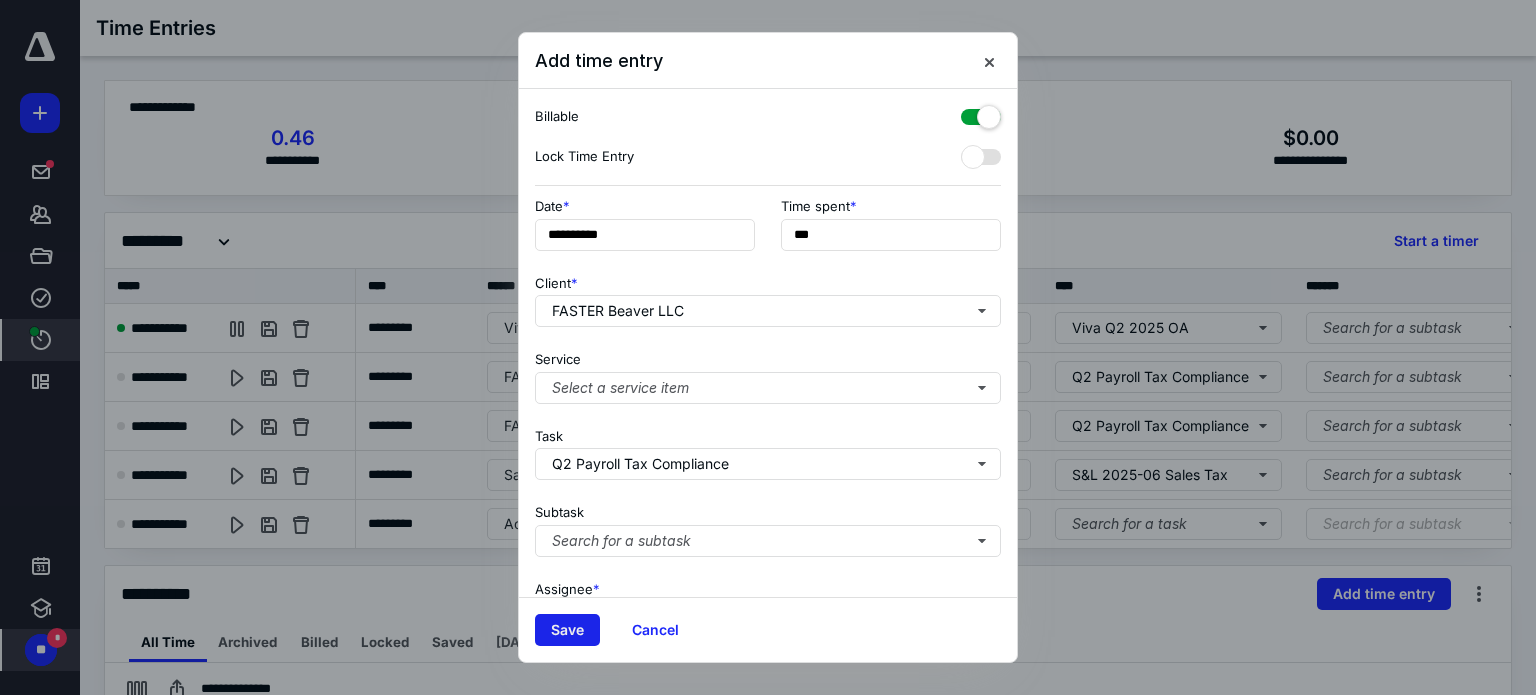 click on "Save" at bounding box center (567, 630) 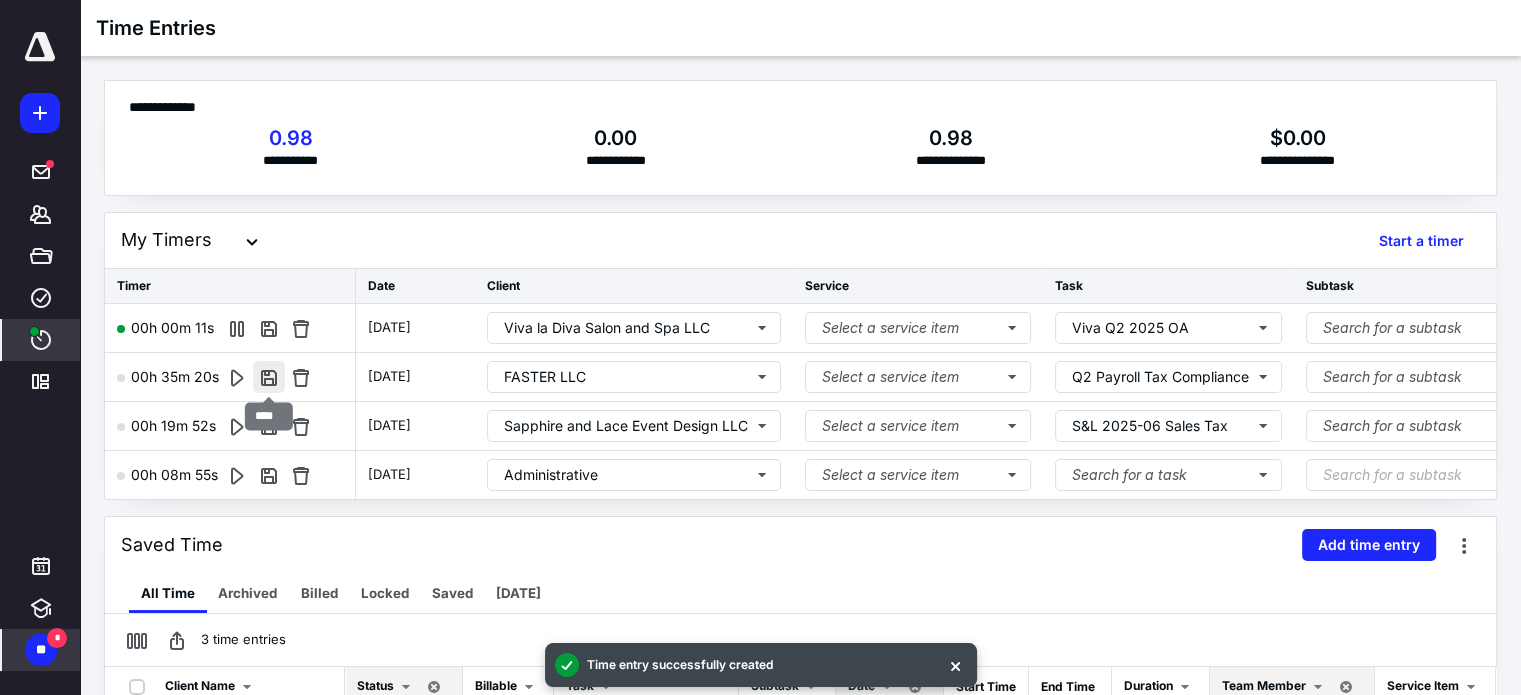 click at bounding box center [269, 377] 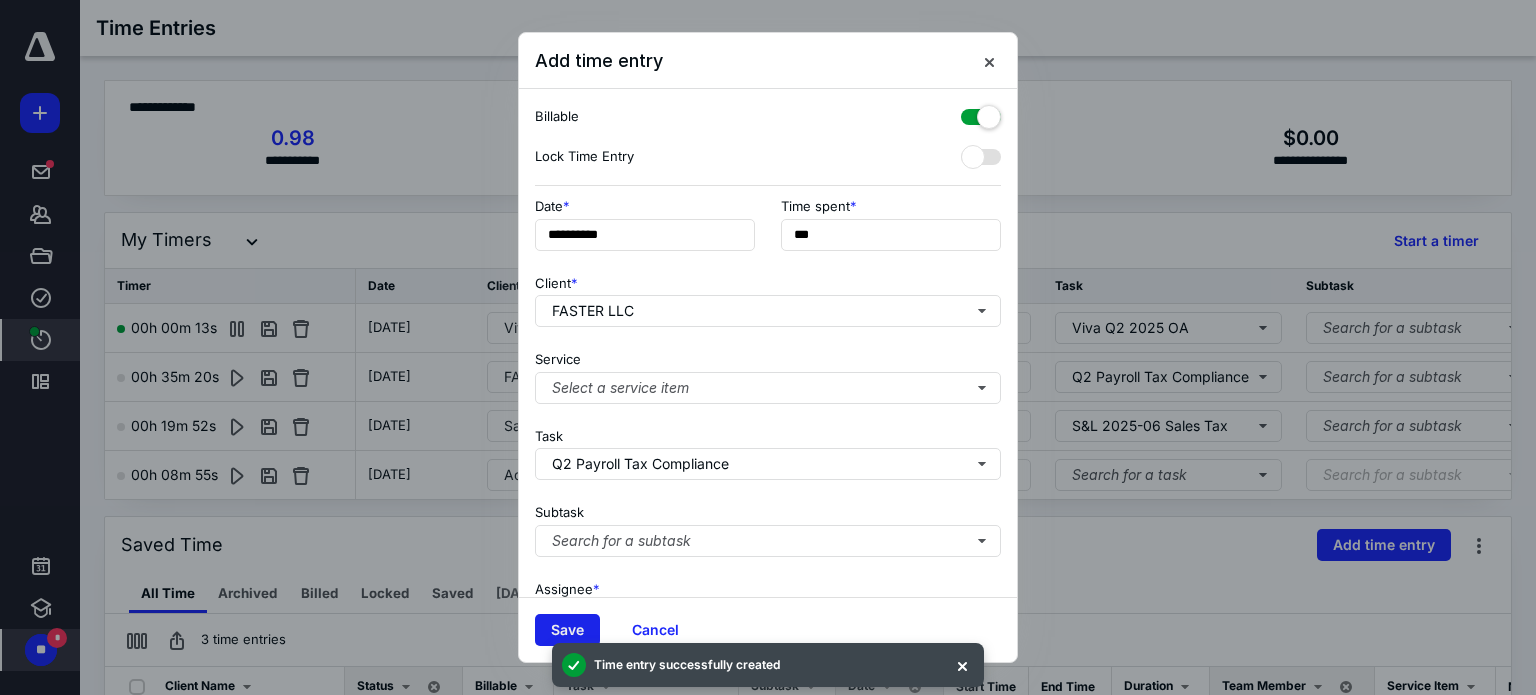 click on "Save" at bounding box center (567, 630) 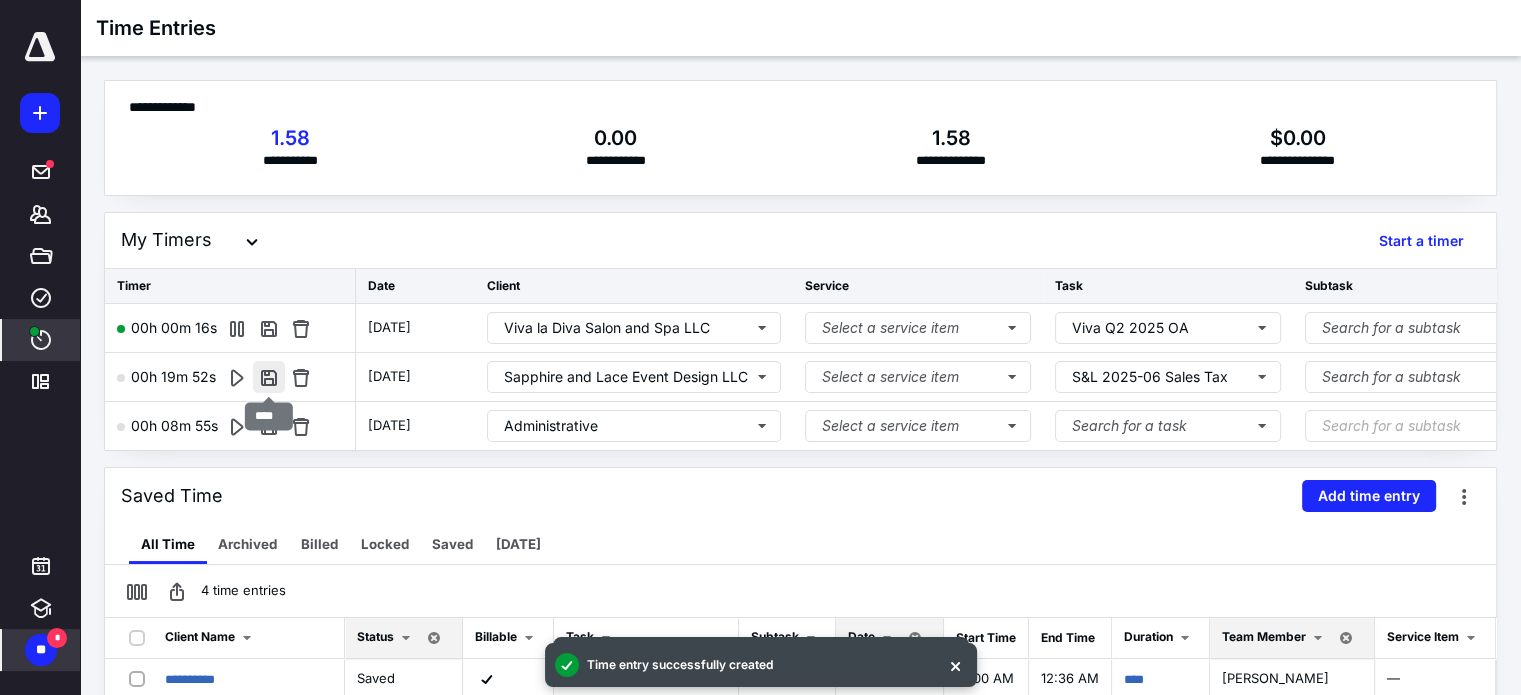 click at bounding box center (269, 377) 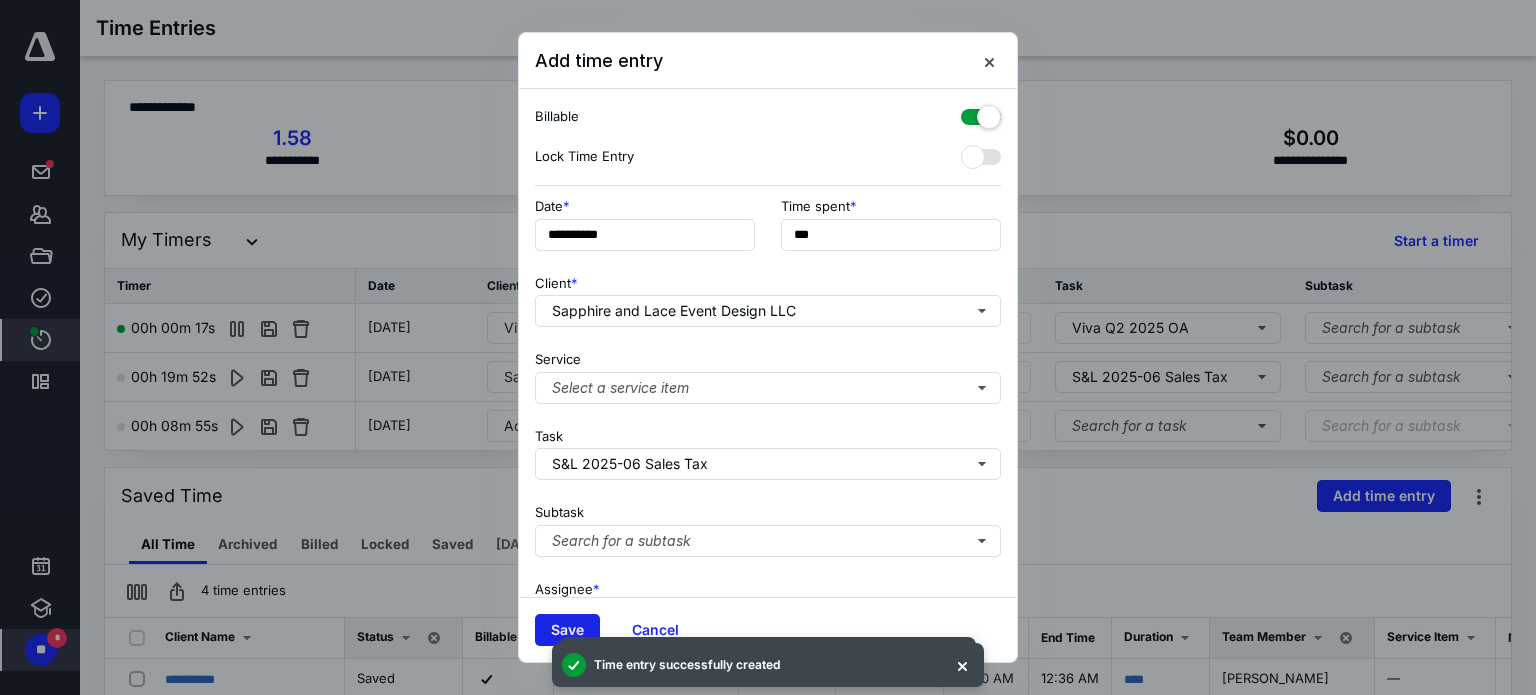 click on "Save" at bounding box center (567, 630) 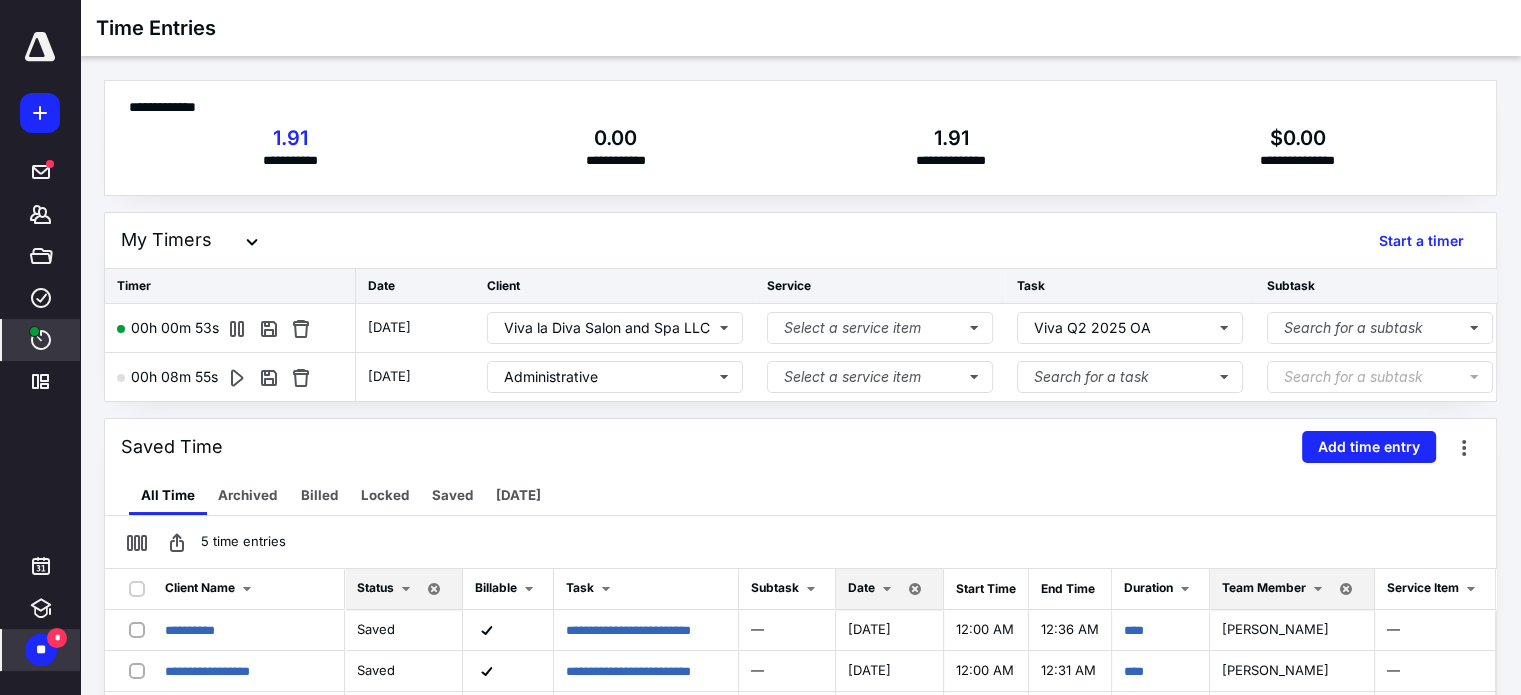 click on "**" at bounding box center (41, 650) 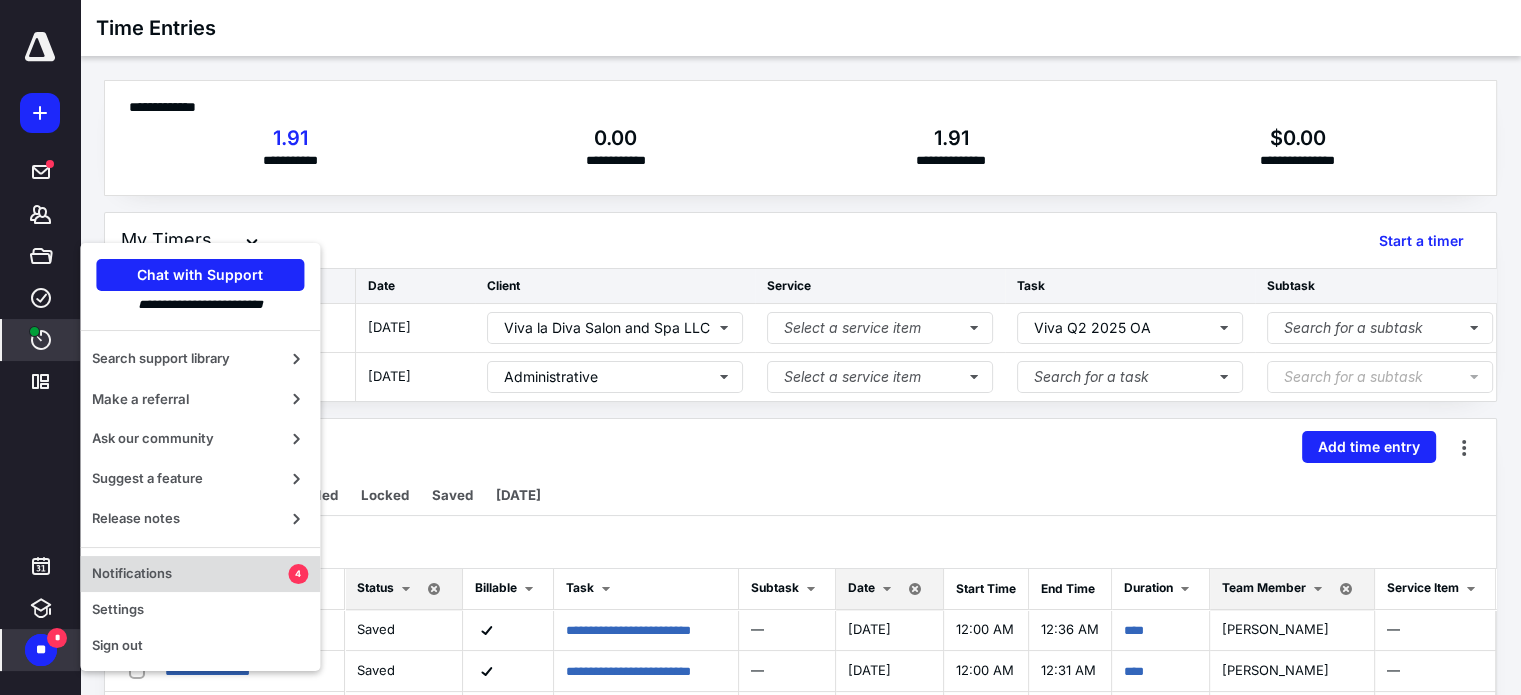 click on "Notifications" at bounding box center [190, 574] 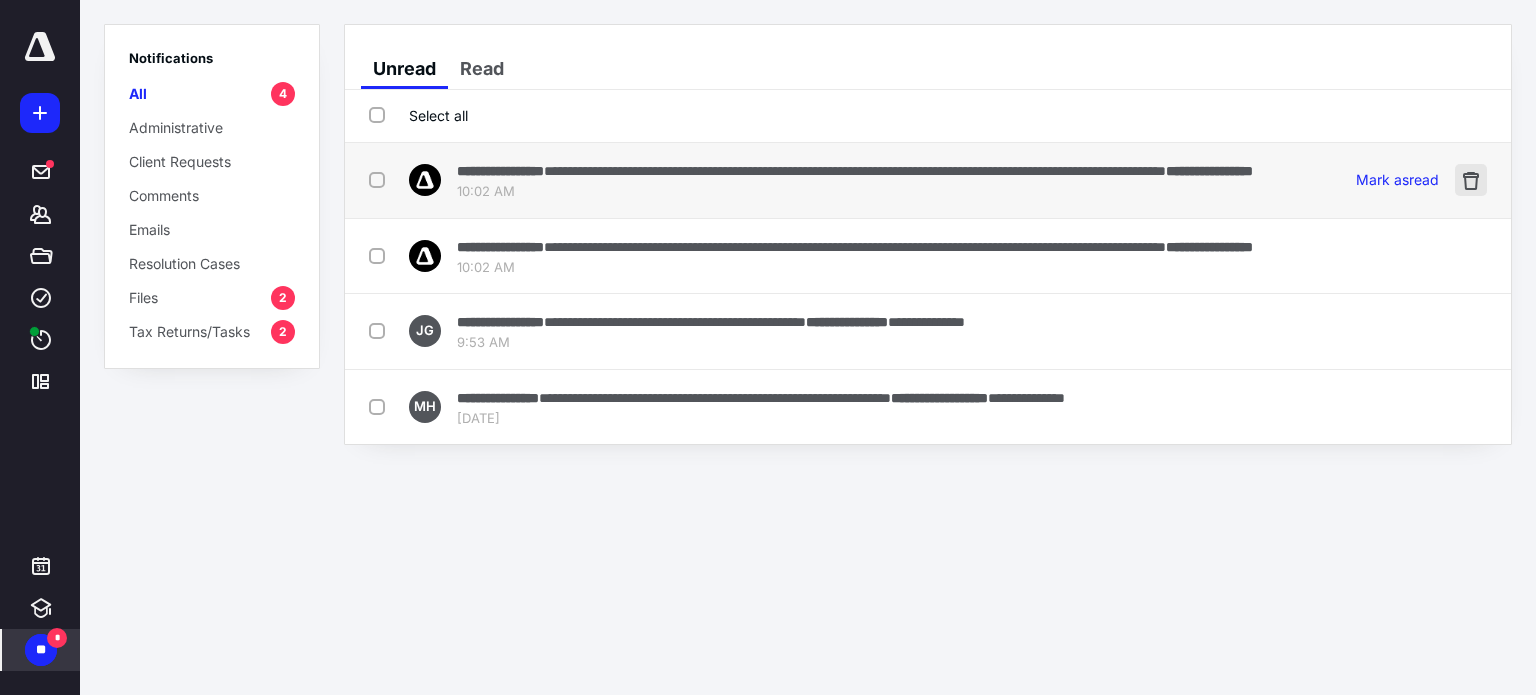 click at bounding box center (1471, 180) 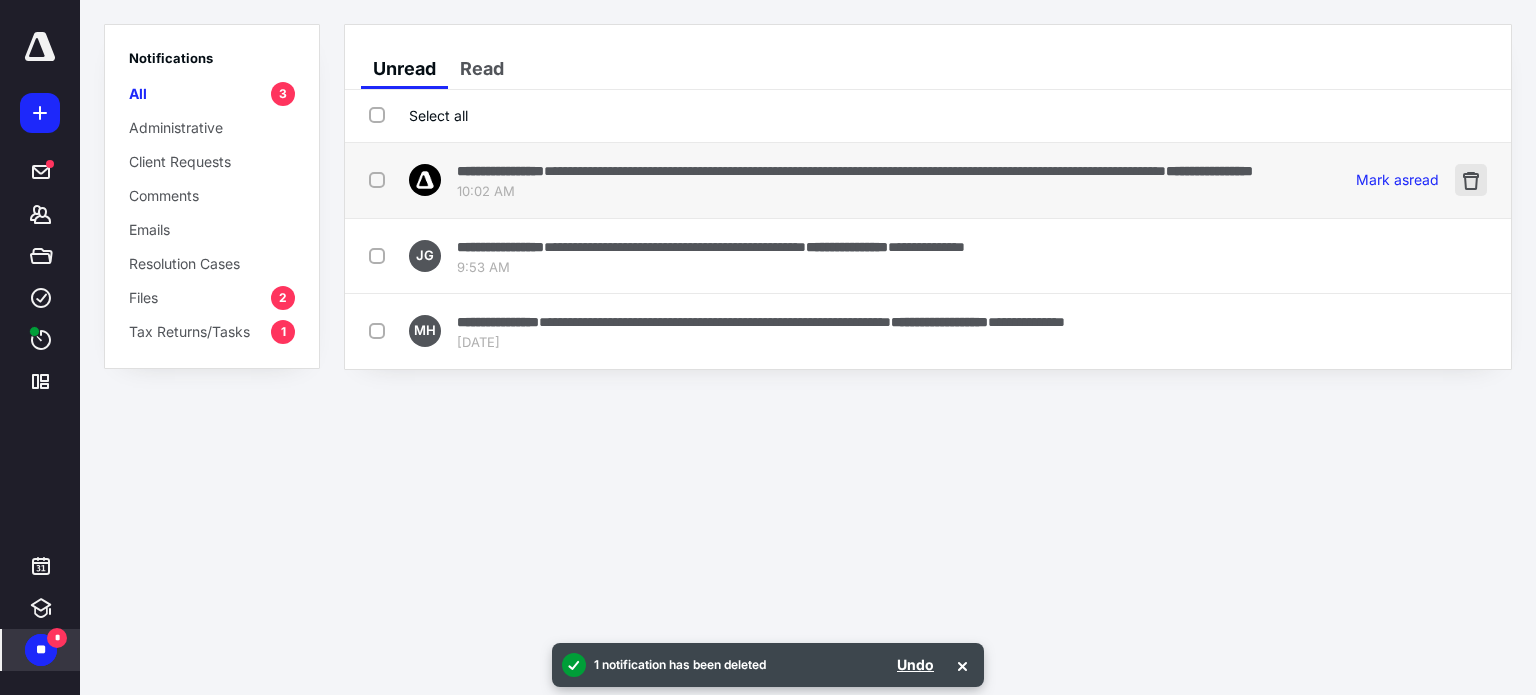 click at bounding box center [1471, 180] 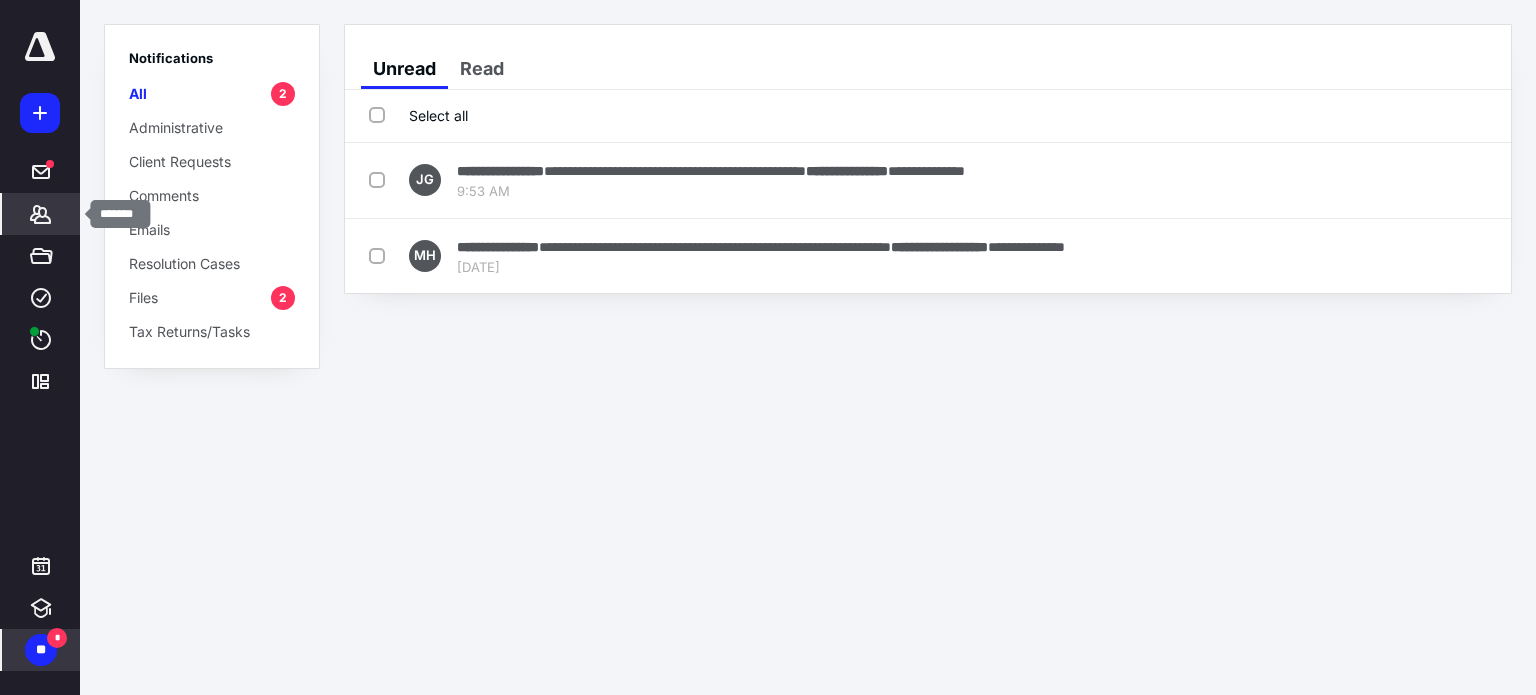 click 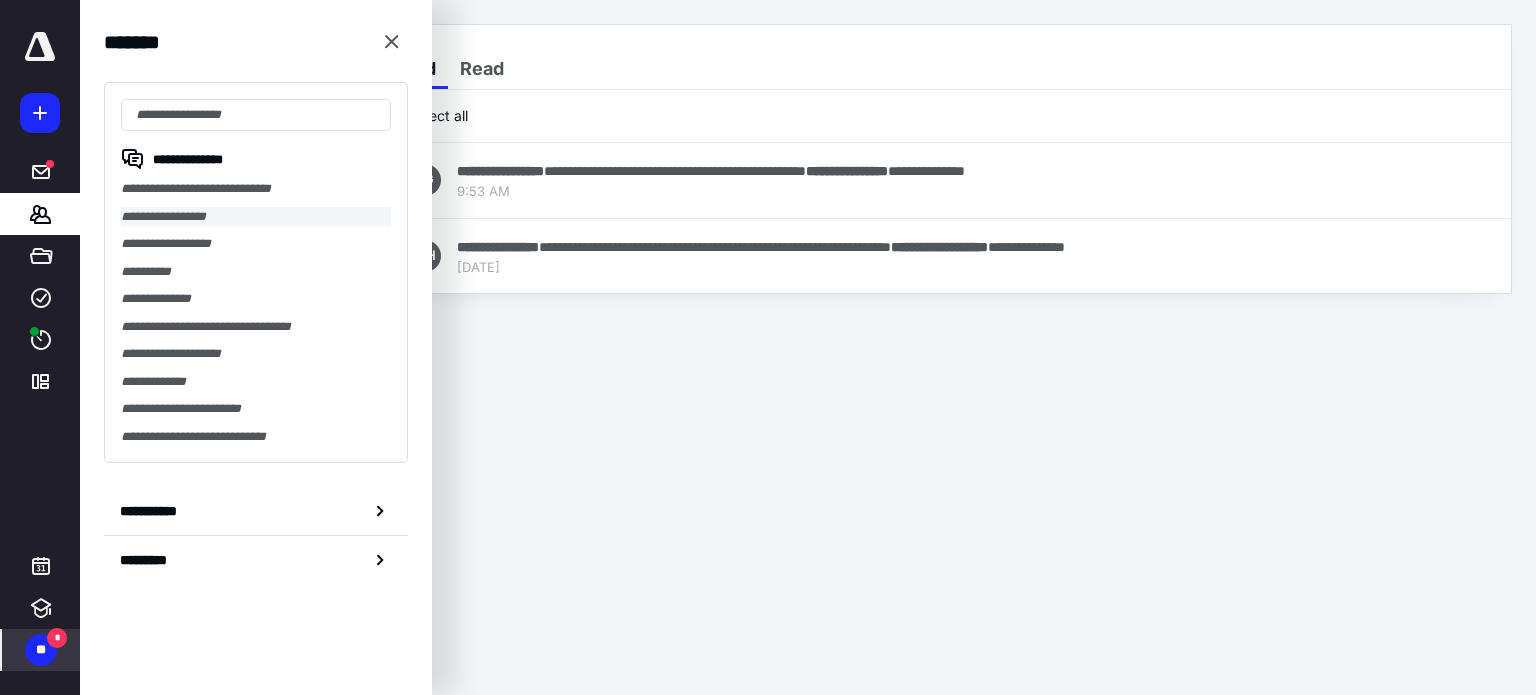 click on "**********" at bounding box center [256, 217] 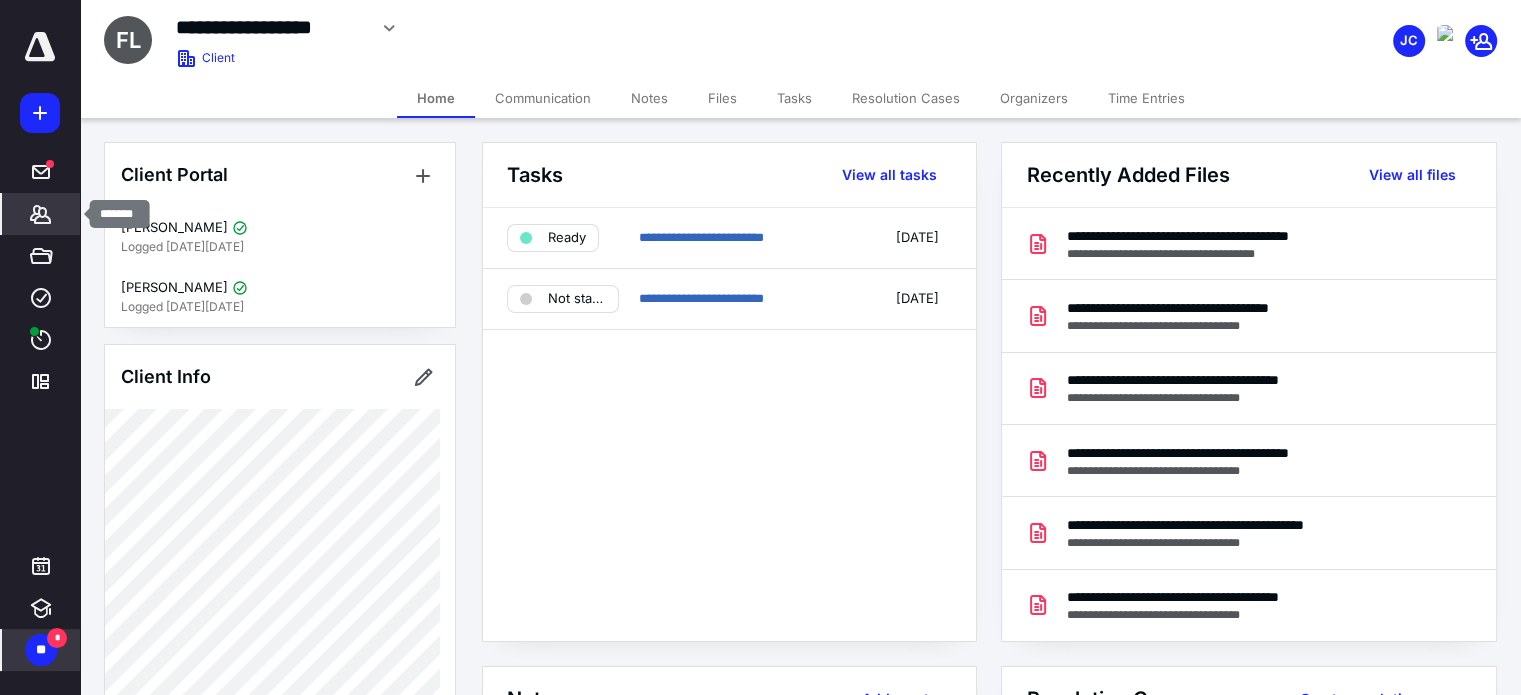 click 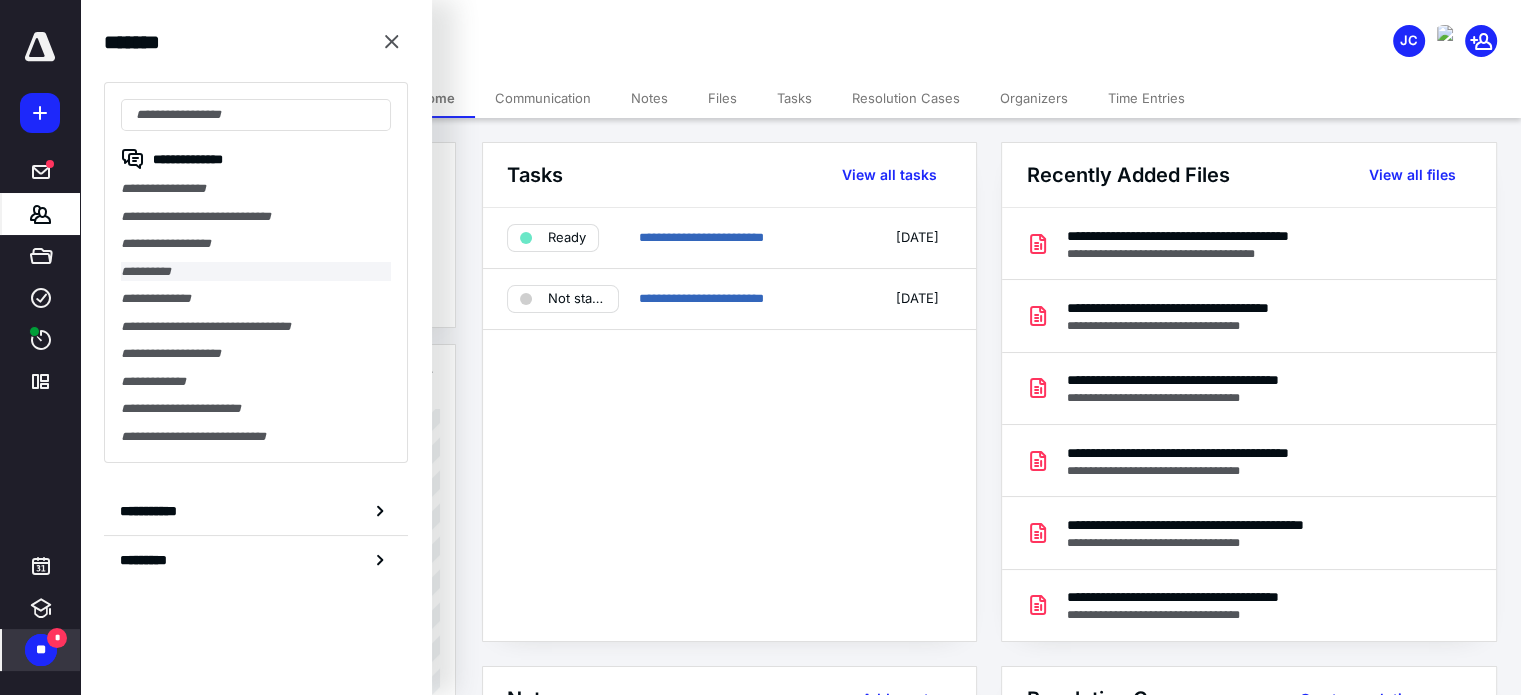 click on "**********" at bounding box center [256, 272] 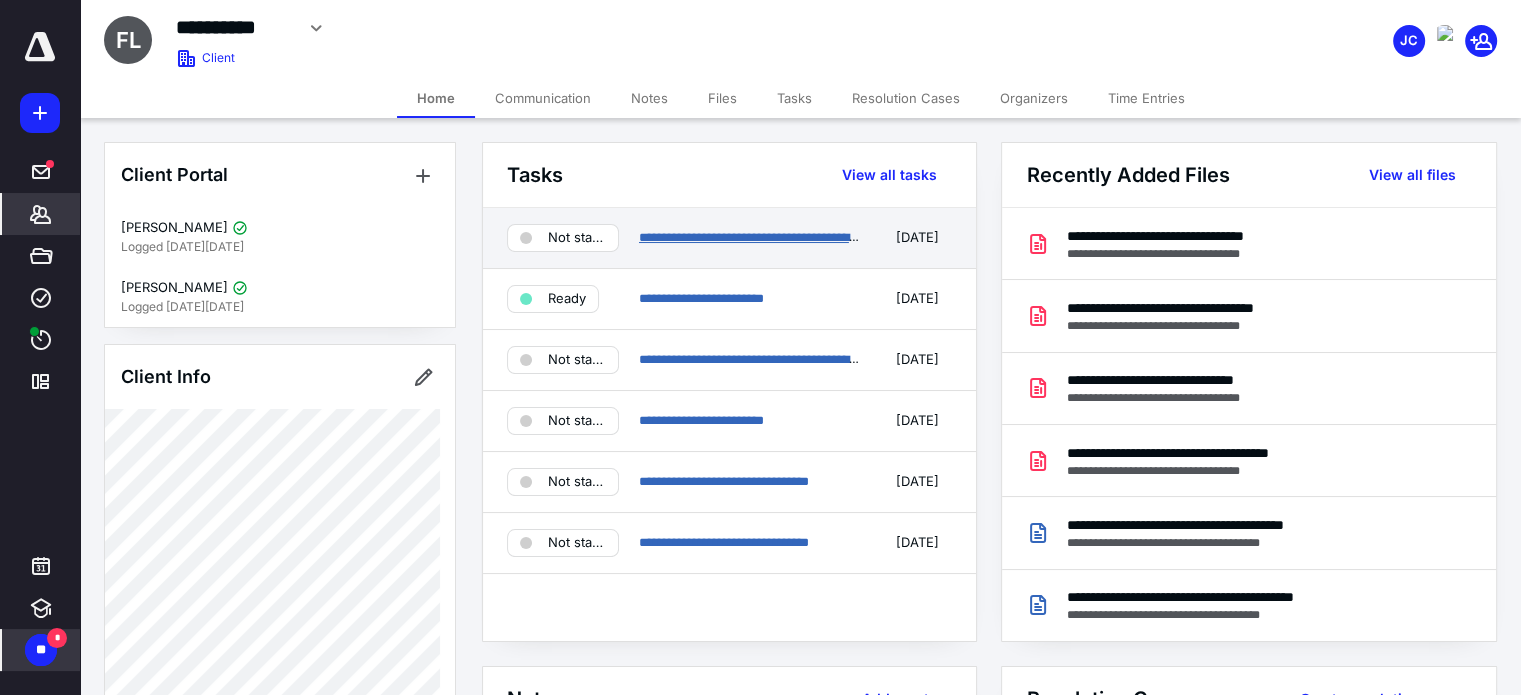 click on "**********" at bounding box center (769, 237) 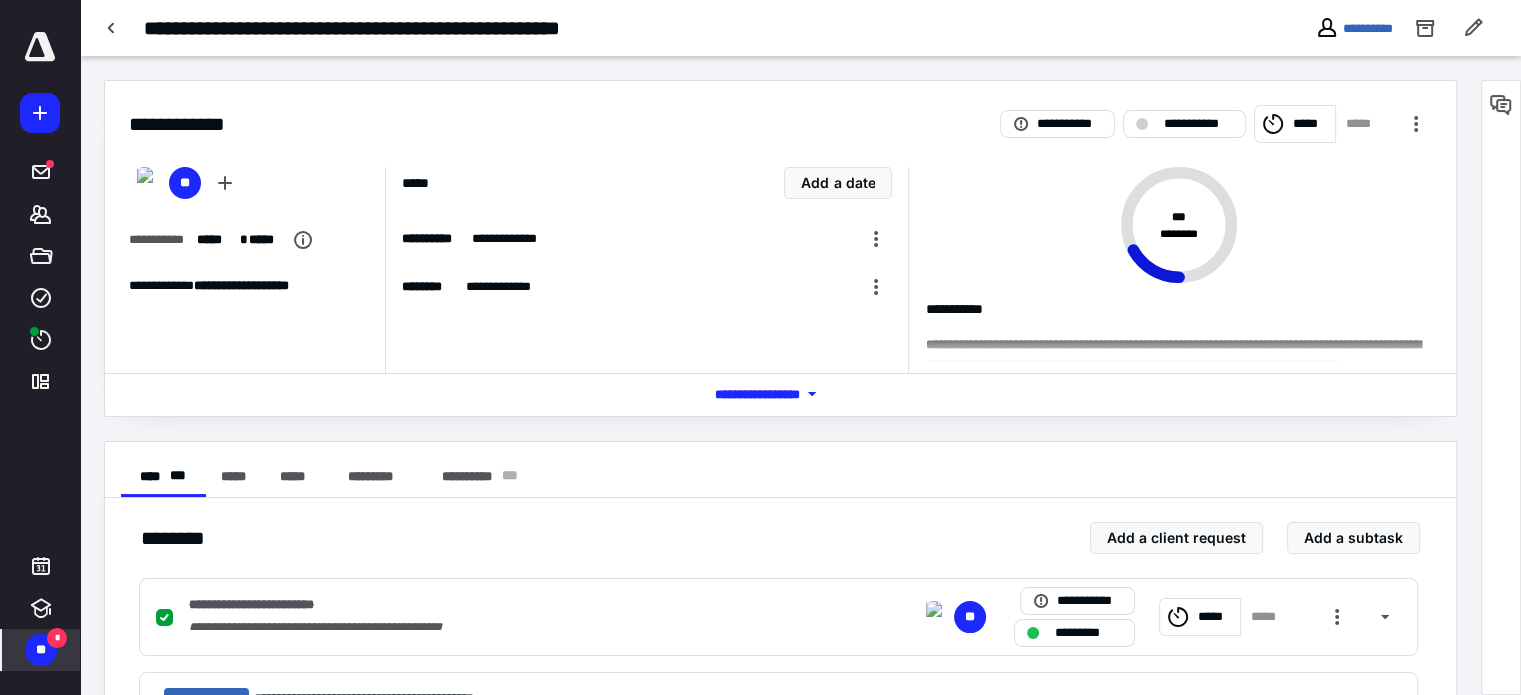 click on "*****" at bounding box center [1311, 124] 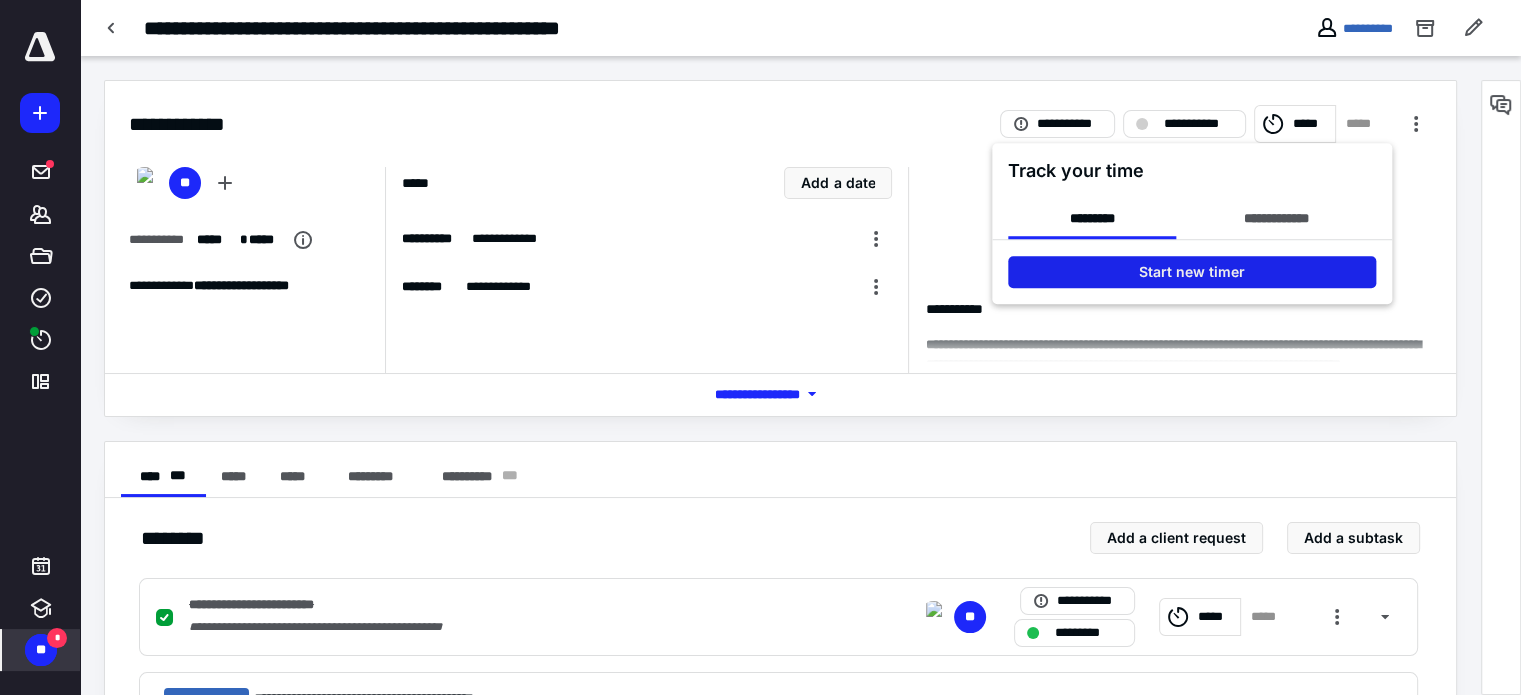 click on "Start new timer" at bounding box center (1192, 272) 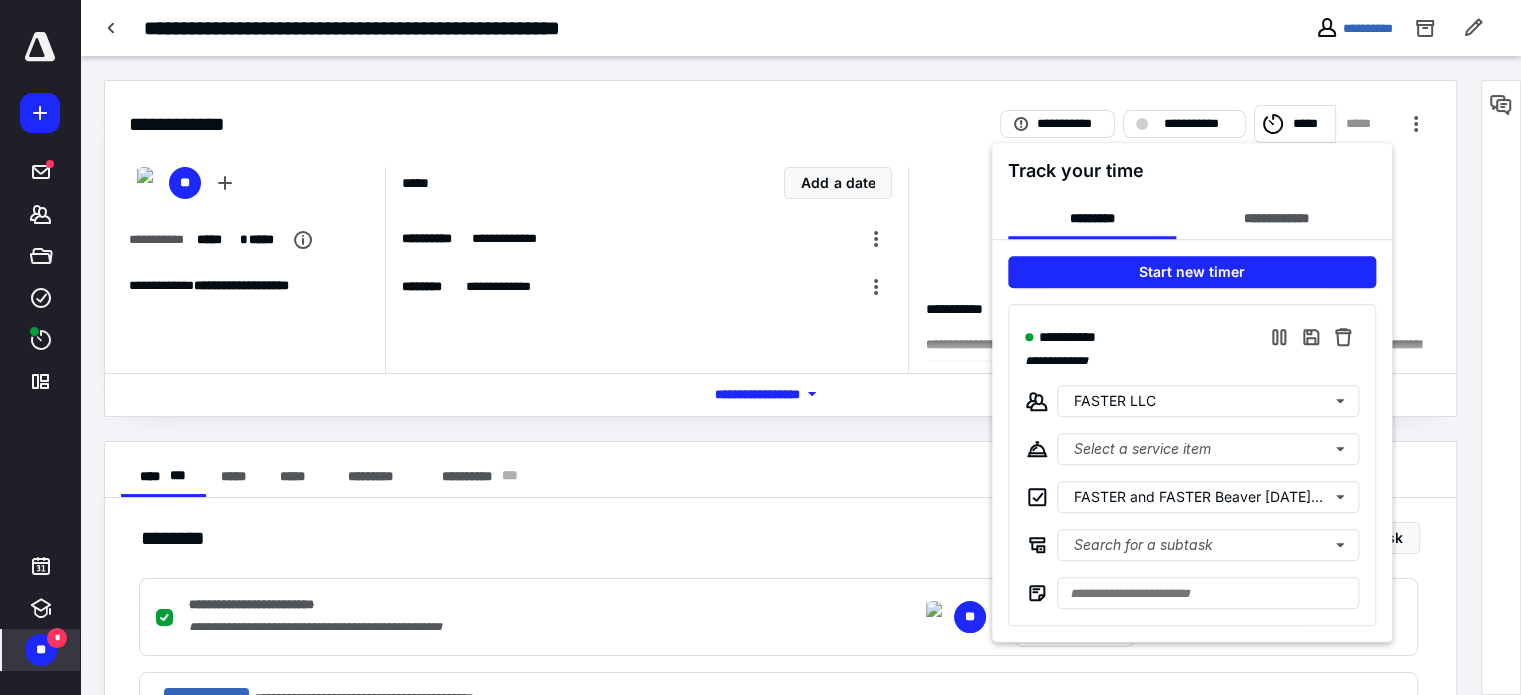 click at bounding box center [760, 347] 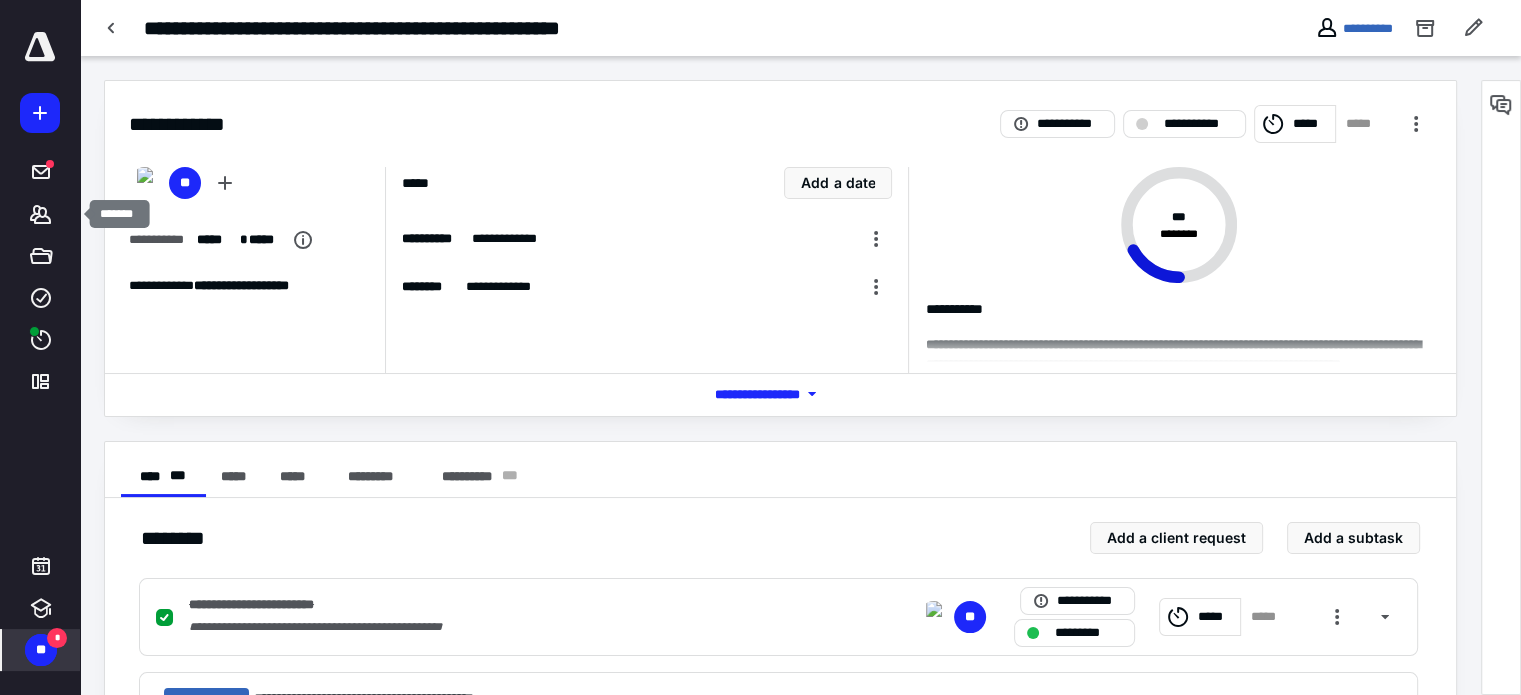 click 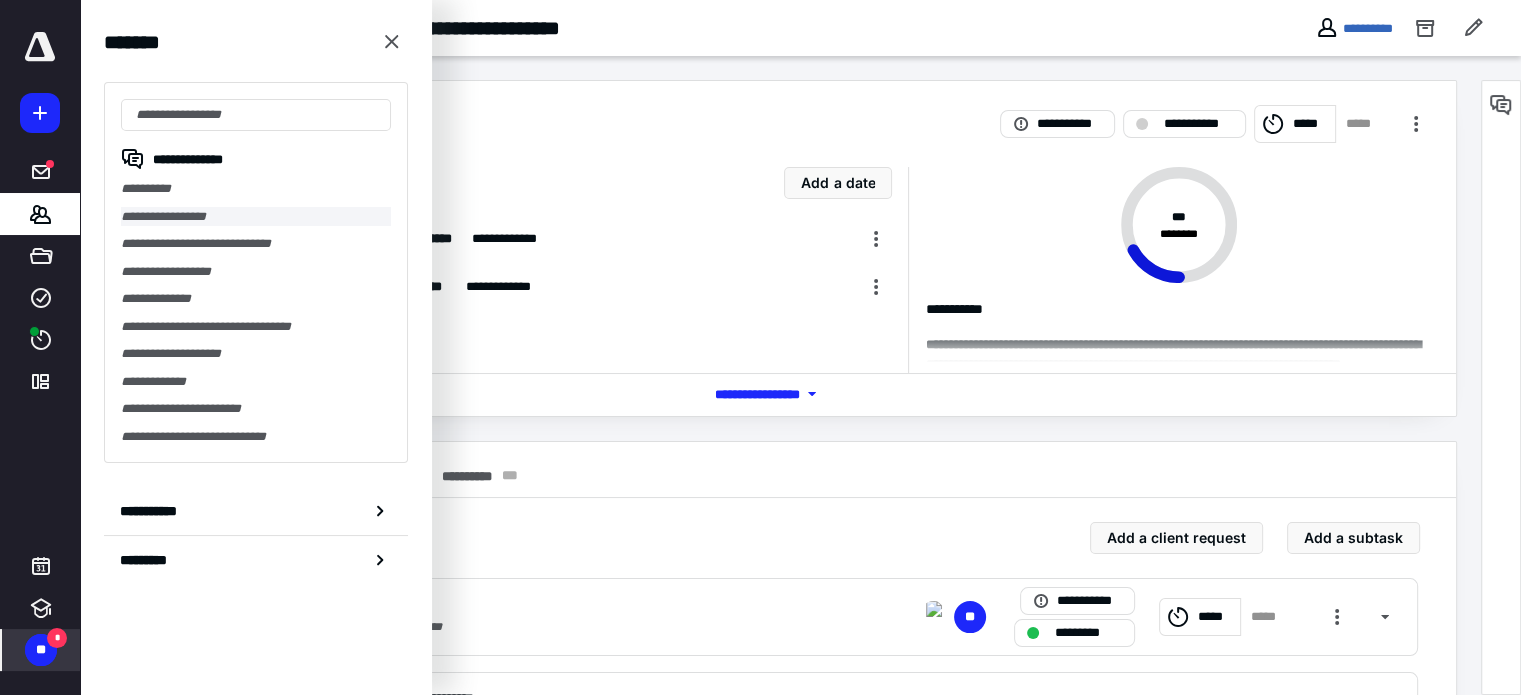 click on "**********" at bounding box center (256, 217) 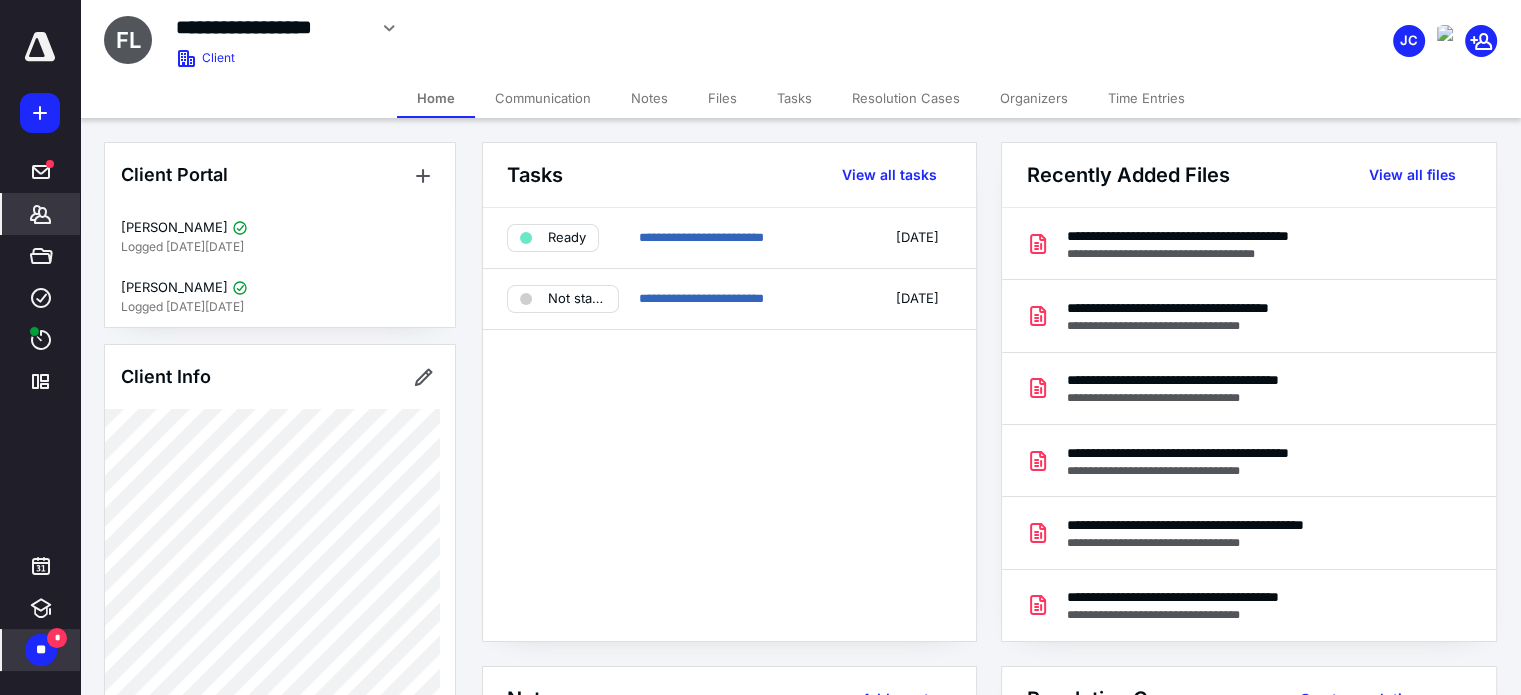 click on "Files" at bounding box center [722, 98] 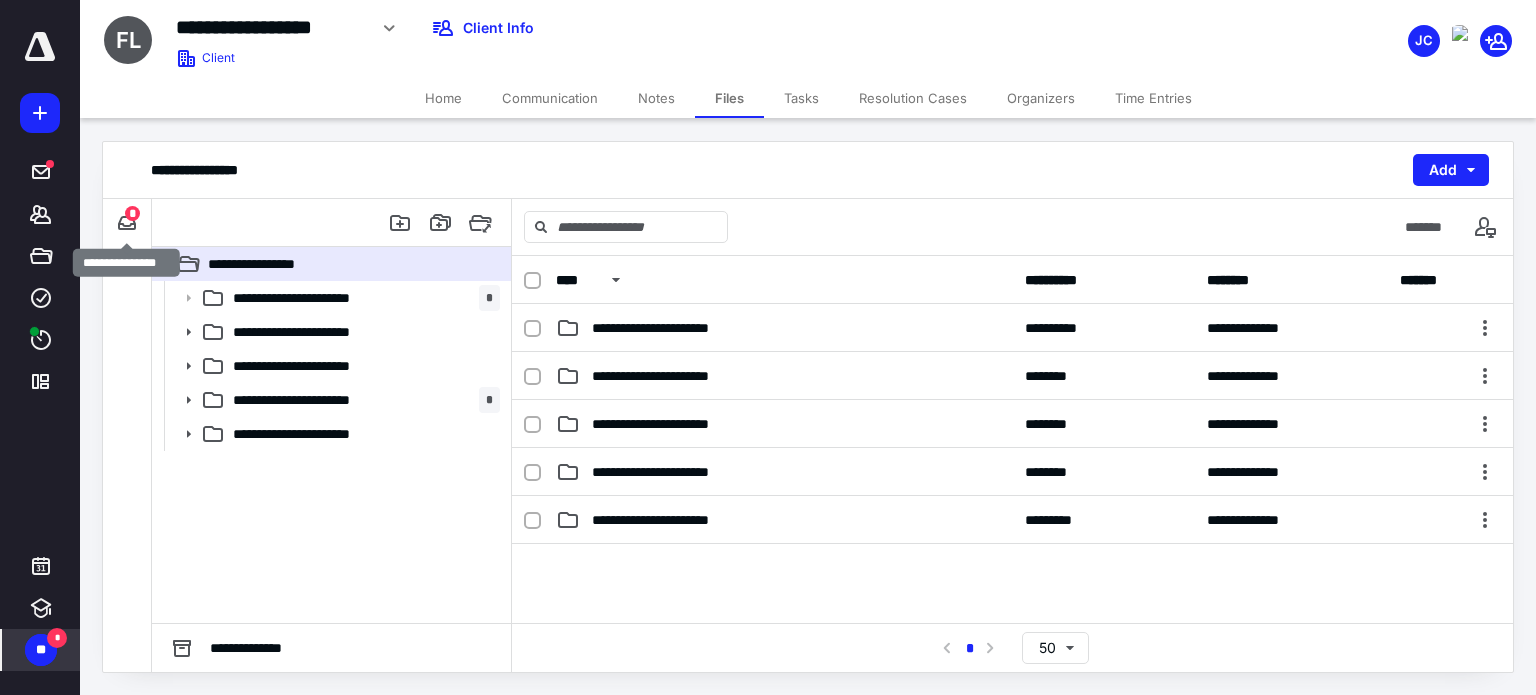 click on "*" at bounding box center (132, 213) 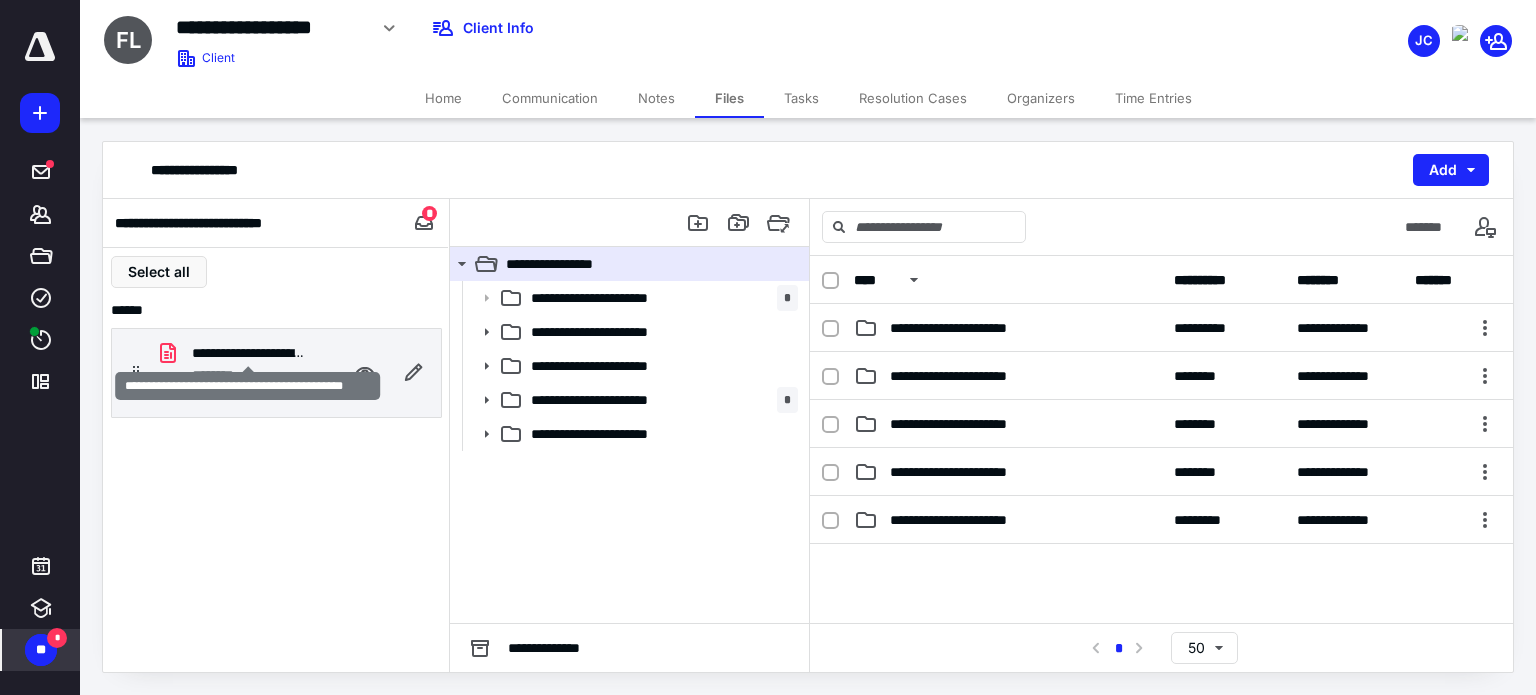click on "**********" at bounding box center (248, 353) 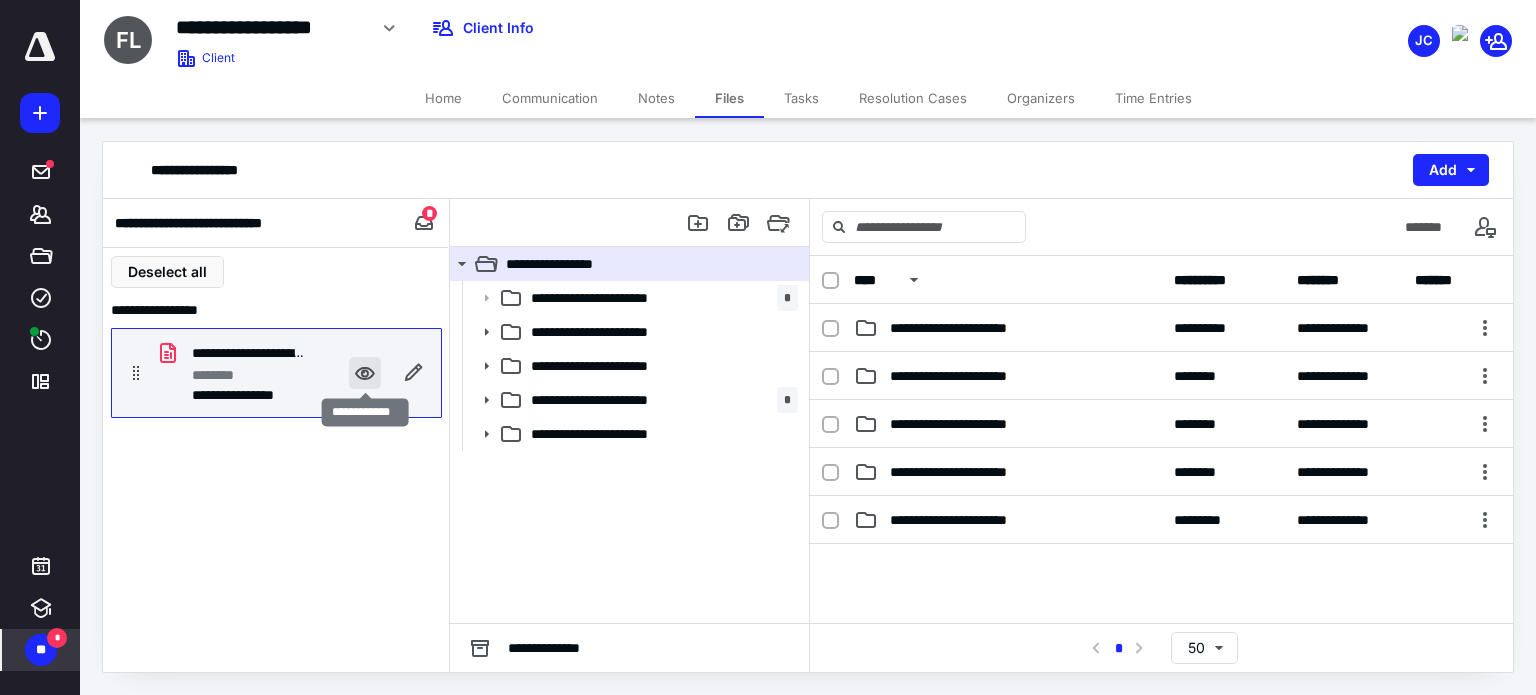 click at bounding box center [365, 373] 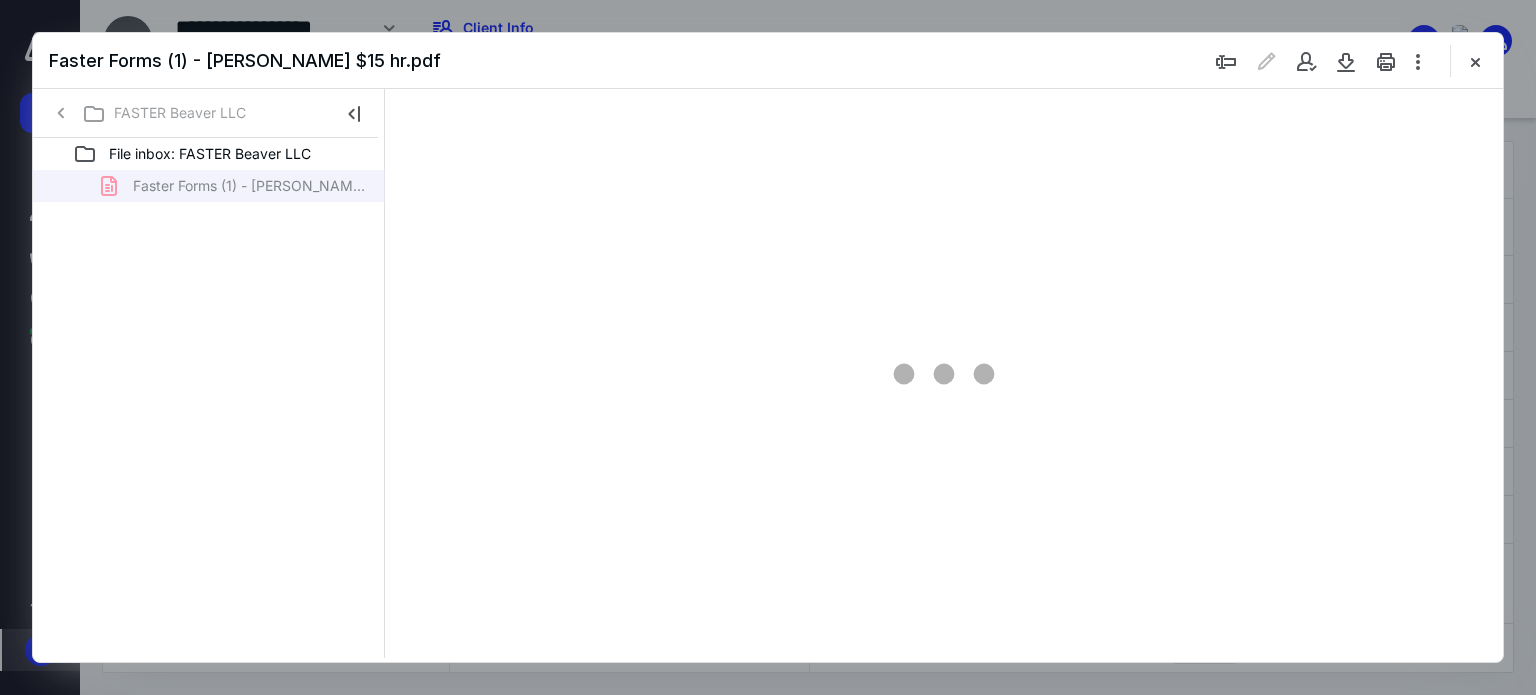 scroll, scrollTop: 0, scrollLeft: 0, axis: both 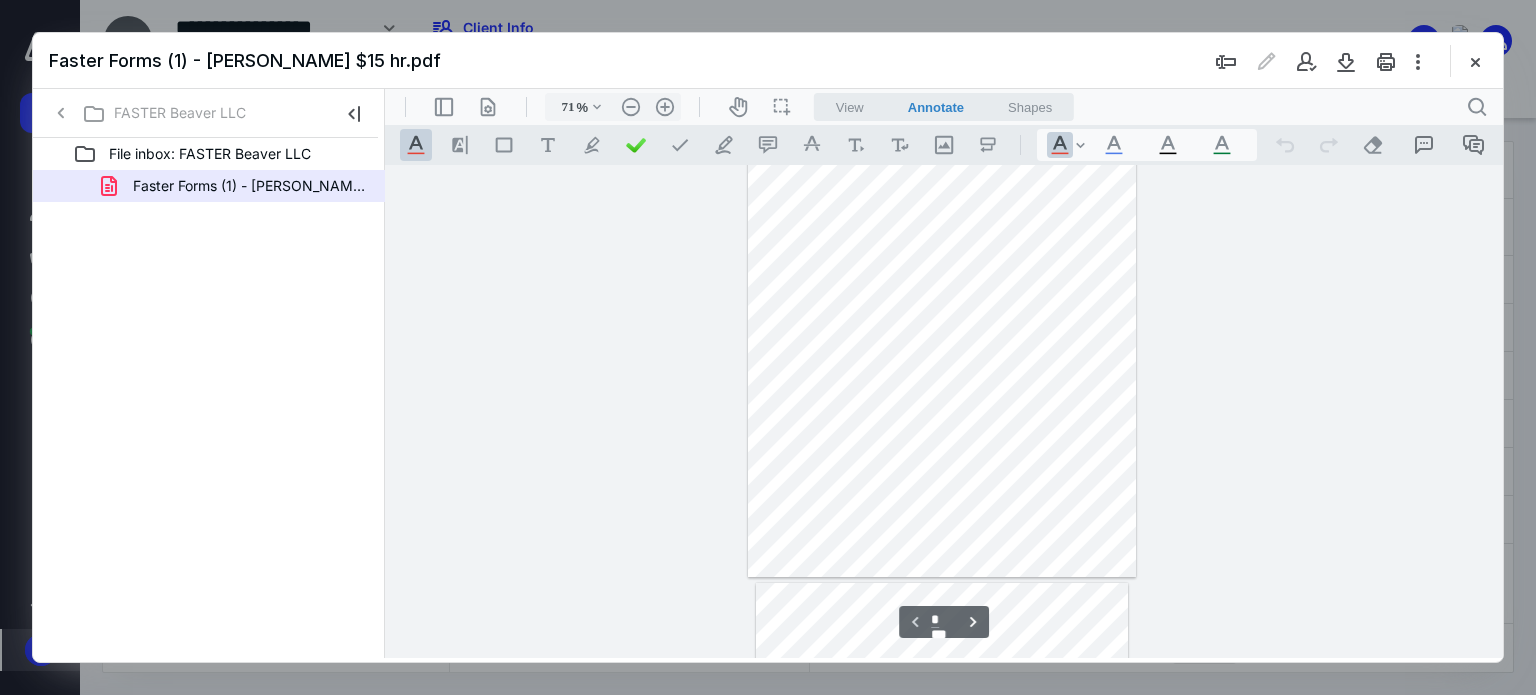 type on "79" 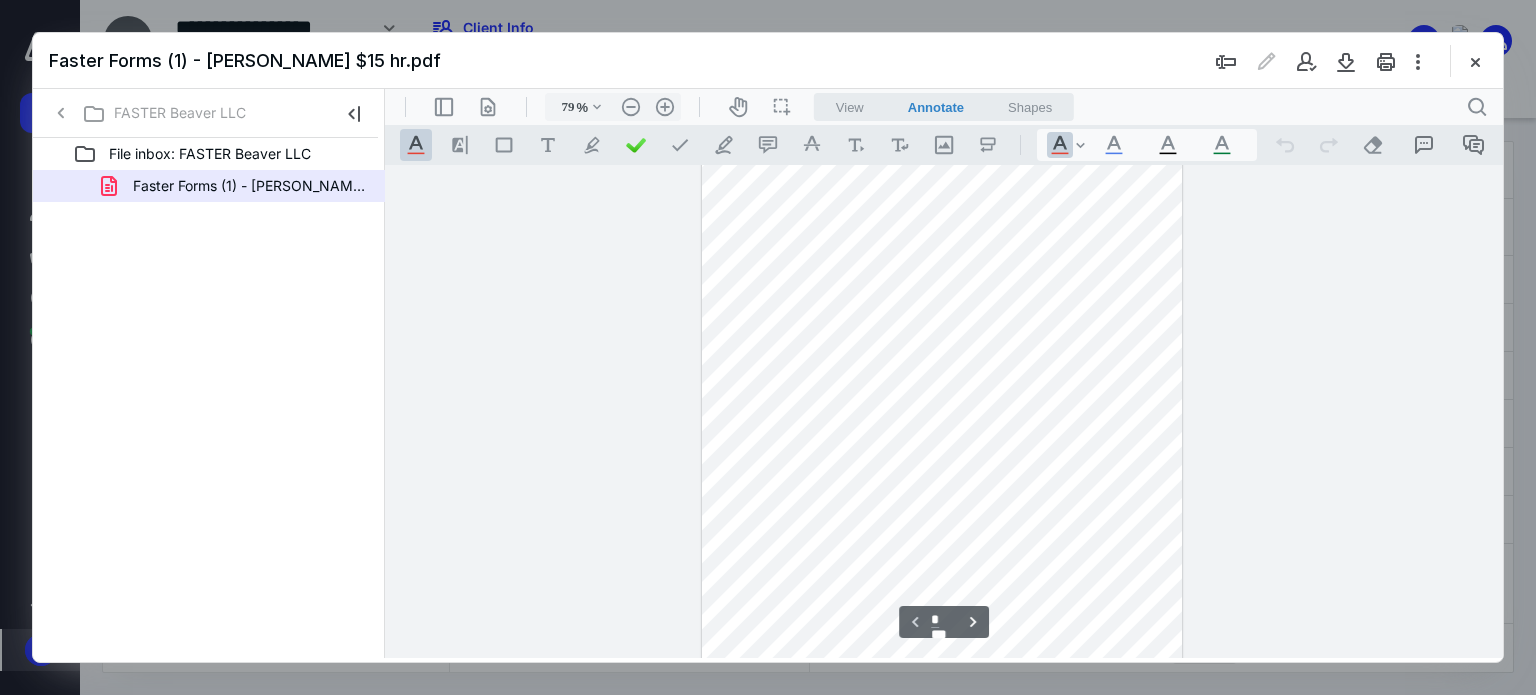 scroll, scrollTop: 0, scrollLeft: 0, axis: both 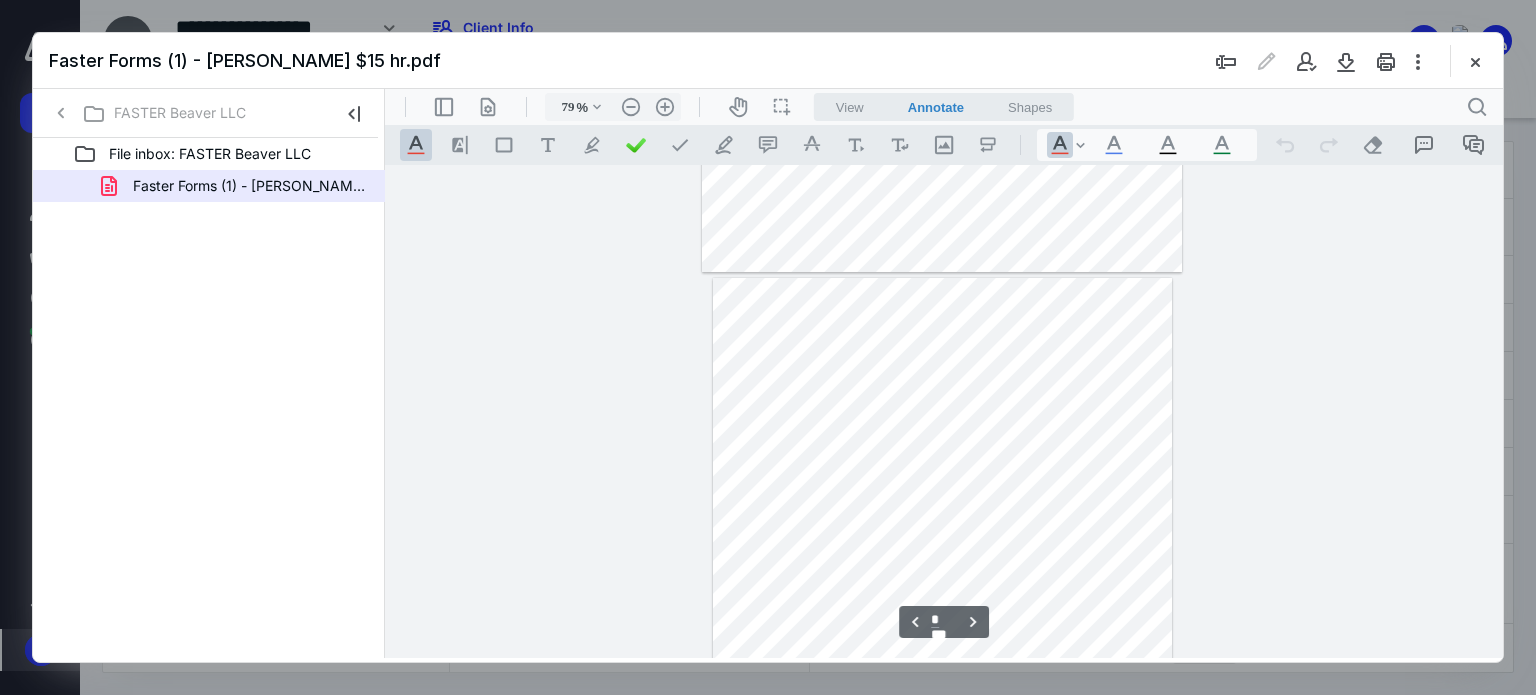 type on "*" 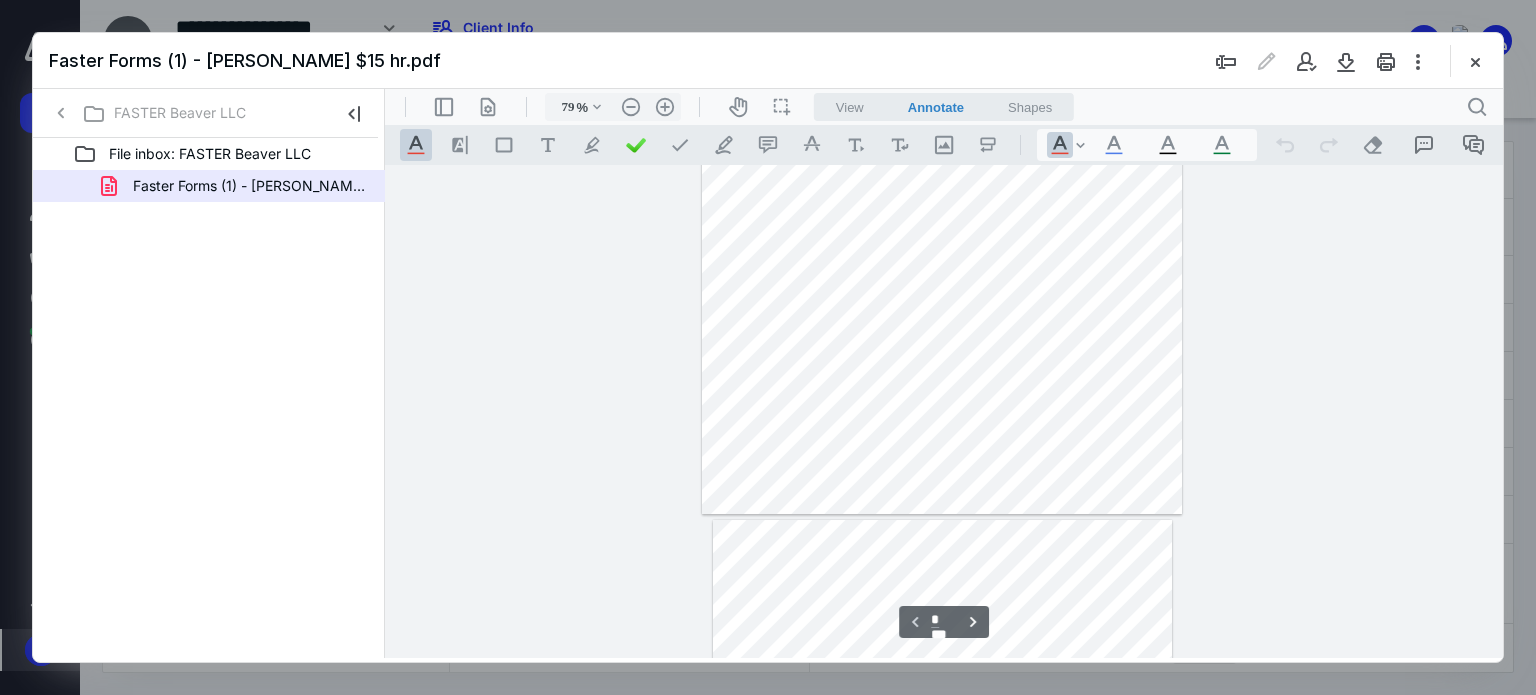 scroll, scrollTop: 0, scrollLeft: 0, axis: both 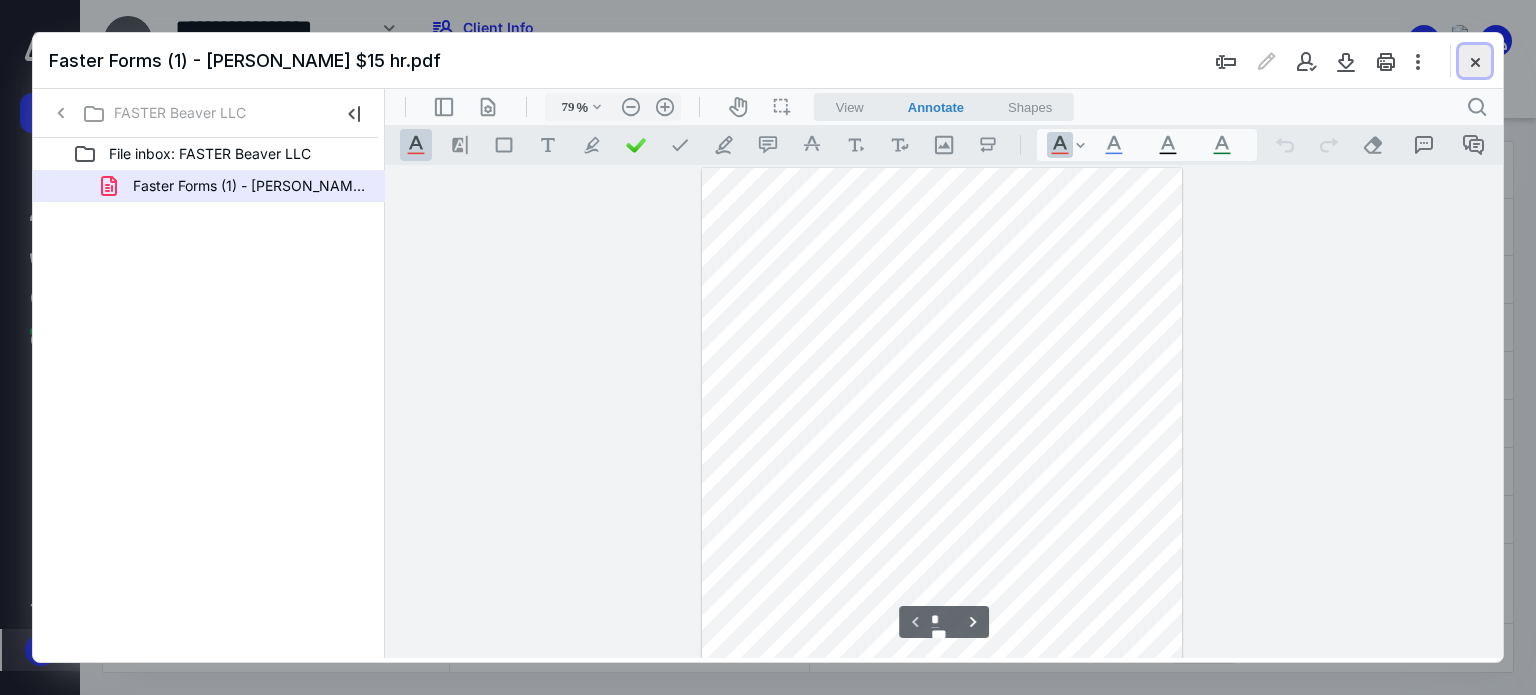 click at bounding box center (1475, 61) 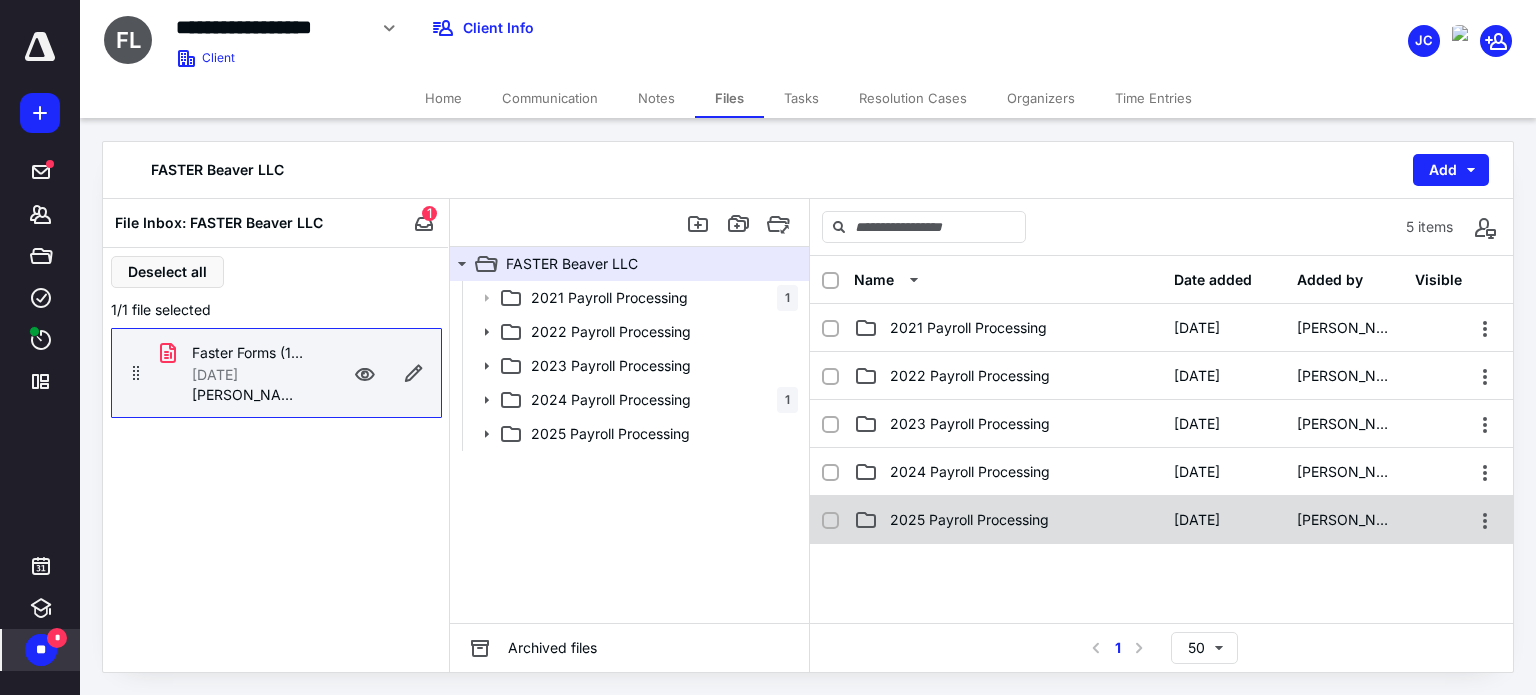 click on "2025 Payroll Processing" at bounding box center (969, 520) 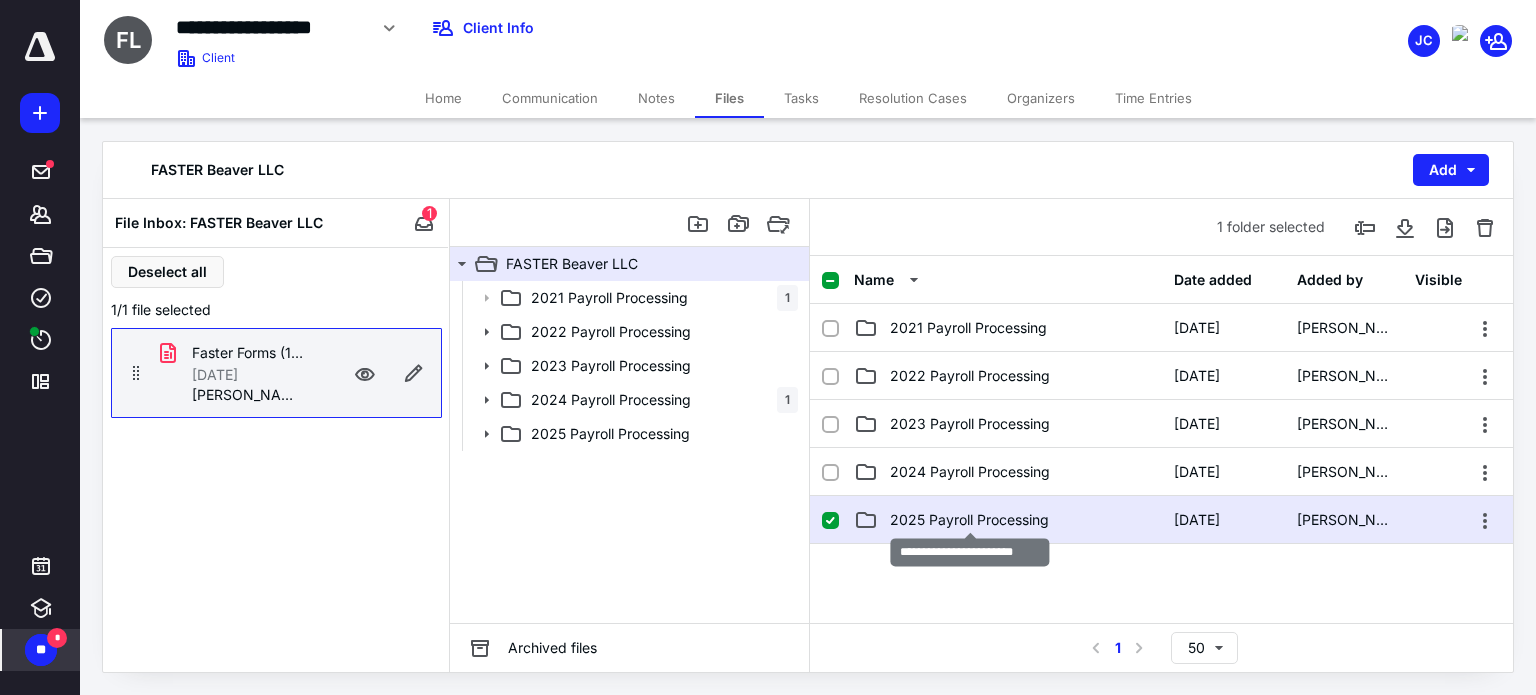 click on "2025 Payroll Processing" at bounding box center (969, 520) 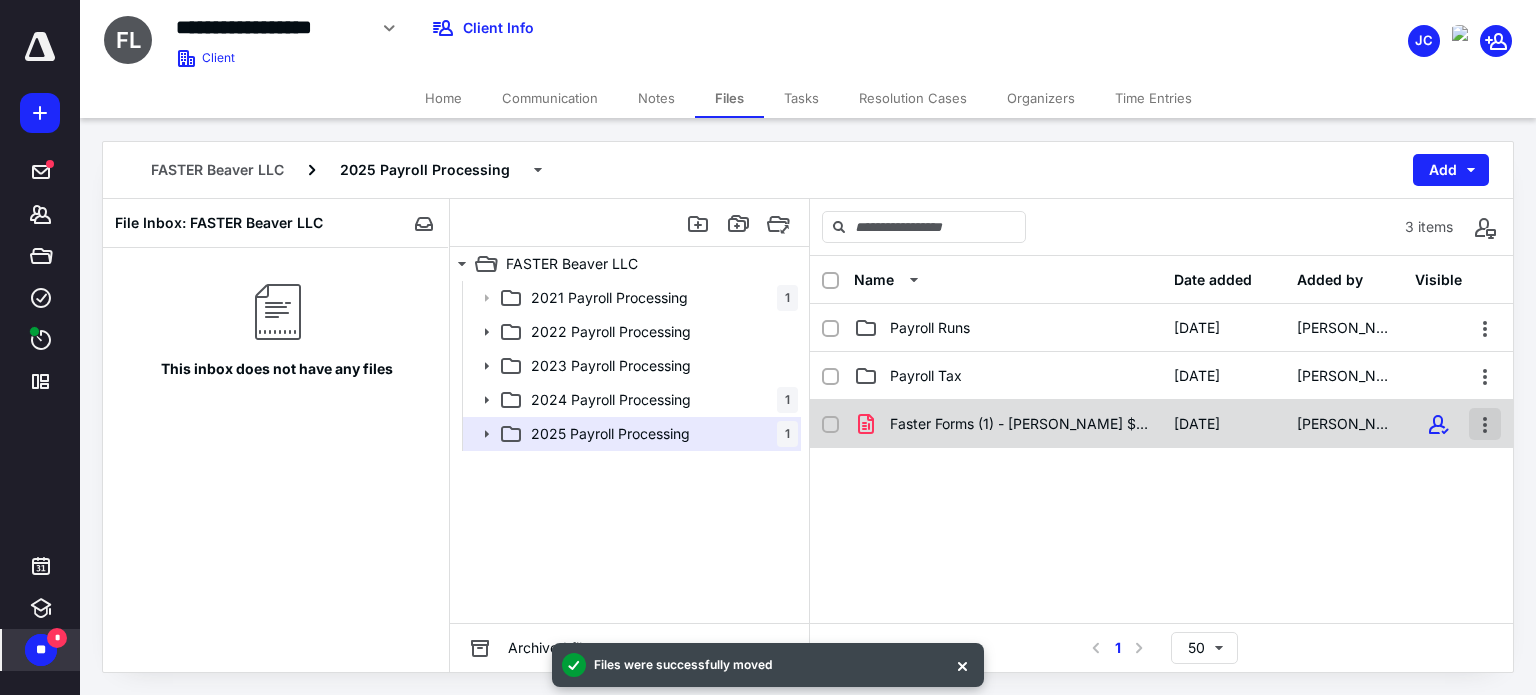 click at bounding box center (1485, 424) 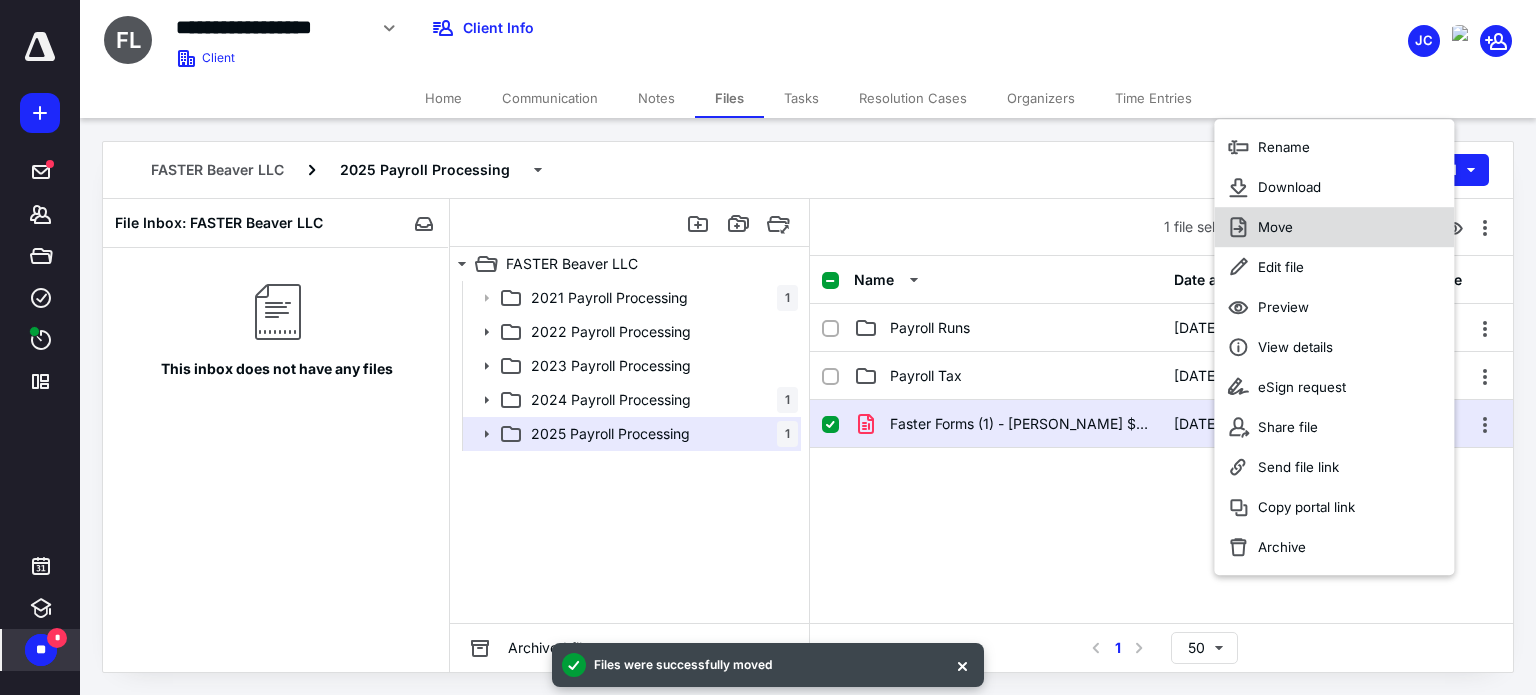 click on "Move" at bounding box center [1275, 227] 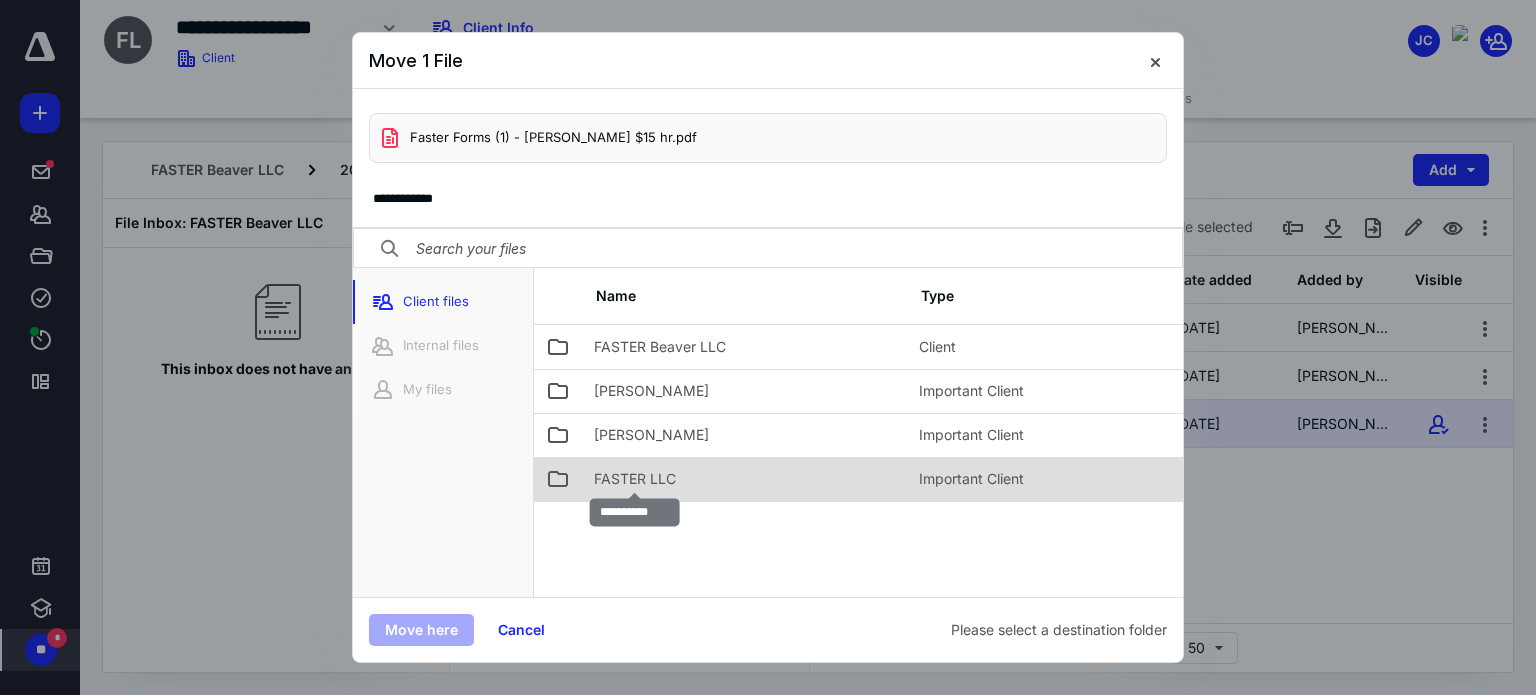 click on "FASTER LLC" at bounding box center [635, 479] 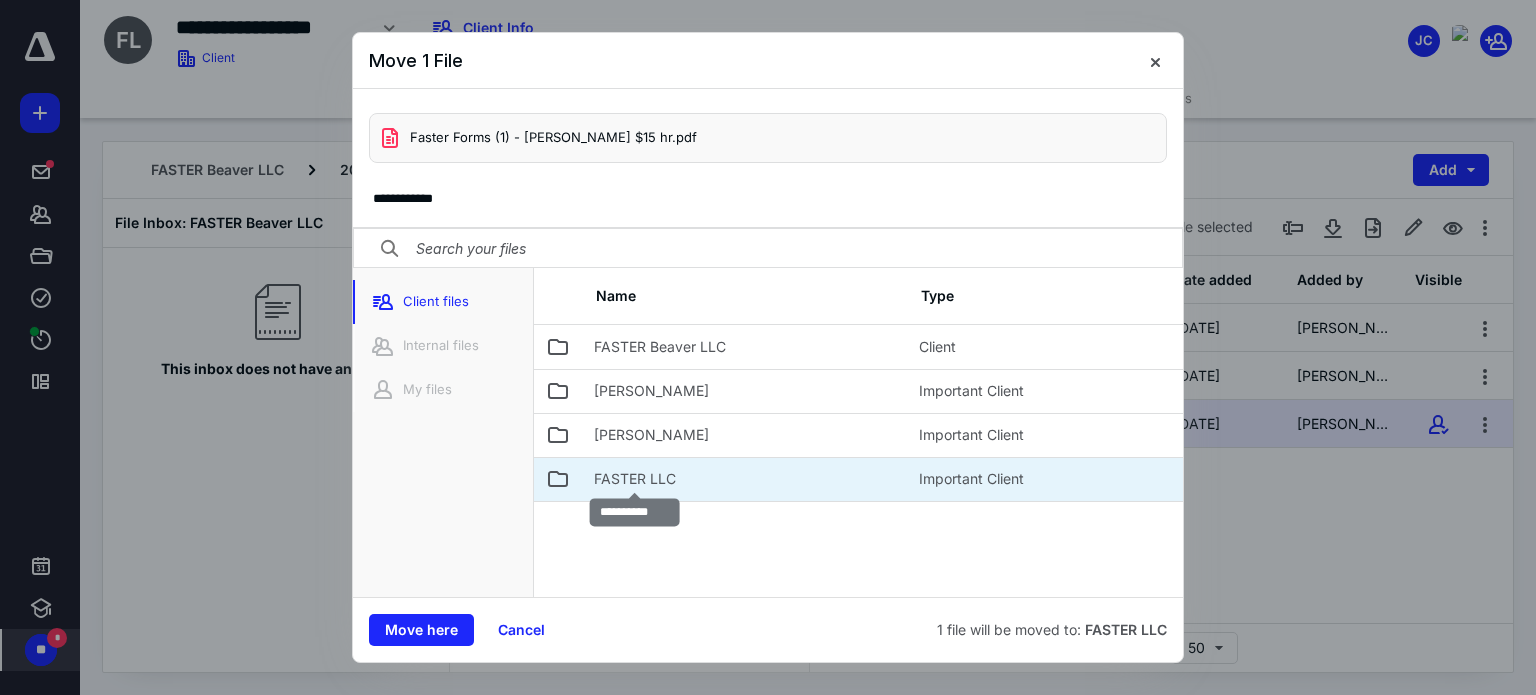 click on "FASTER LLC" at bounding box center [635, 479] 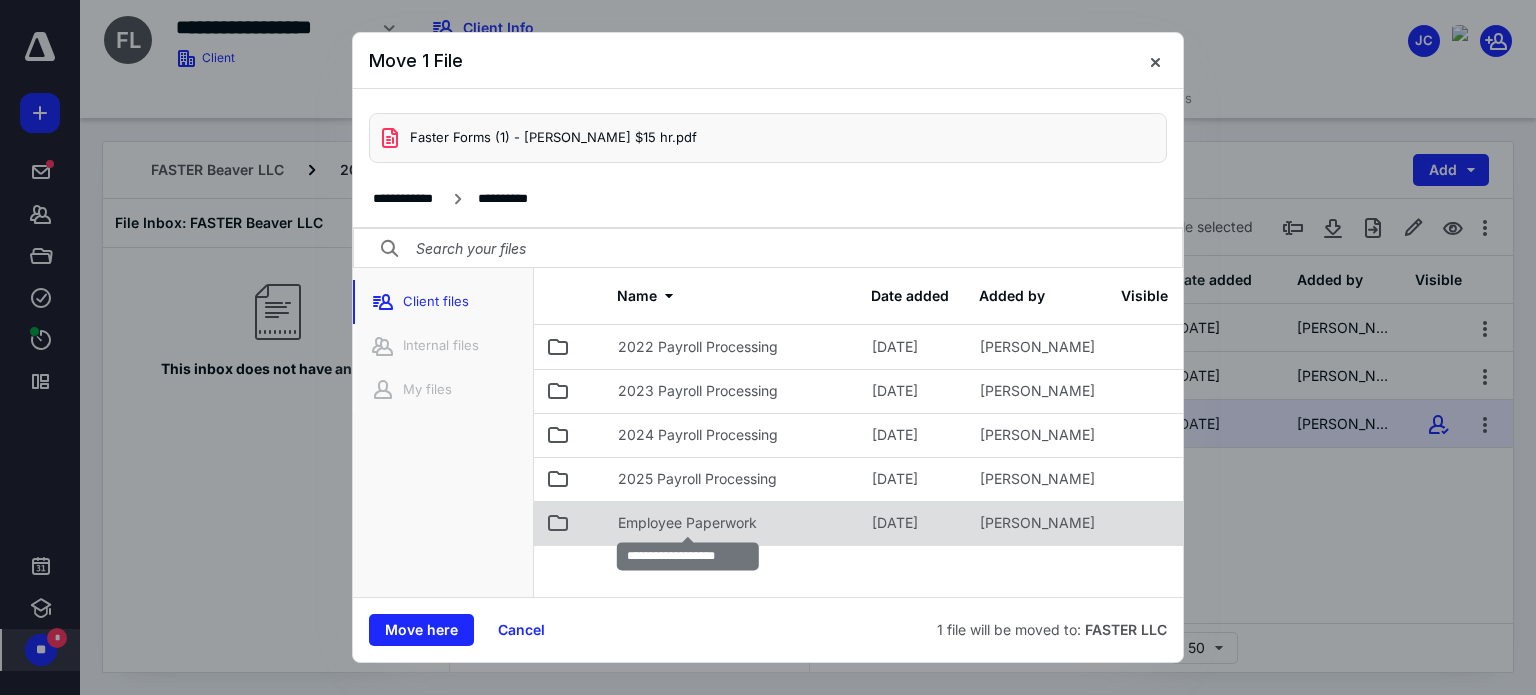 click on "Employee Paperwork" at bounding box center [687, 523] 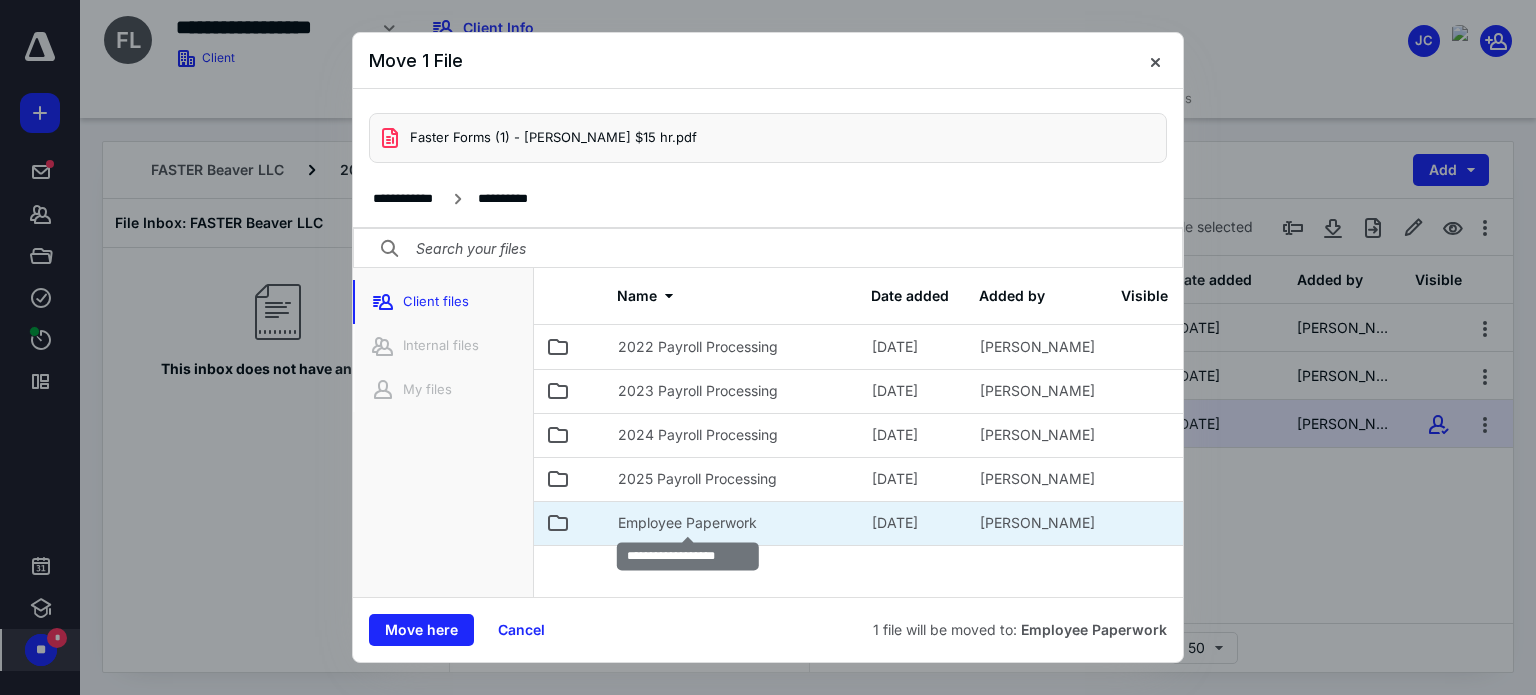 click on "Employee Paperwork" at bounding box center (687, 523) 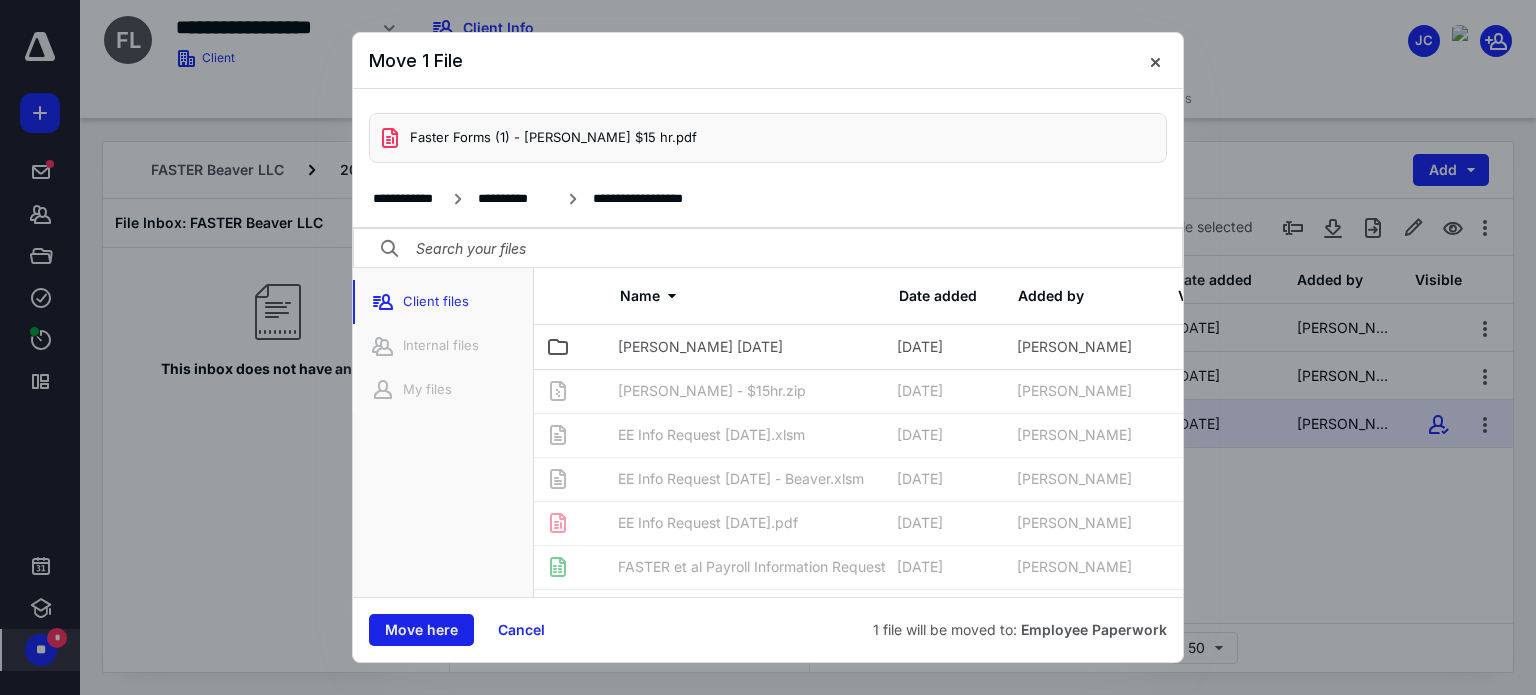 click on "Move here" at bounding box center (421, 630) 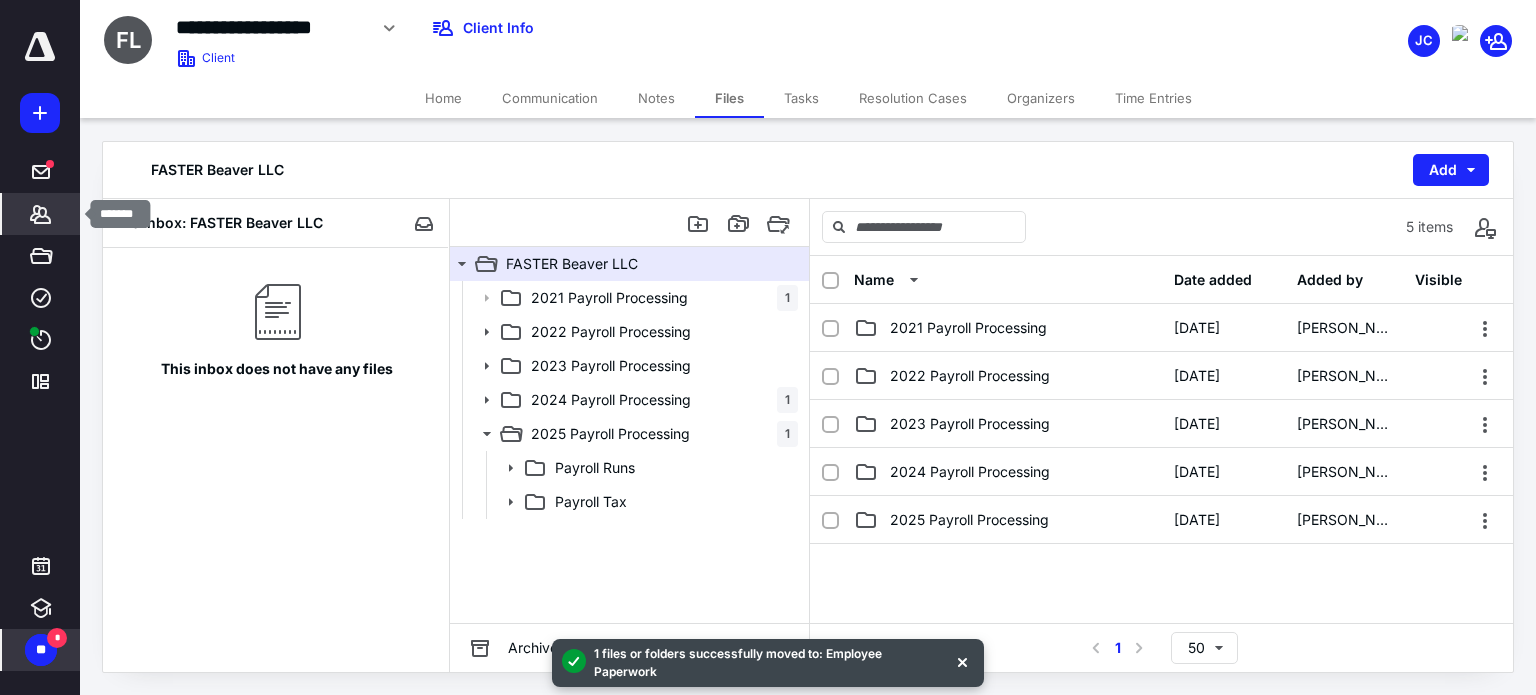 click 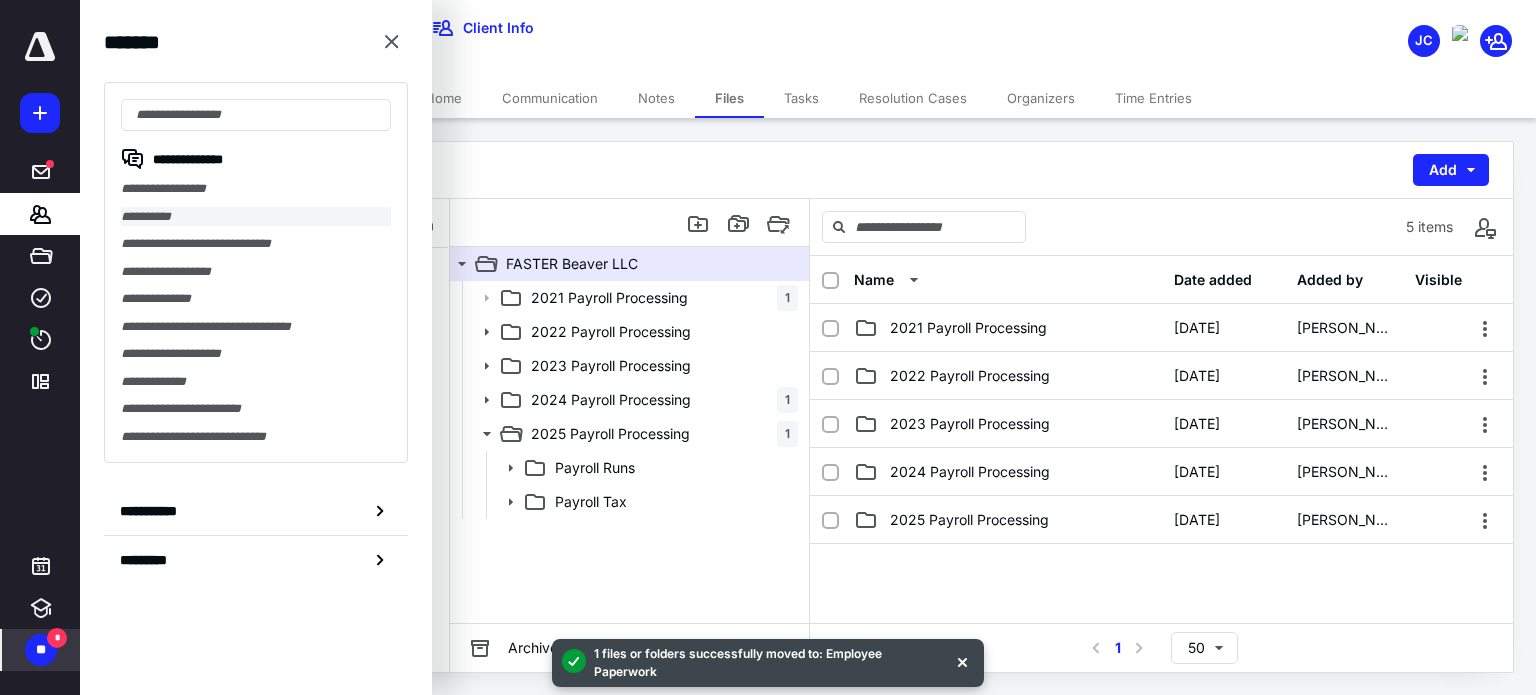click on "**********" at bounding box center (256, 217) 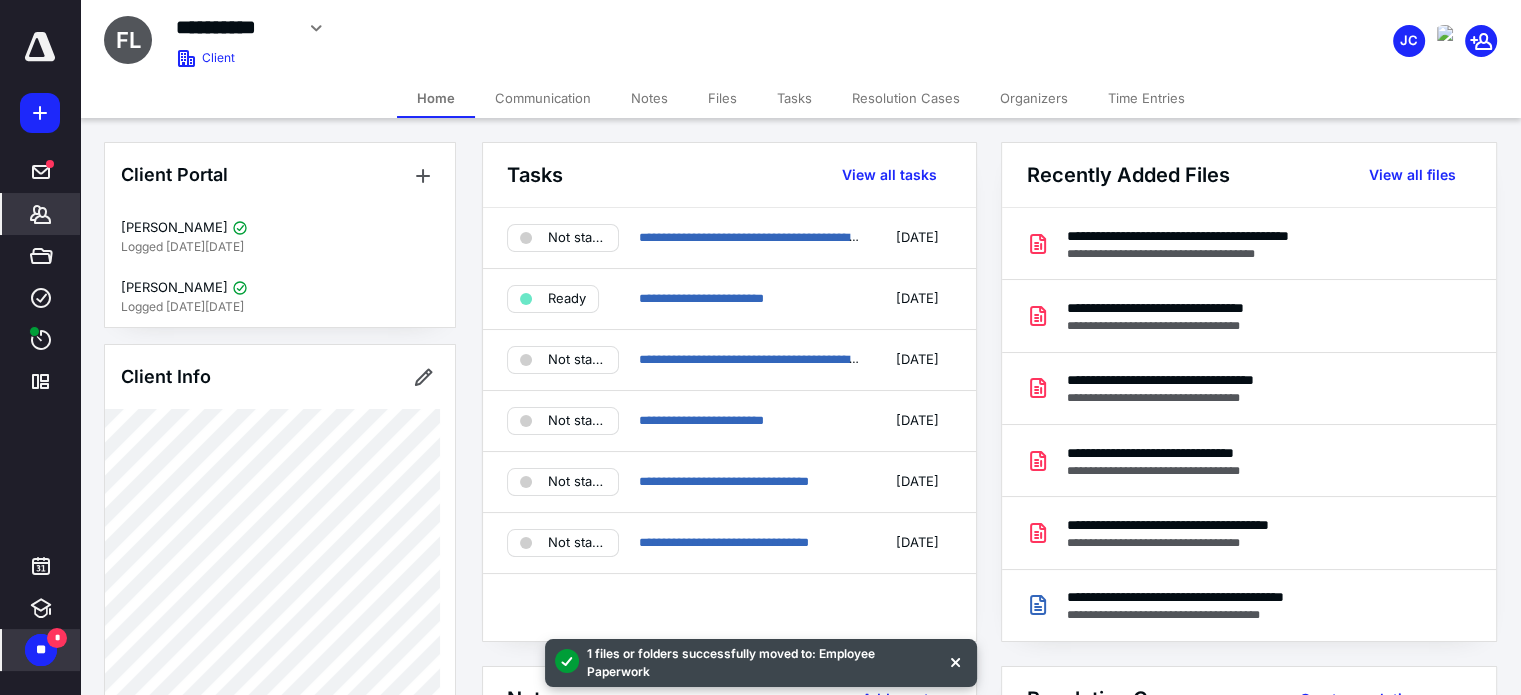 click on "Files" at bounding box center (722, 98) 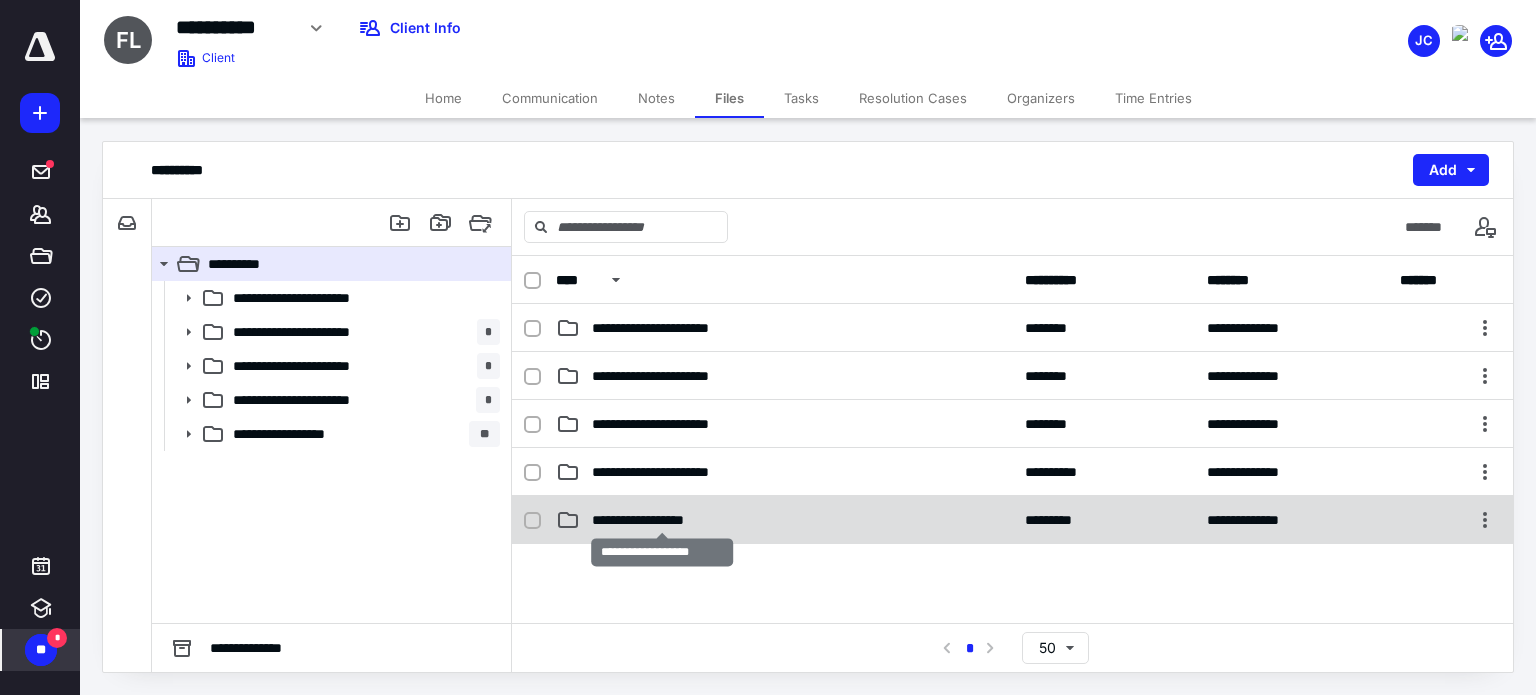 click on "**********" at bounding box center [662, 520] 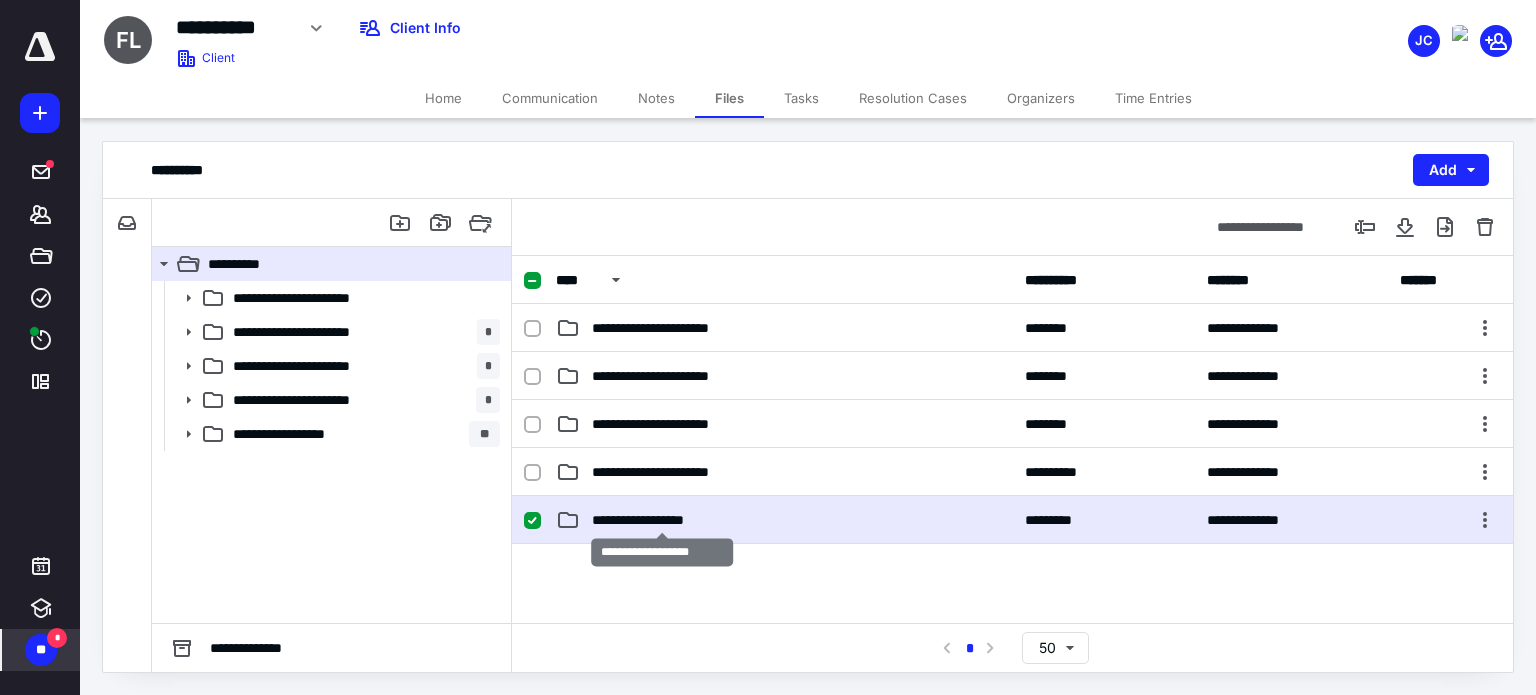 click on "**********" at bounding box center (662, 520) 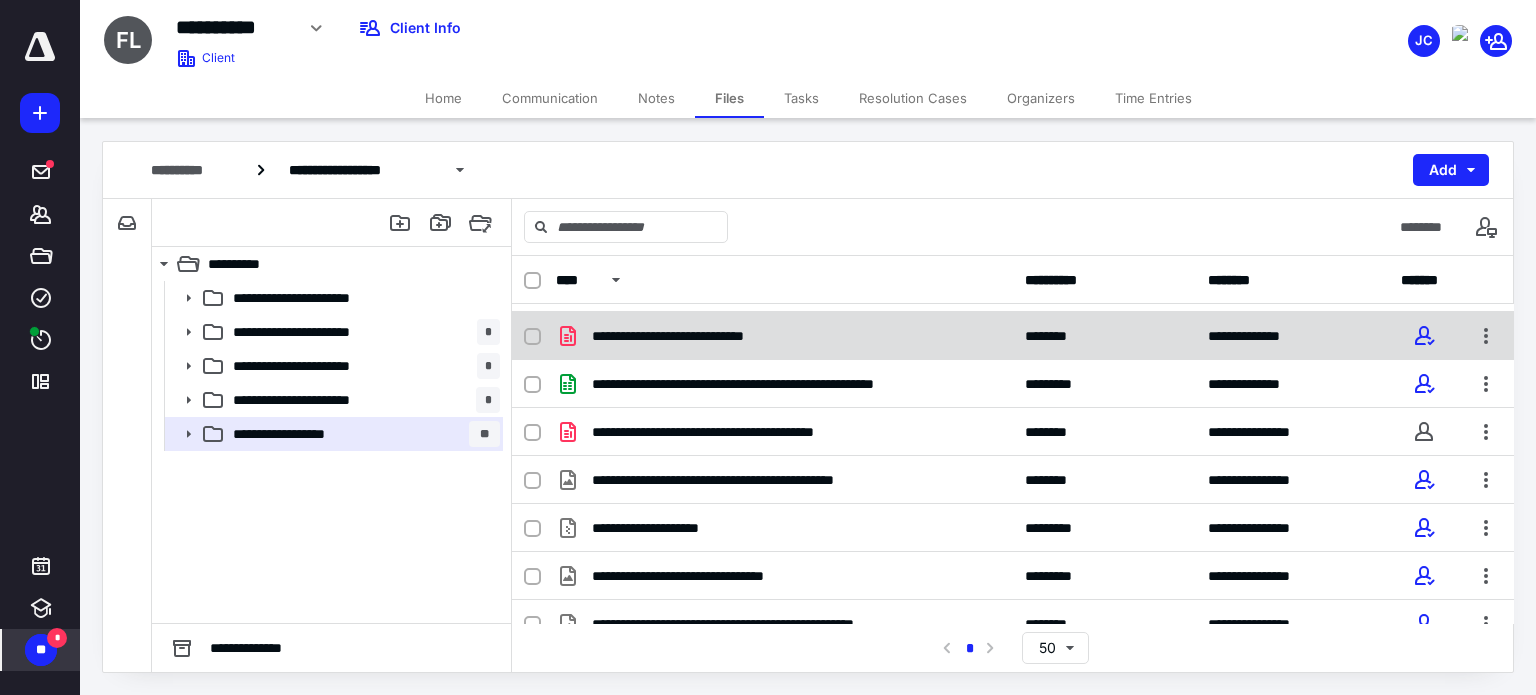 scroll, scrollTop: 200, scrollLeft: 0, axis: vertical 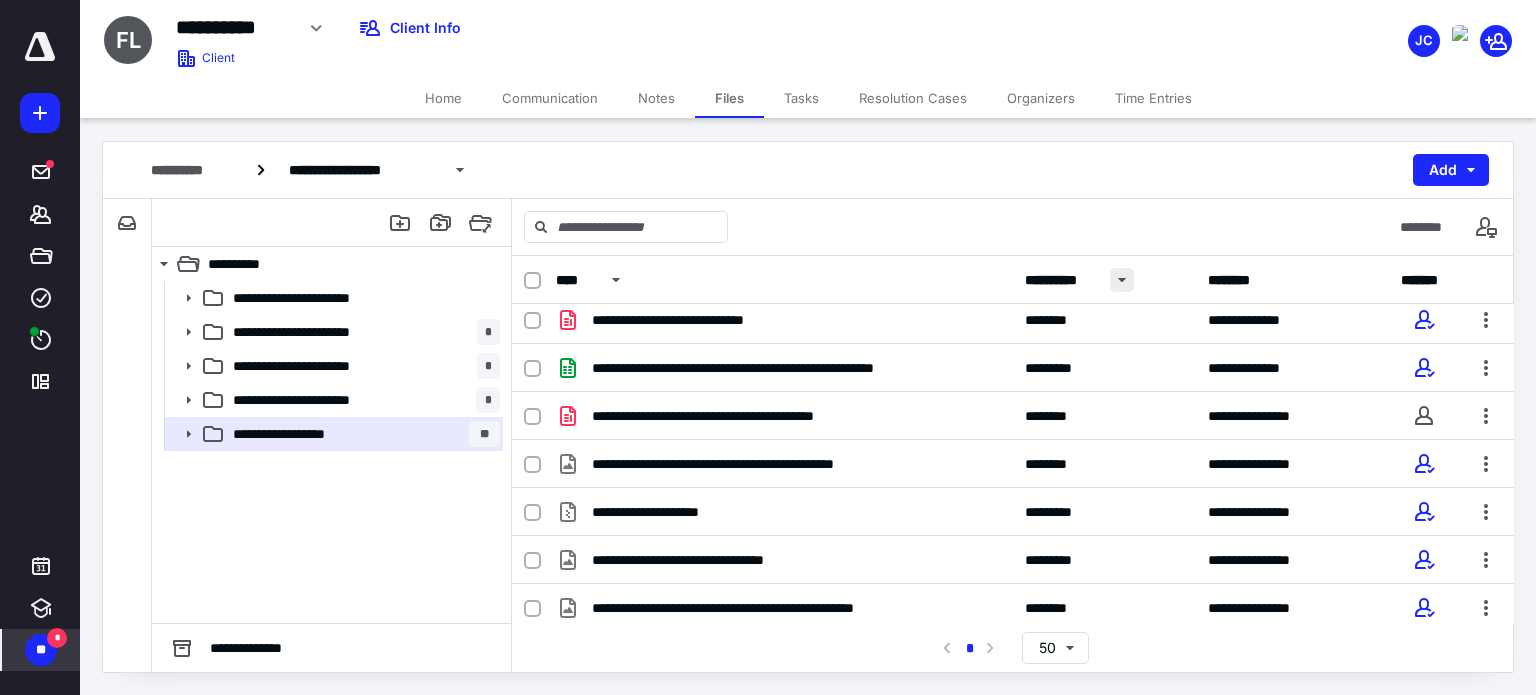 click at bounding box center [1122, 280] 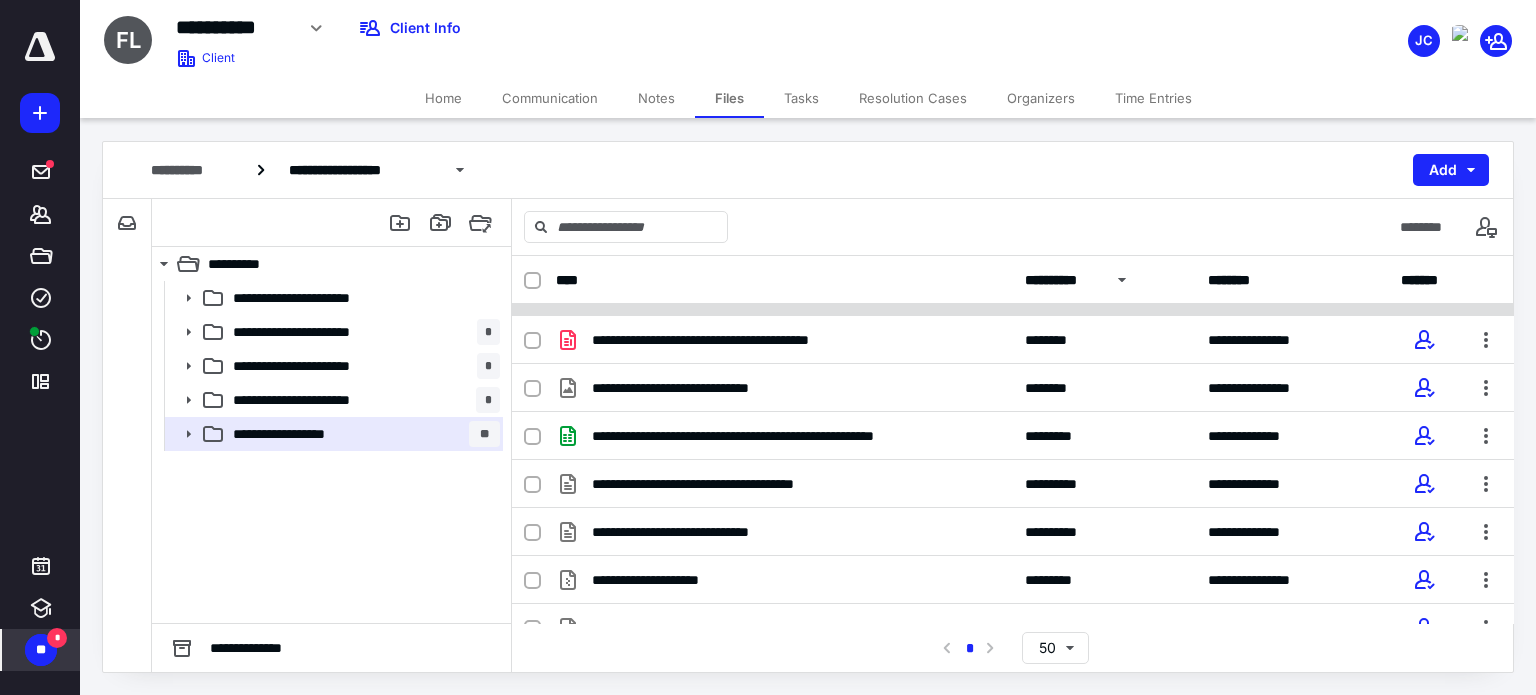 scroll, scrollTop: 684, scrollLeft: 0, axis: vertical 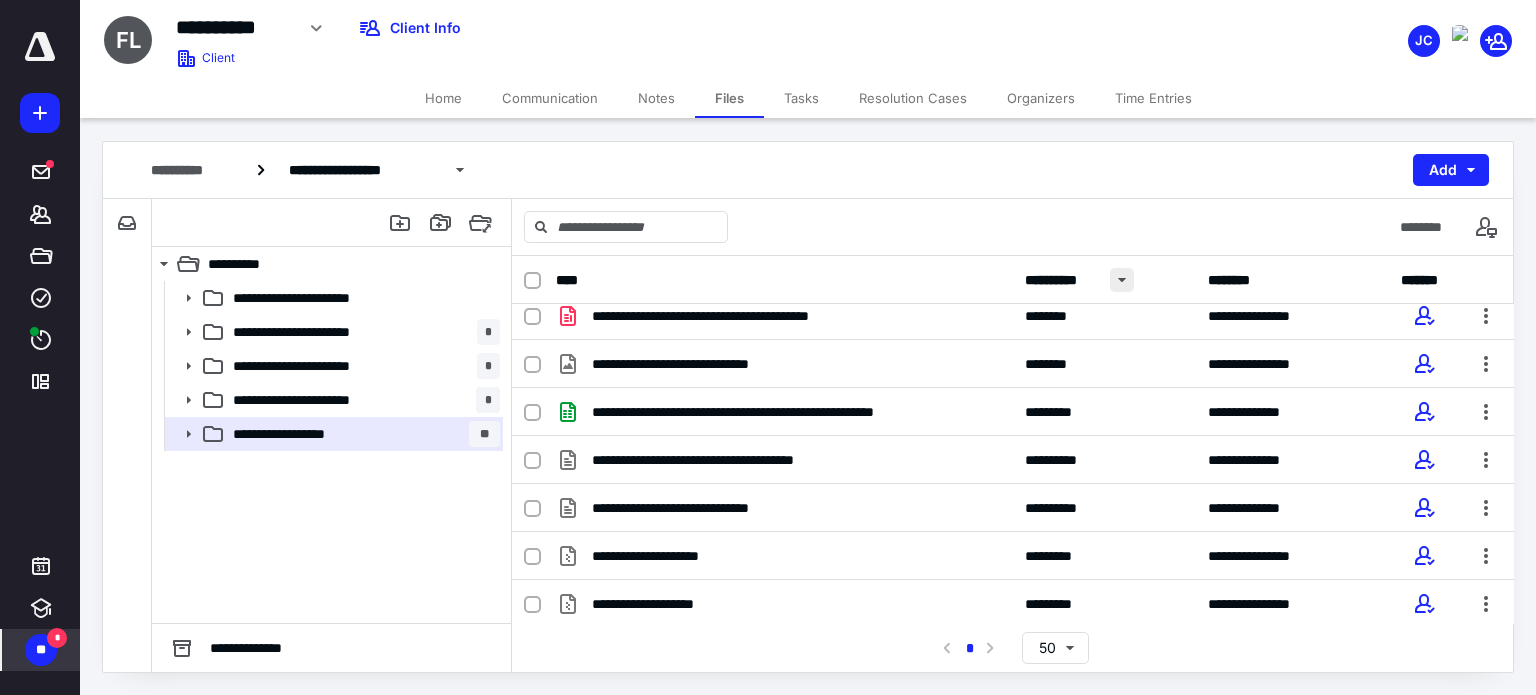 click at bounding box center [1122, 280] 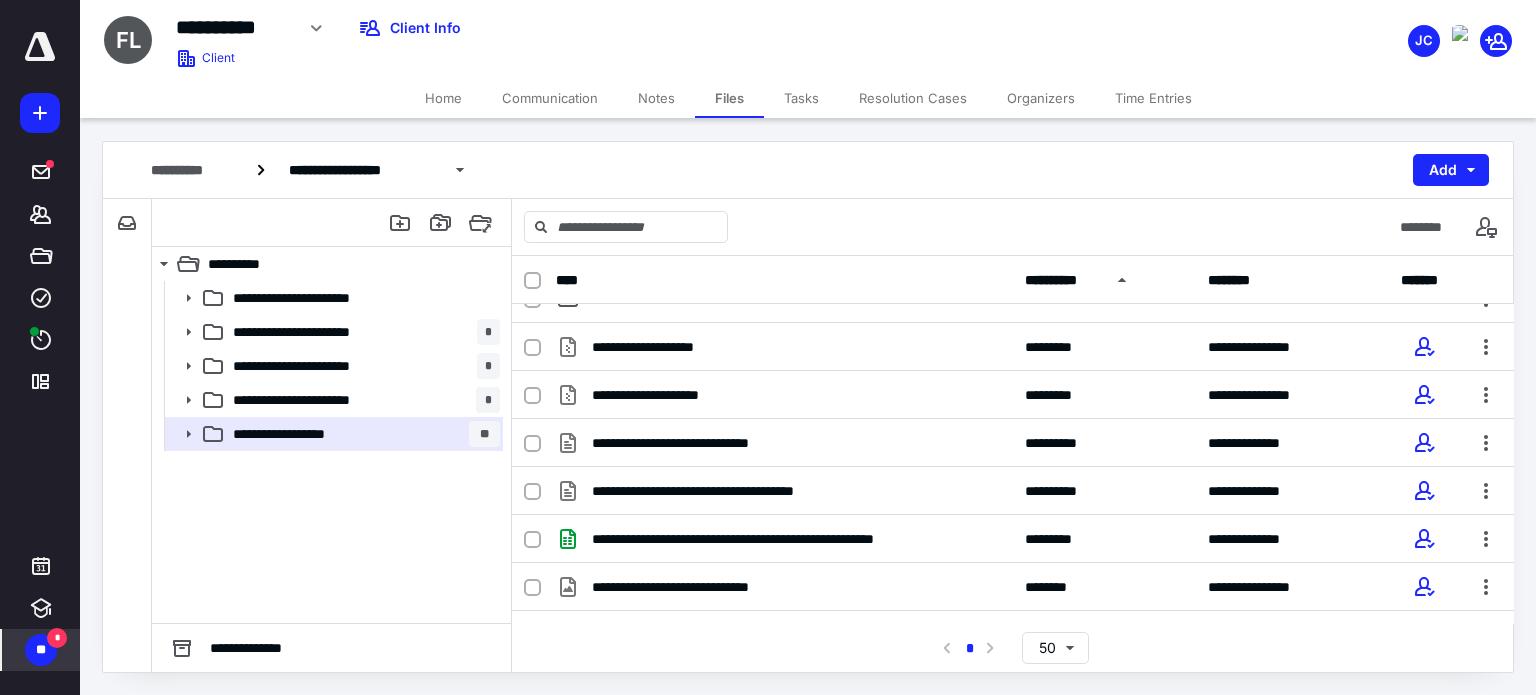 scroll, scrollTop: 0, scrollLeft: 0, axis: both 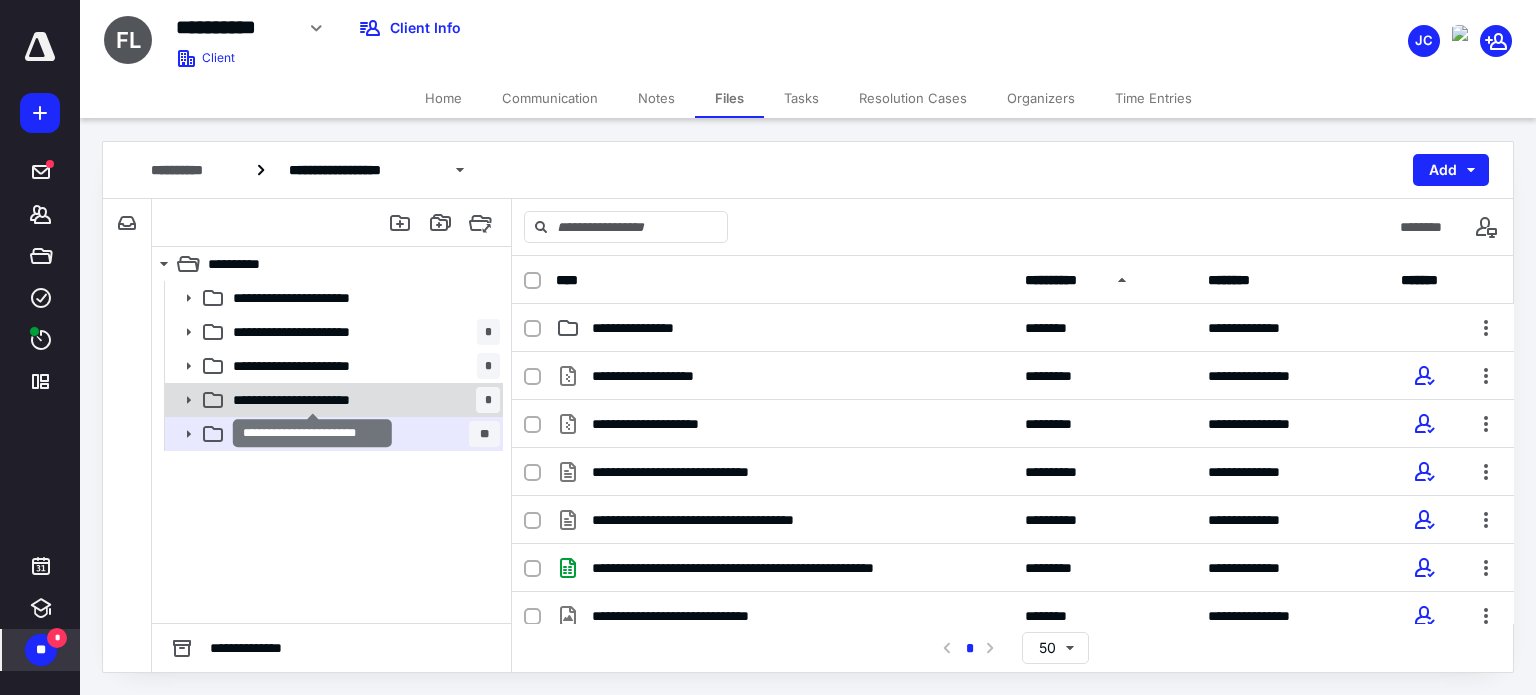 click on "**********" at bounding box center [313, 400] 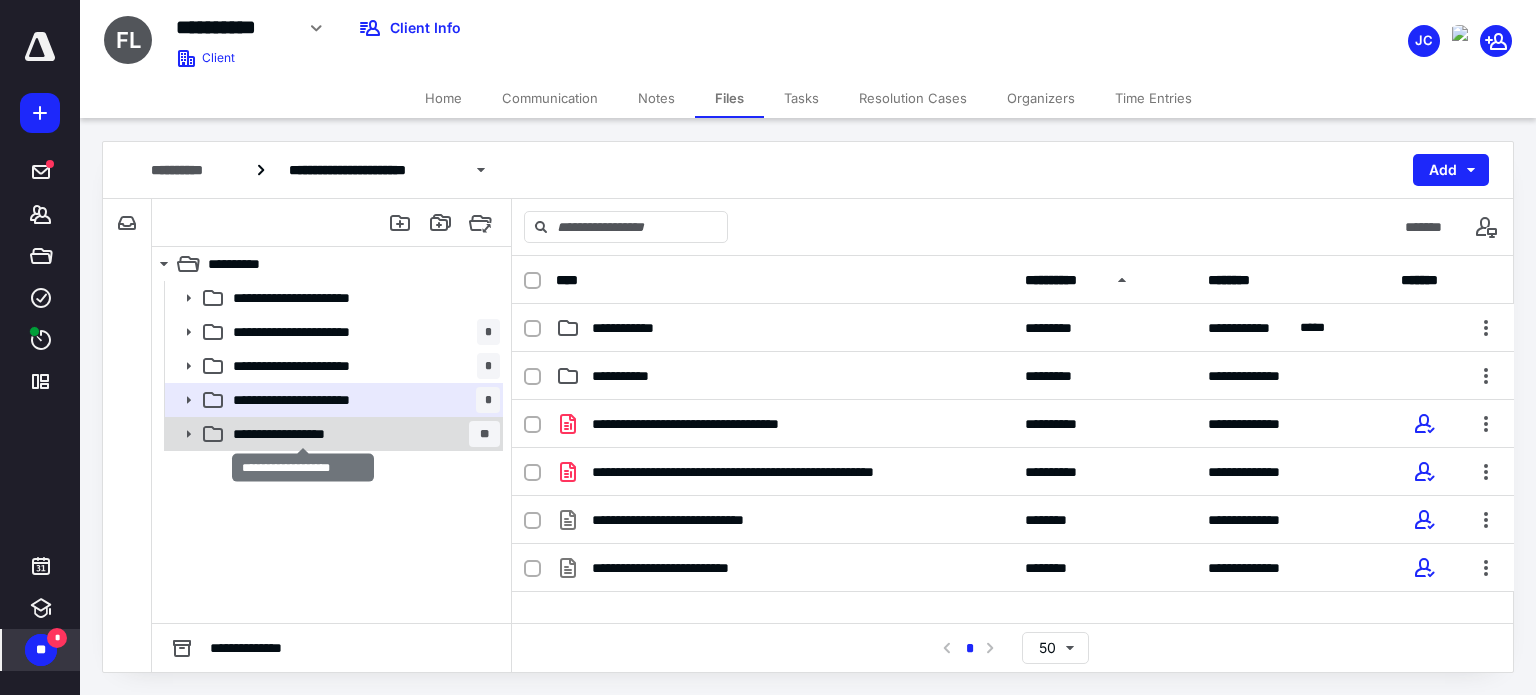 click on "**********" at bounding box center [303, 434] 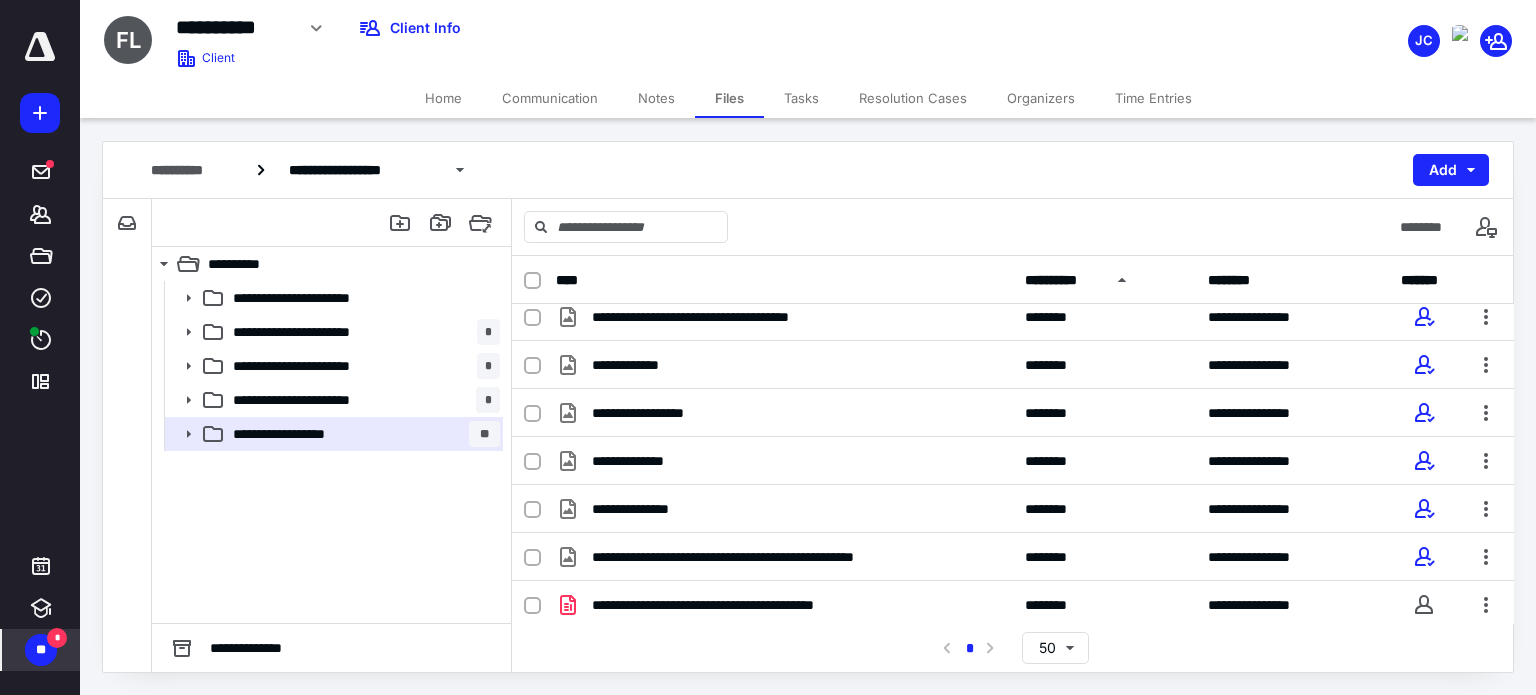 scroll, scrollTop: 684, scrollLeft: 0, axis: vertical 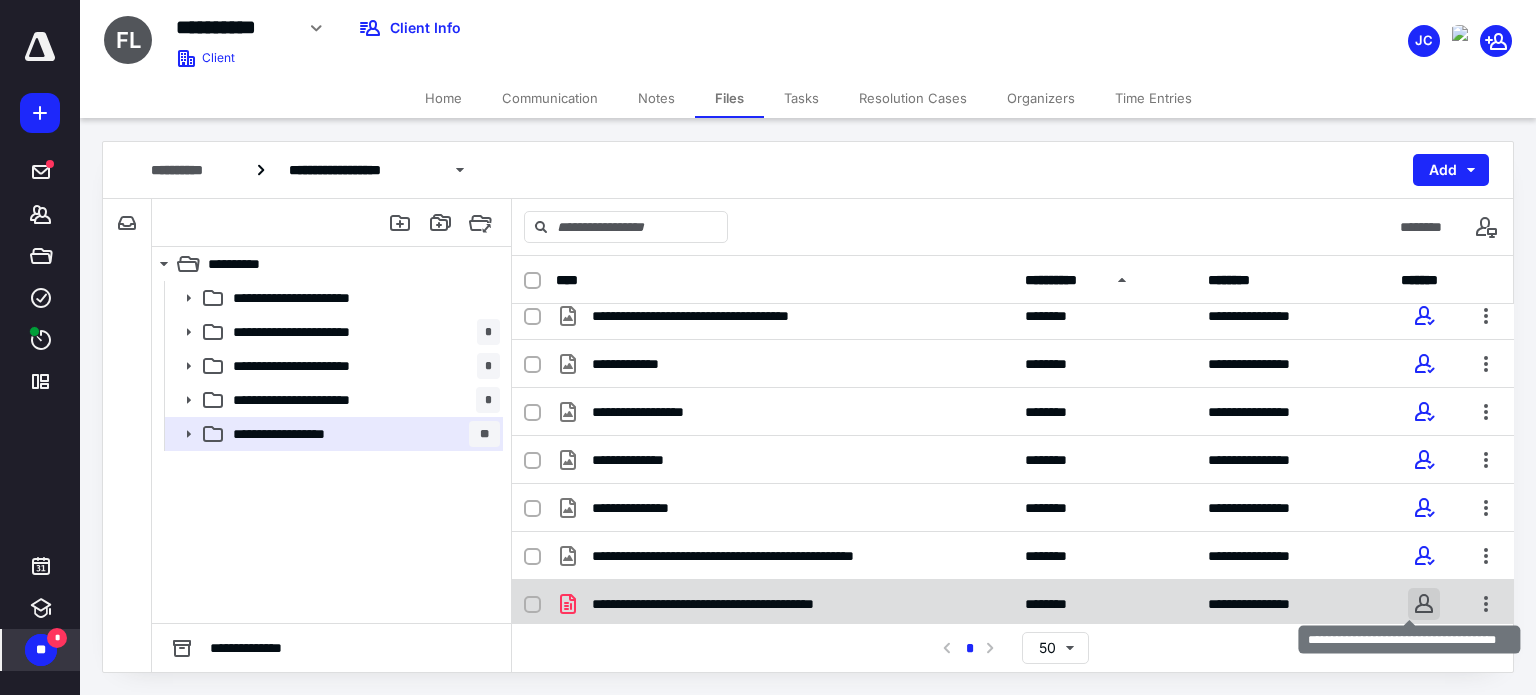 click at bounding box center [1424, 604] 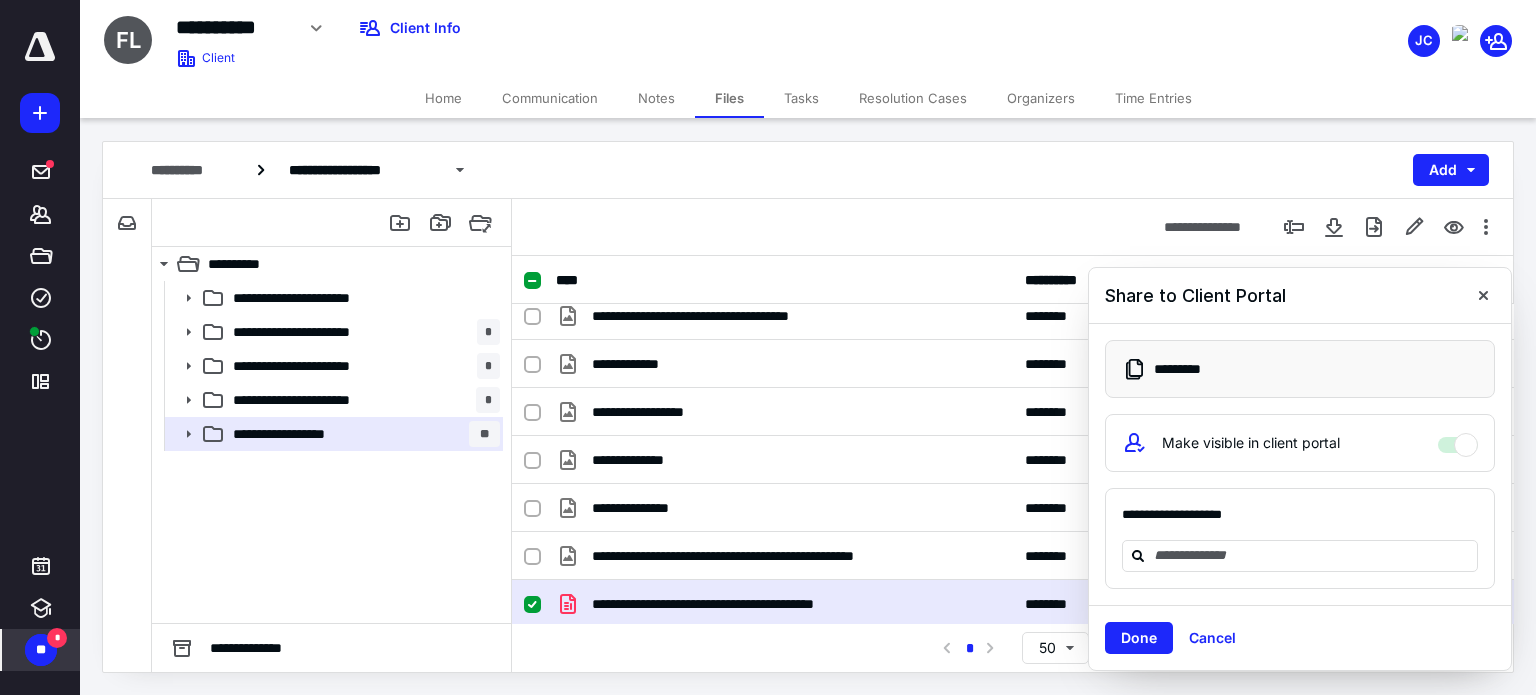 click on "Make visible in client portal" at bounding box center [1458, 440] 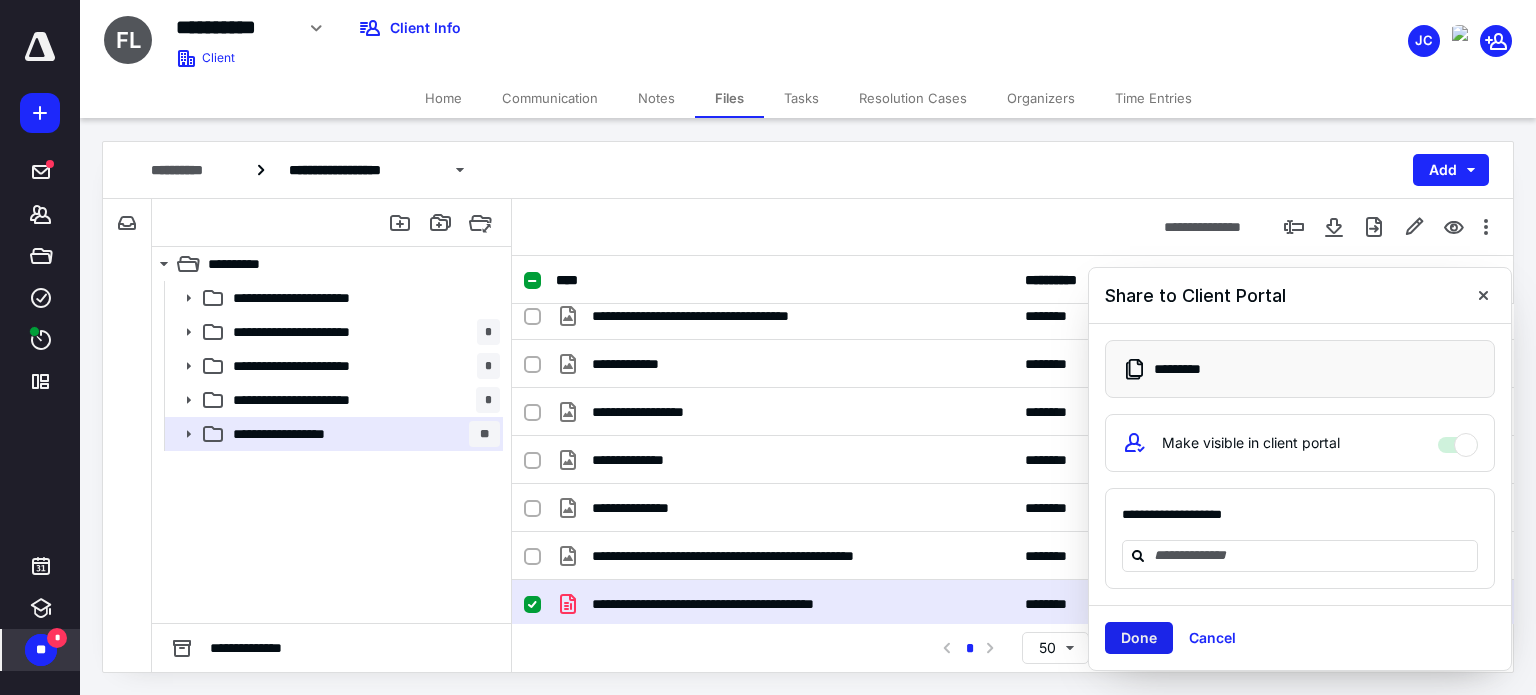 click on "Done" at bounding box center (1139, 638) 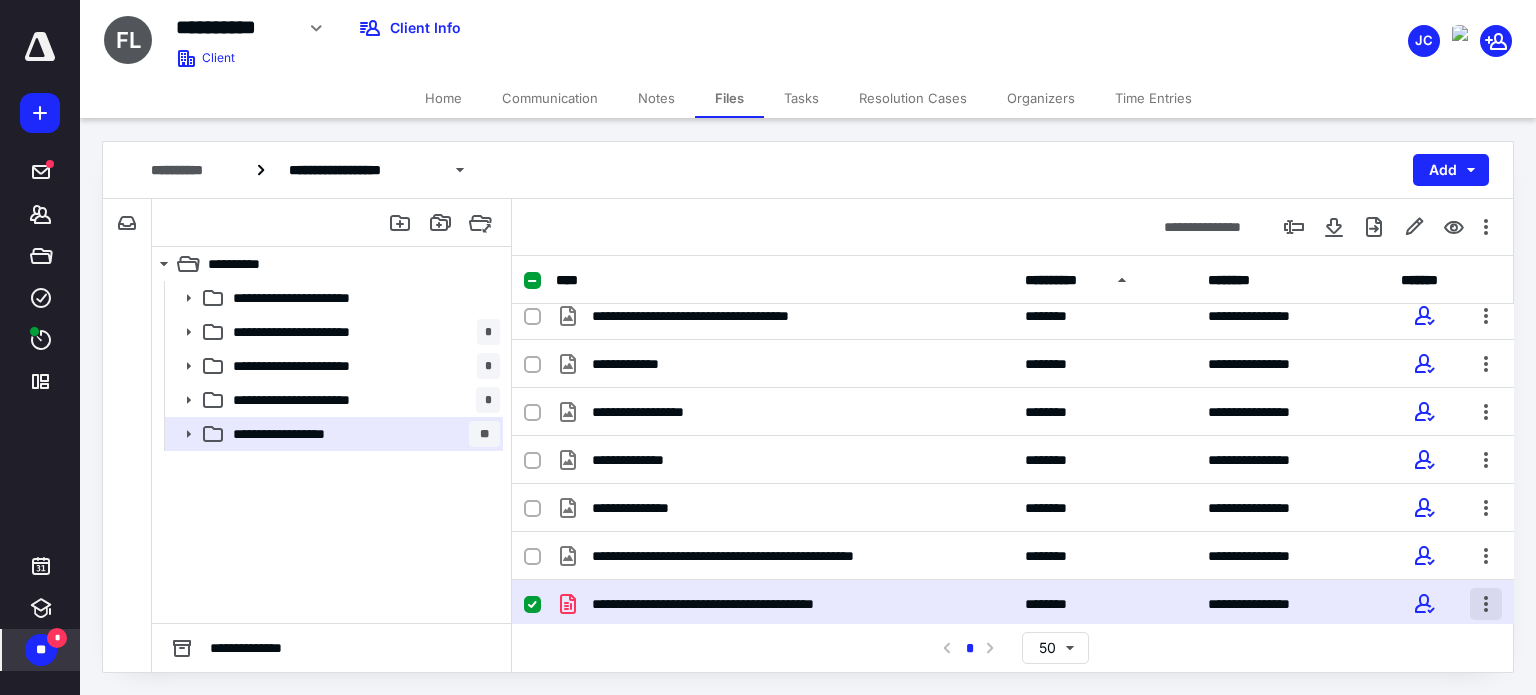 click at bounding box center [1486, 604] 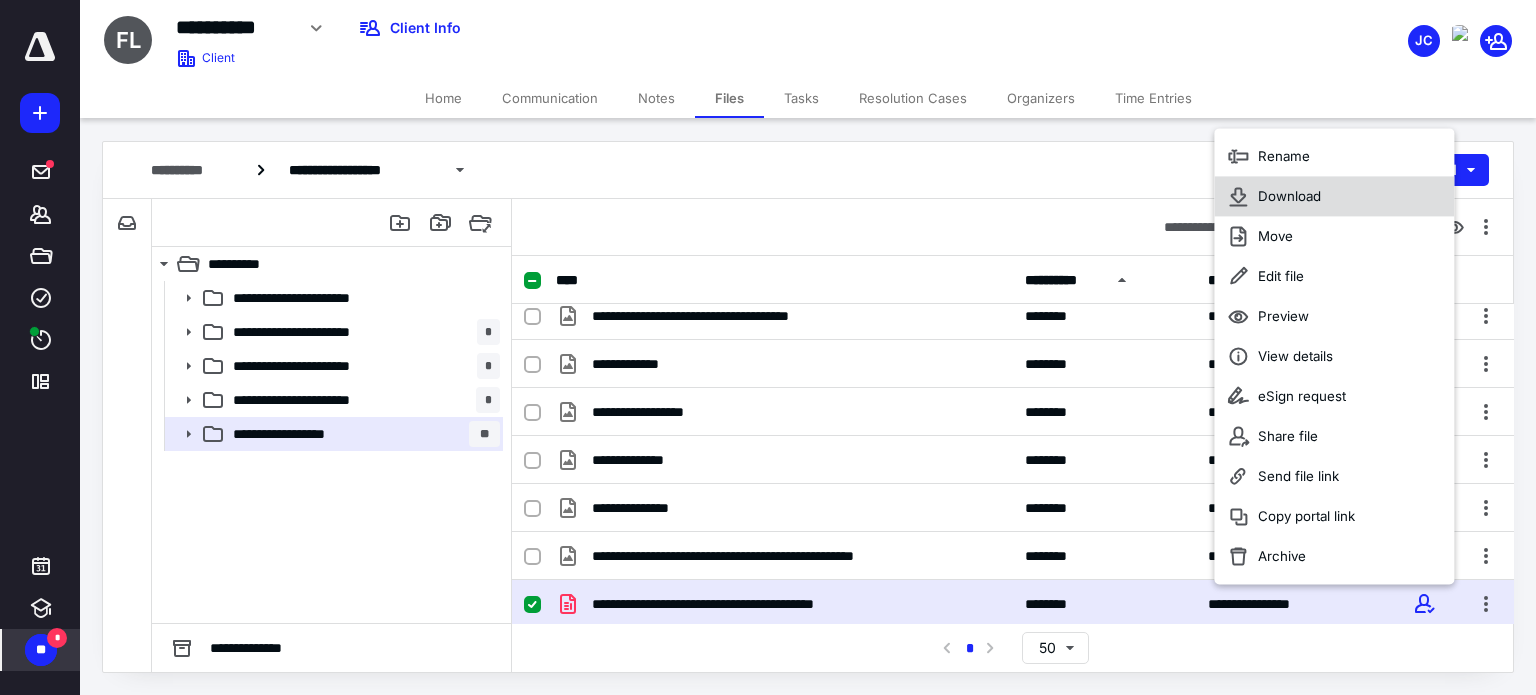 click on "Download" at bounding box center (1289, 197) 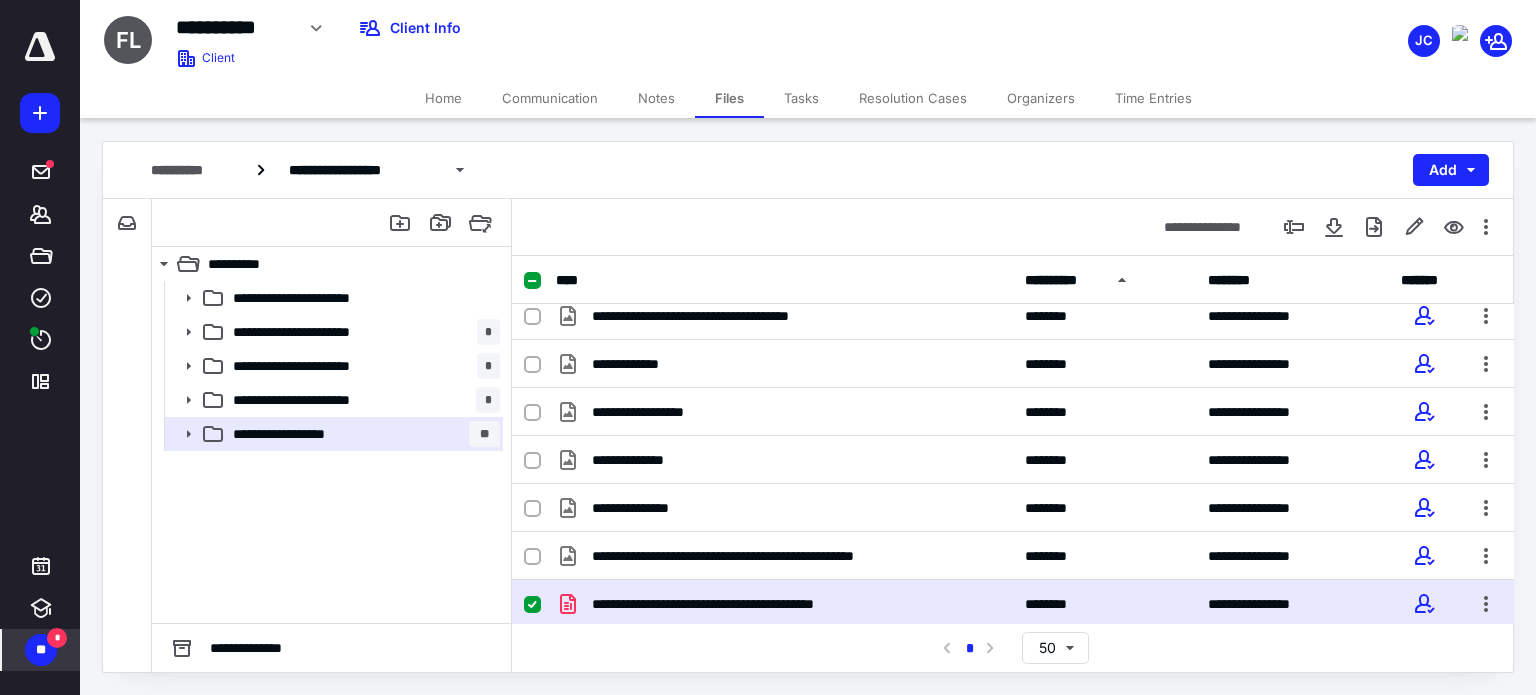 click on "**" at bounding box center [41, 650] 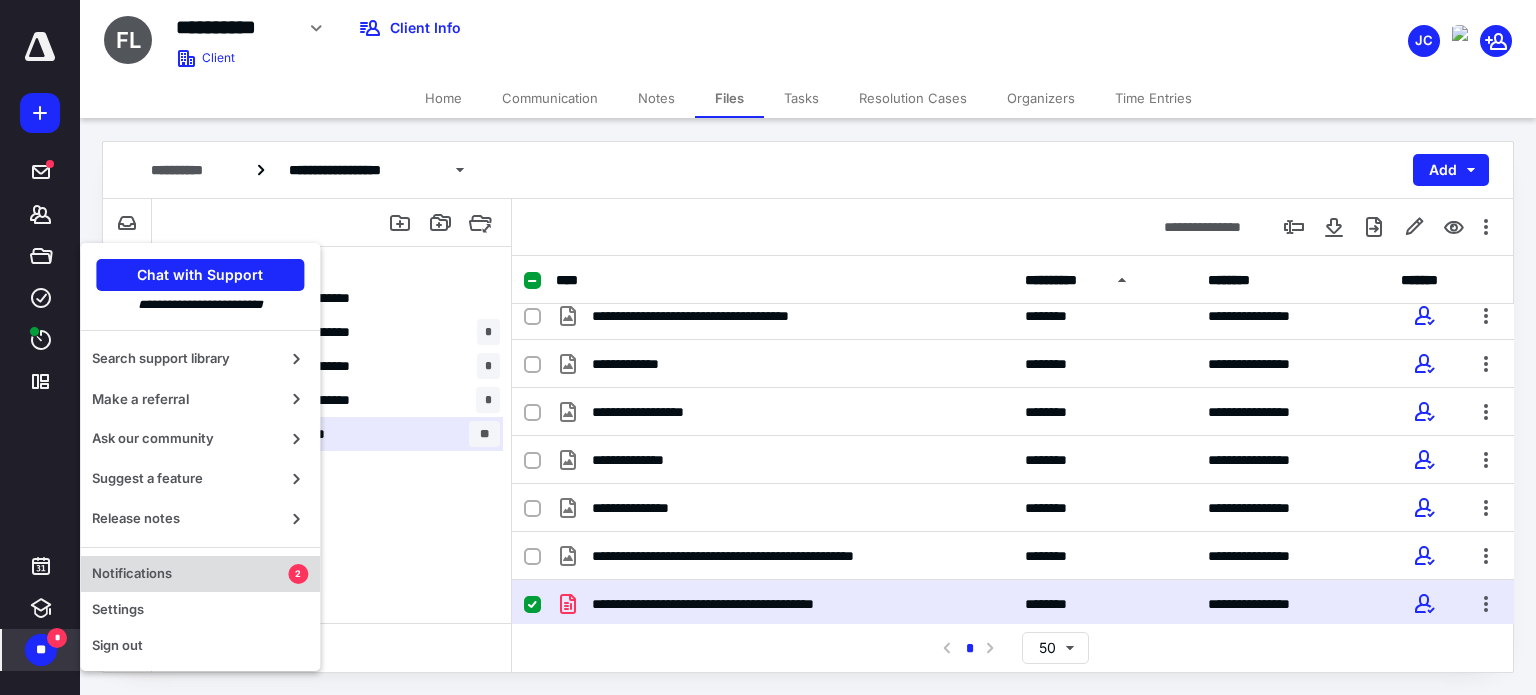 click on "Notifications" at bounding box center [190, 574] 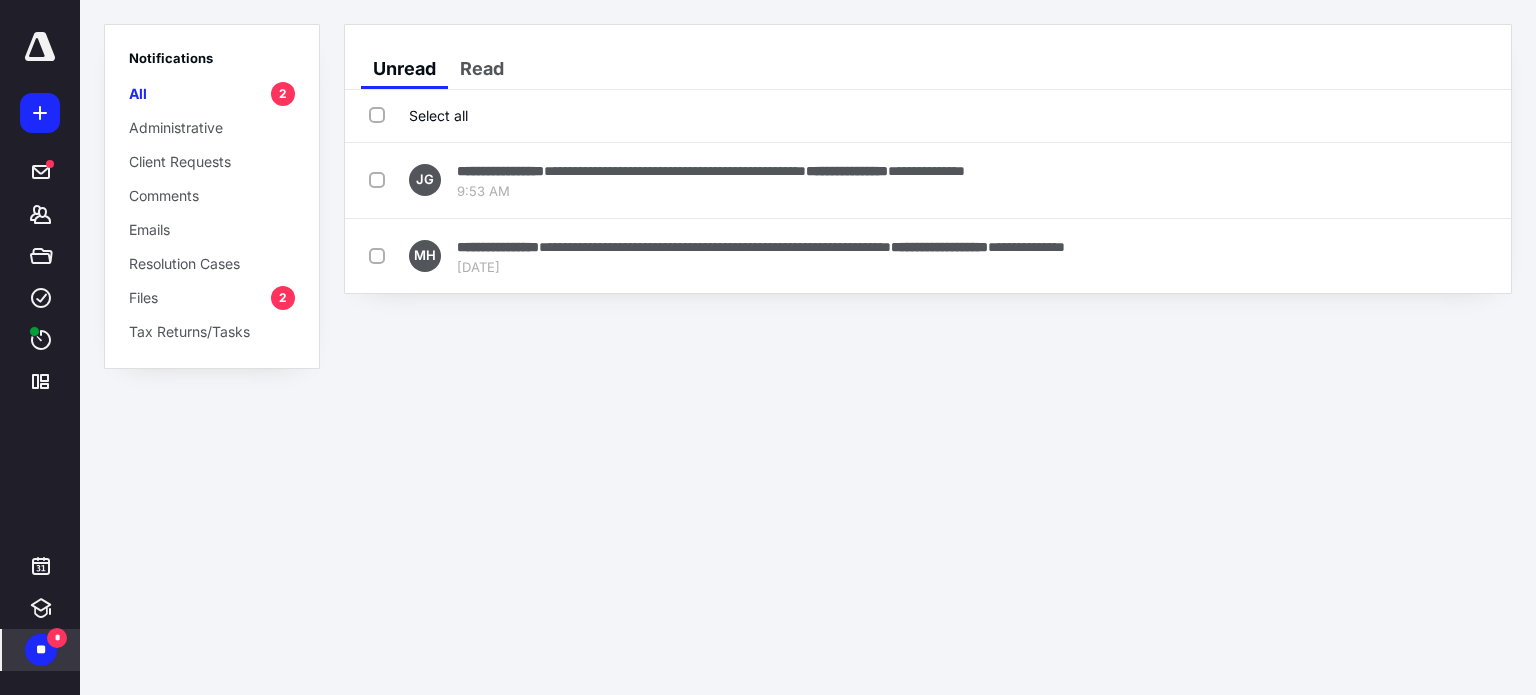 drag, startPoint x: 1036, startPoint y: 572, endPoint x: 1063, endPoint y: 666, distance: 97.80082 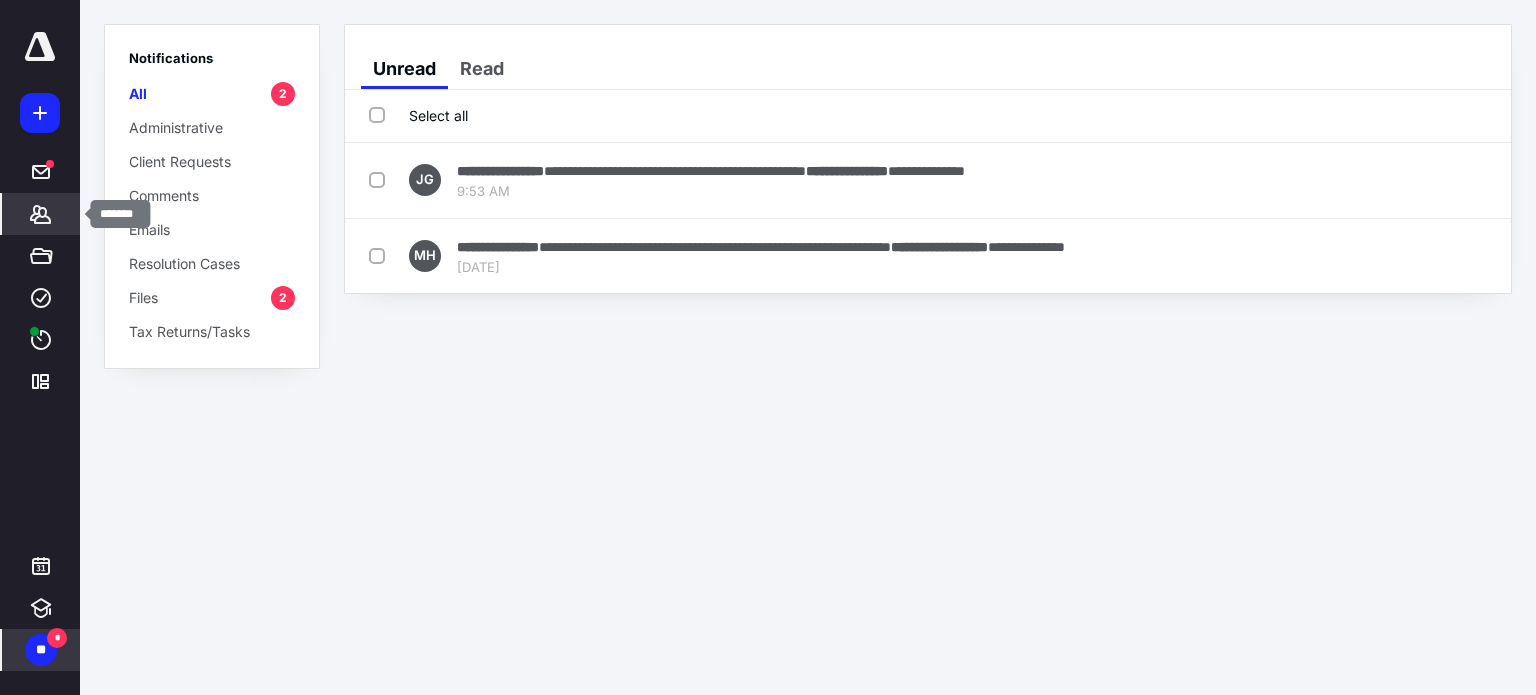 click 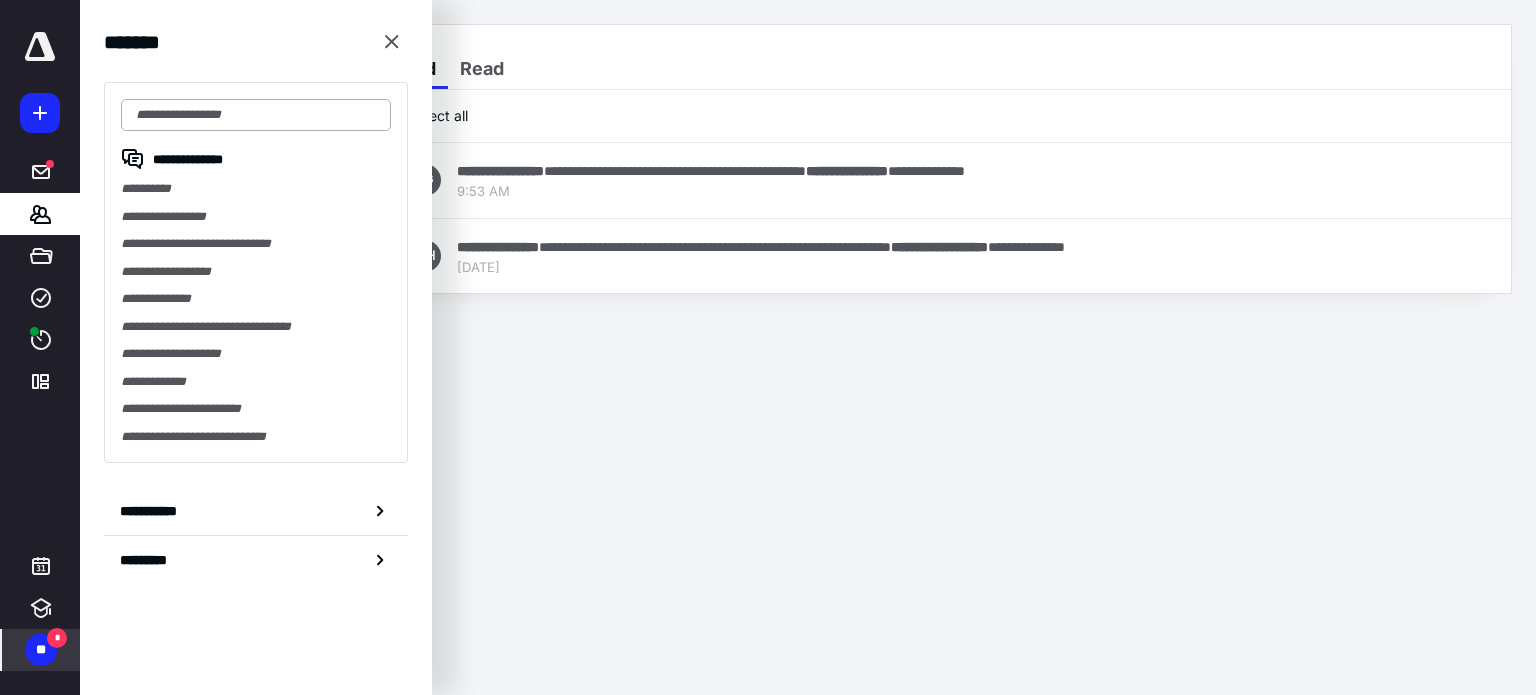 click at bounding box center [256, 115] 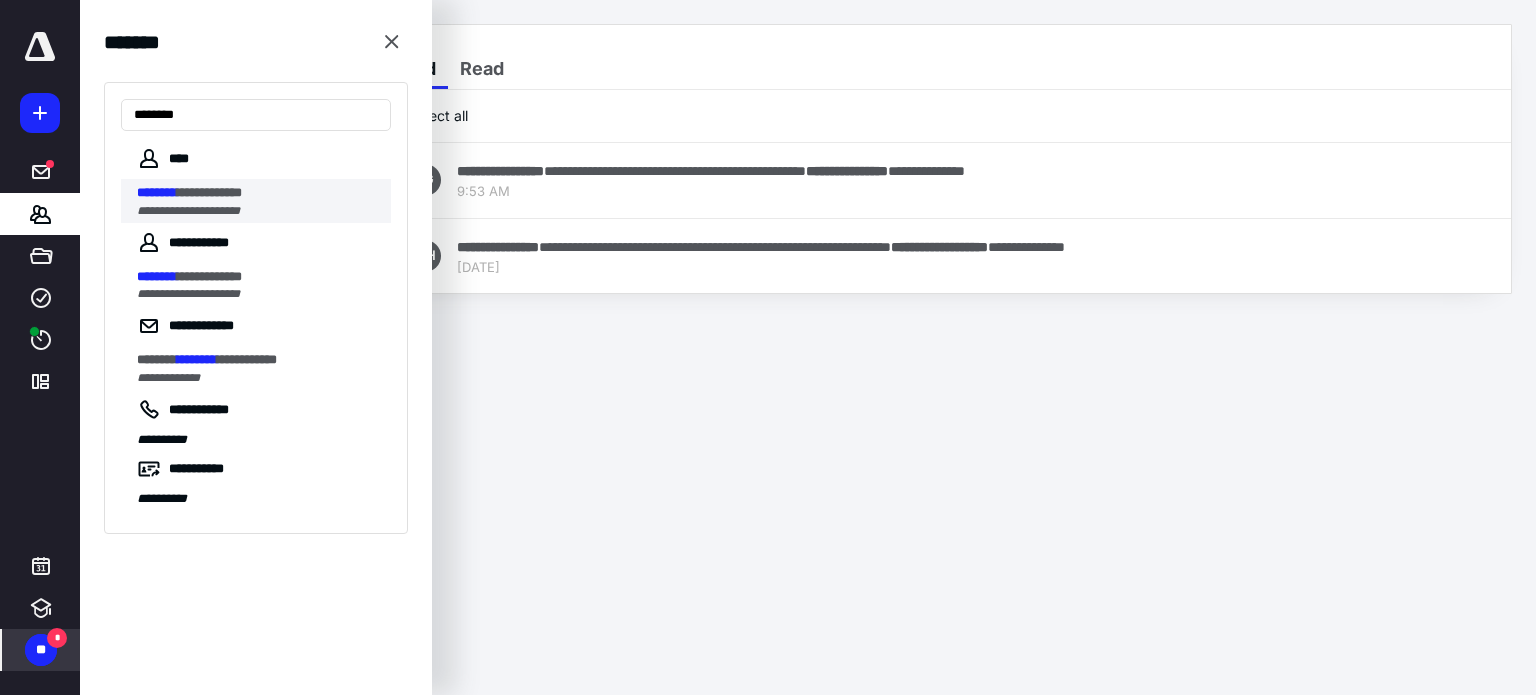 type on "********" 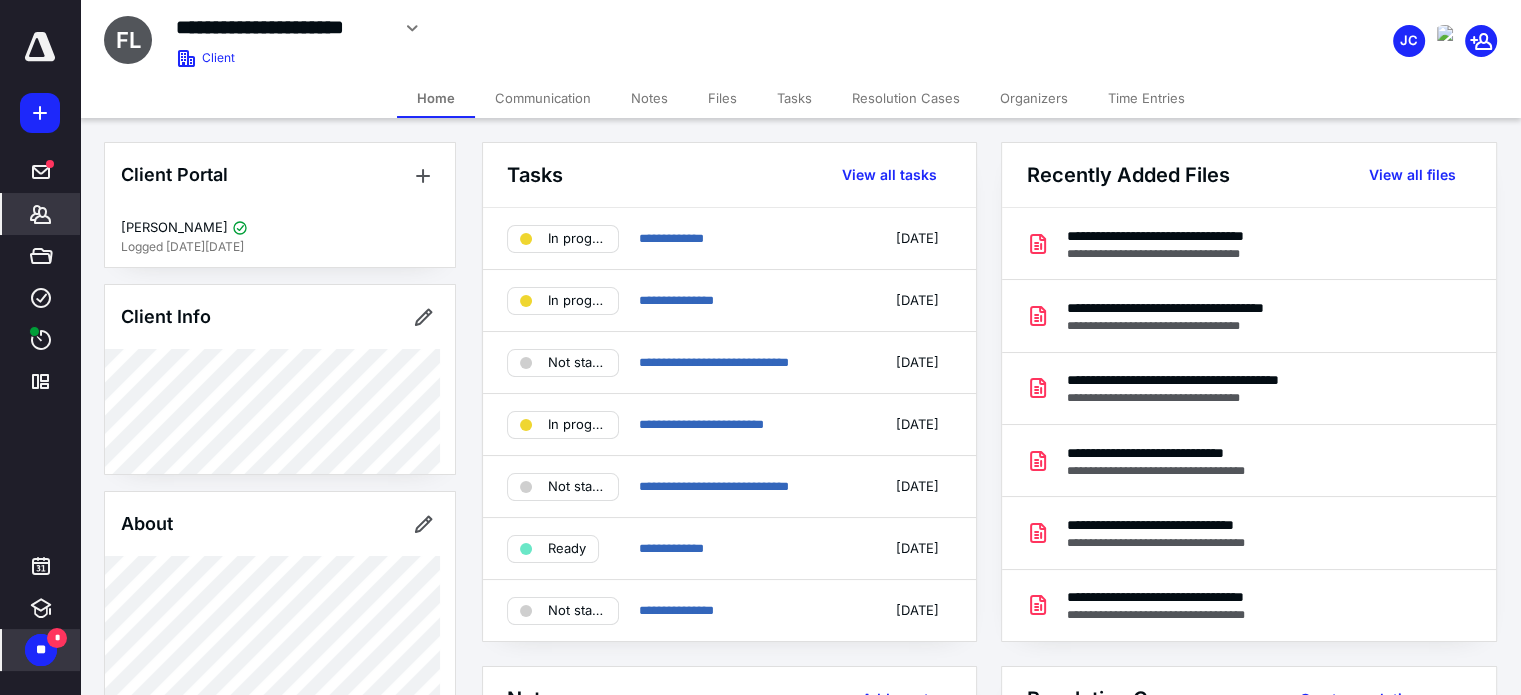 click on "Files" at bounding box center [722, 98] 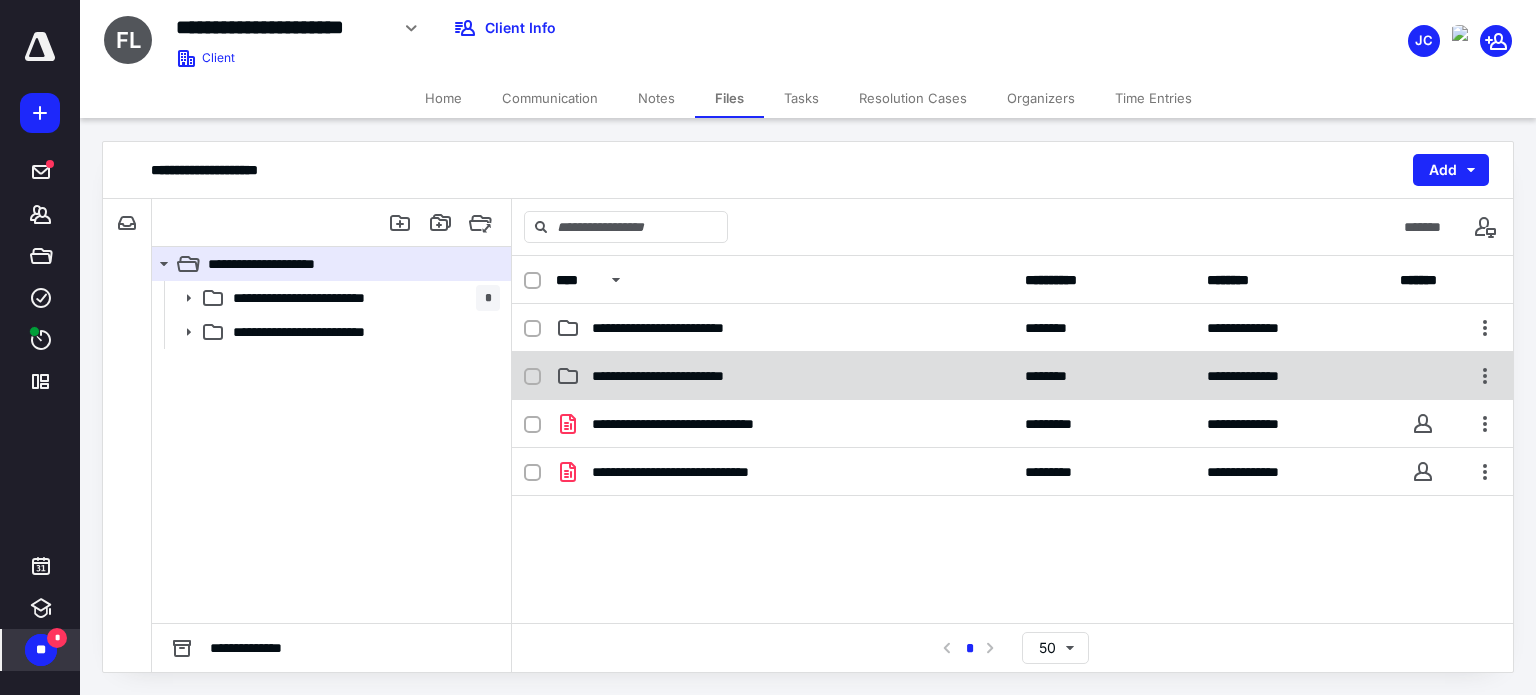 click on "**********" at bounding box center [689, 376] 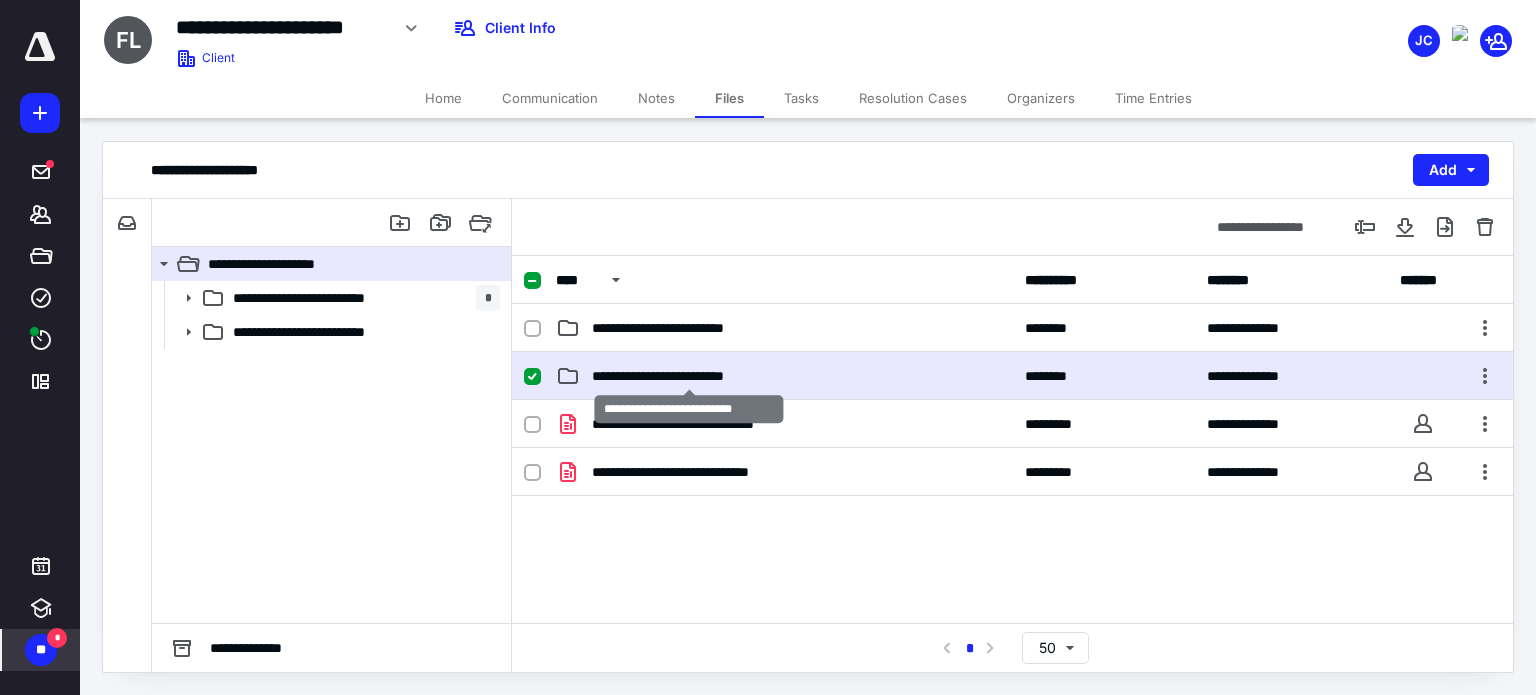 click on "**********" at bounding box center [689, 376] 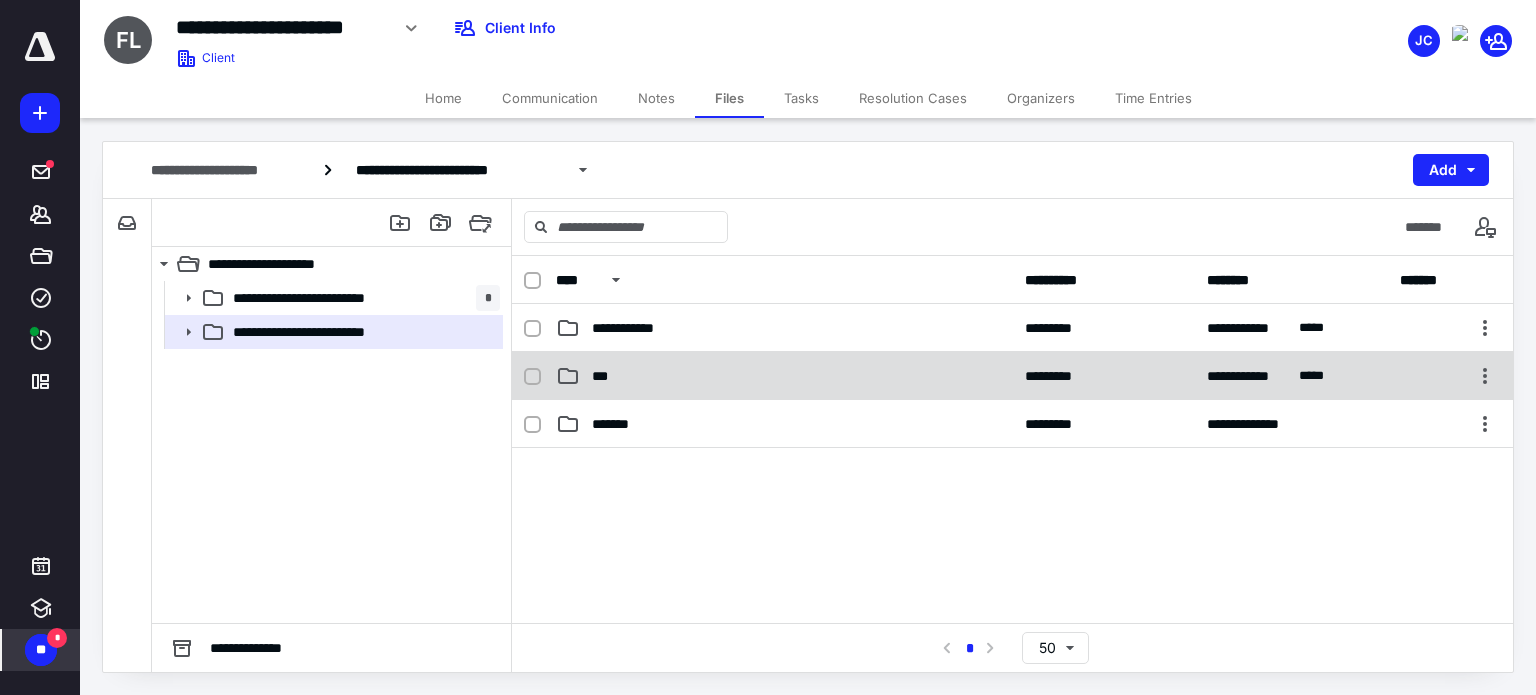 click on "***" at bounding box center (784, 376) 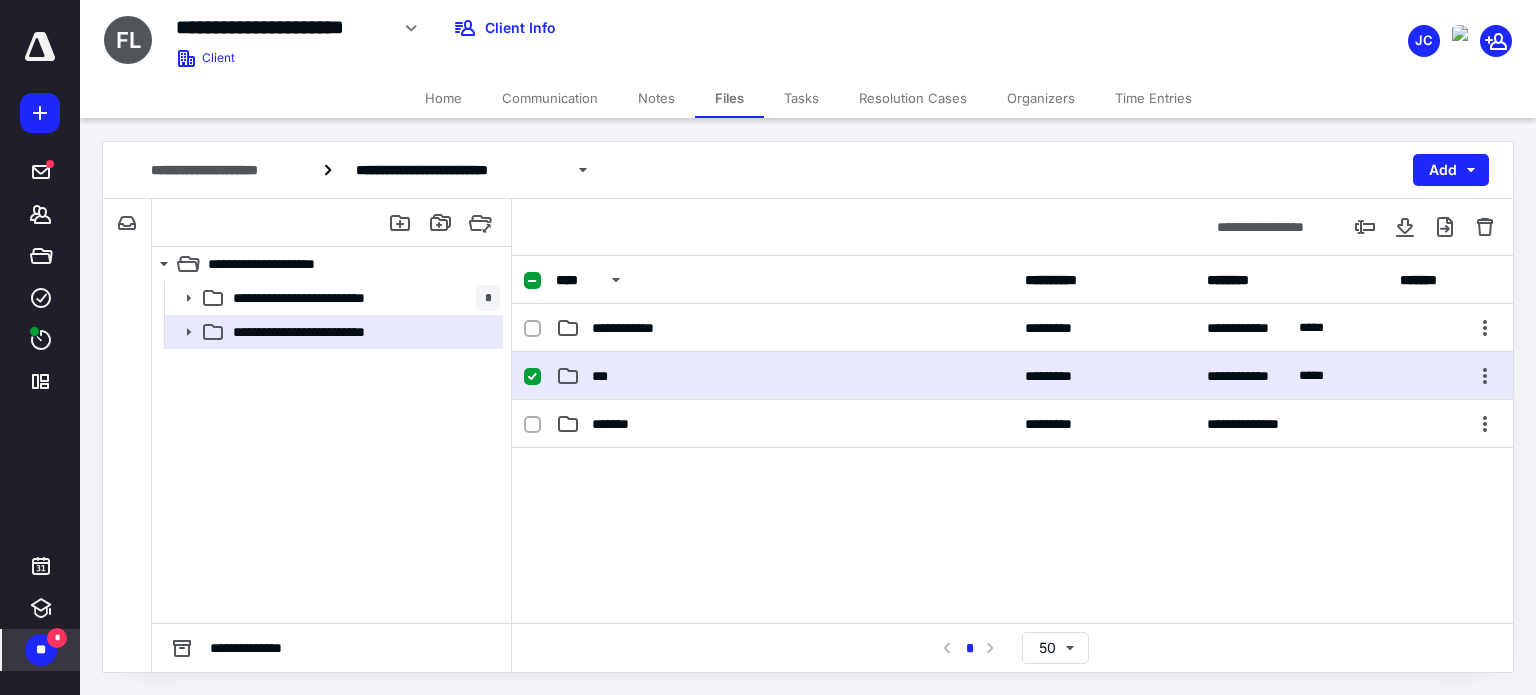 click on "***" at bounding box center (784, 376) 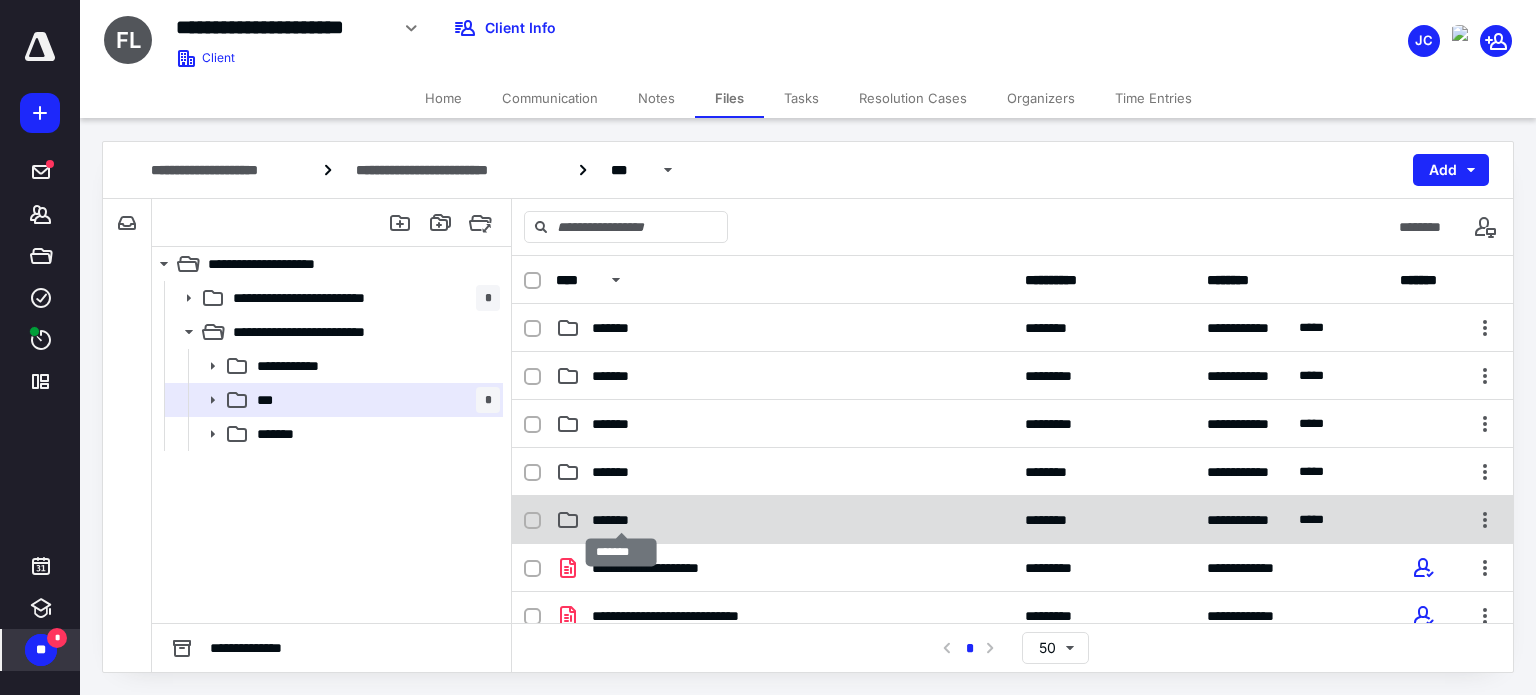 click on "*******" at bounding box center (621, 520) 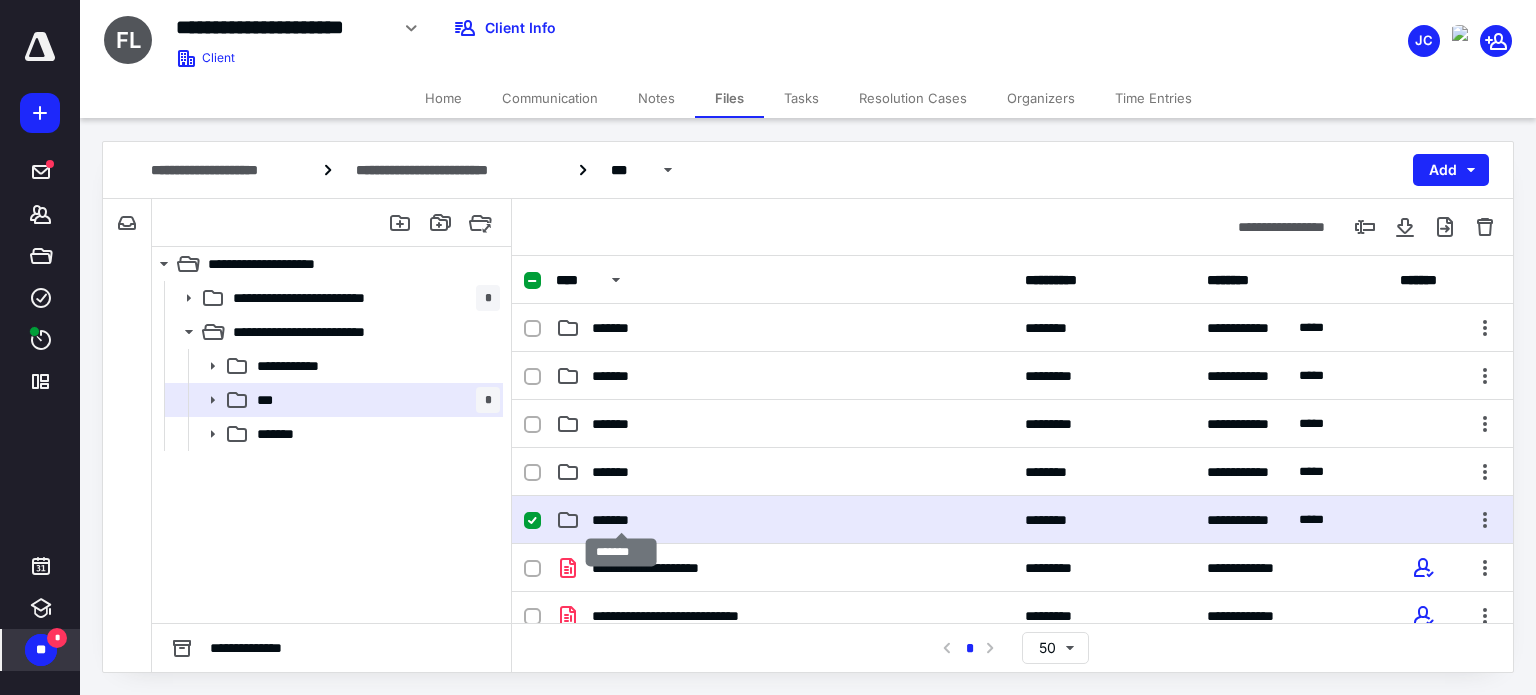 click on "*******" at bounding box center [621, 520] 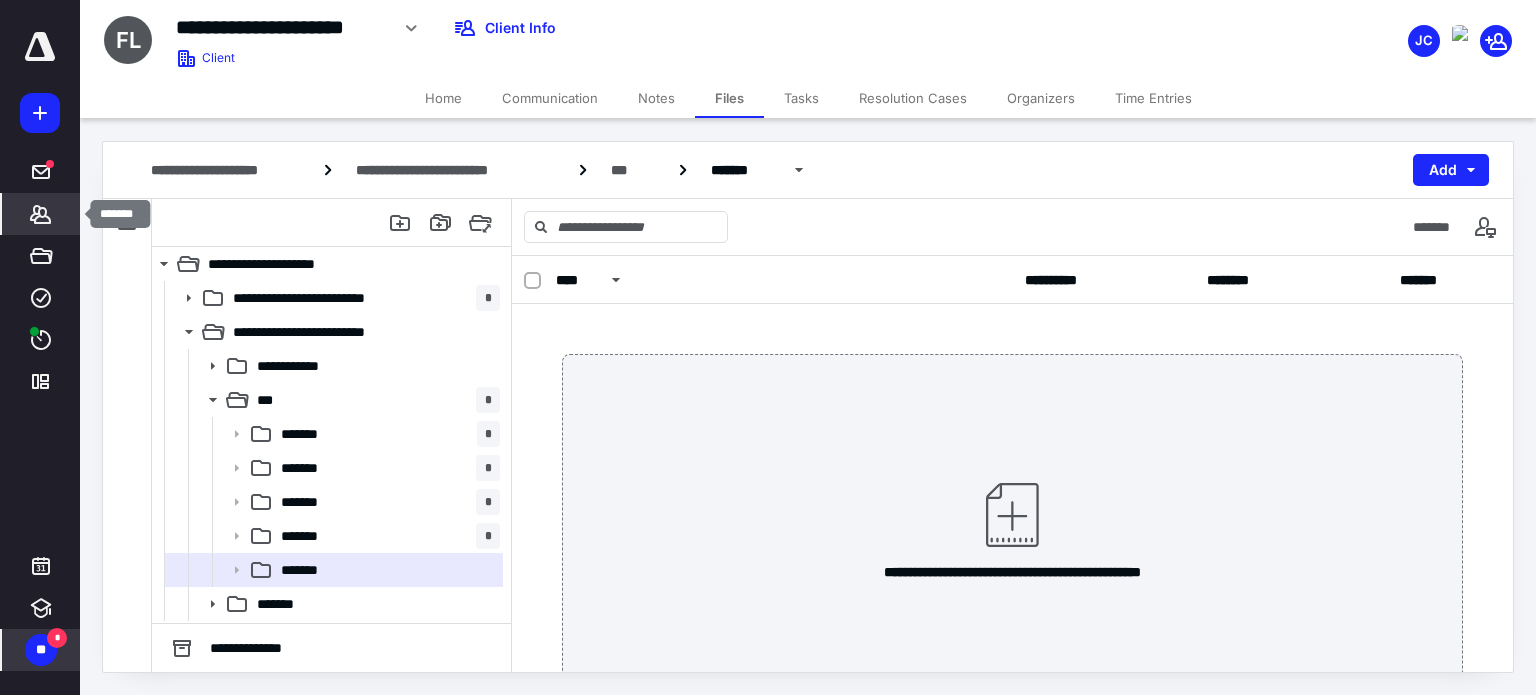 click 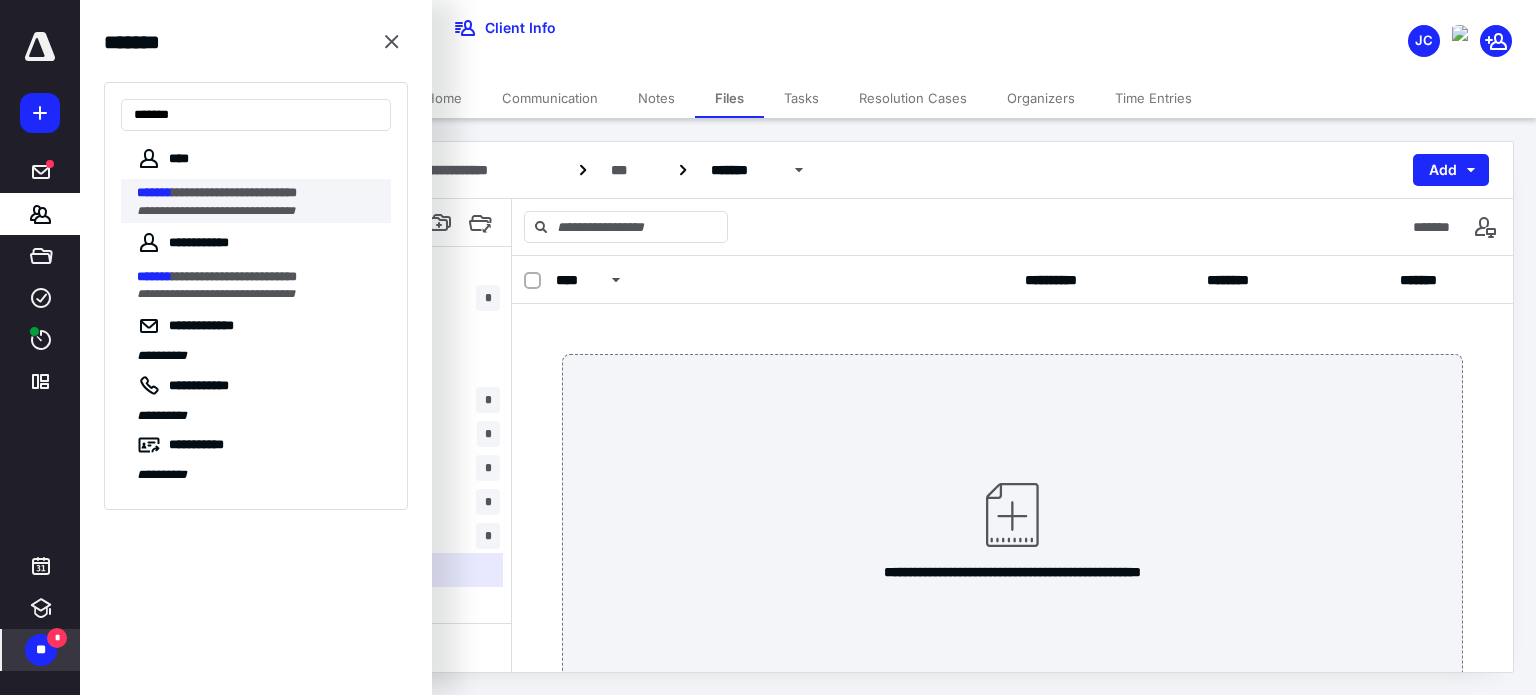 type on "*******" 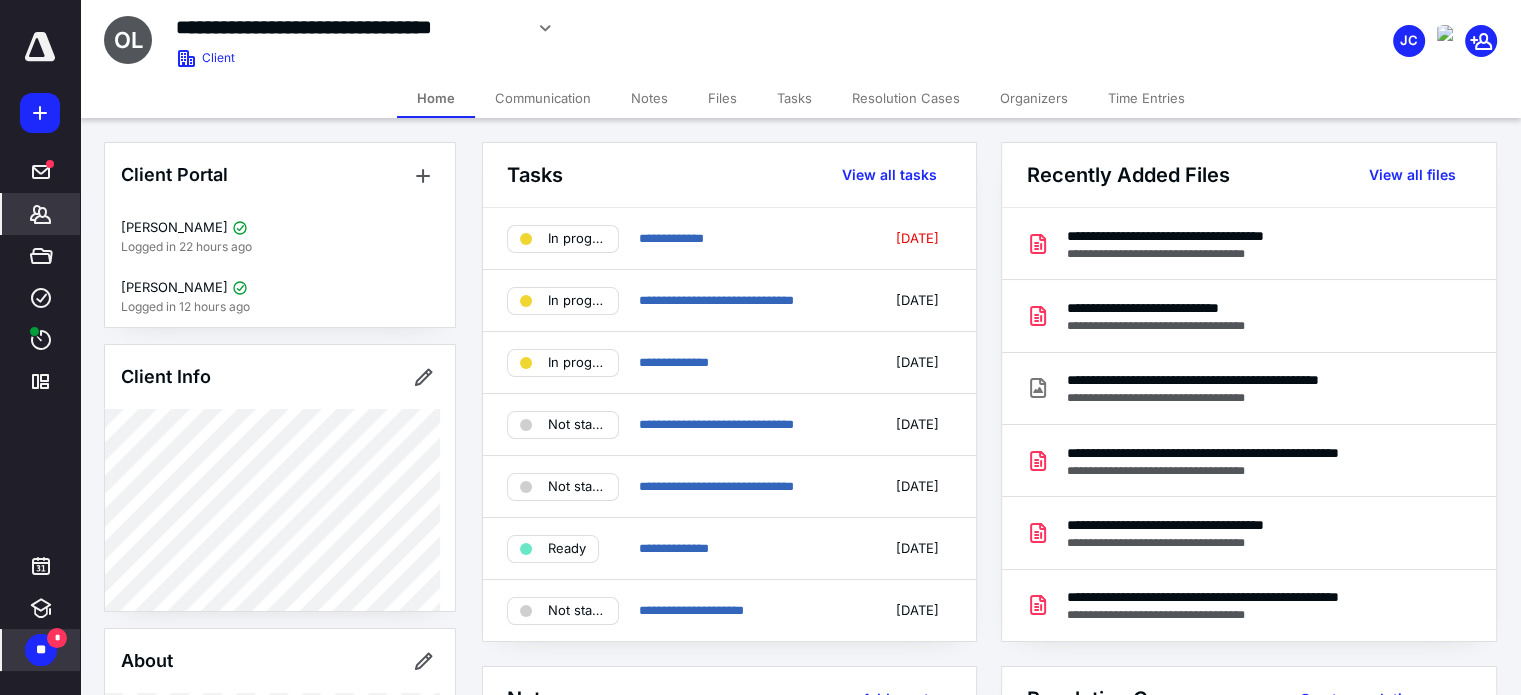 click on "Files" at bounding box center (722, 98) 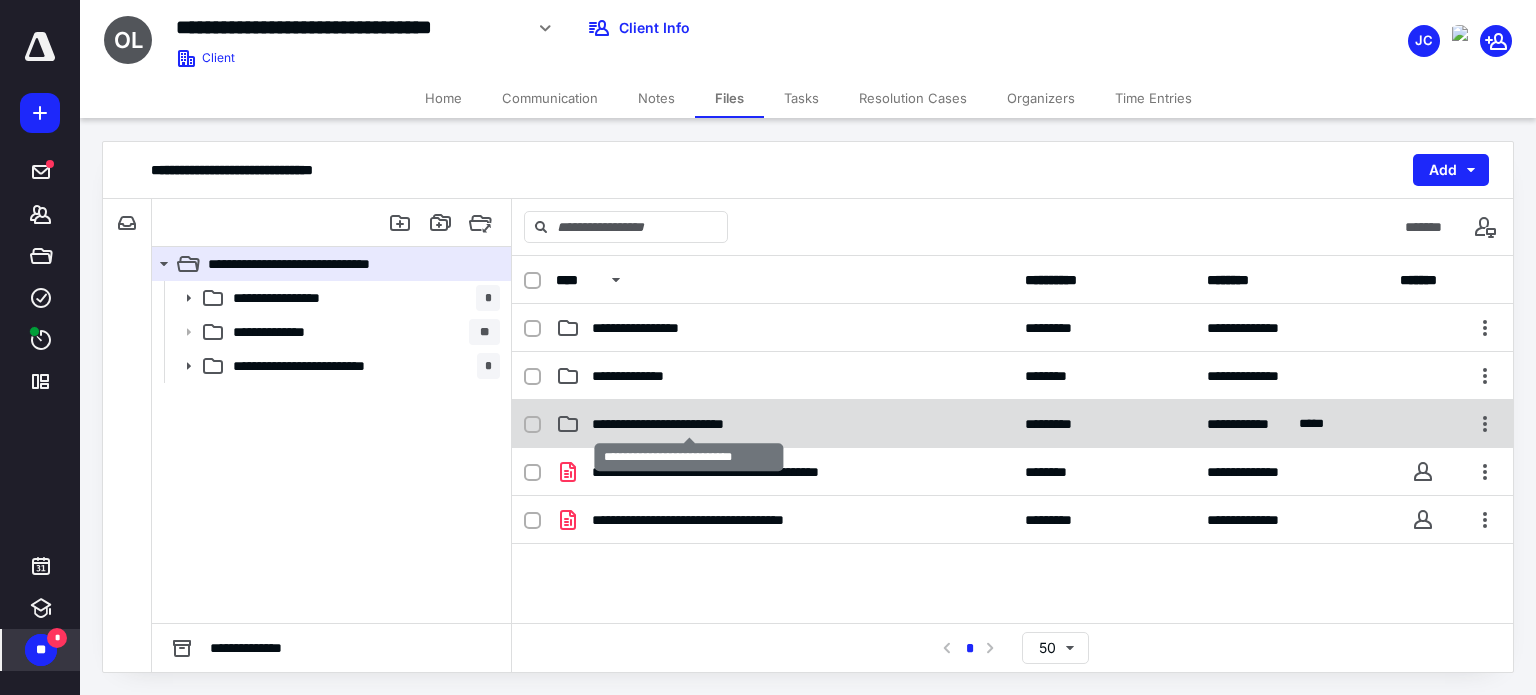click on "**********" at bounding box center (689, 424) 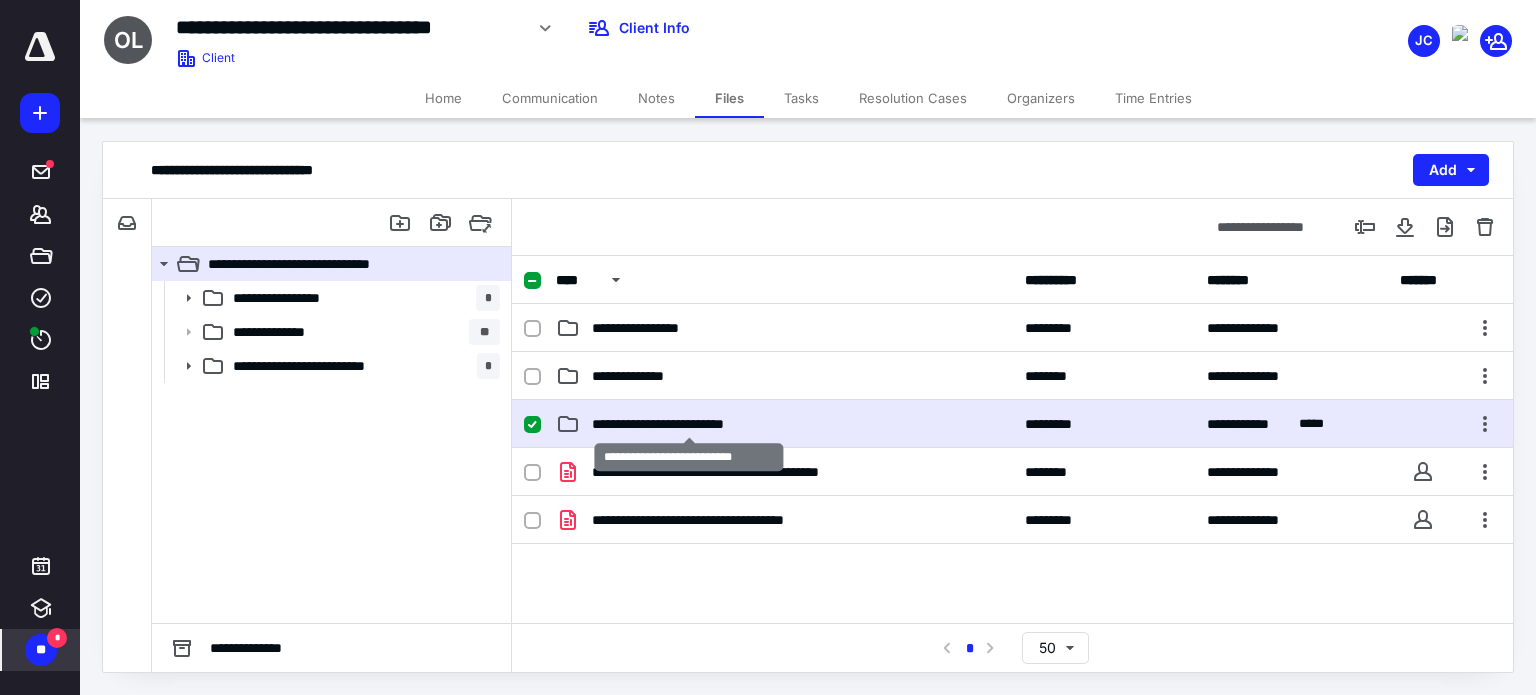 click on "**********" at bounding box center (689, 424) 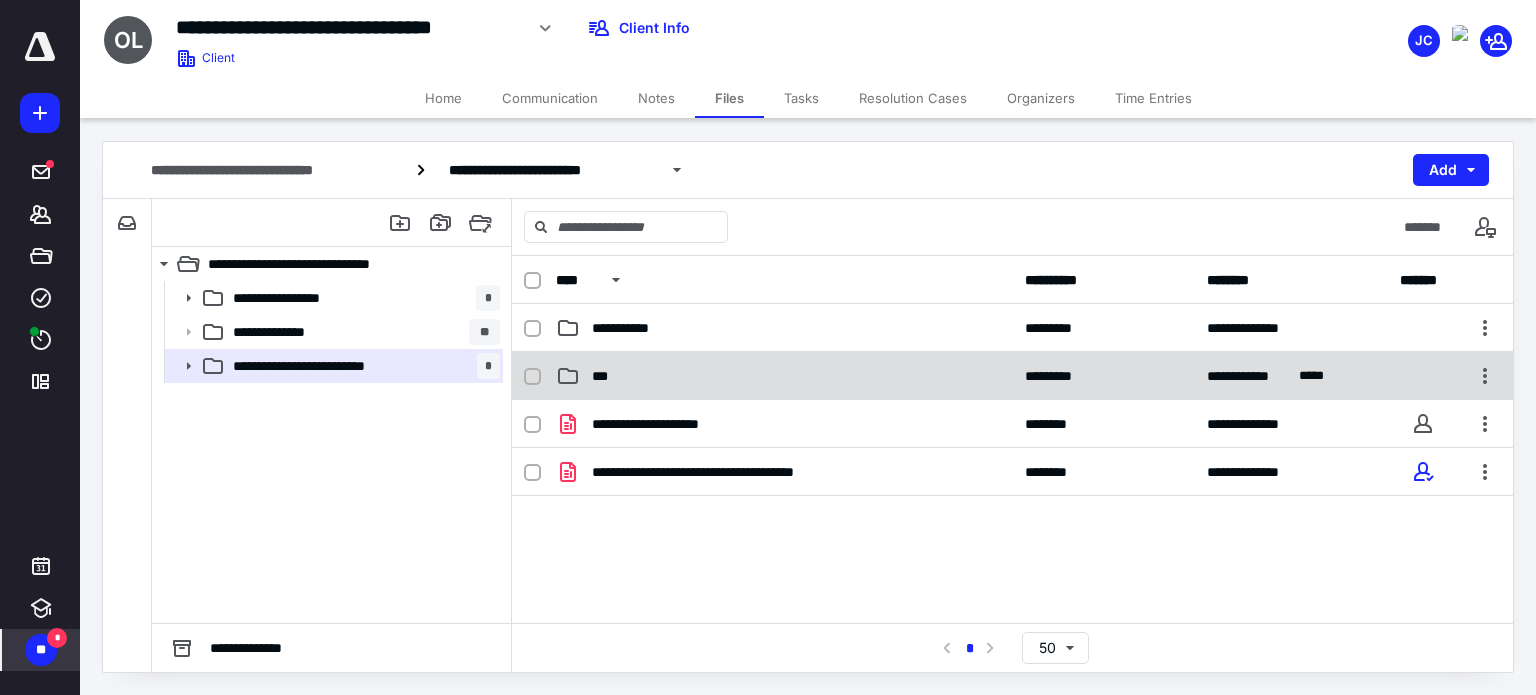 click on "***" at bounding box center [784, 376] 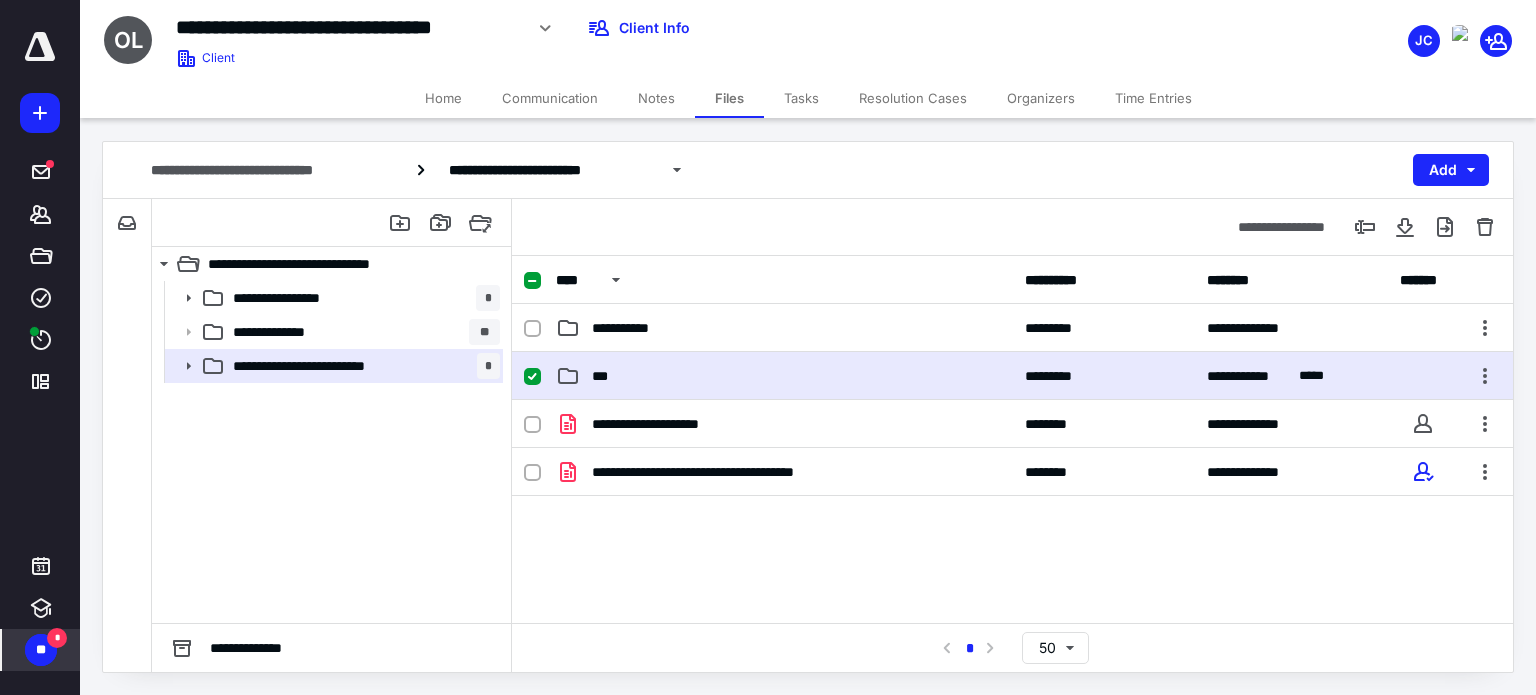click on "***" at bounding box center [784, 376] 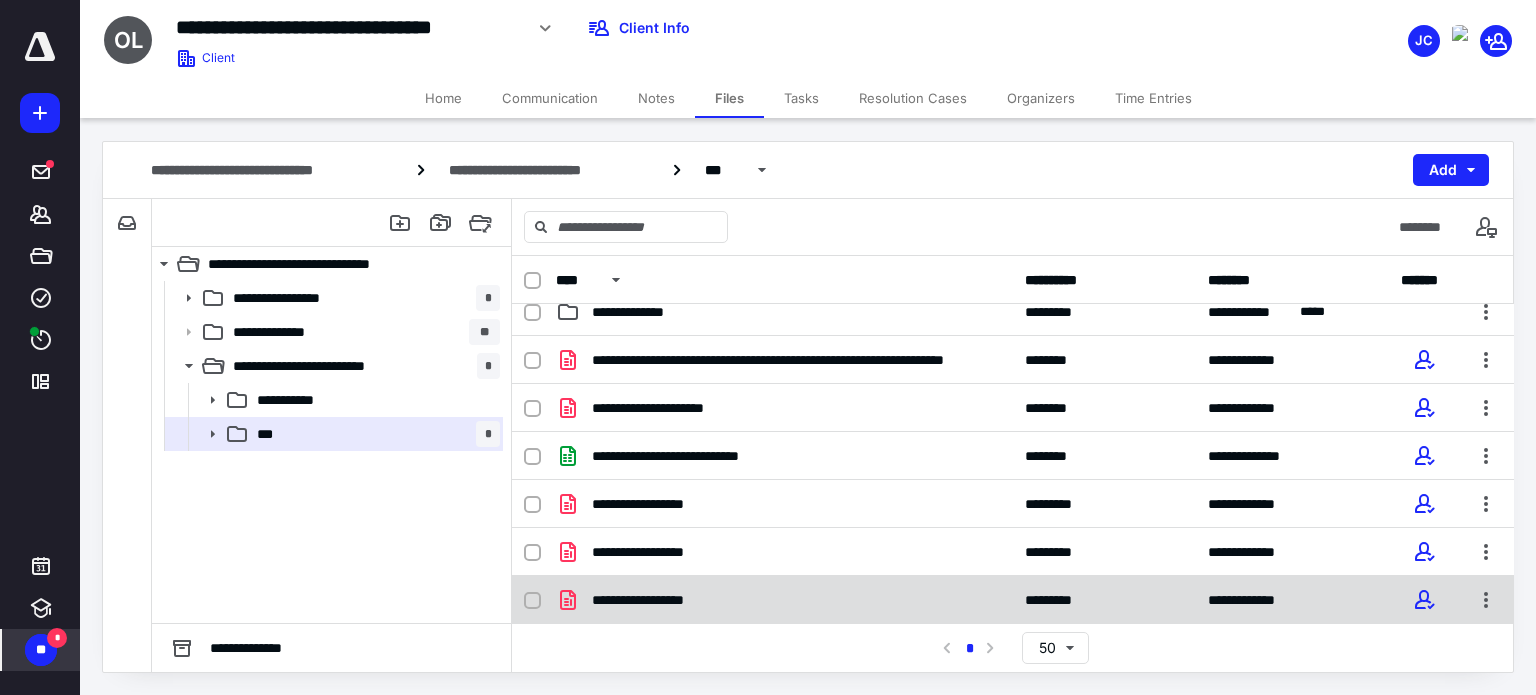 scroll, scrollTop: 0, scrollLeft: 0, axis: both 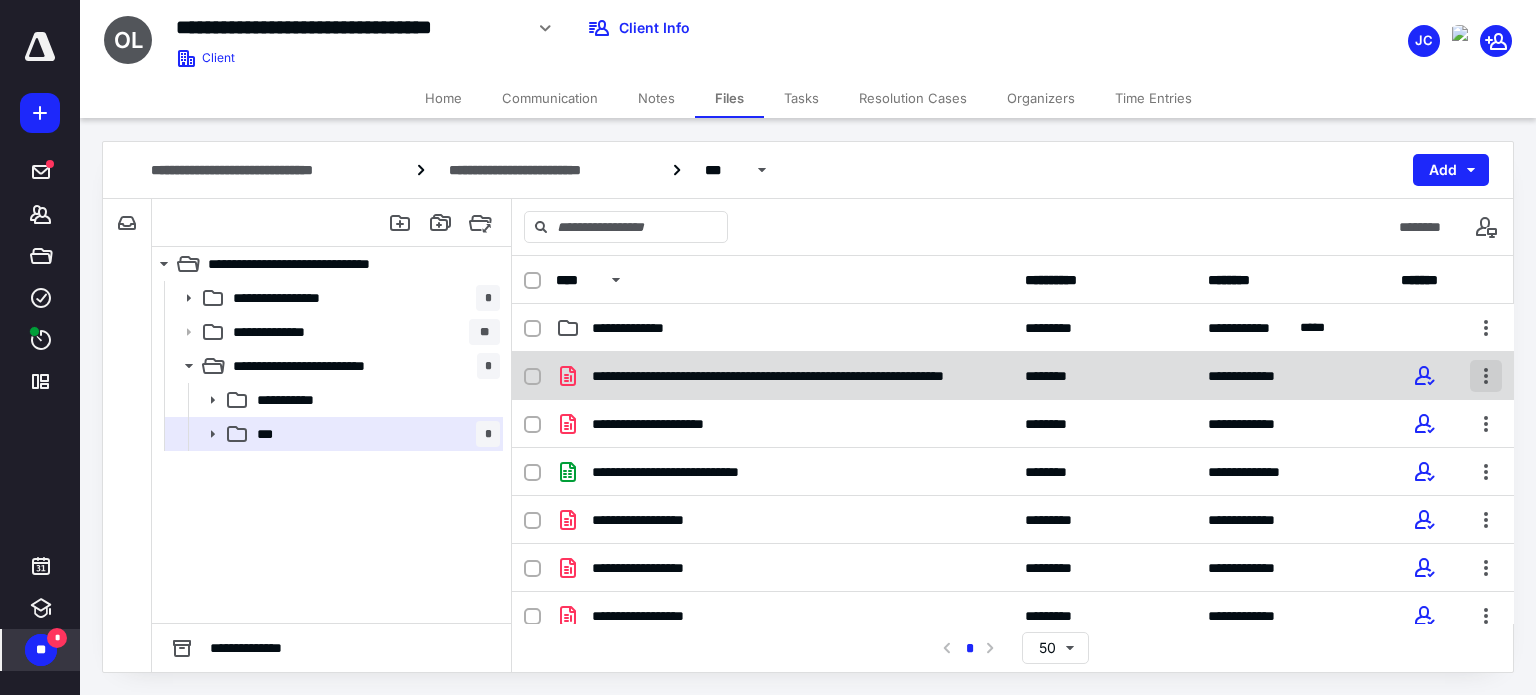 click at bounding box center (1486, 376) 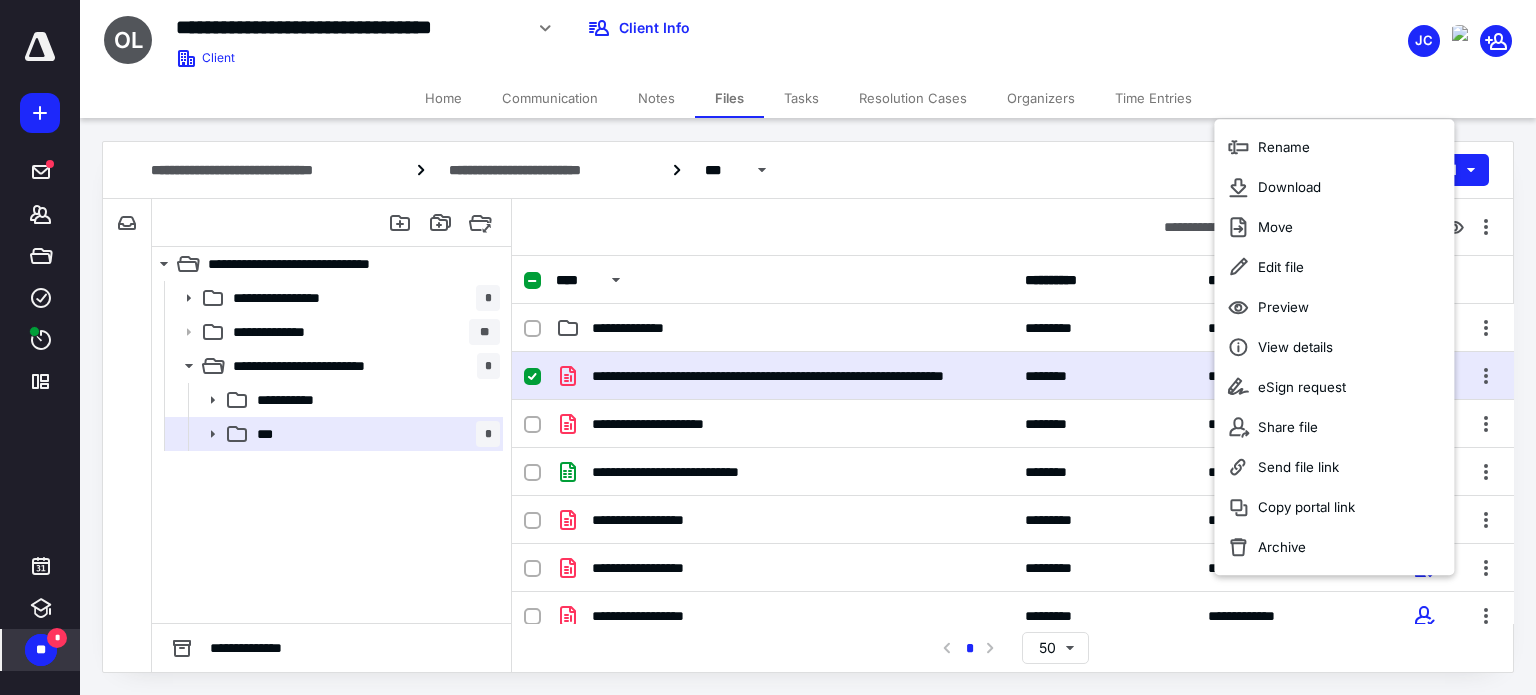 click on "****" at bounding box center (784, 280) 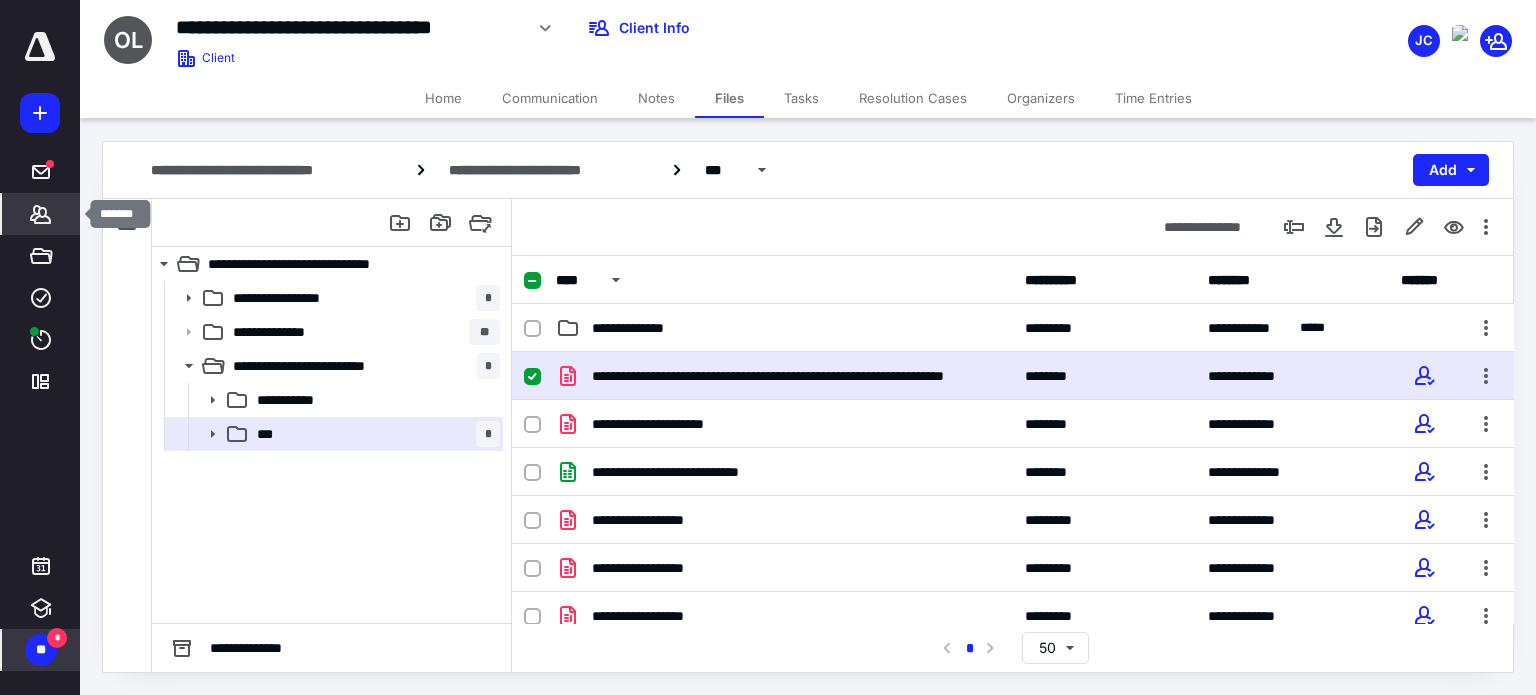 click 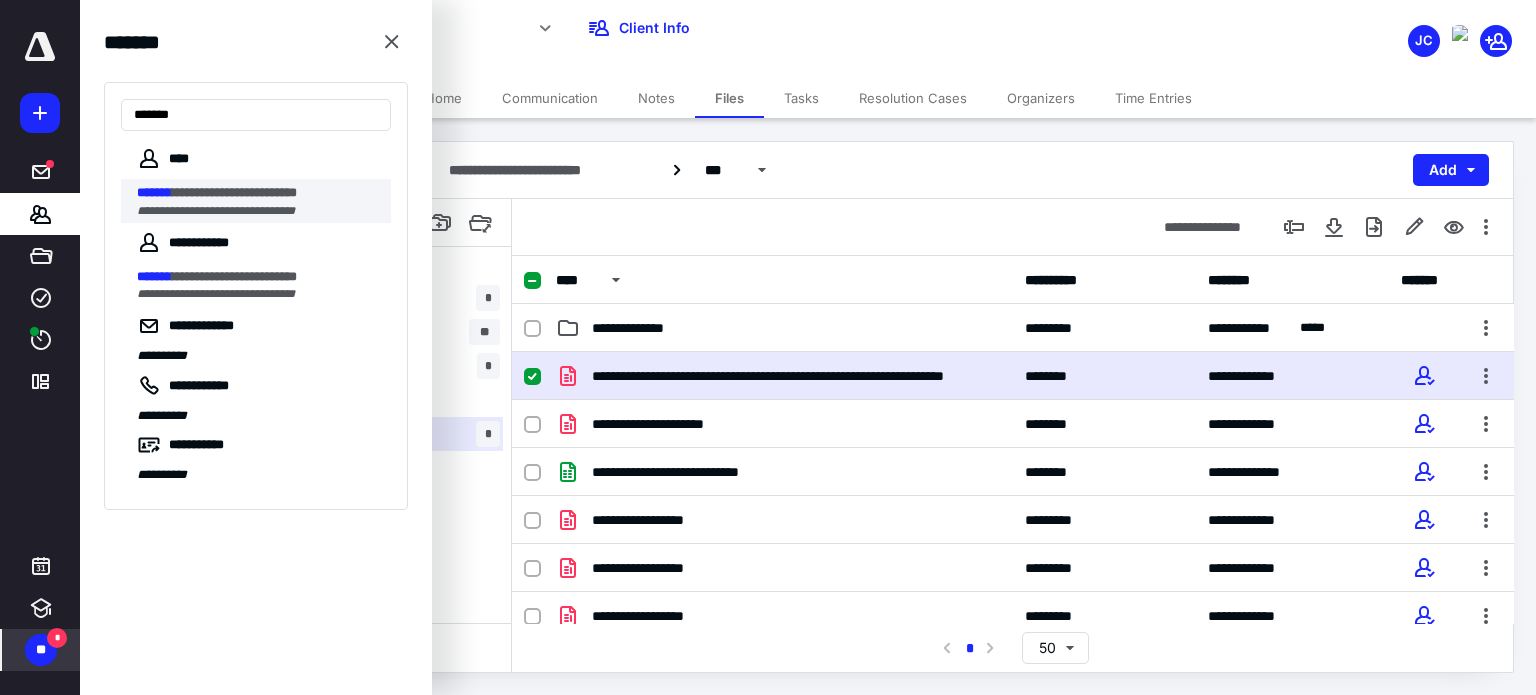 type on "*******" 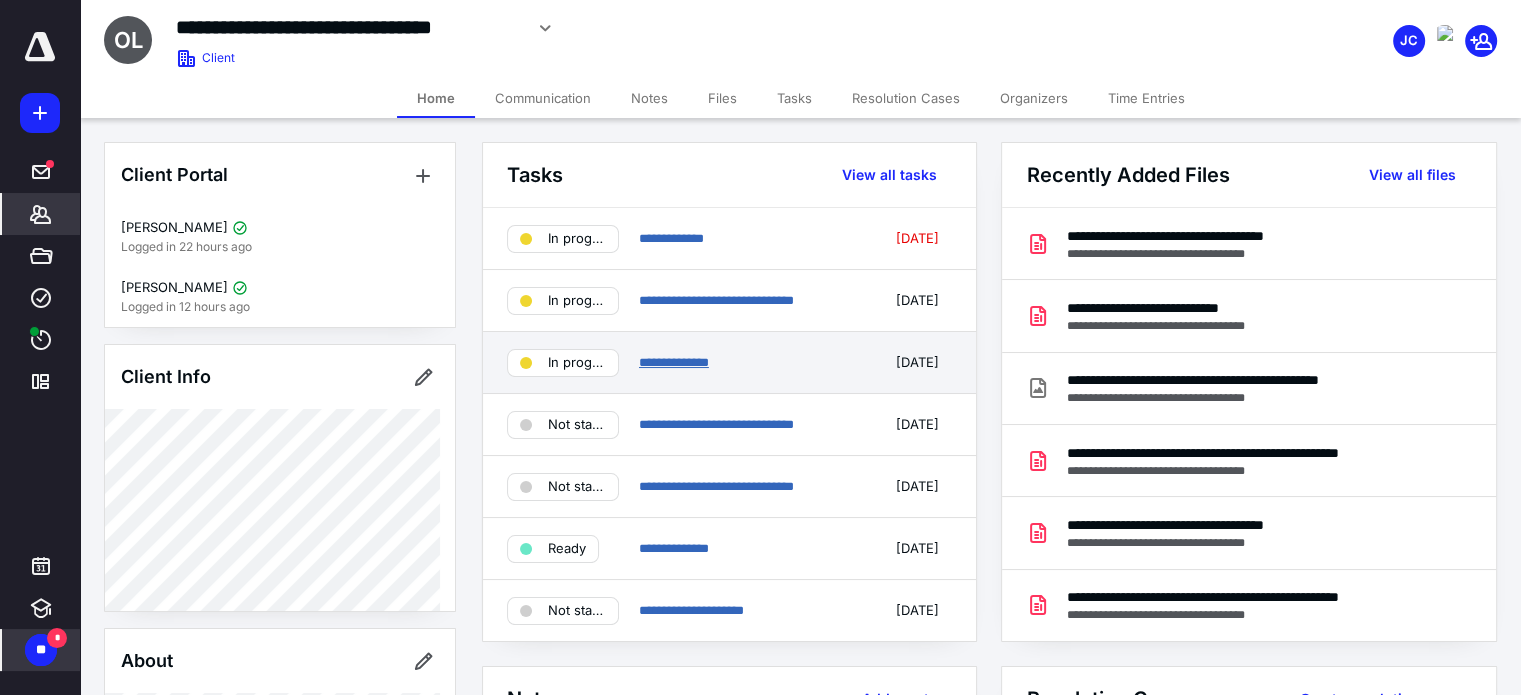 click on "**********" at bounding box center (674, 362) 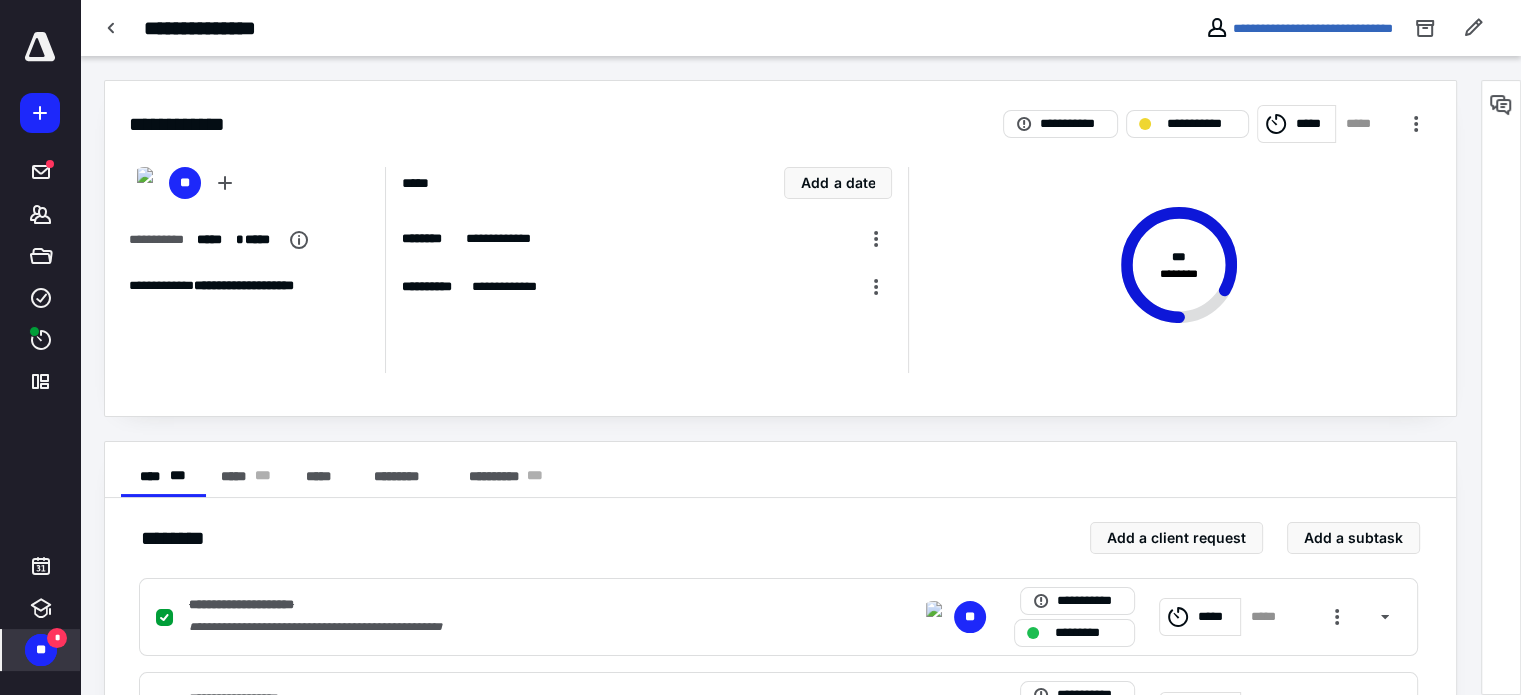 click on "*****" at bounding box center [1312, 124] 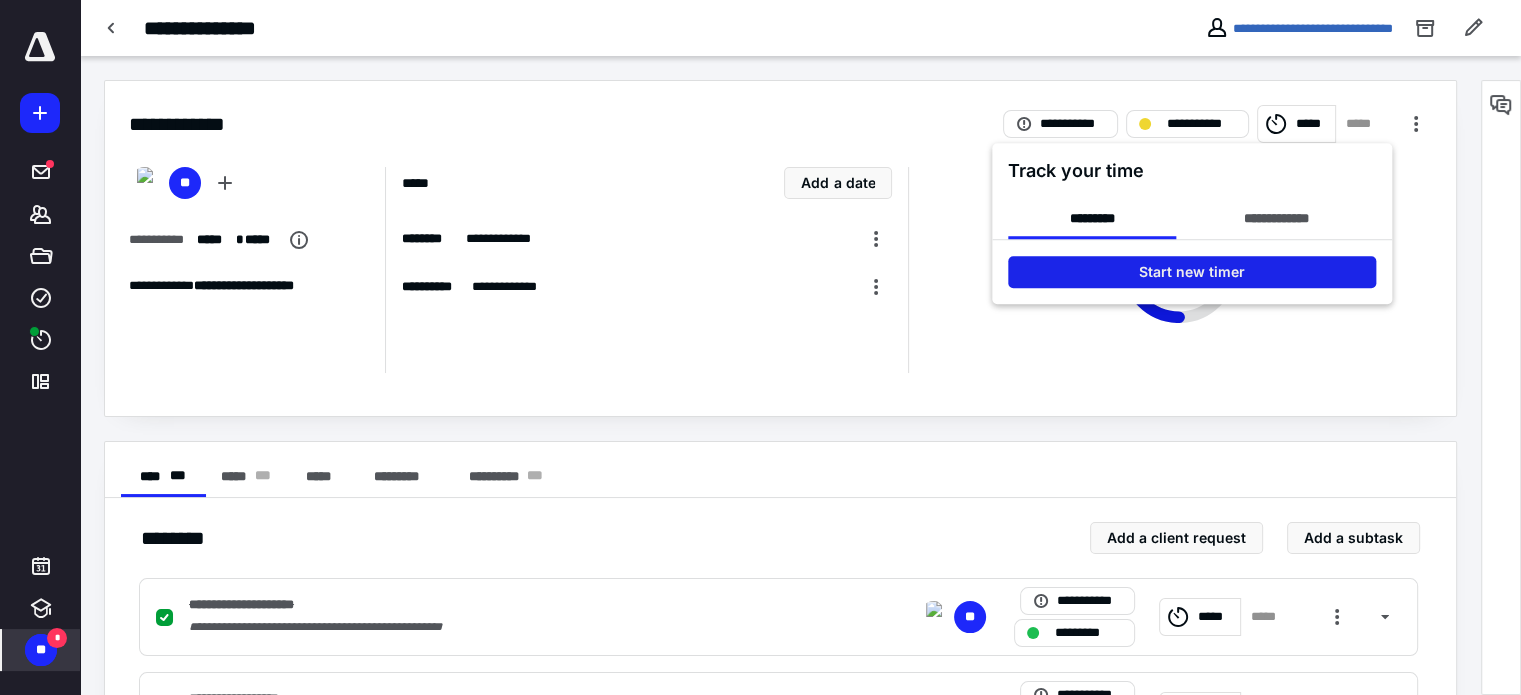 click on "Start new timer" at bounding box center [1192, 272] 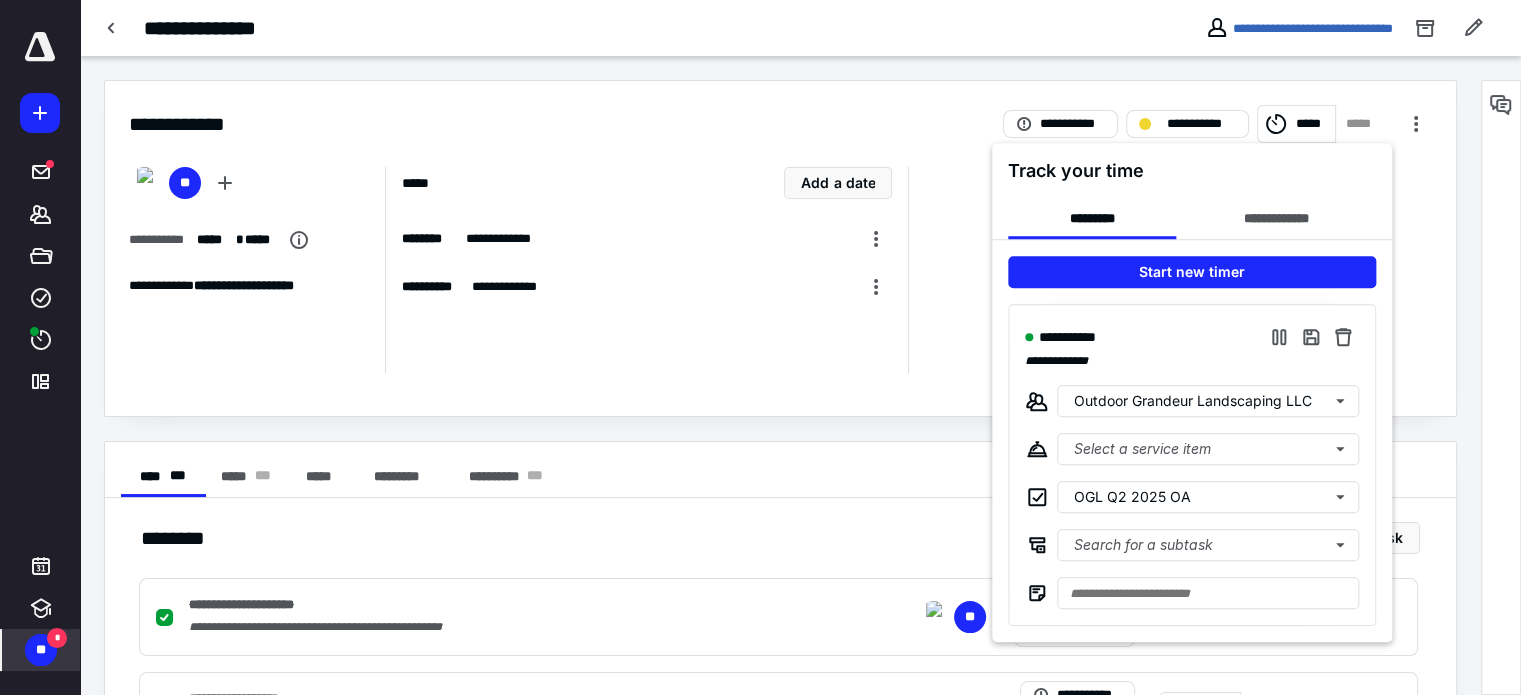 click at bounding box center (760, 347) 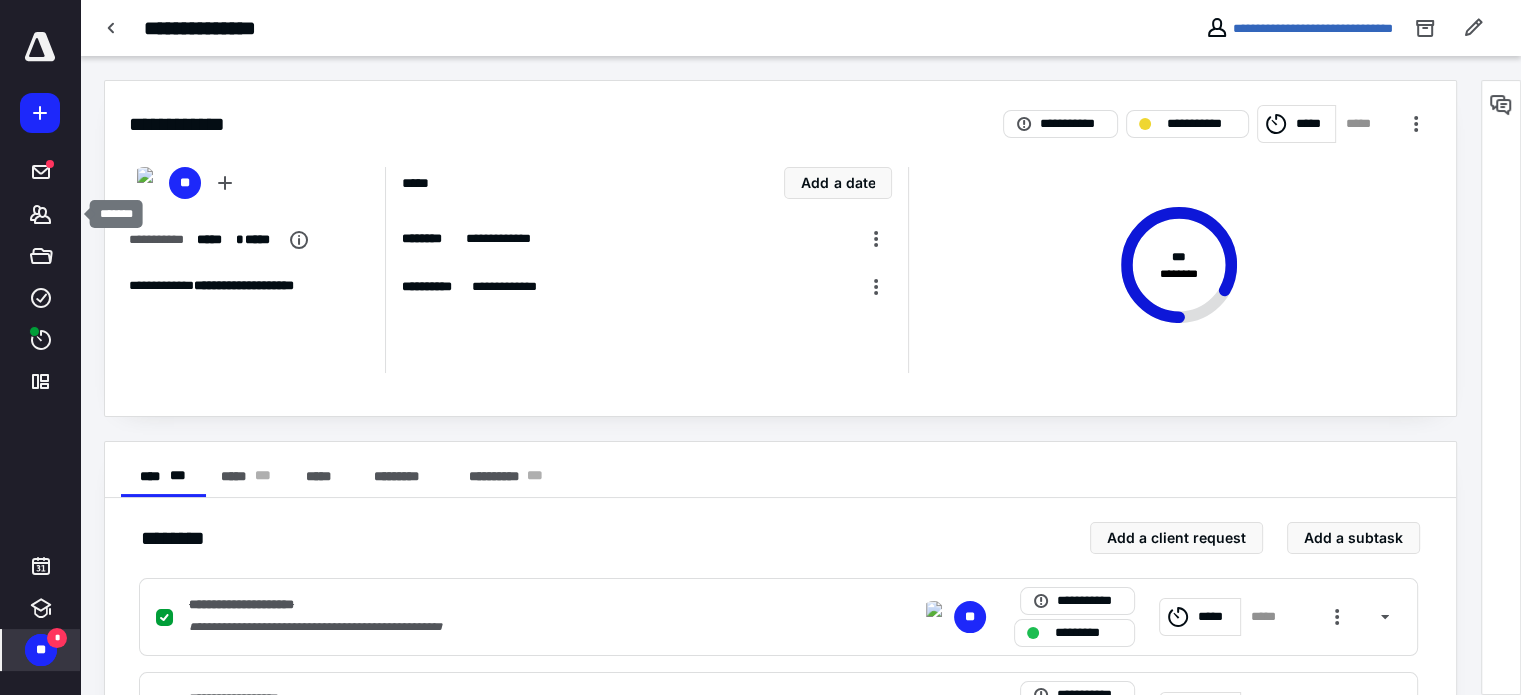 click 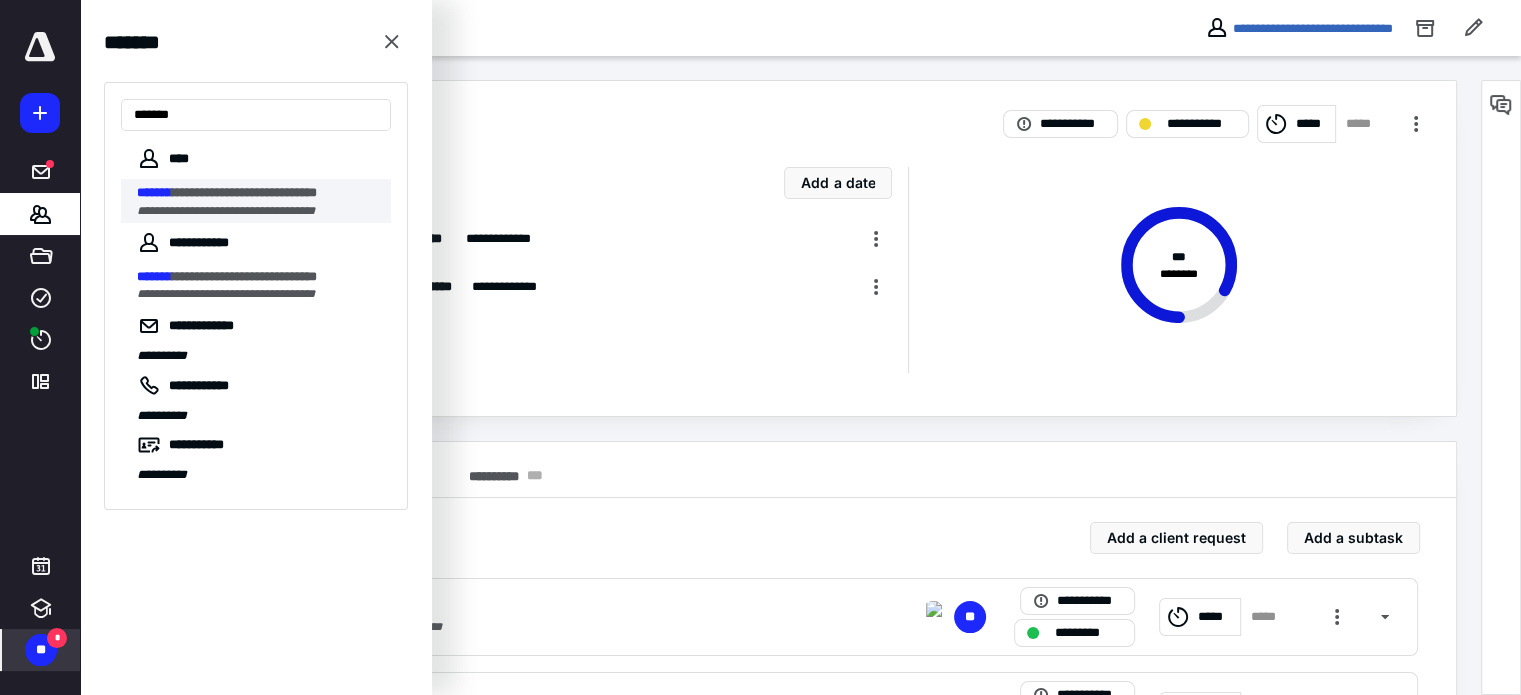 type on "*******" 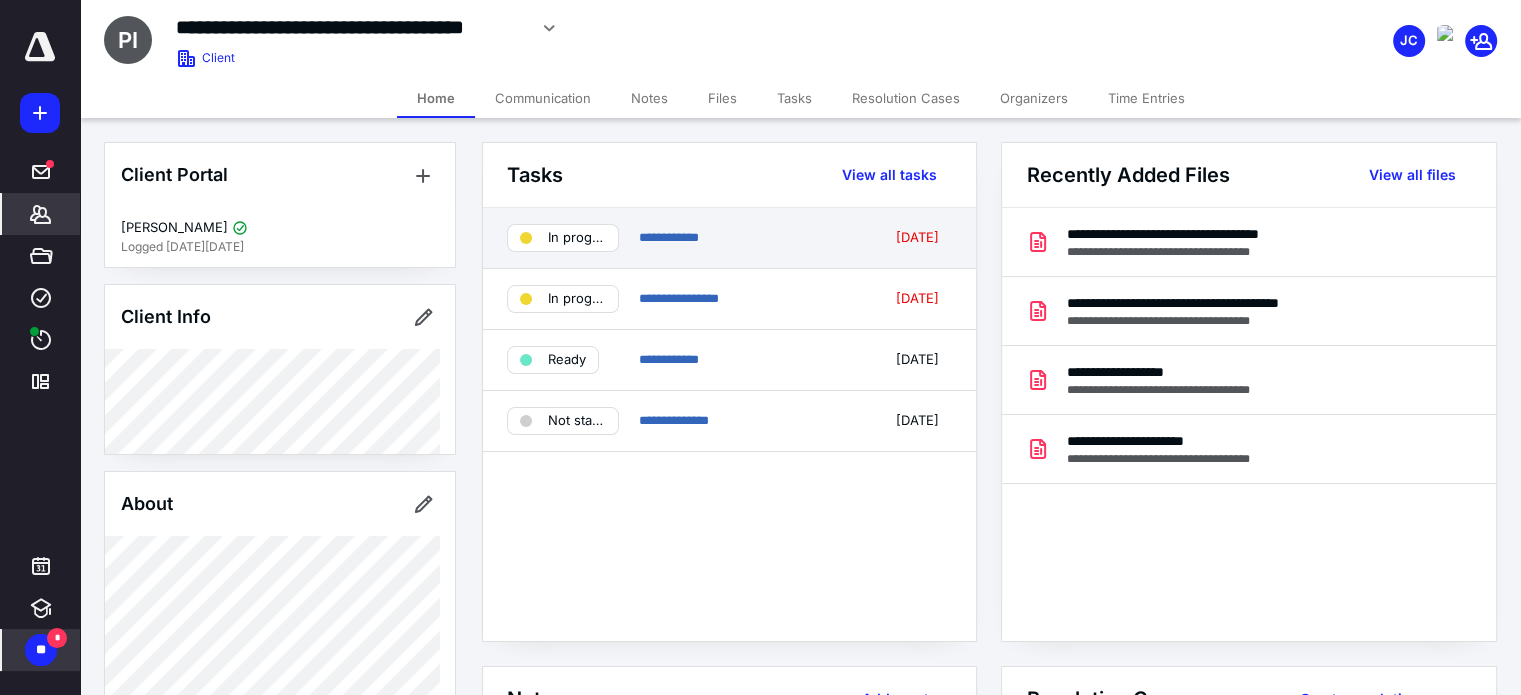 click on "[DATE]" at bounding box center [917, 237] 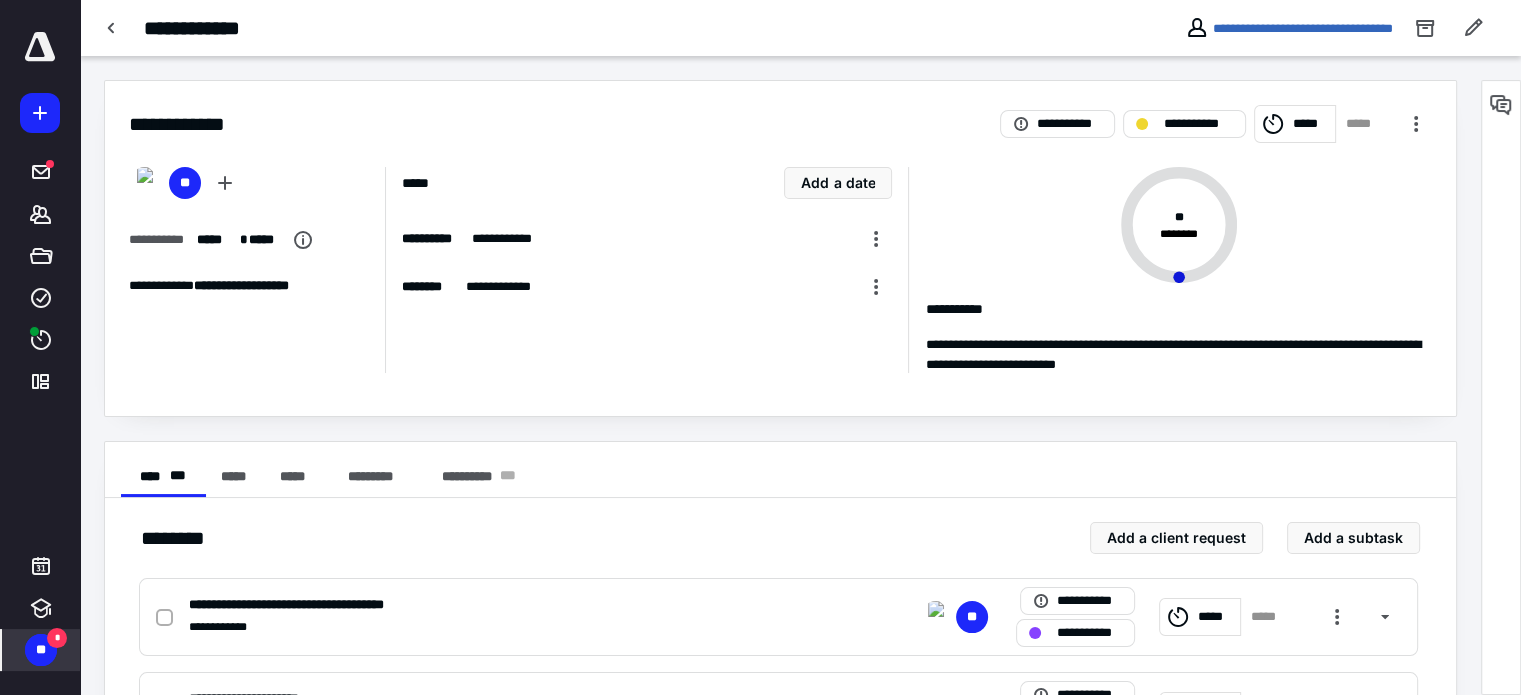 click on "*****" at bounding box center (1311, 124) 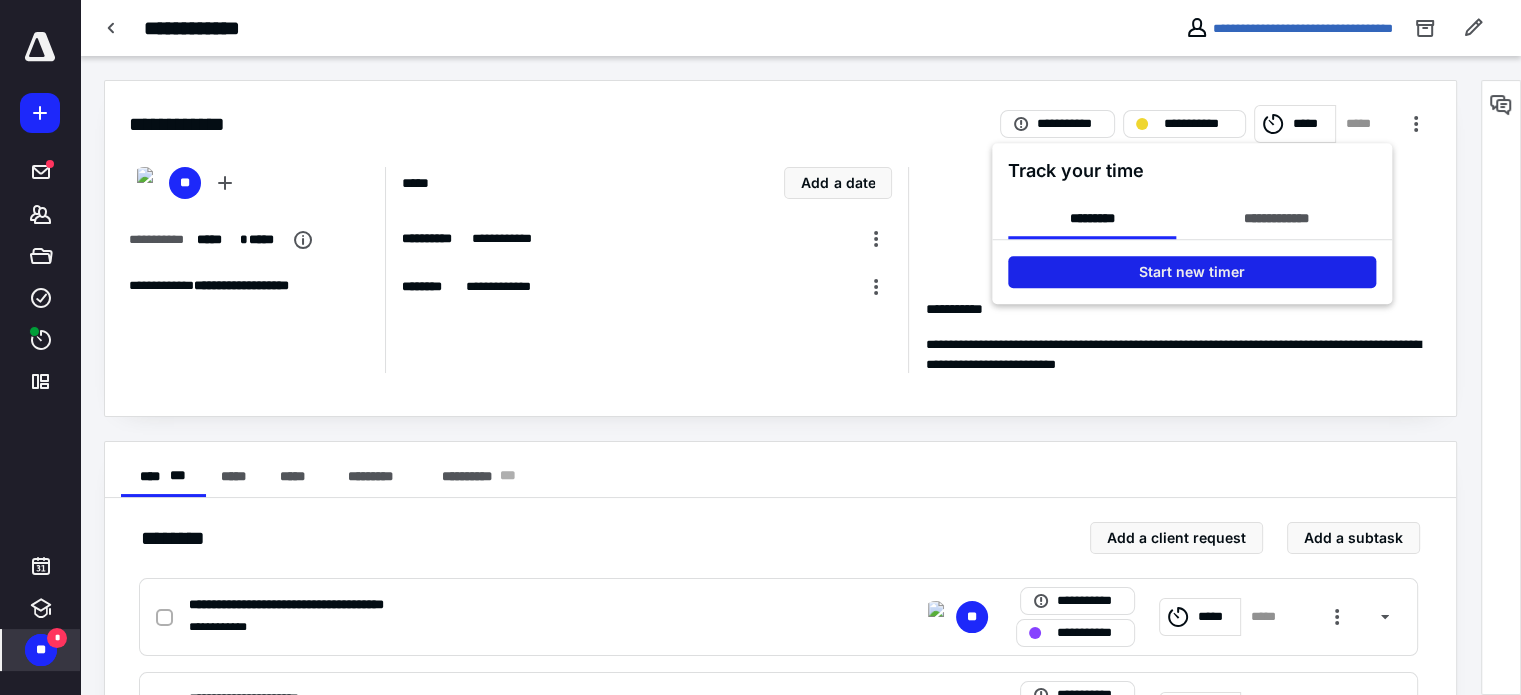 click on "Start new timer" at bounding box center (1192, 272) 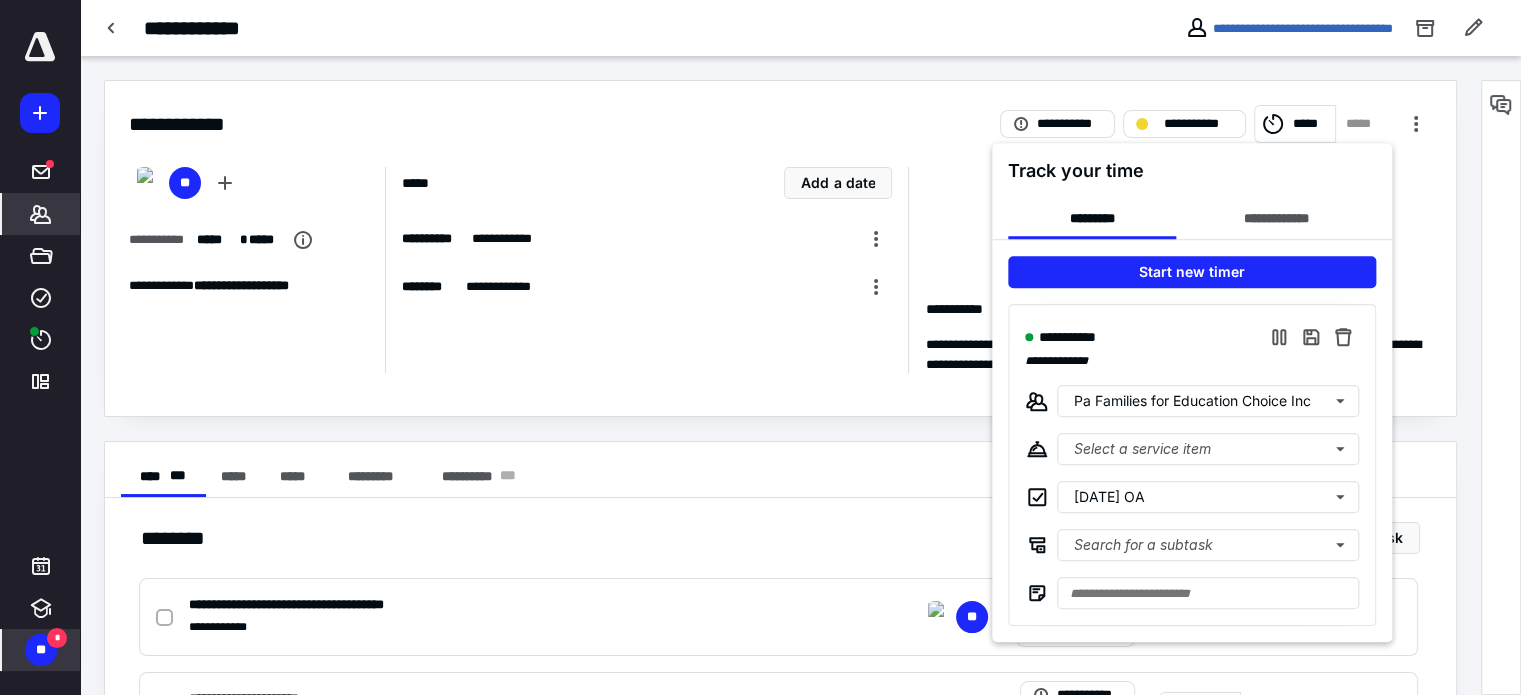 click at bounding box center [760, 347] 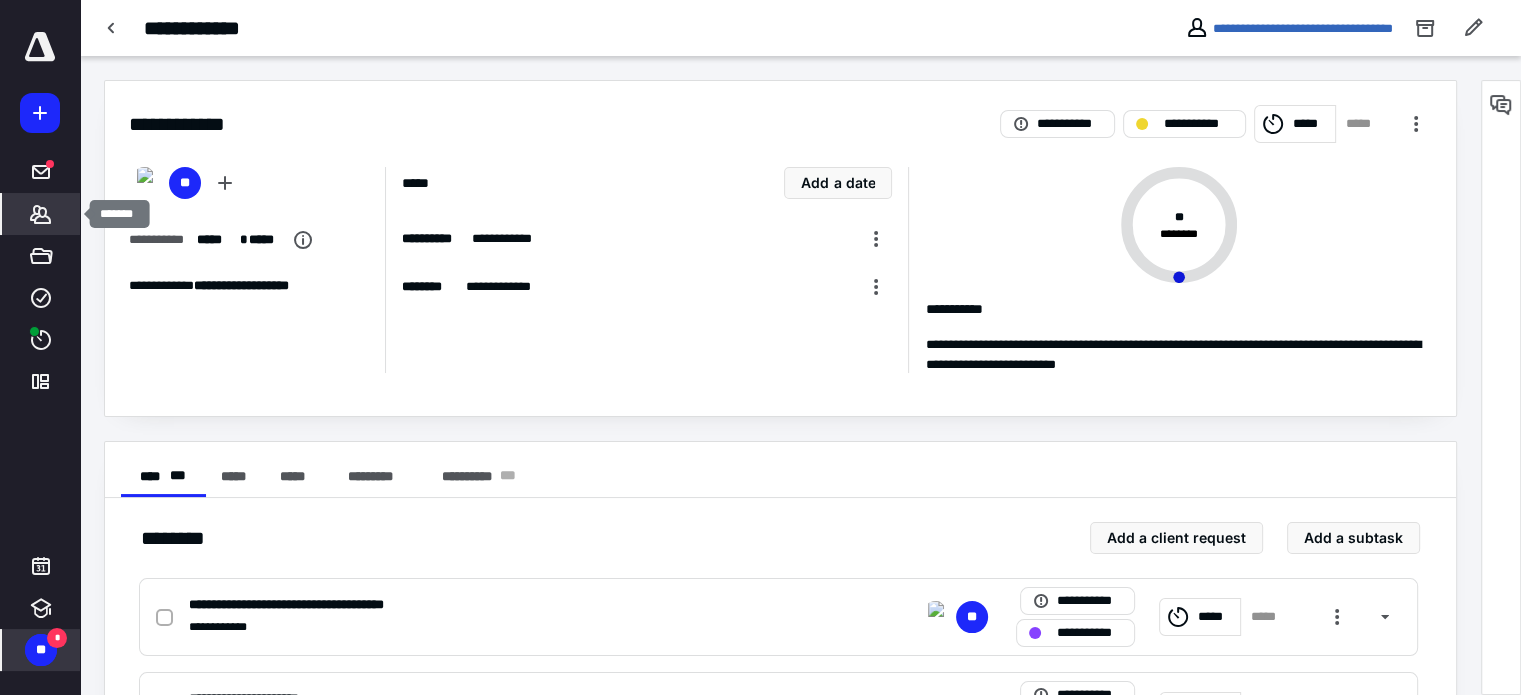 click 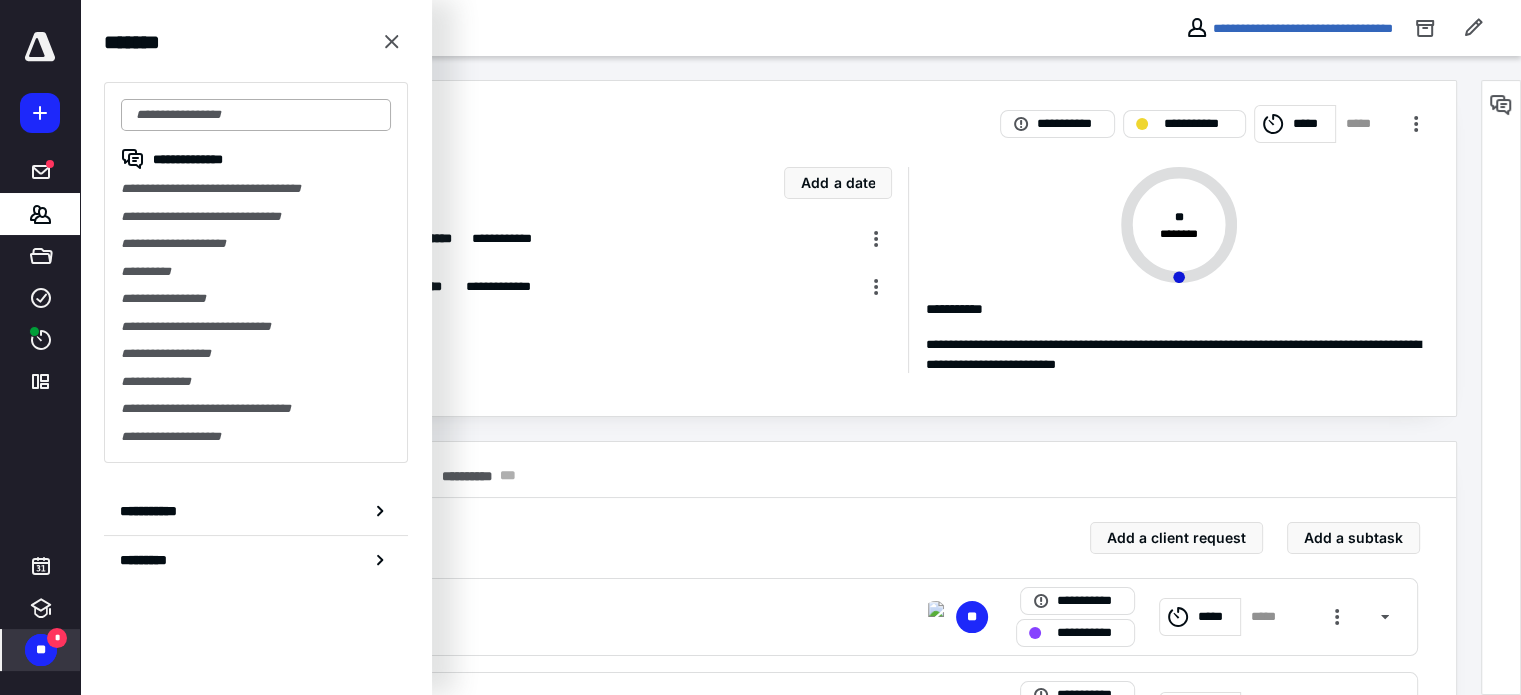 click at bounding box center (256, 115) 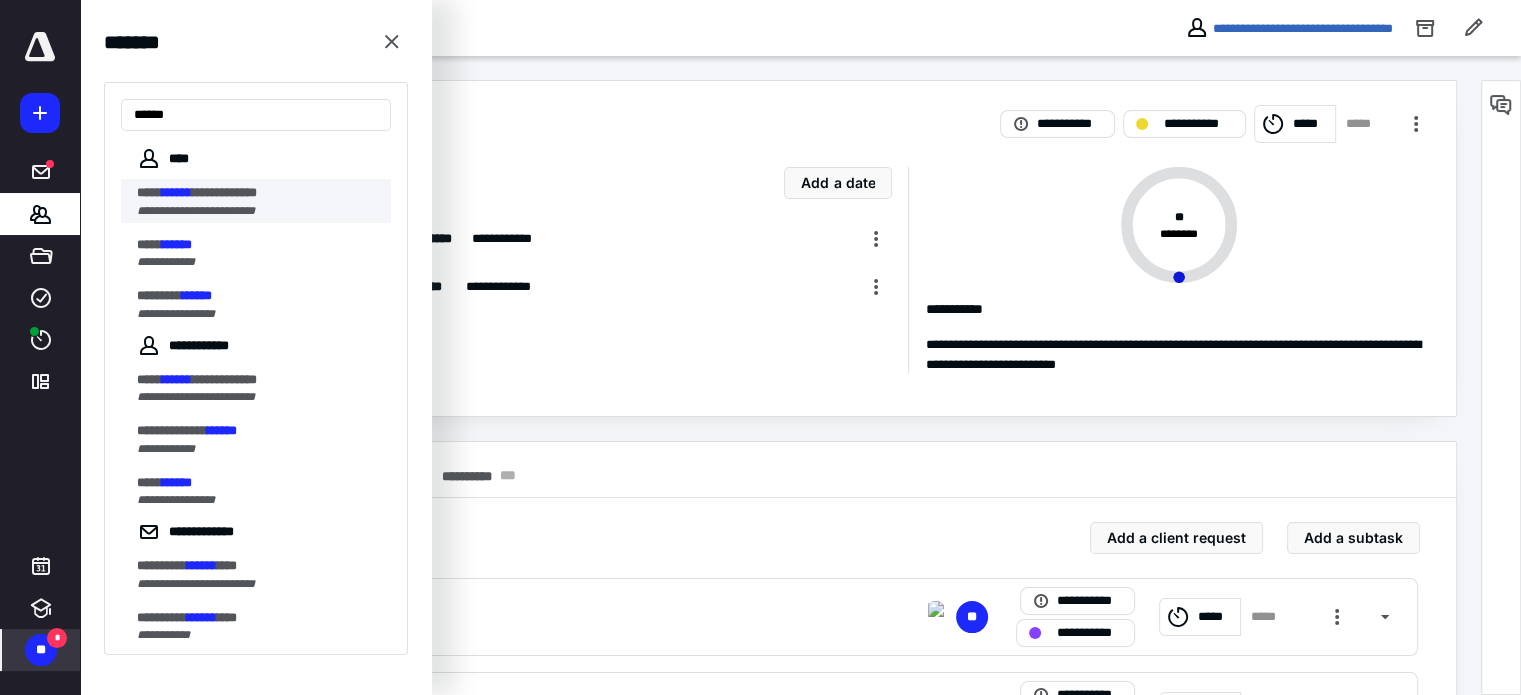 type on "******" 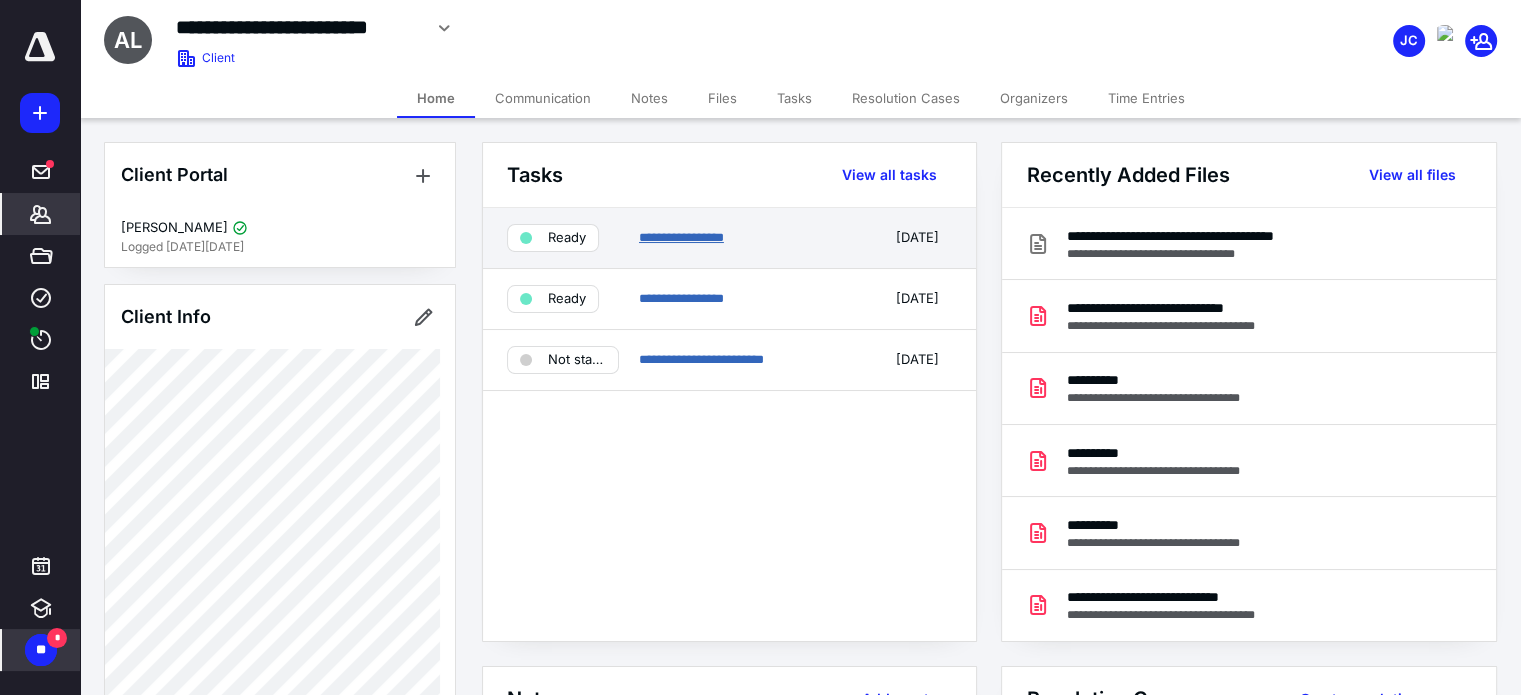 click on "**********" at bounding box center (681, 237) 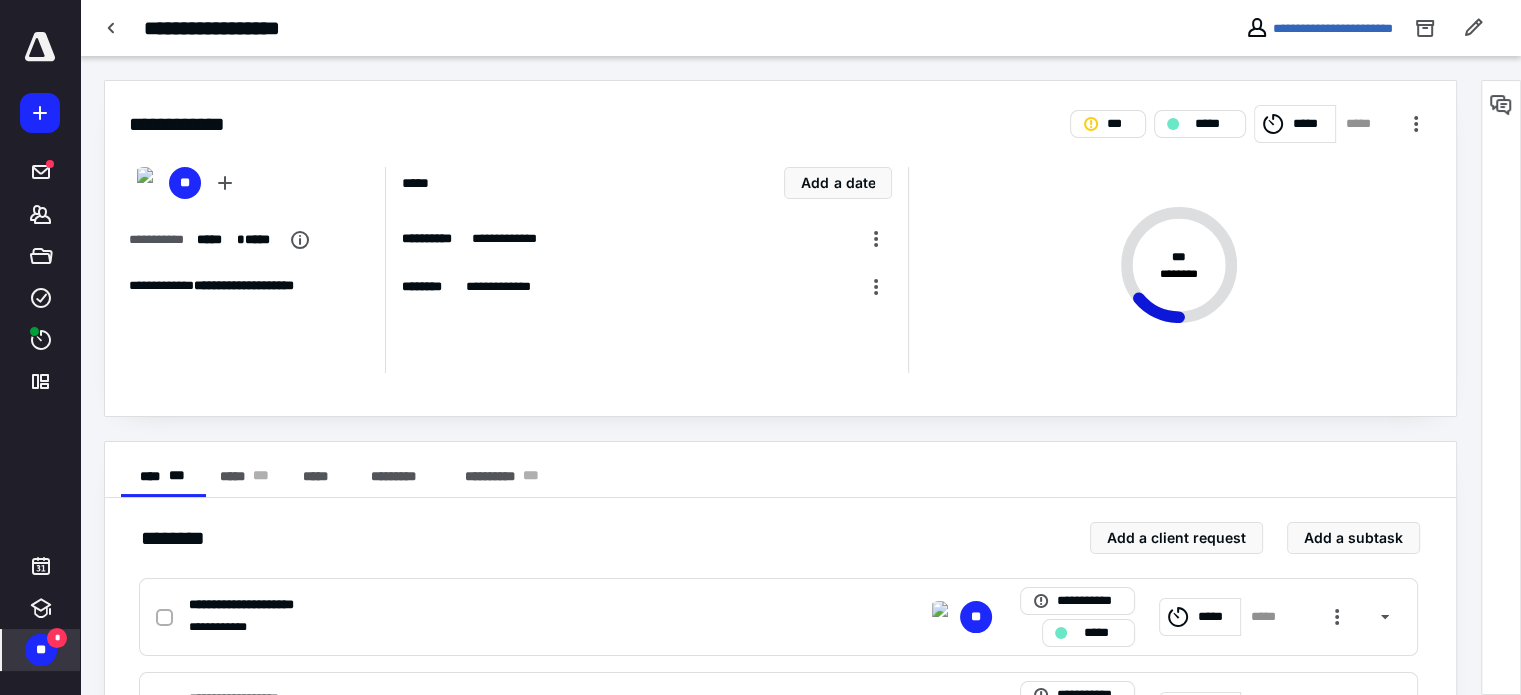 click on "*****" at bounding box center (1311, 124) 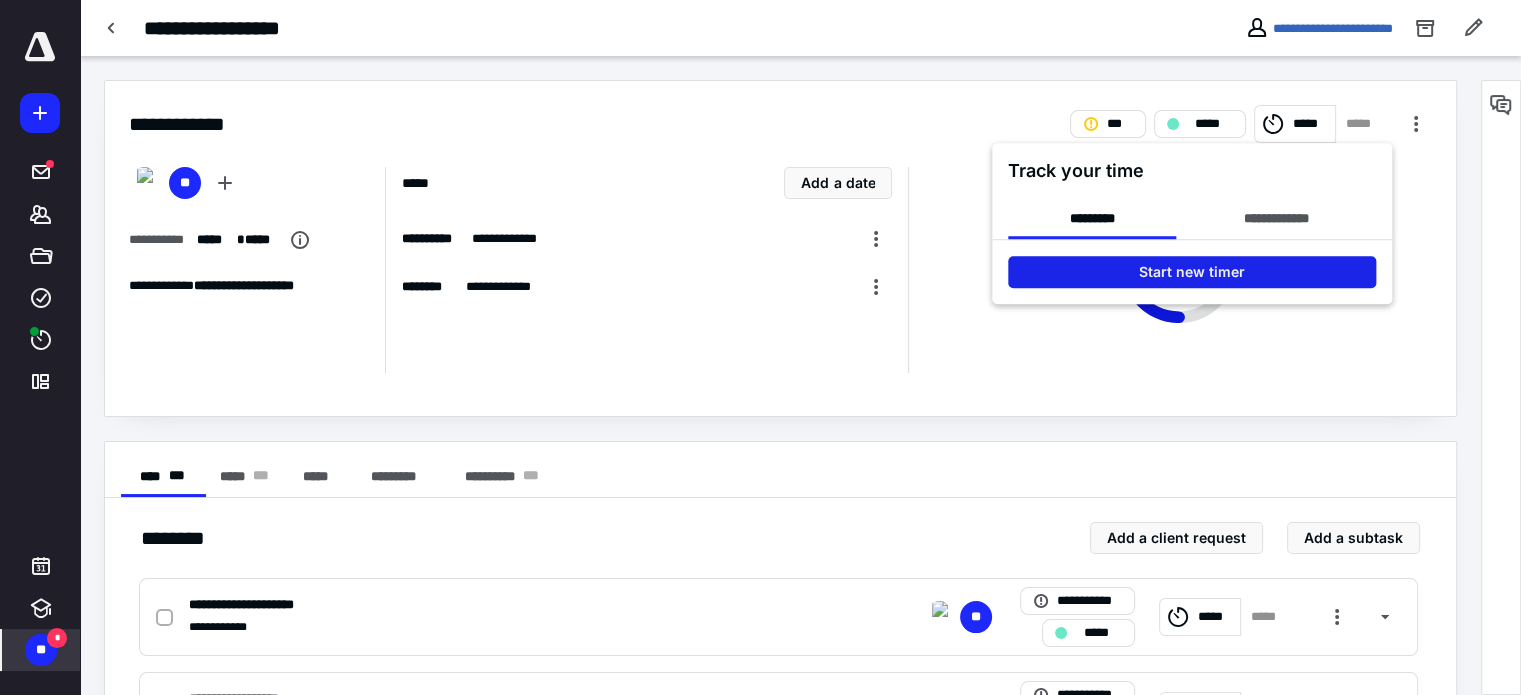 click on "Start new timer" at bounding box center (1192, 272) 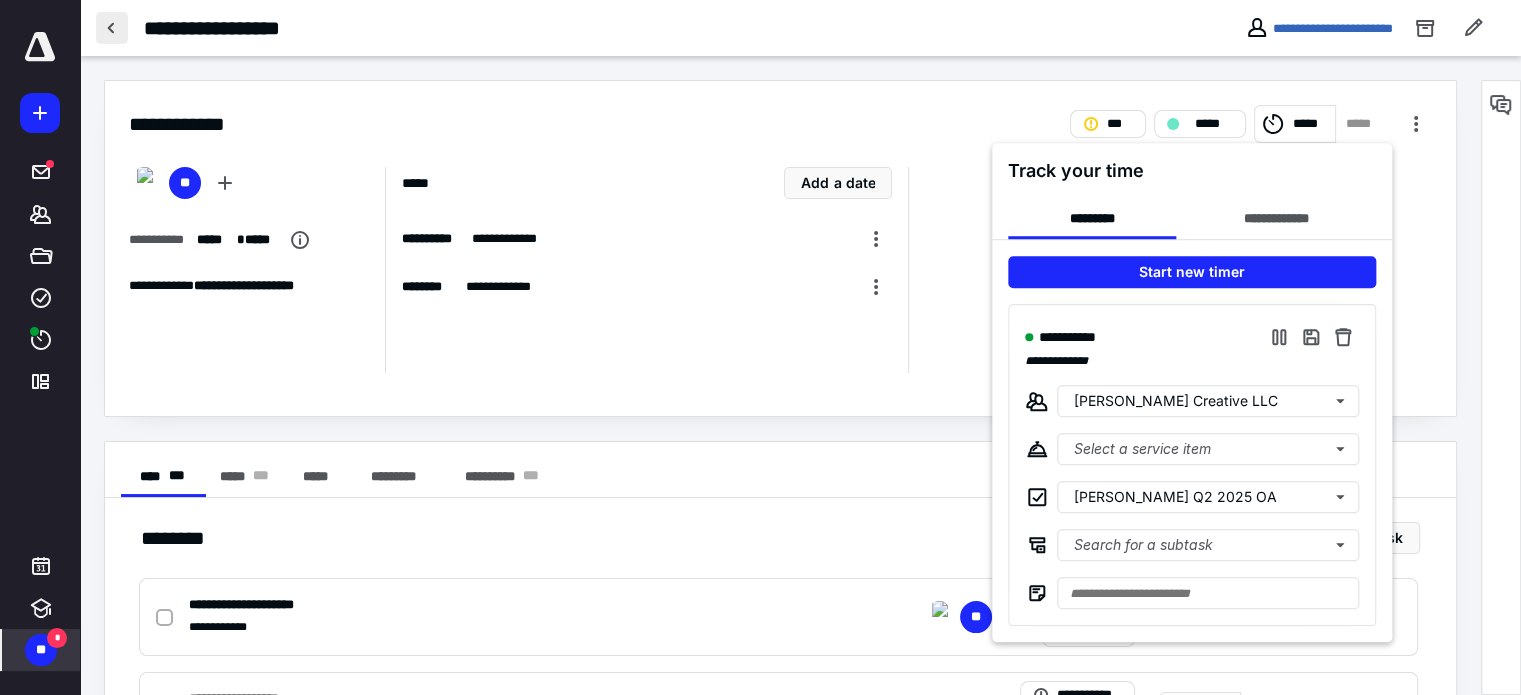 click at bounding box center (760, 347) 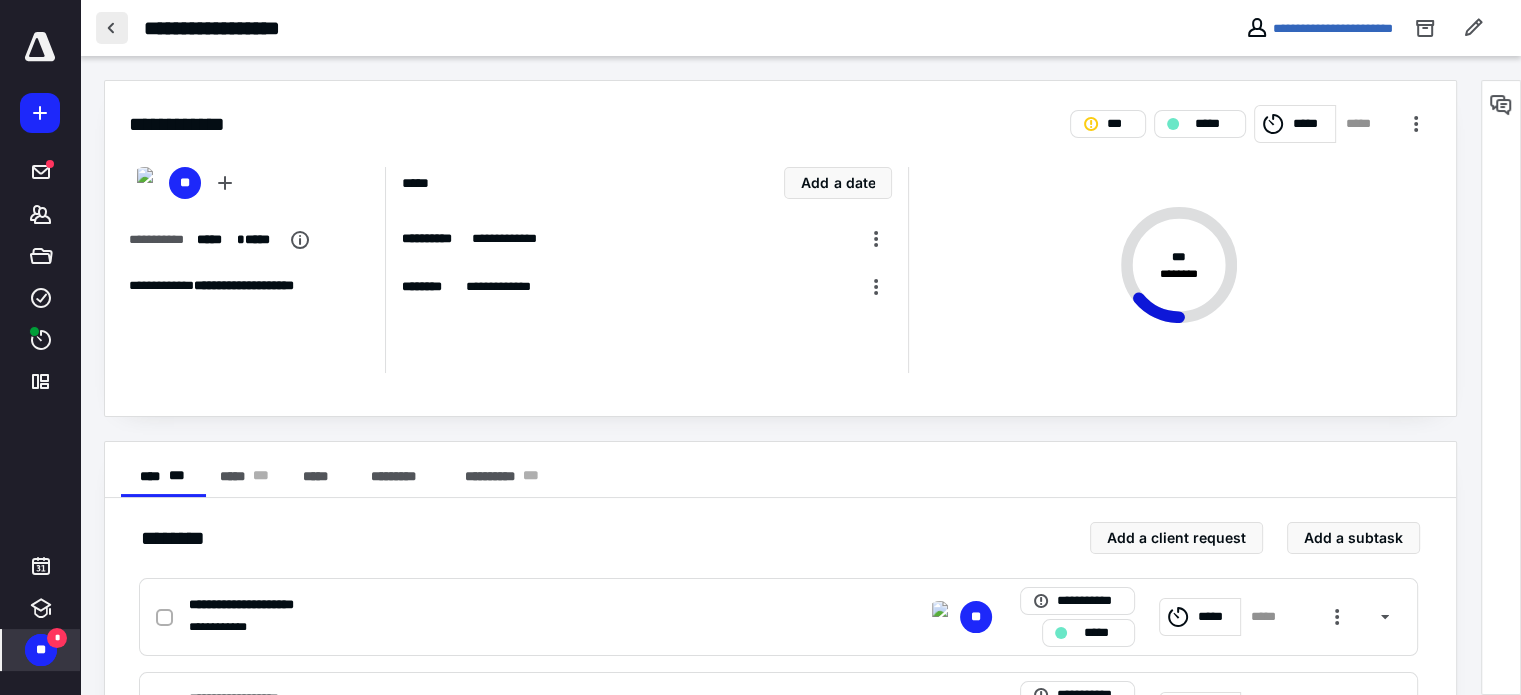 click at bounding box center (112, 28) 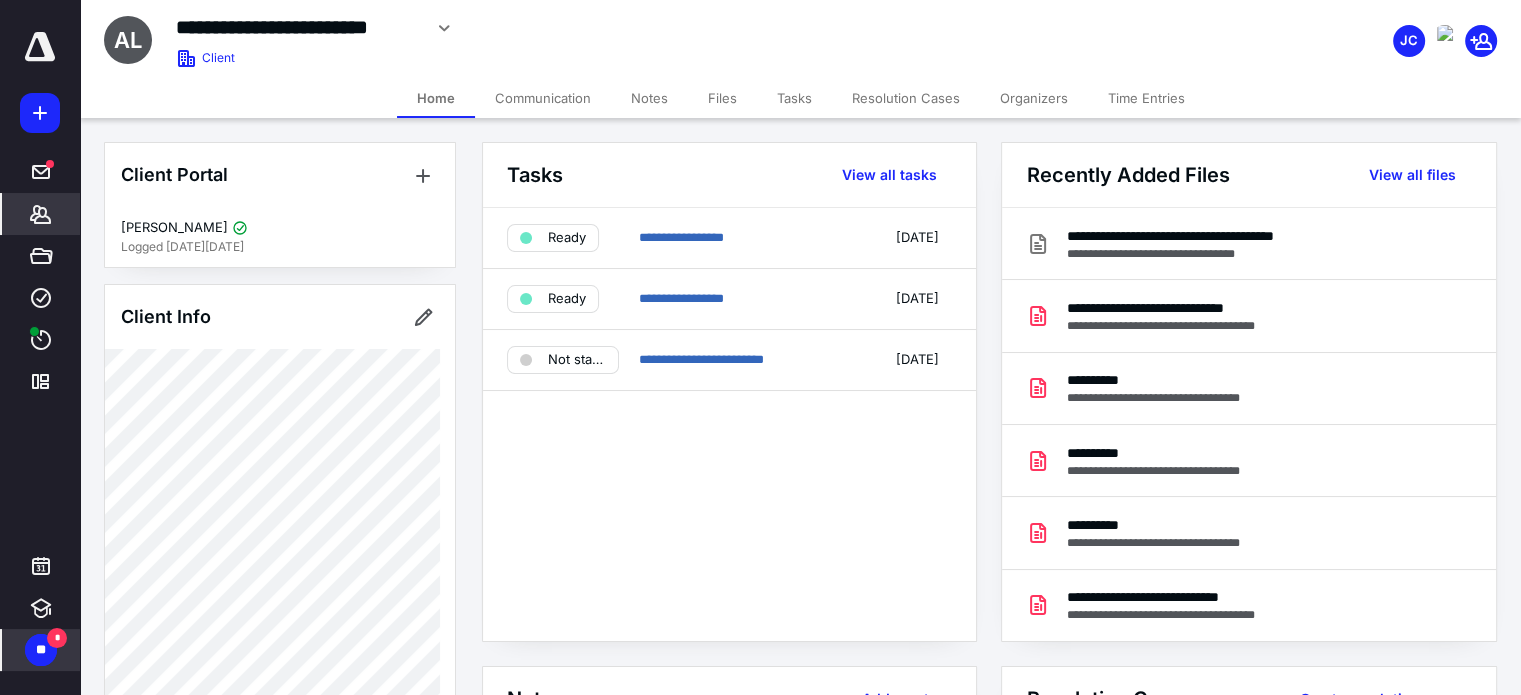 click on "Files" at bounding box center (722, 98) 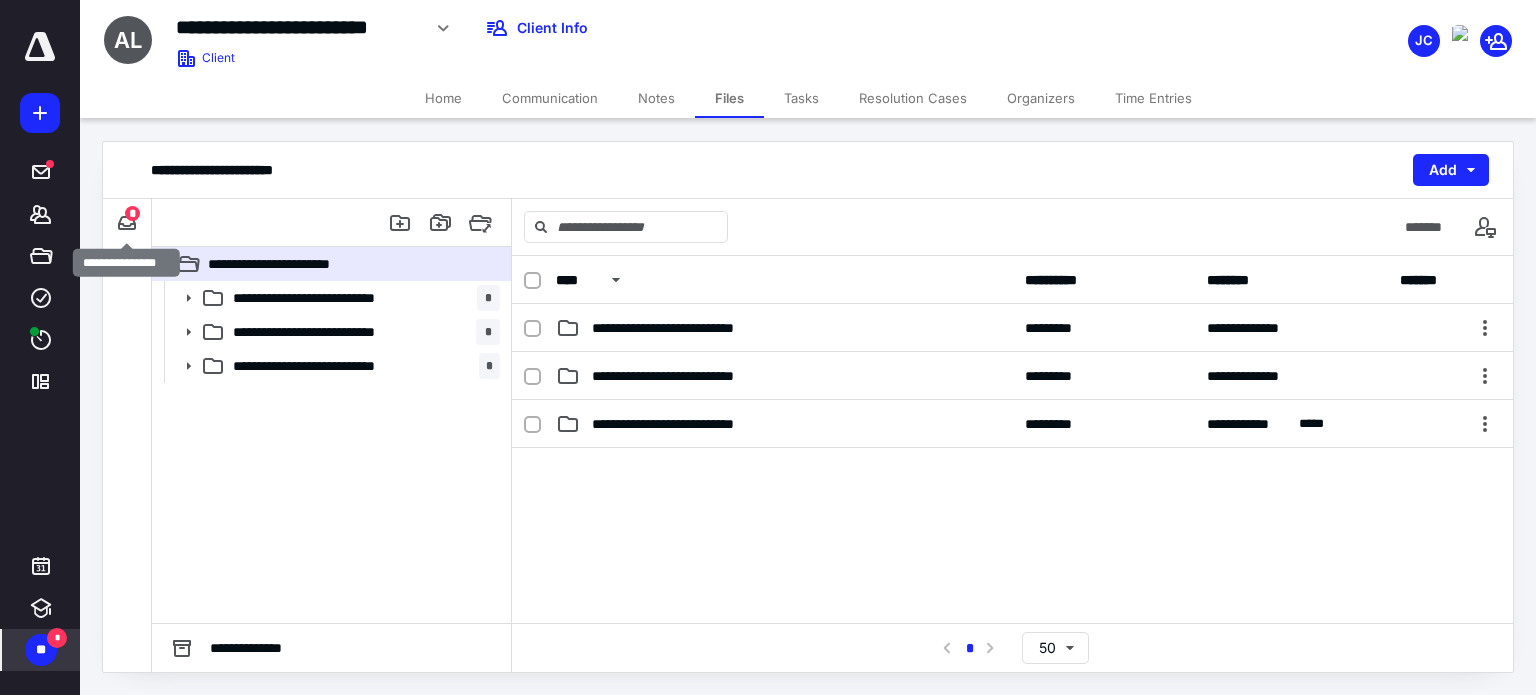 click on "*" at bounding box center (132, 213) 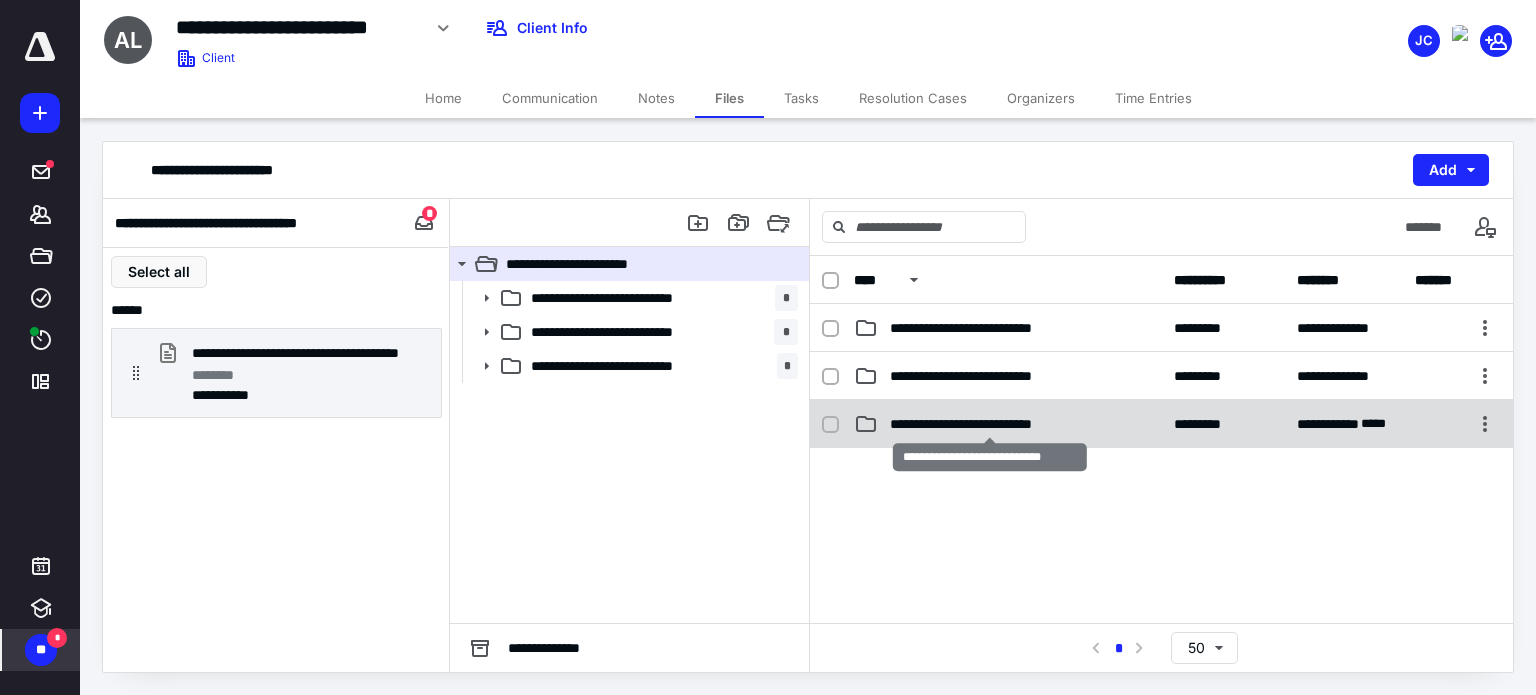 click on "**********" at bounding box center (990, 424) 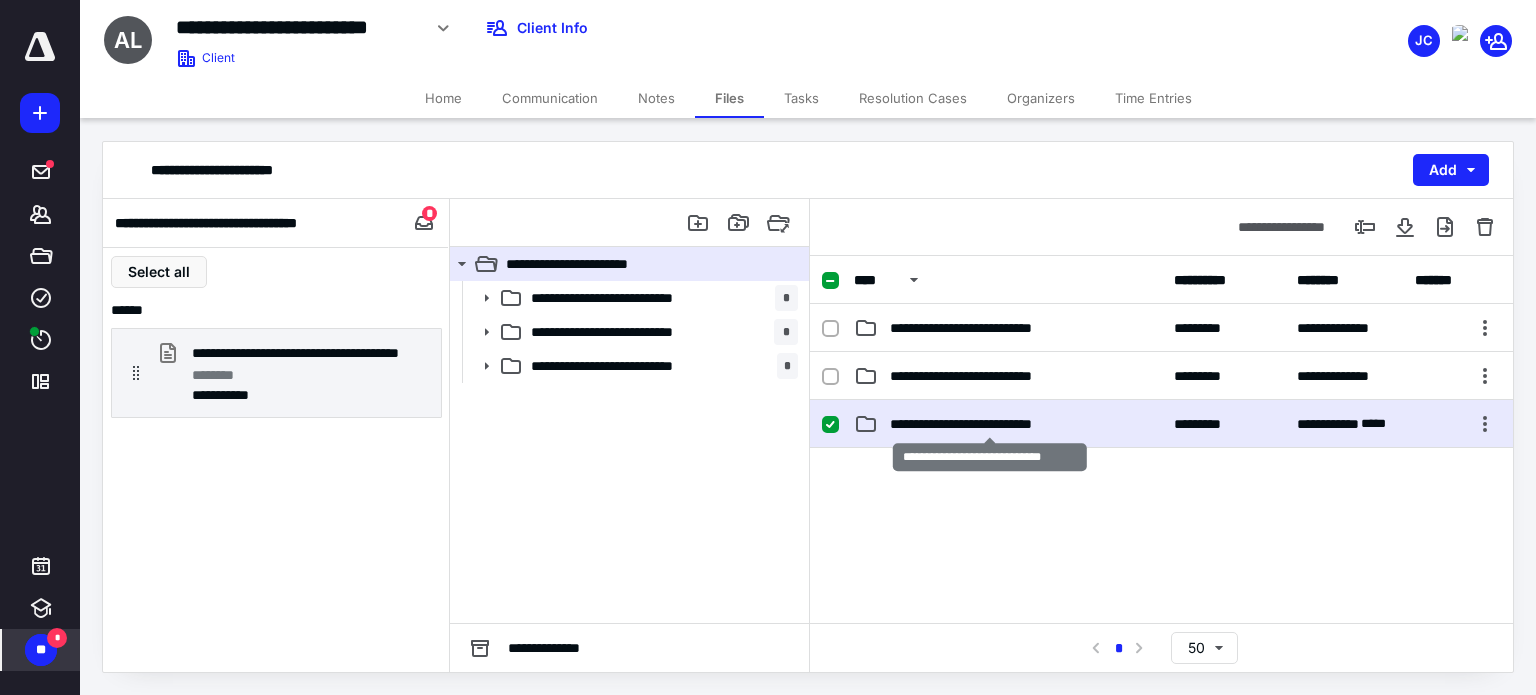 click on "**********" at bounding box center [990, 424] 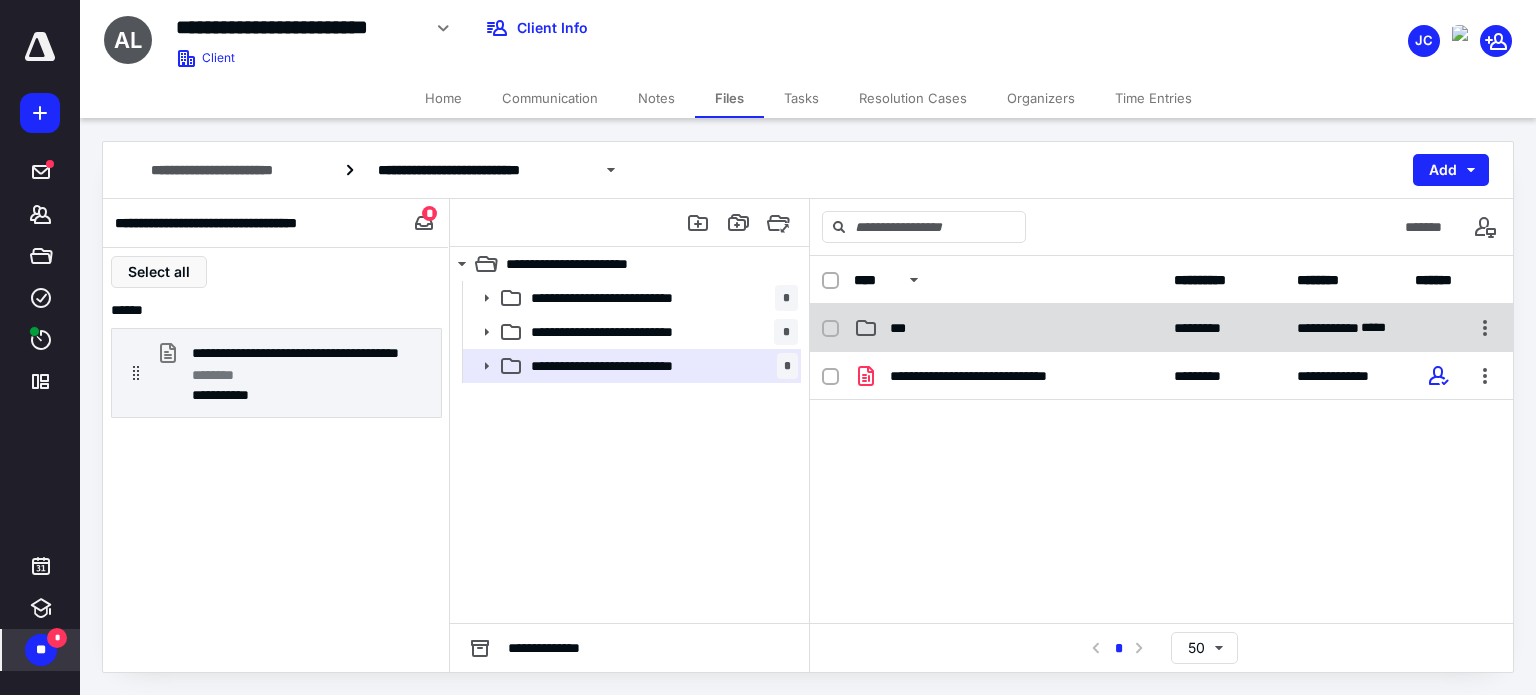 click on "***" at bounding box center [904, 328] 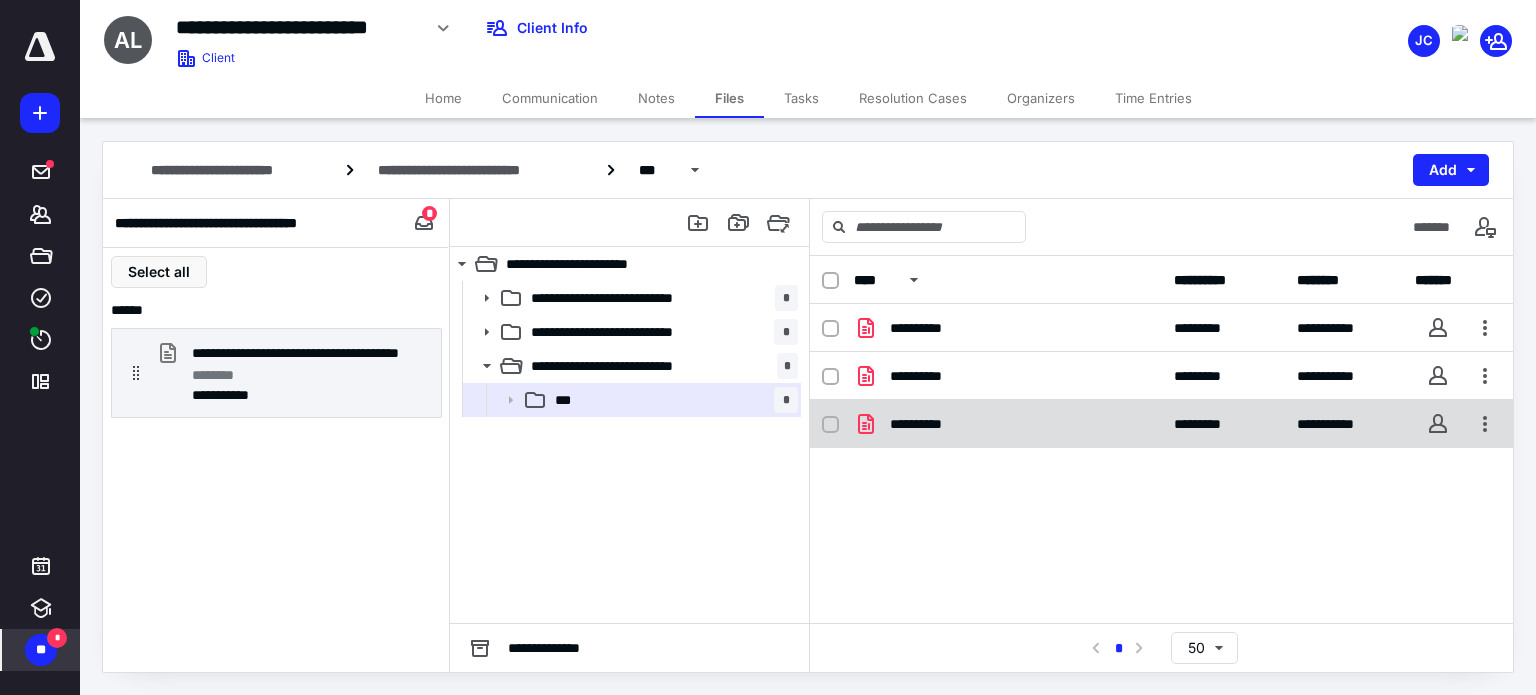 click on "**********" at bounding box center (927, 424) 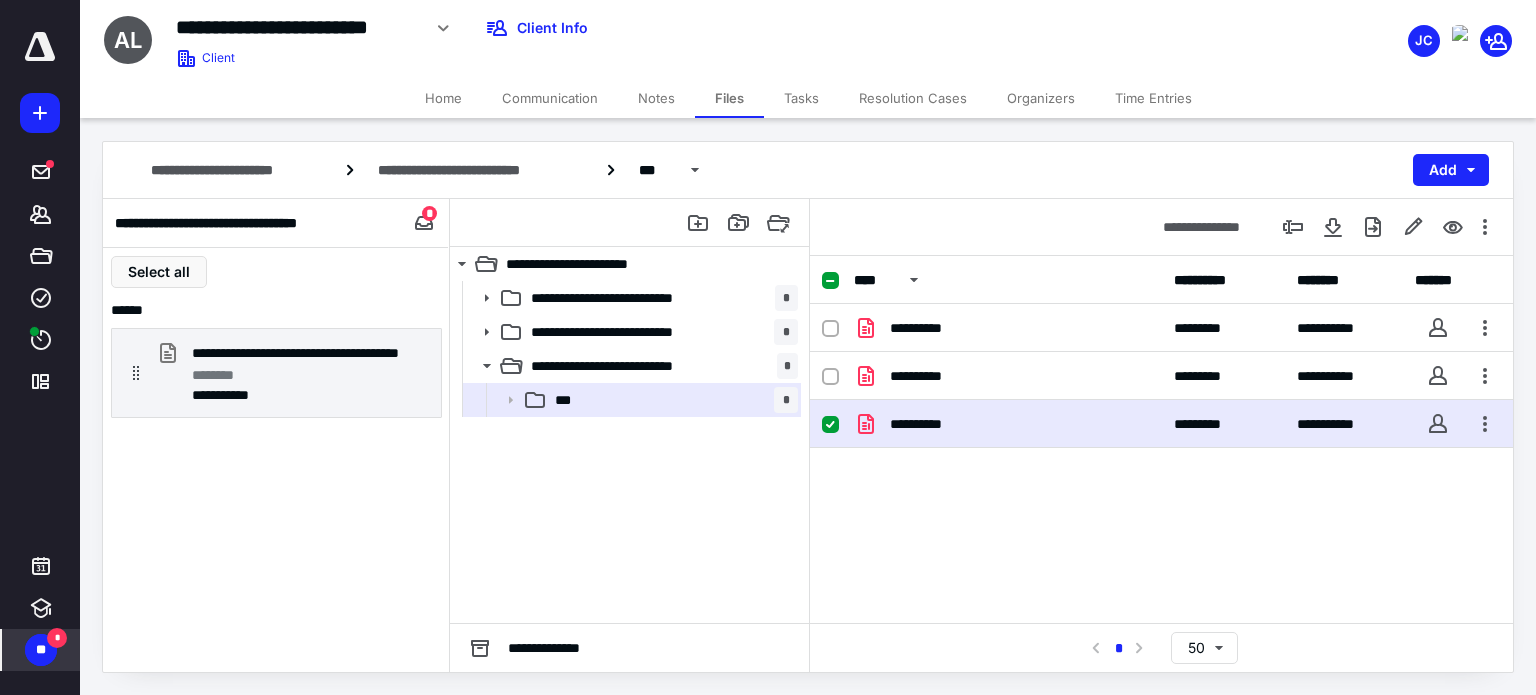 click on "**********" at bounding box center (927, 424) 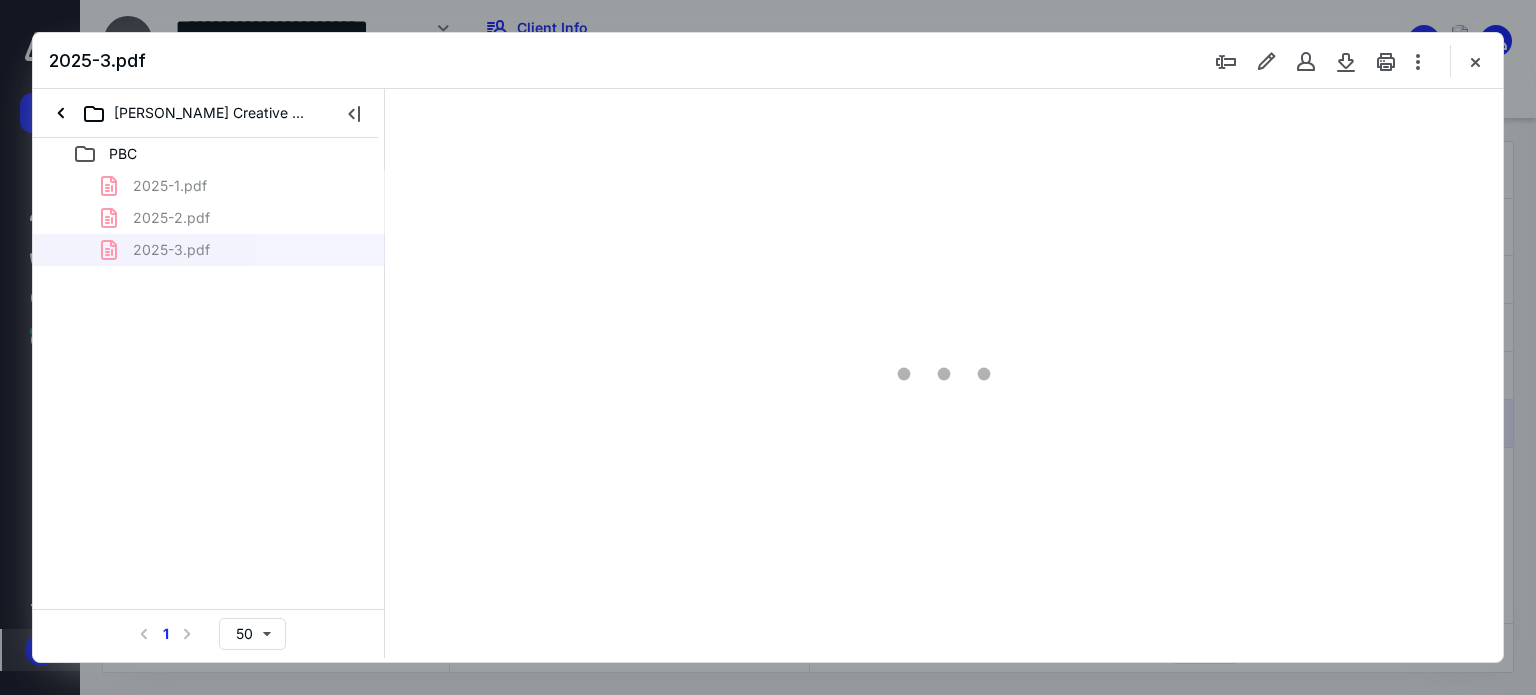 scroll, scrollTop: 0, scrollLeft: 0, axis: both 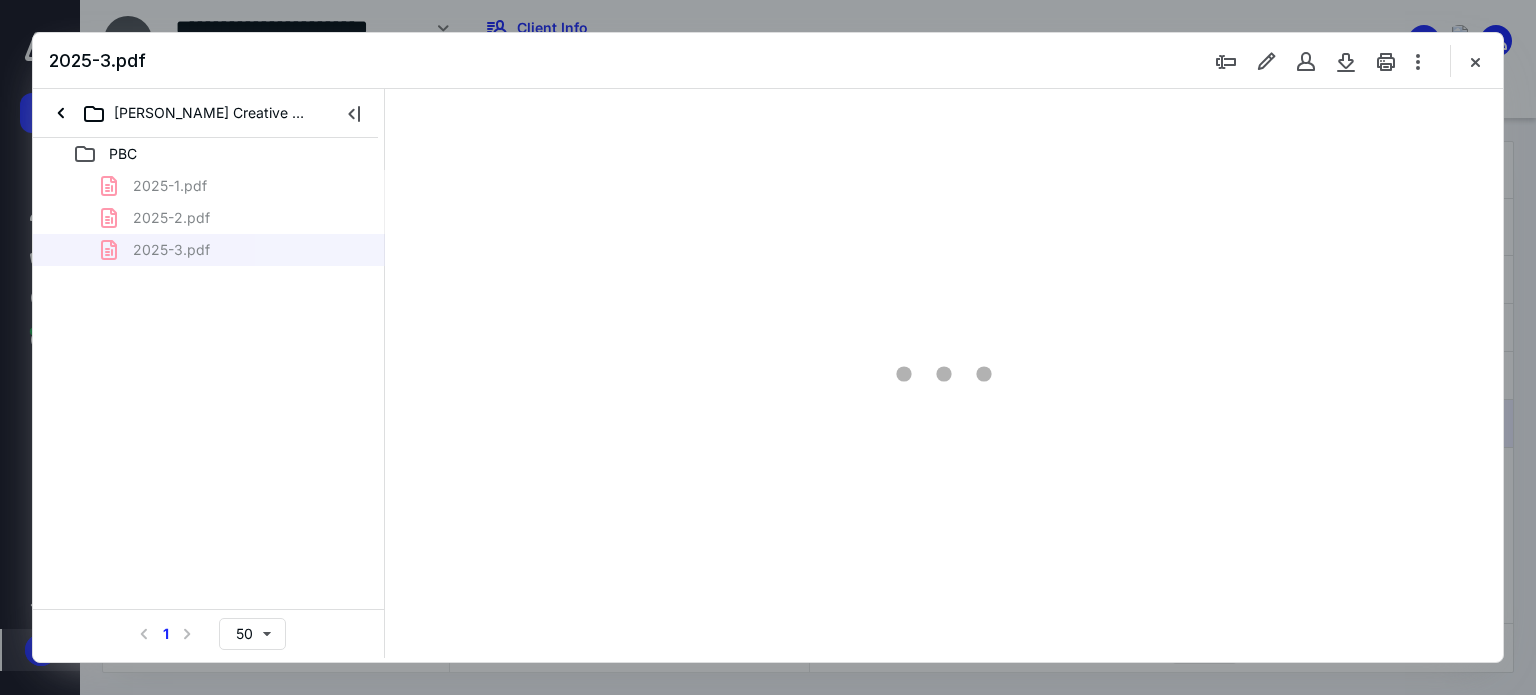 type on "62" 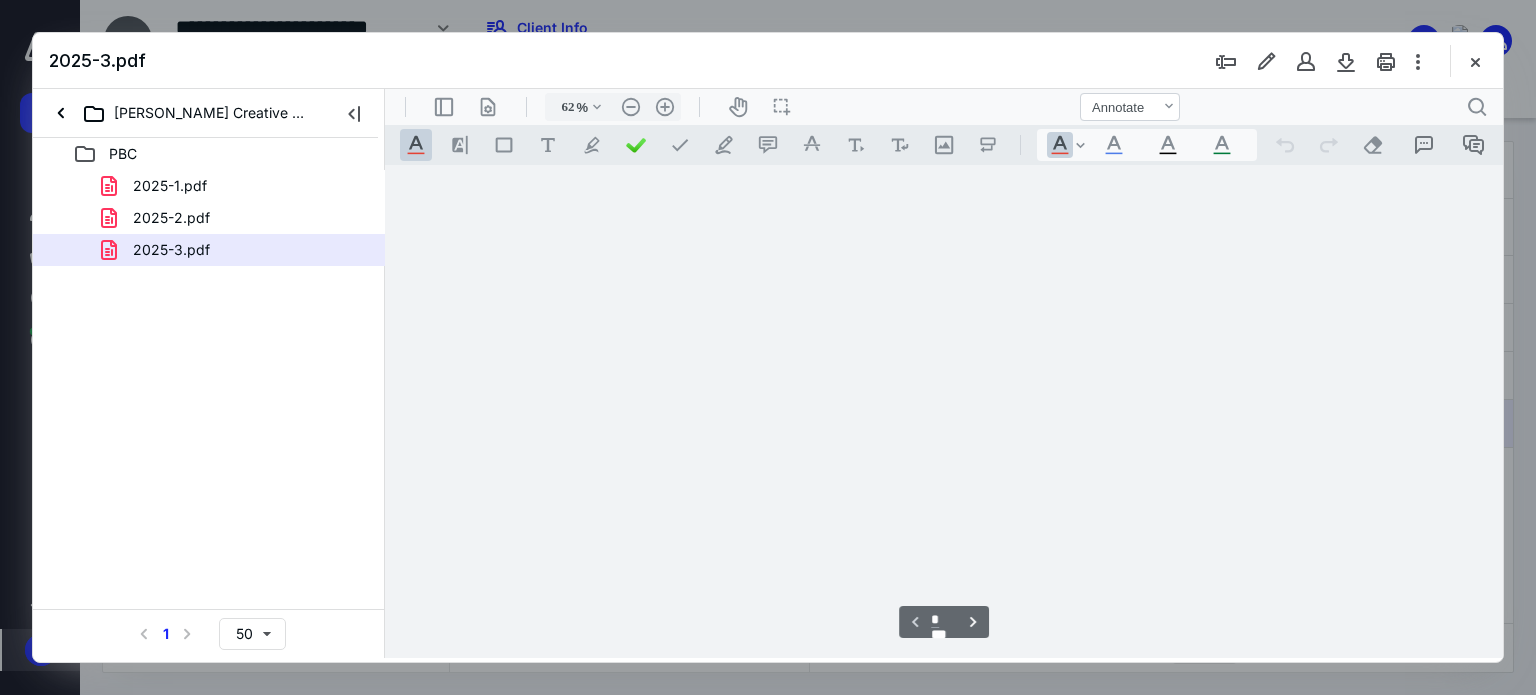 scroll, scrollTop: 78, scrollLeft: 0, axis: vertical 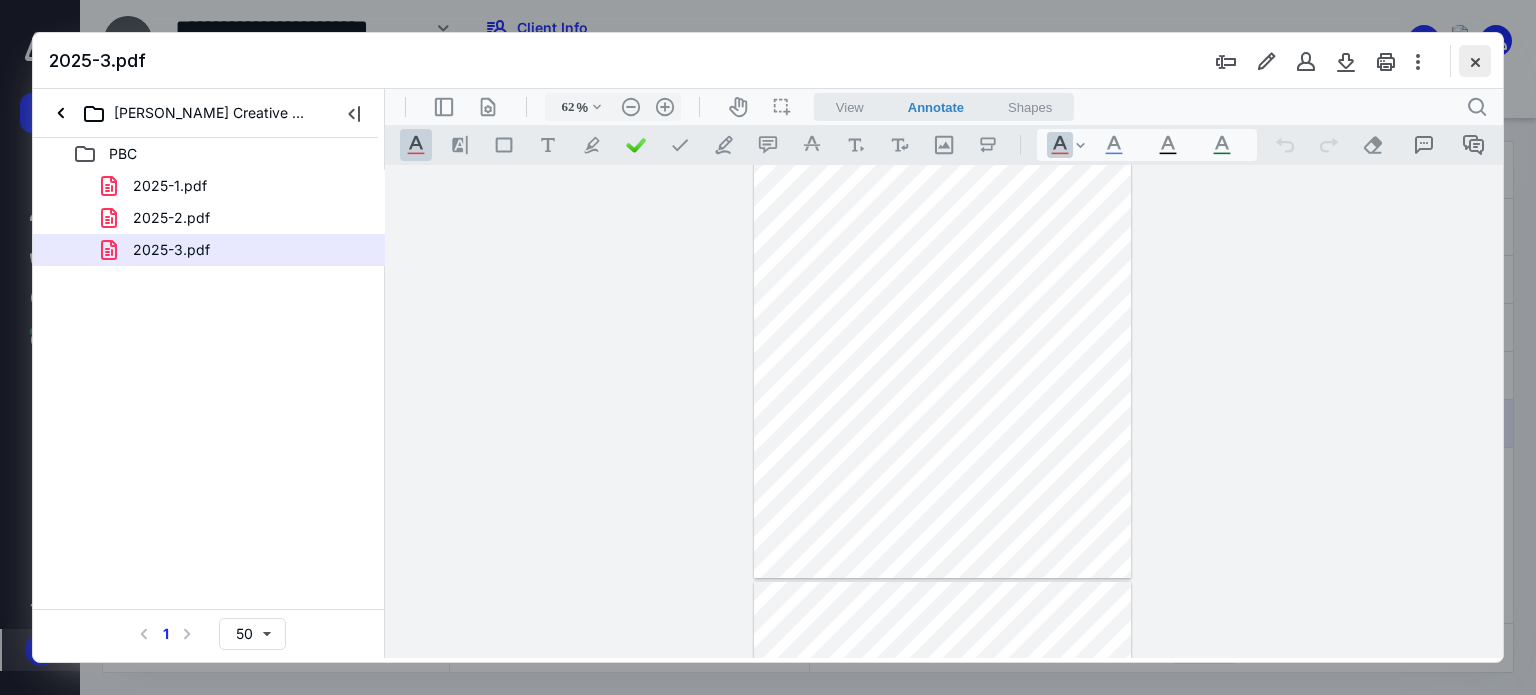 click at bounding box center (1475, 61) 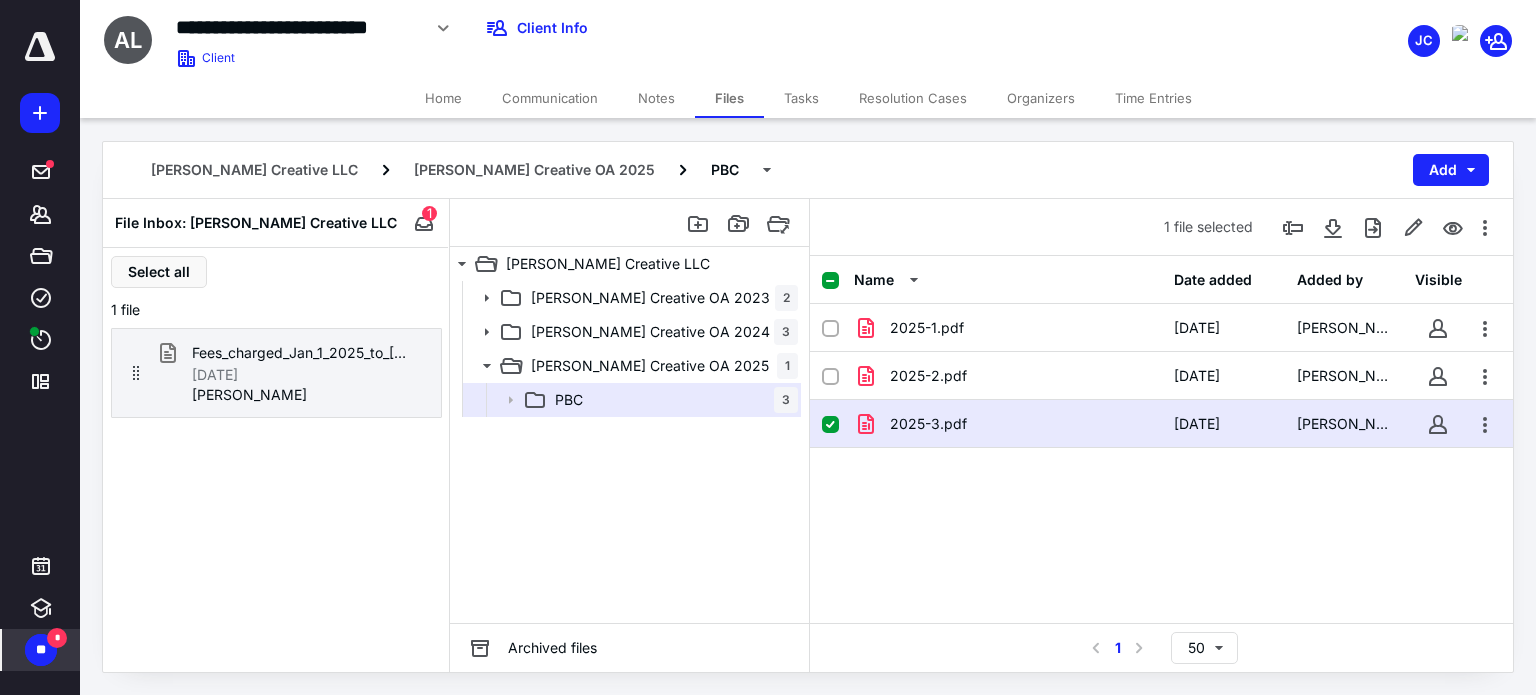 click on "Select all 1 file Fees_charged_Jan_1_2025_to_[DATE]_1_2025.csv [DATE] [PERSON_NAME]" at bounding box center [276, 460] 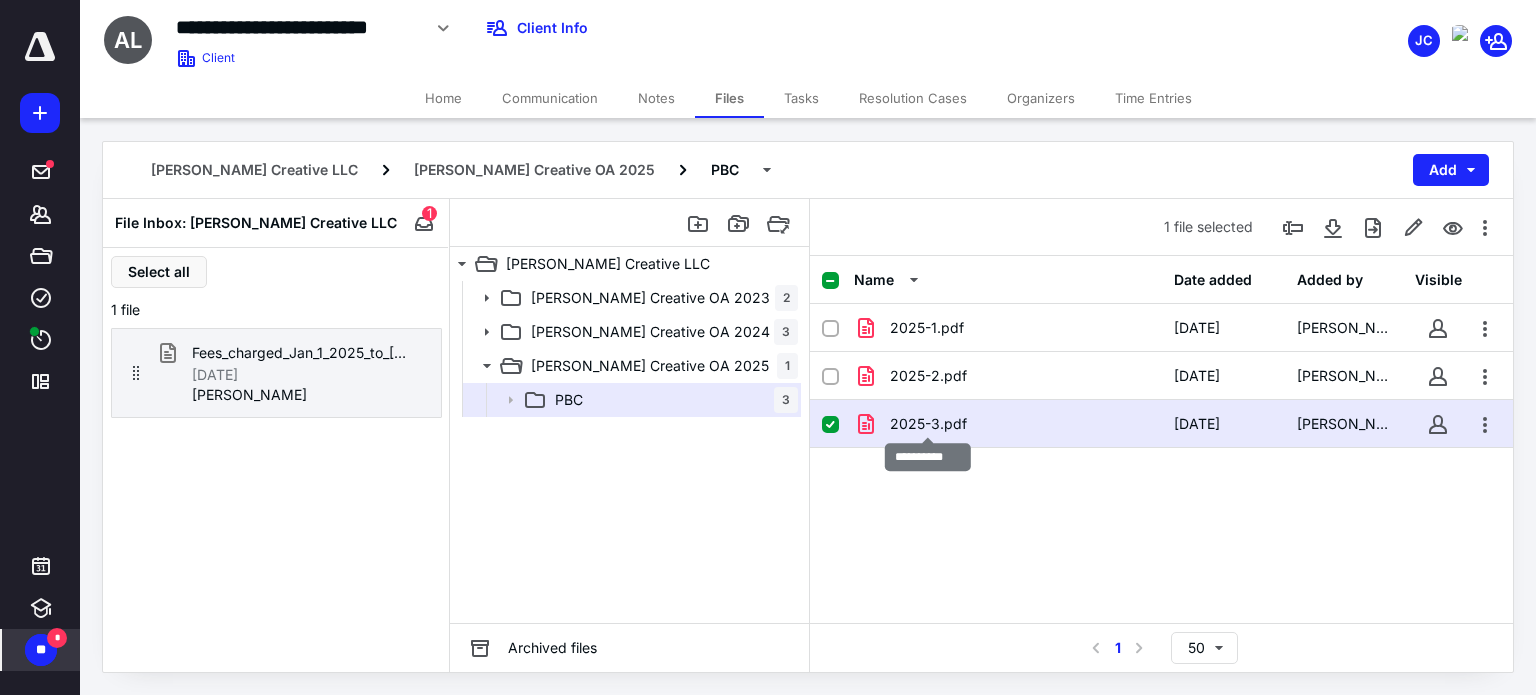 click on "2025-3.pdf" at bounding box center (928, 424) 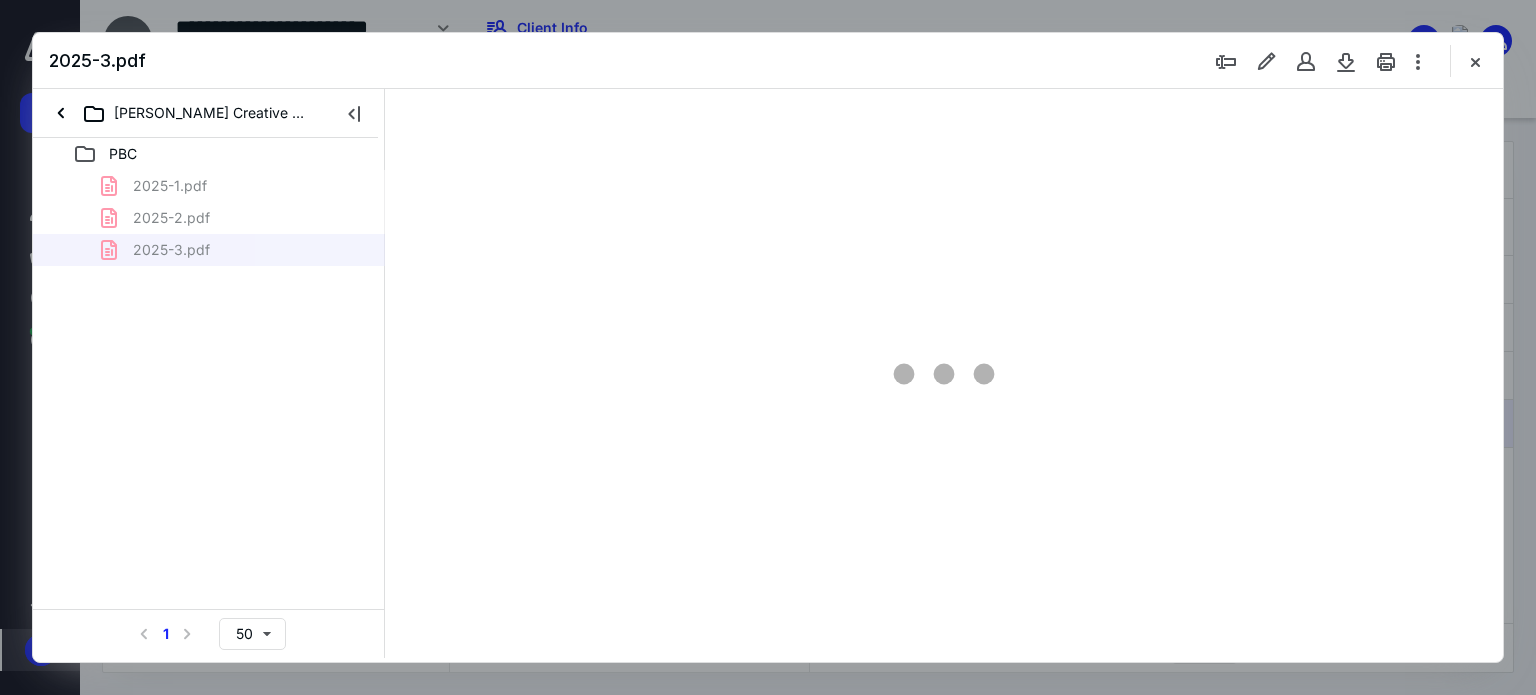 scroll, scrollTop: 0, scrollLeft: 0, axis: both 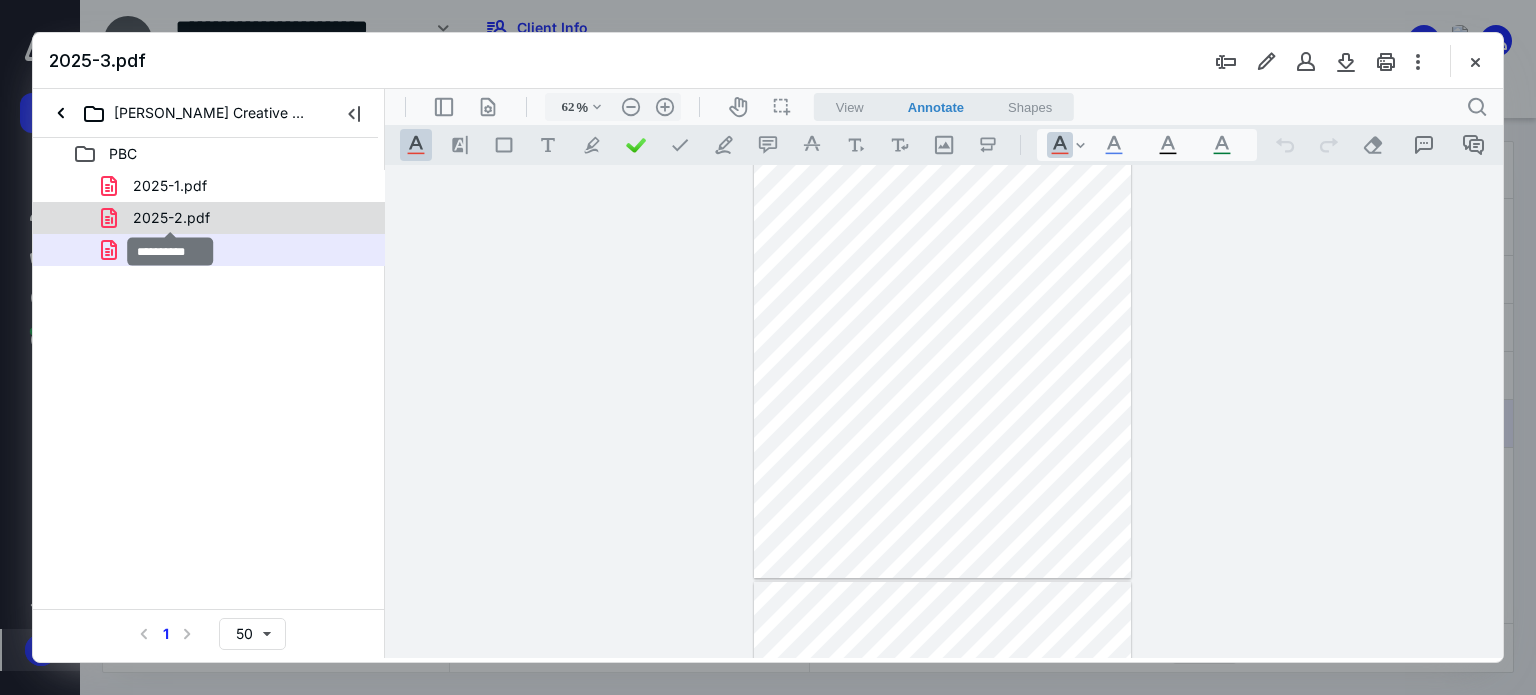 click on "2025-2.pdf" at bounding box center (171, 218) 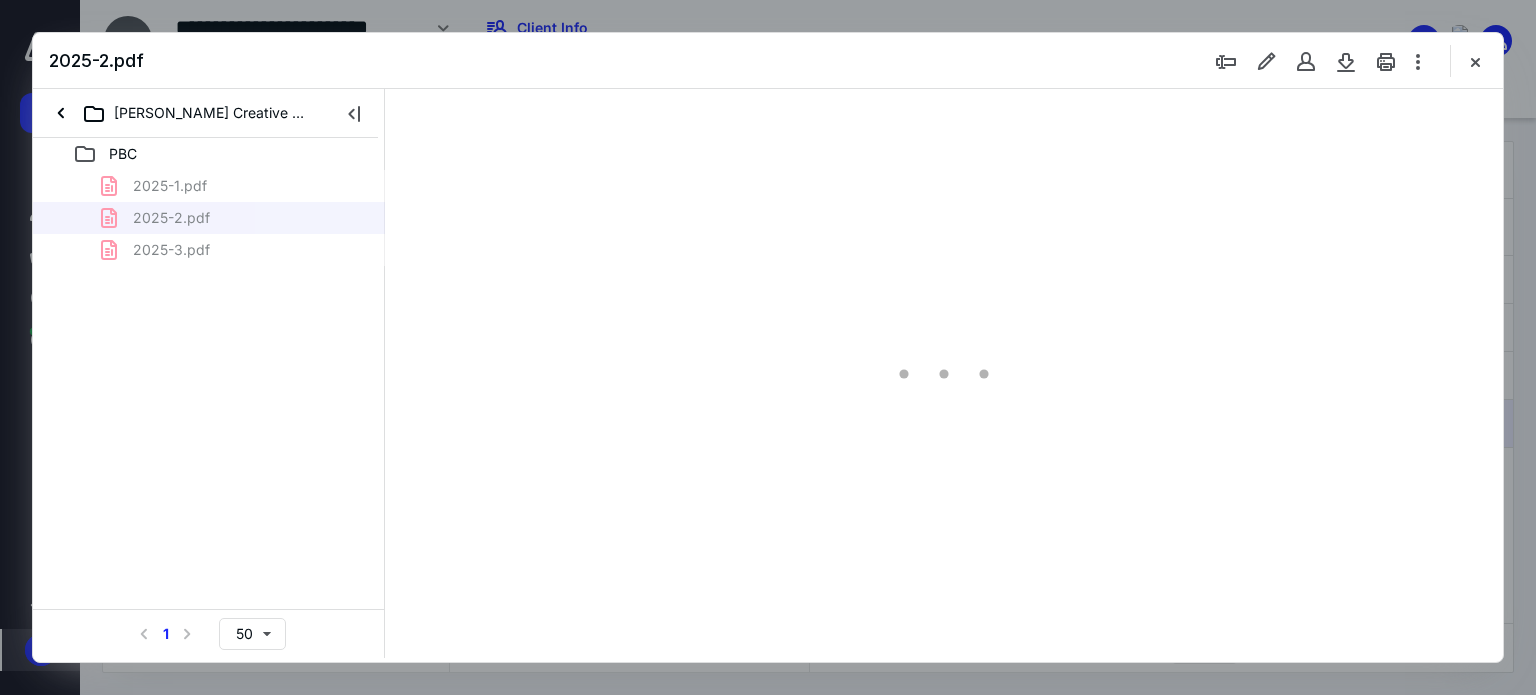 type on "62" 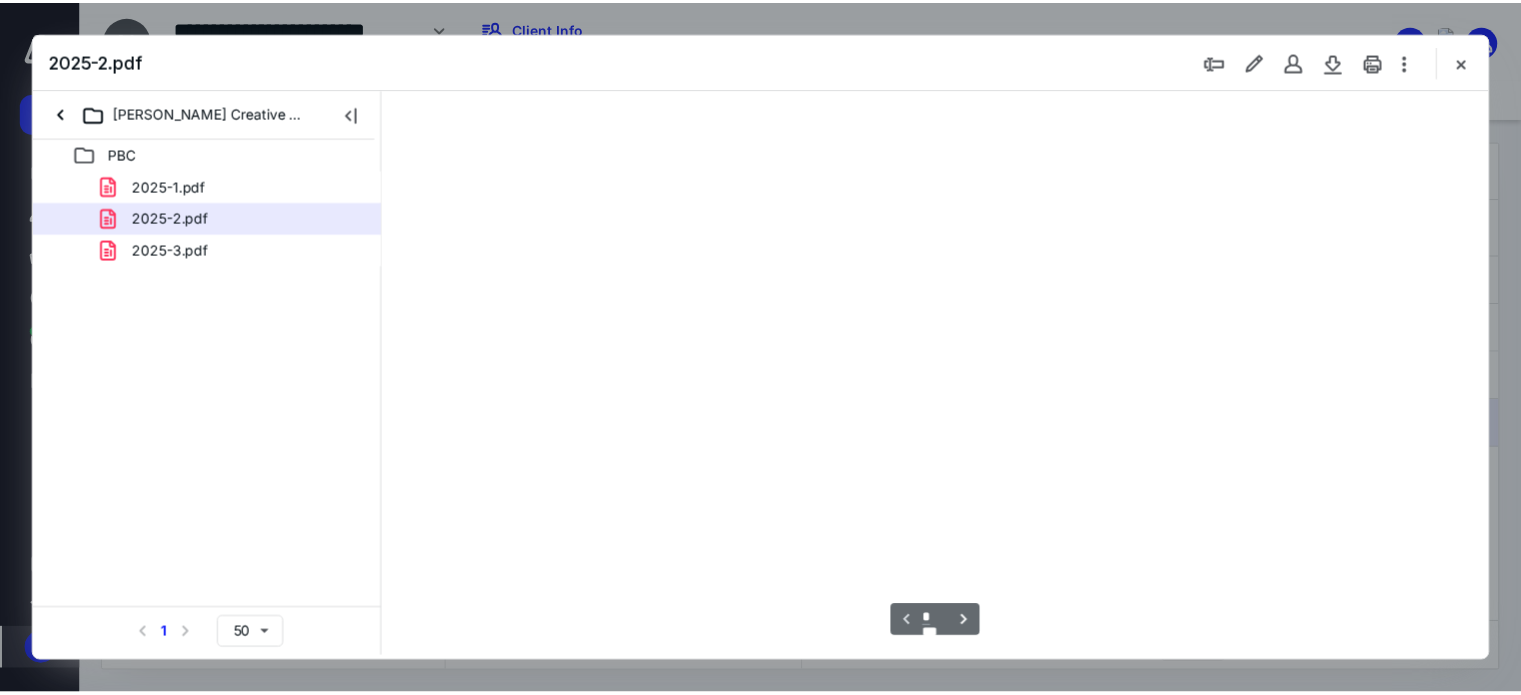 scroll, scrollTop: 0, scrollLeft: 0, axis: both 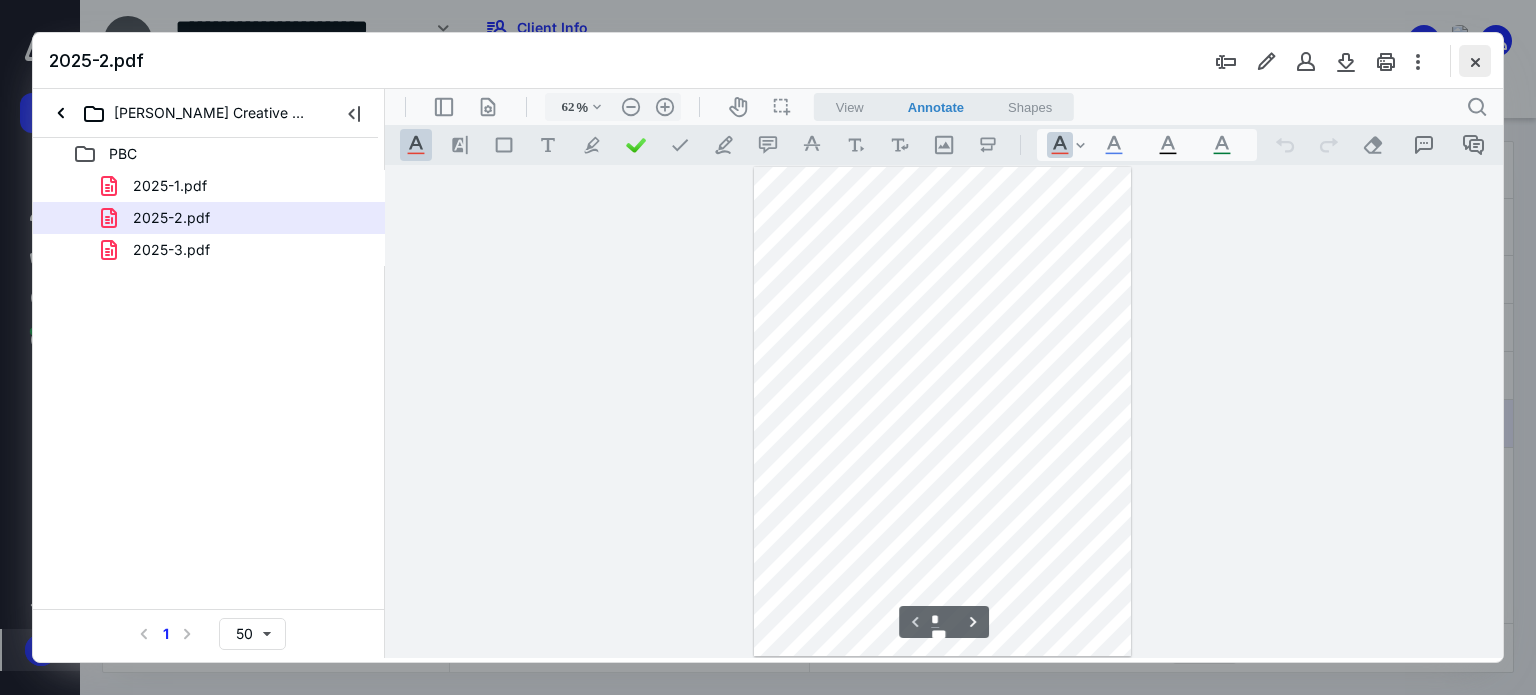 click at bounding box center [1475, 61] 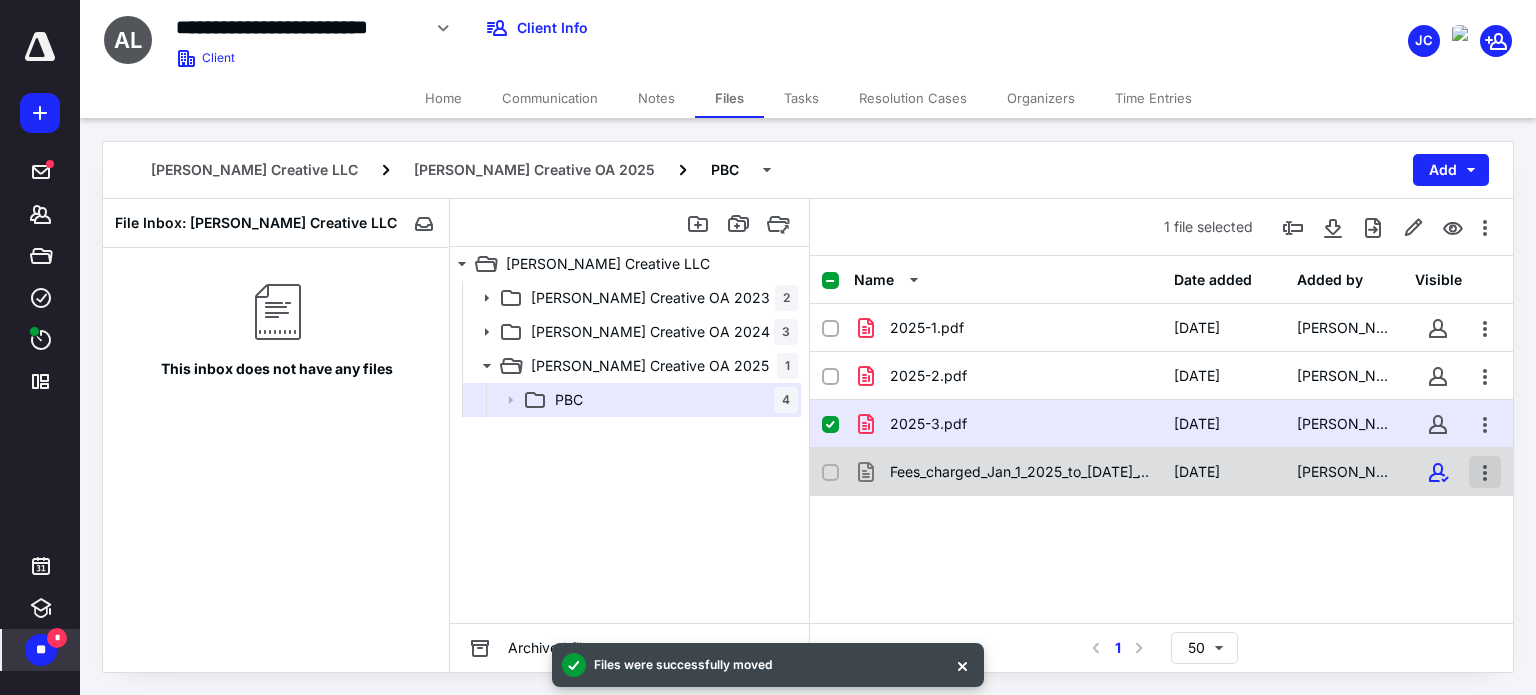 click at bounding box center [1485, 472] 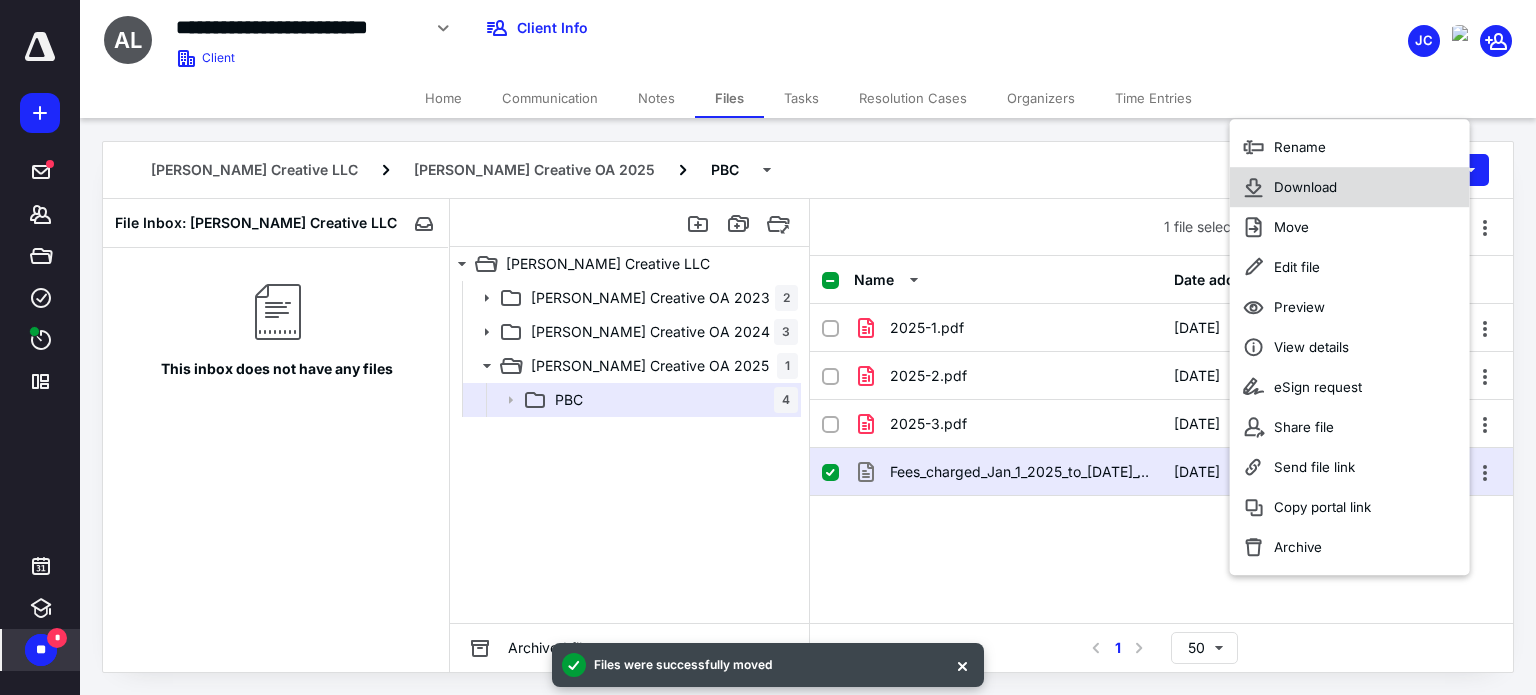 click on "Download" at bounding box center (1305, 187) 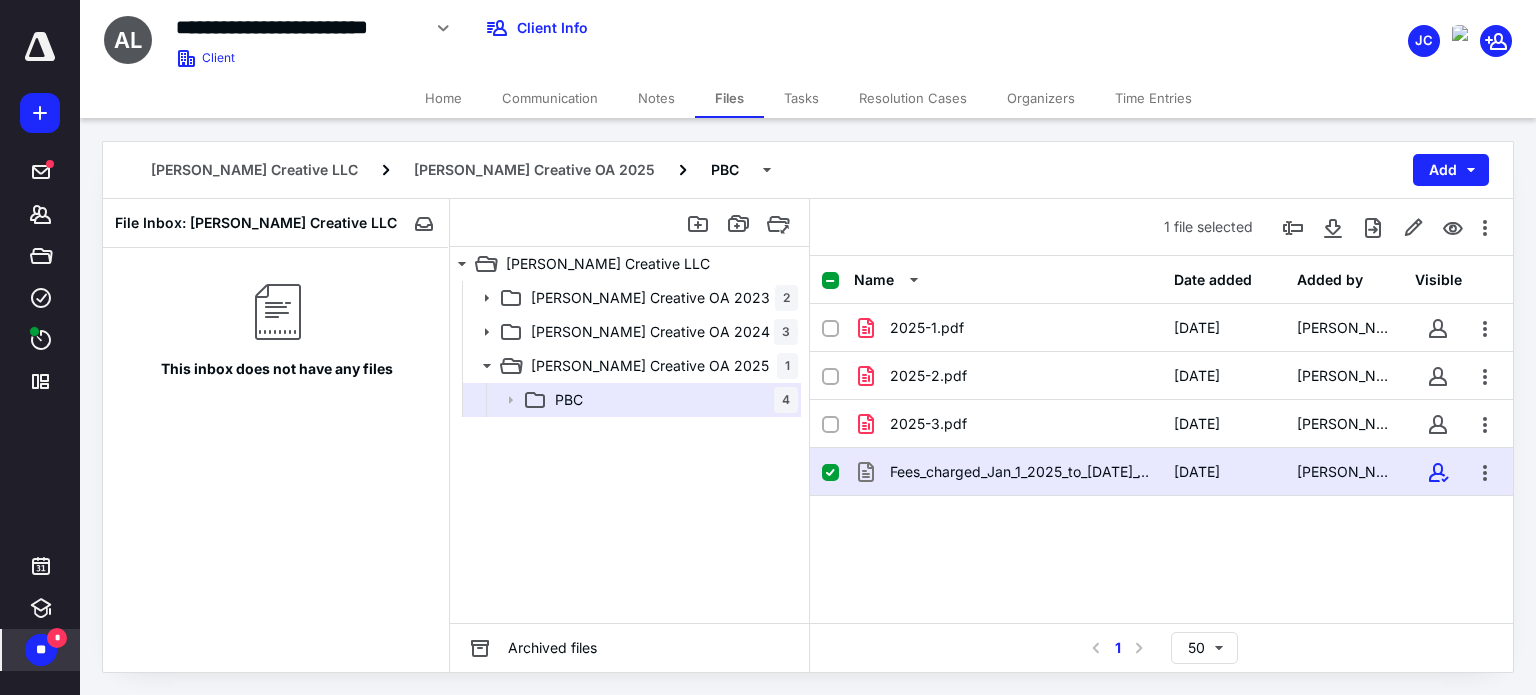click on "This inbox does not have any files" at bounding box center (277, 325) 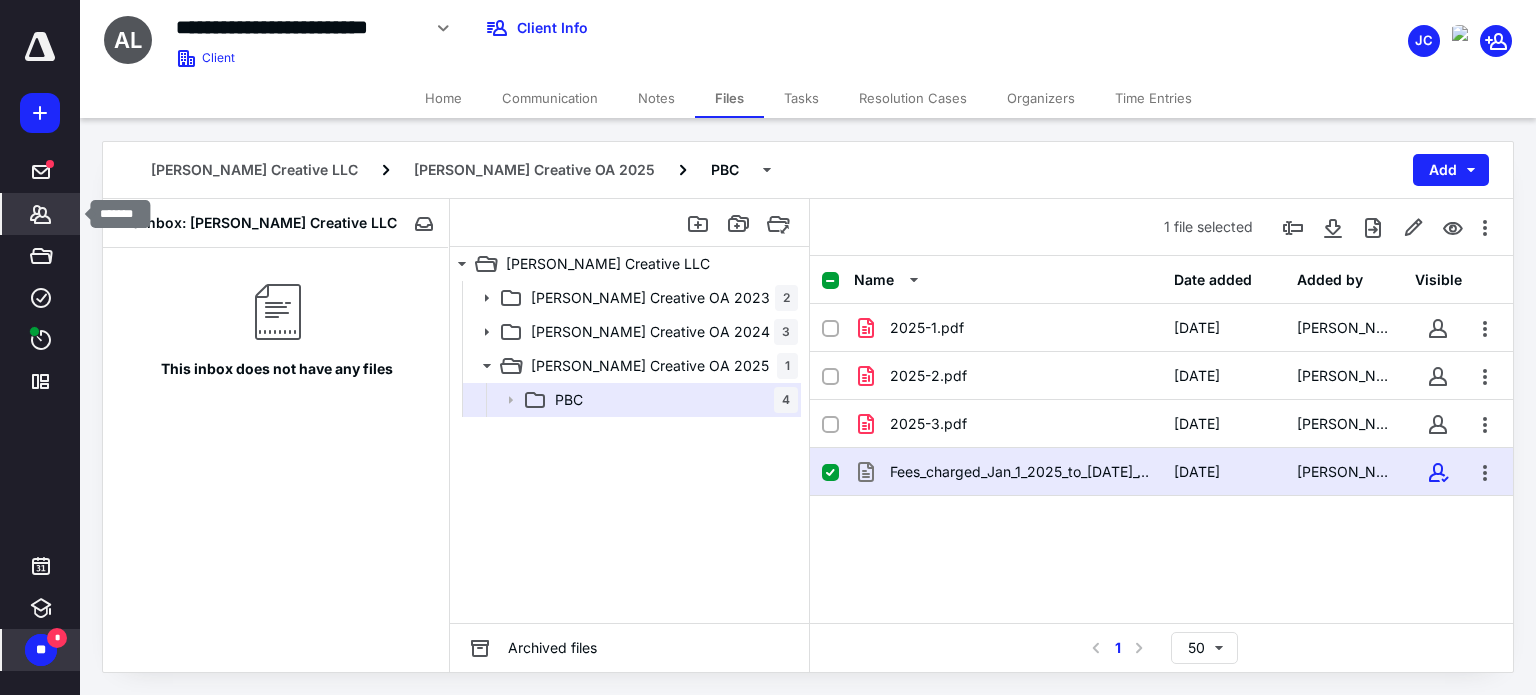 click 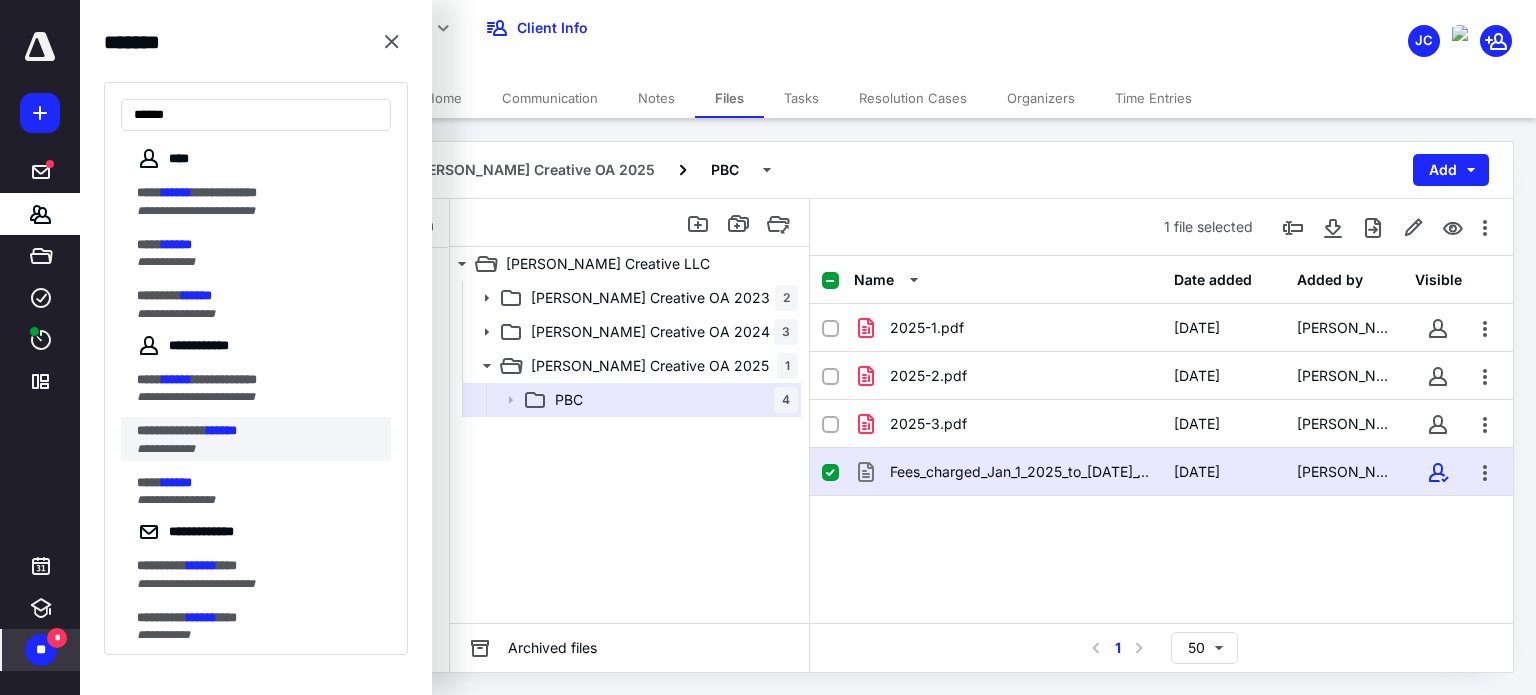 type on "******" 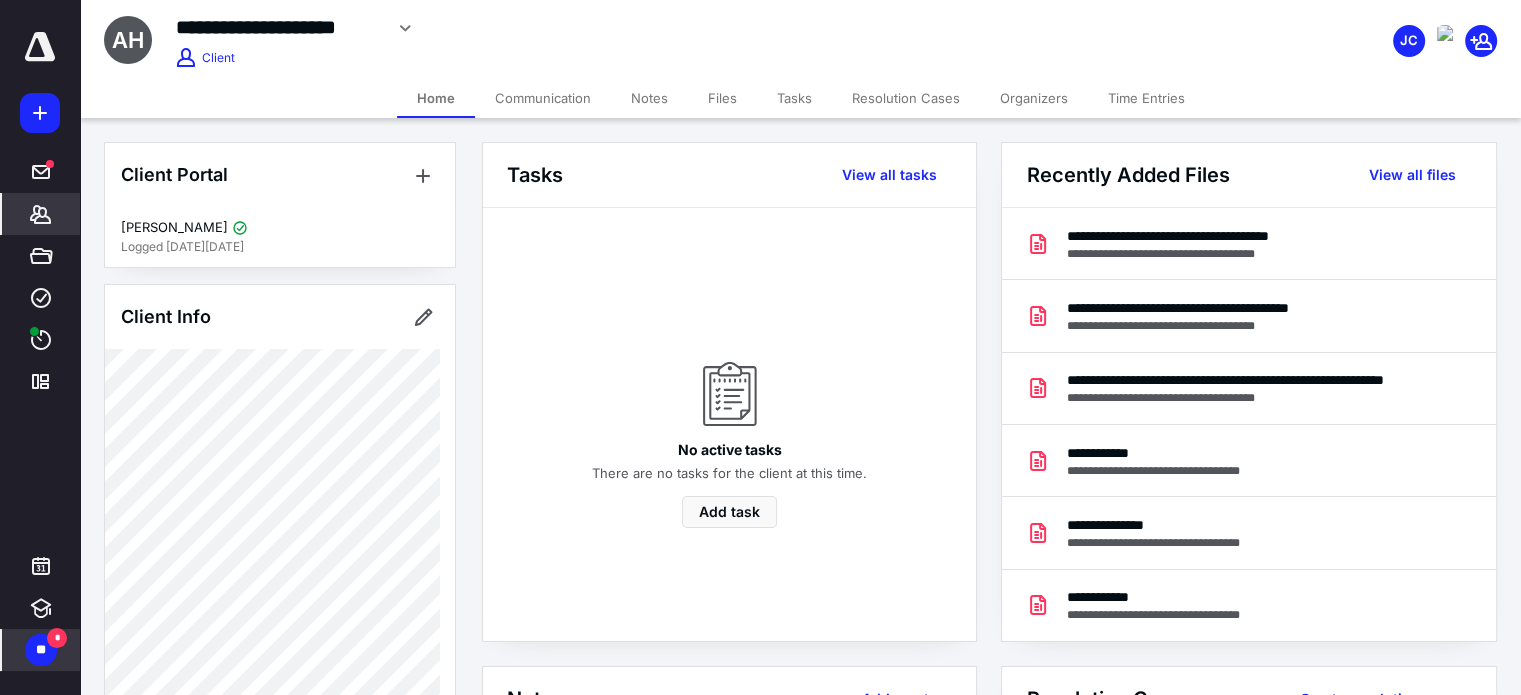 click on "Files" at bounding box center (722, 98) 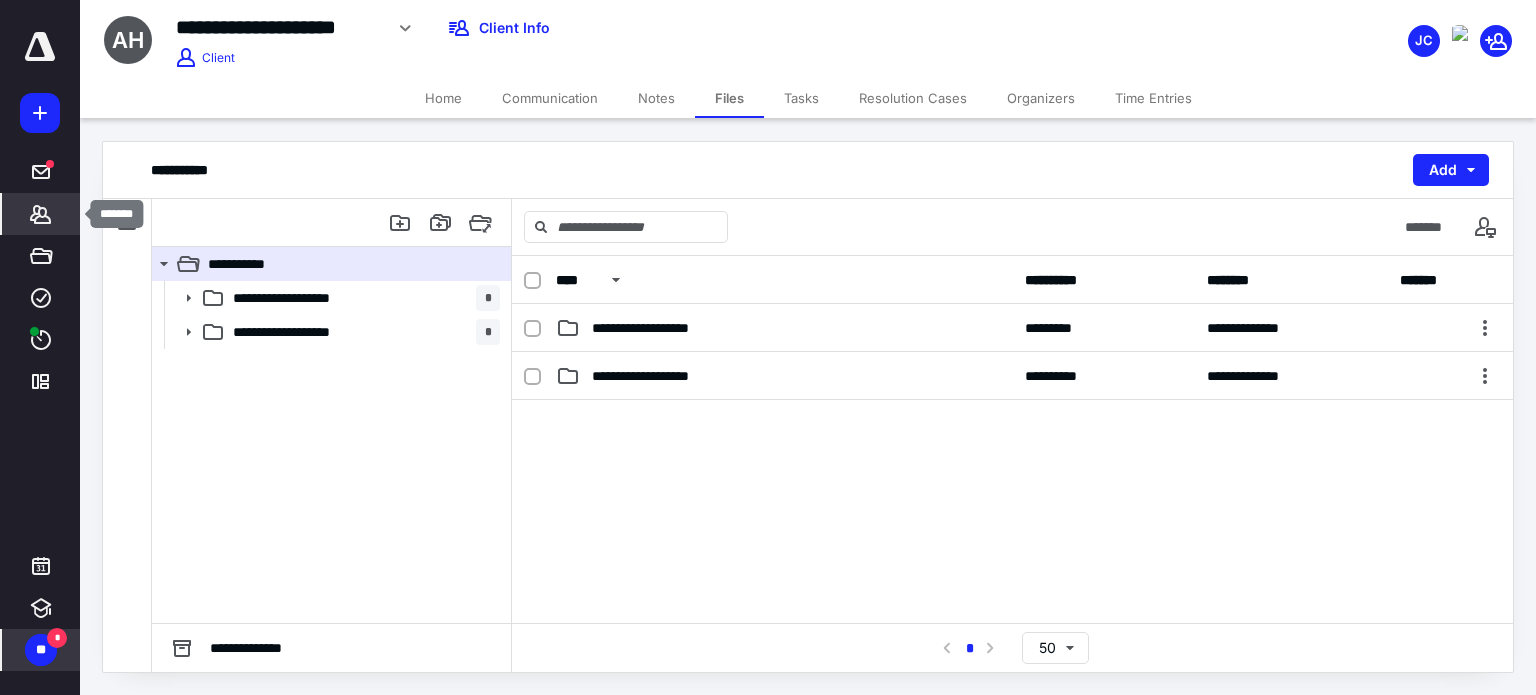 click 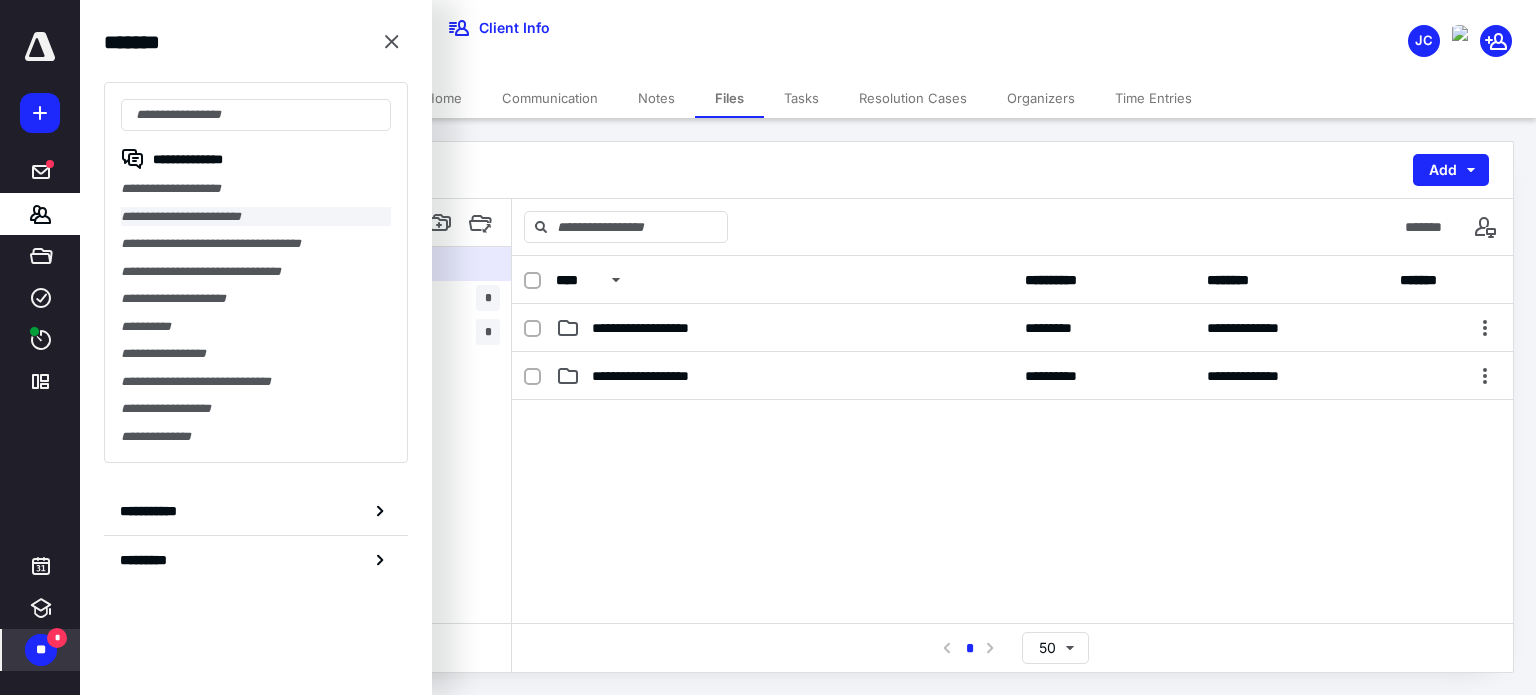 click on "**********" at bounding box center (256, 217) 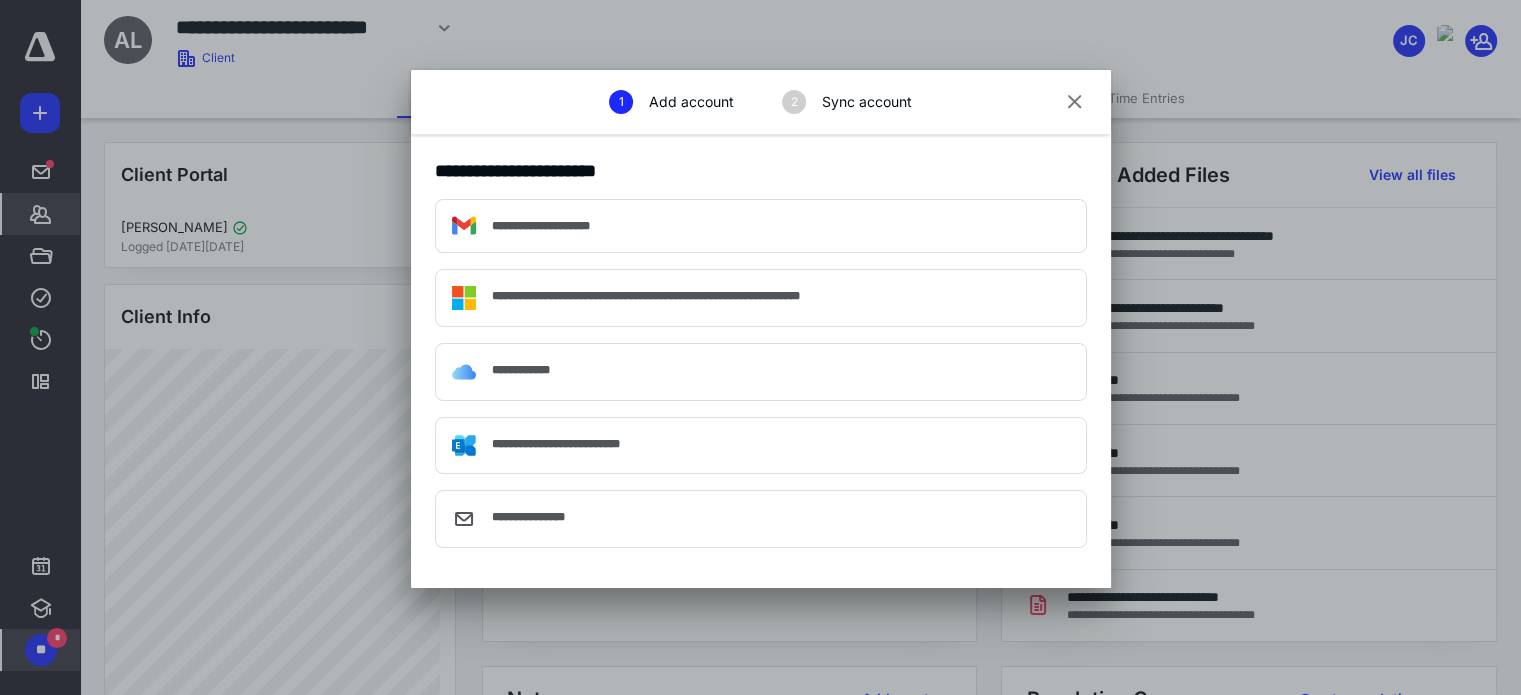 click on "1 Add account 2 Sync account" at bounding box center (761, 102) 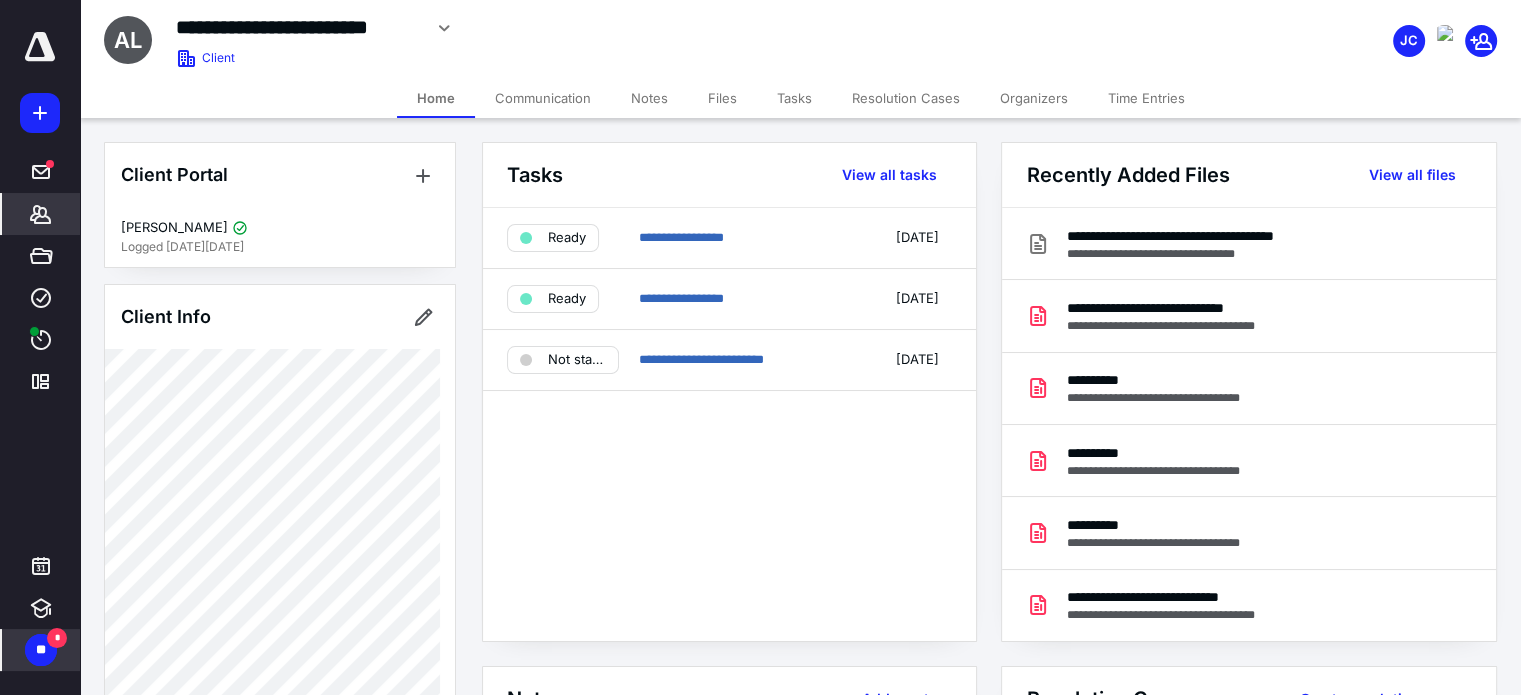 click on "Client Portal [PERSON_NAME] Logged [DATE][DATE] Client Info About Important clients Integrations Linked clients Tags Manage all tags" at bounding box center [280, 781] 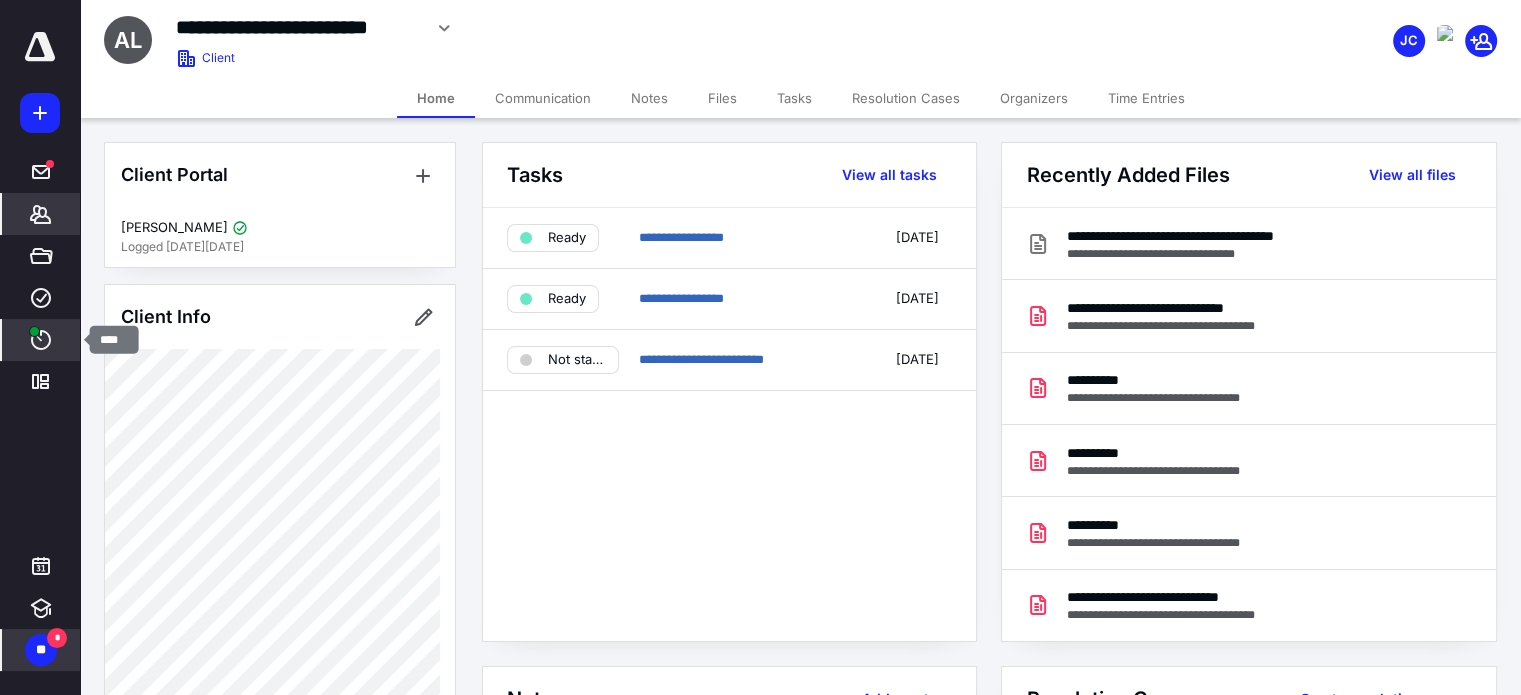click 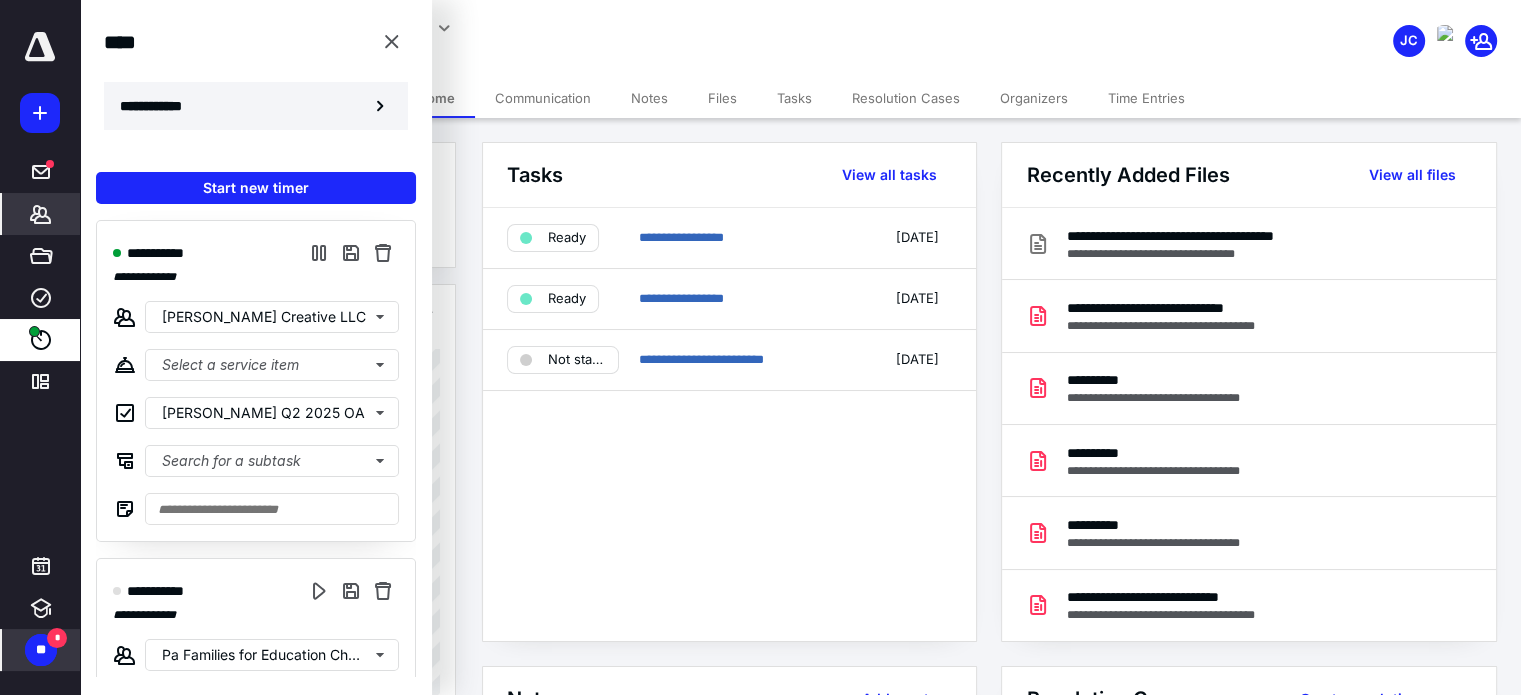 click on "**********" at bounding box center (162, 106) 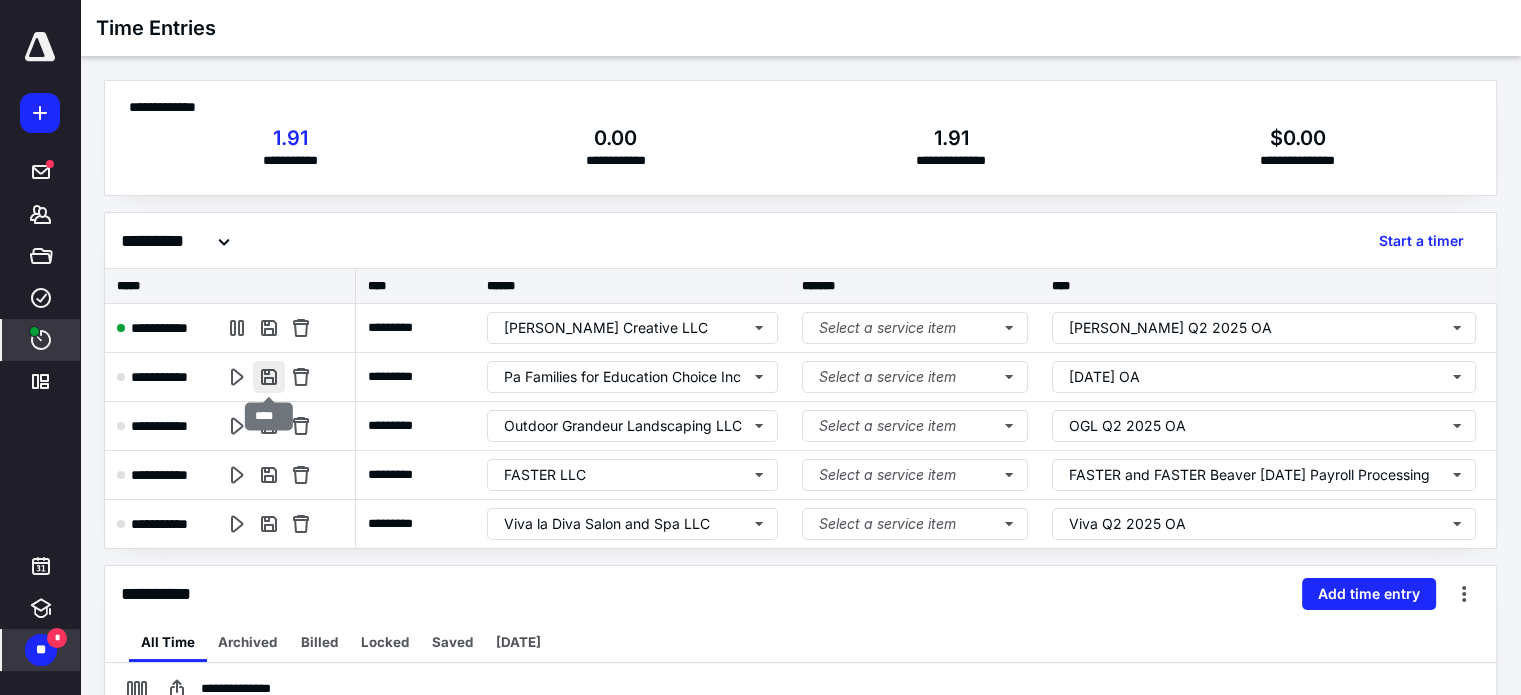 click at bounding box center (269, 377) 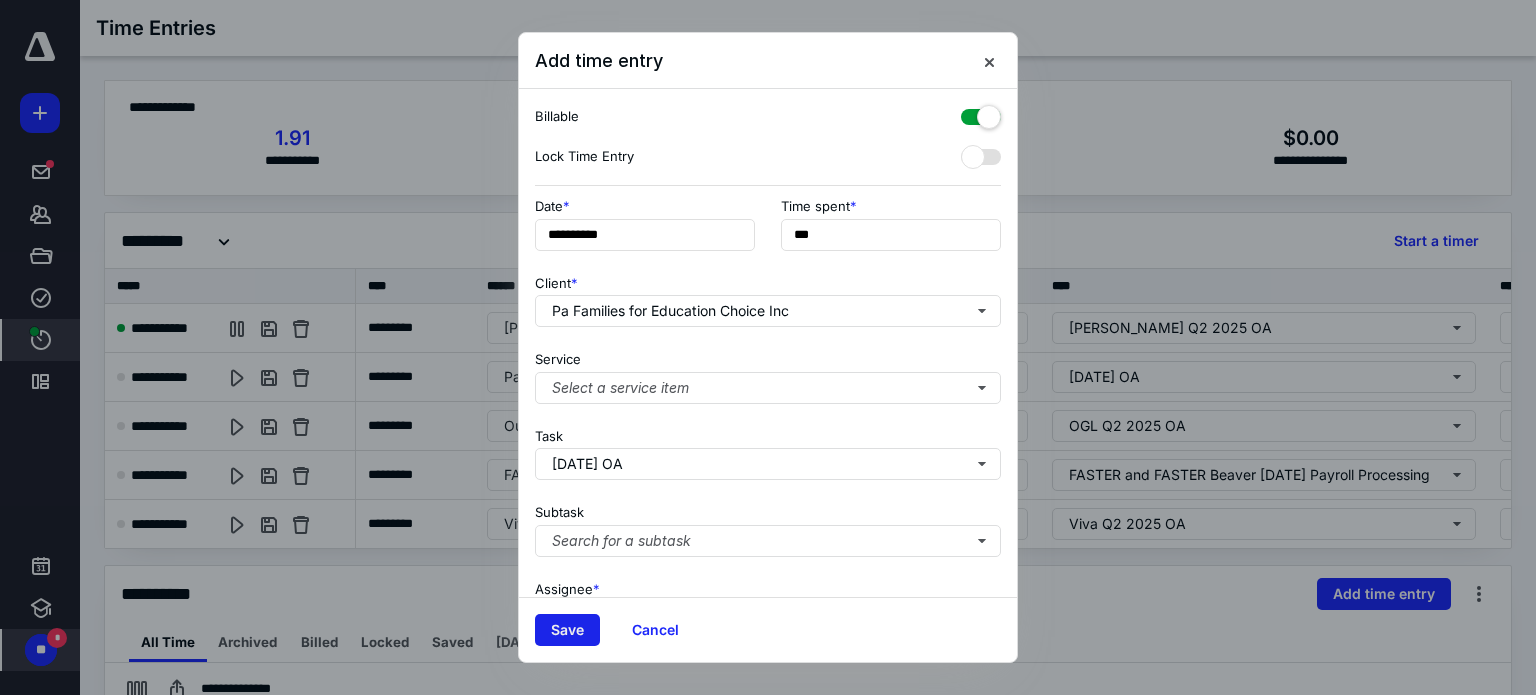 click on "Save" at bounding box center [567, 630] 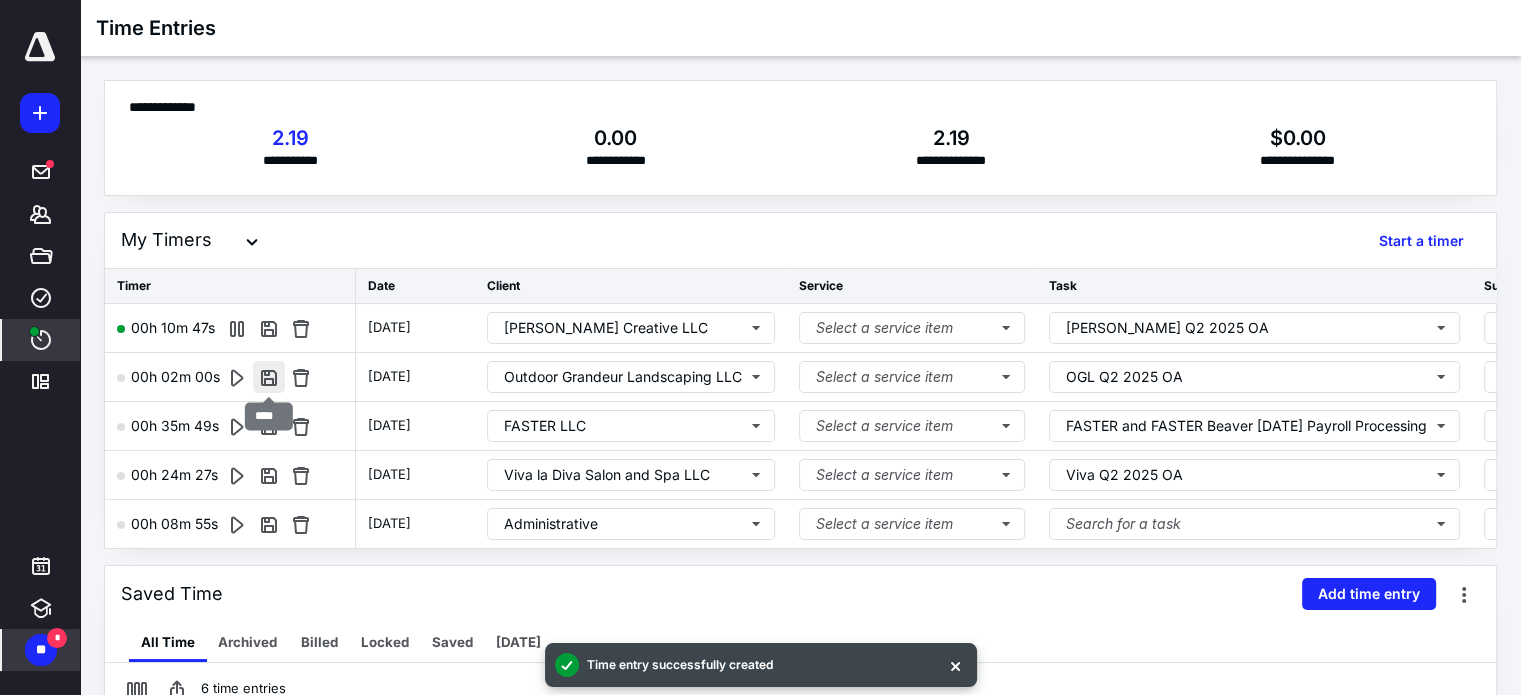 click at bounding box center [269, 377] 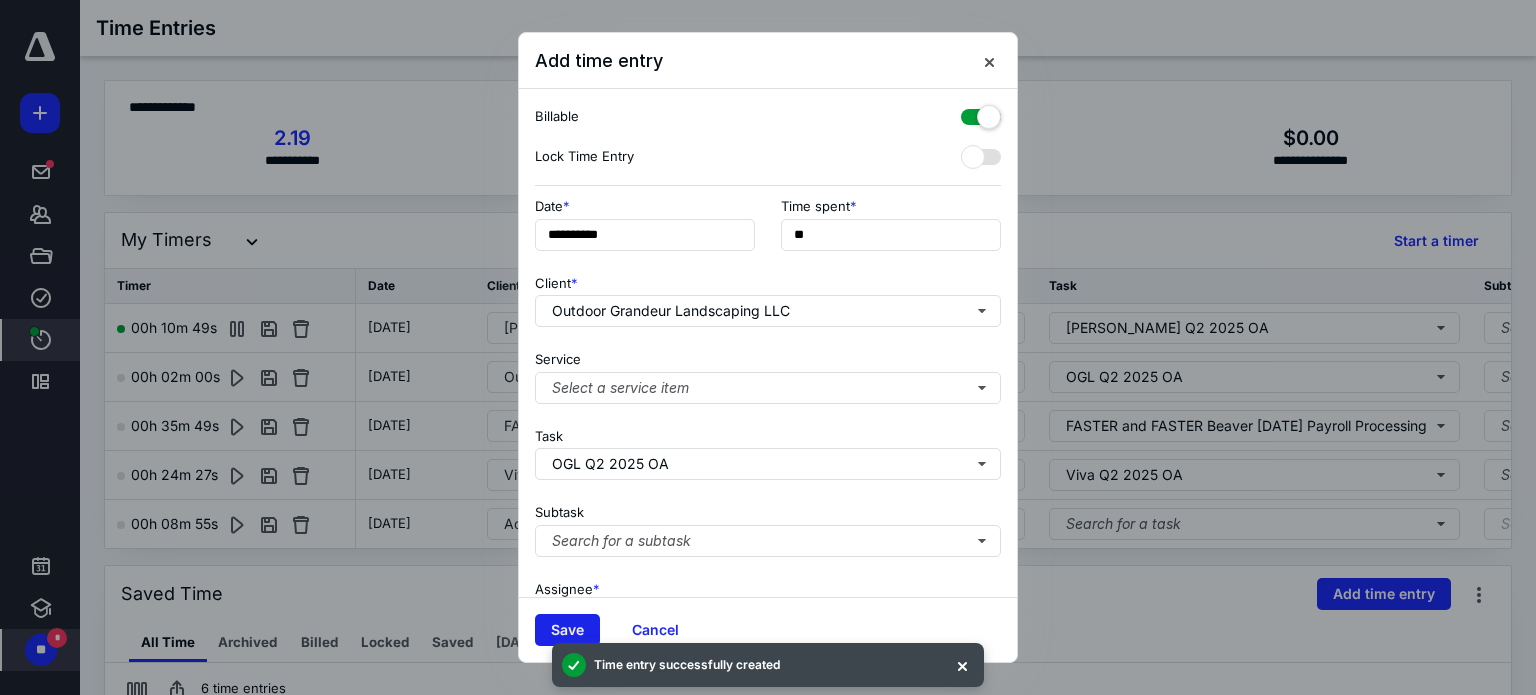 click on "Save" at bounding box center [567, 630] 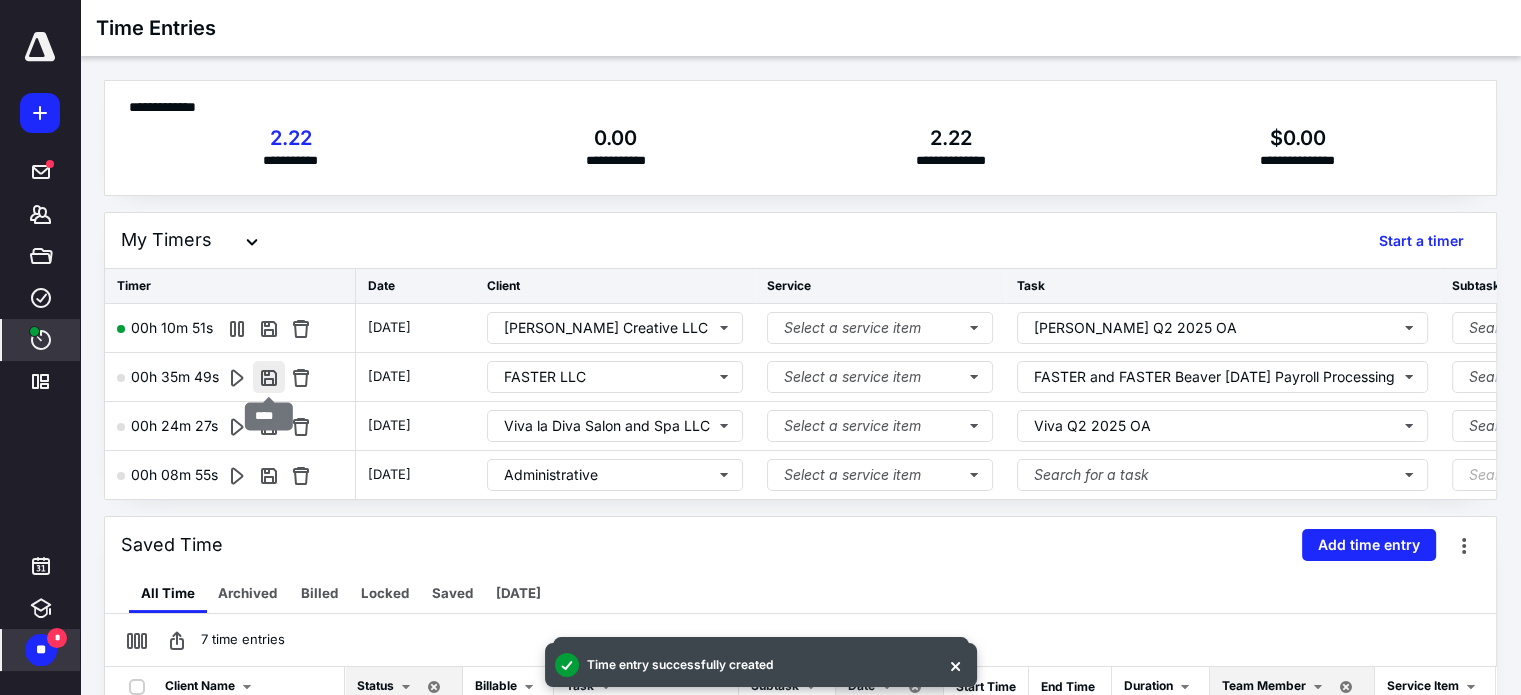 click at bounding box center (269, 377) 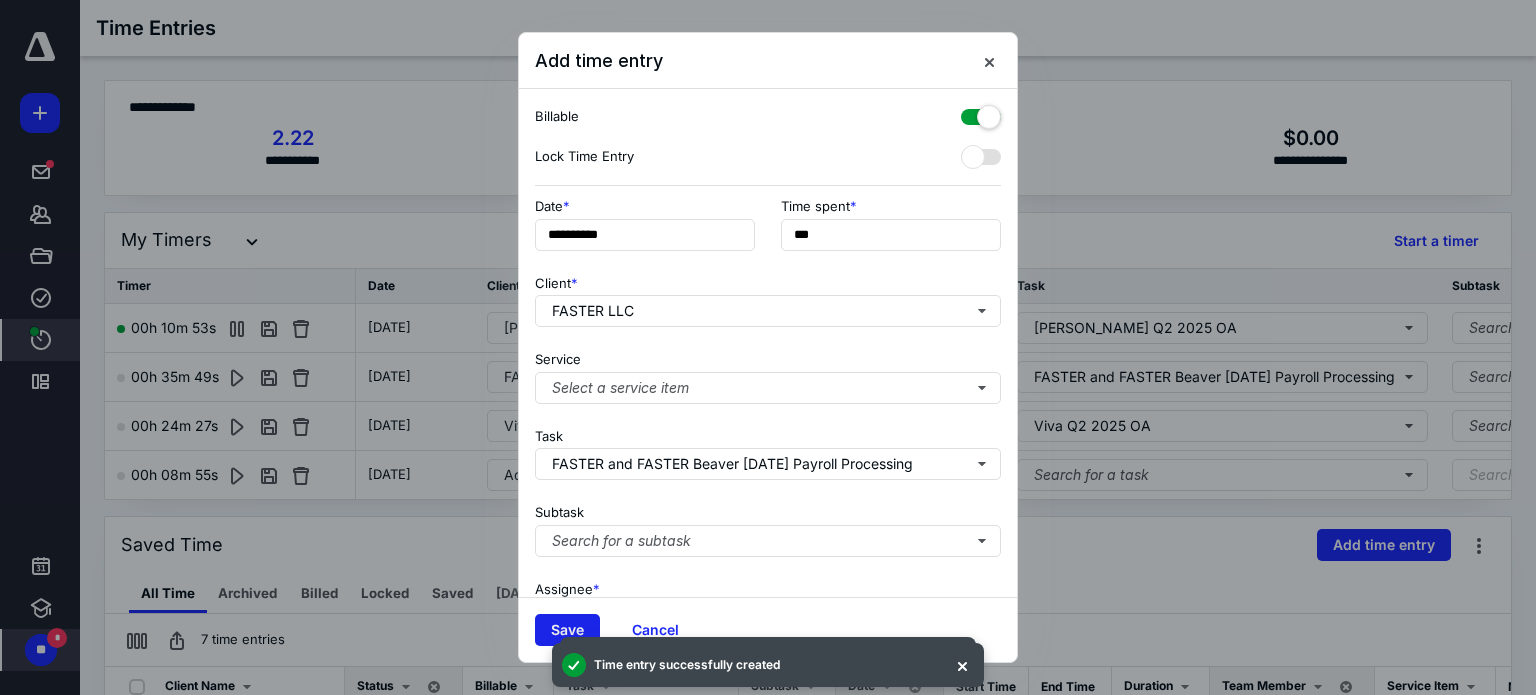 click on "Save" at bounding box center [567, 630] 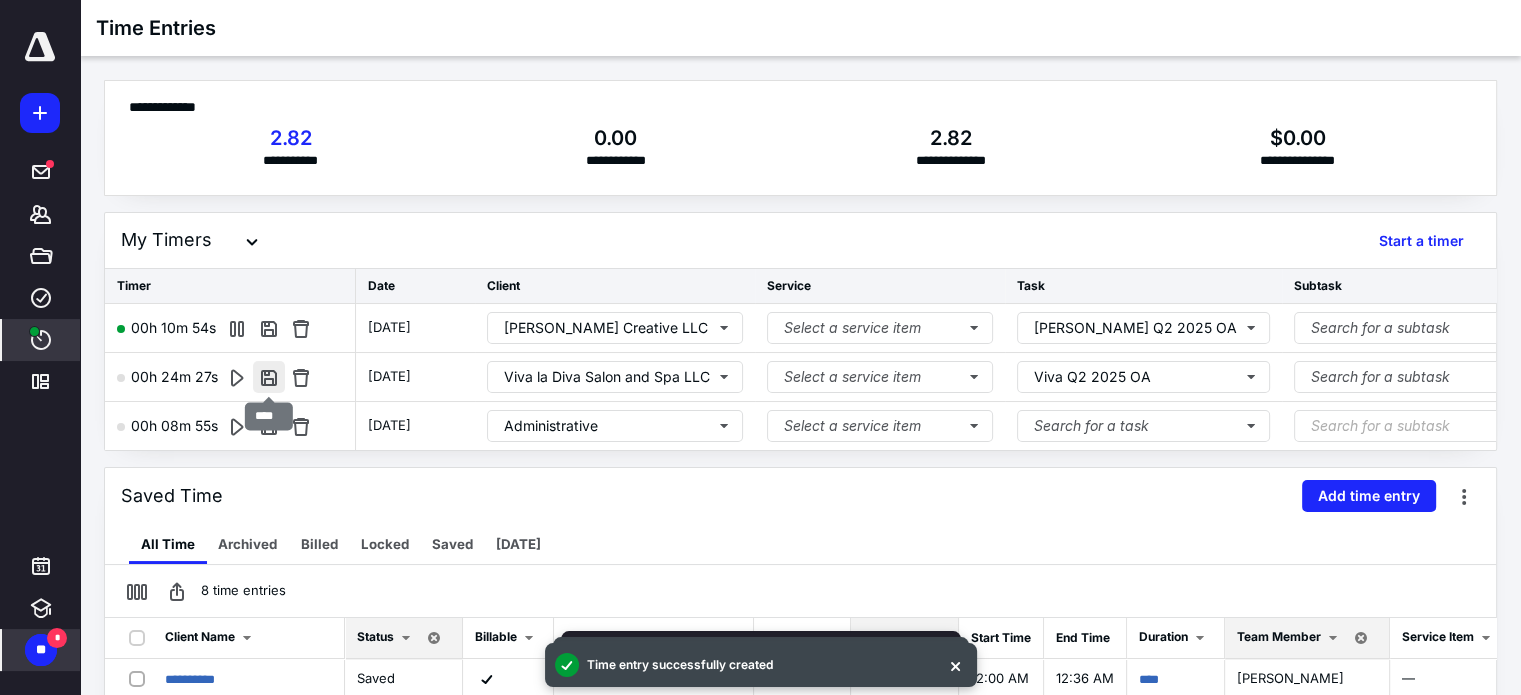 click at bounding box center [269, 377] 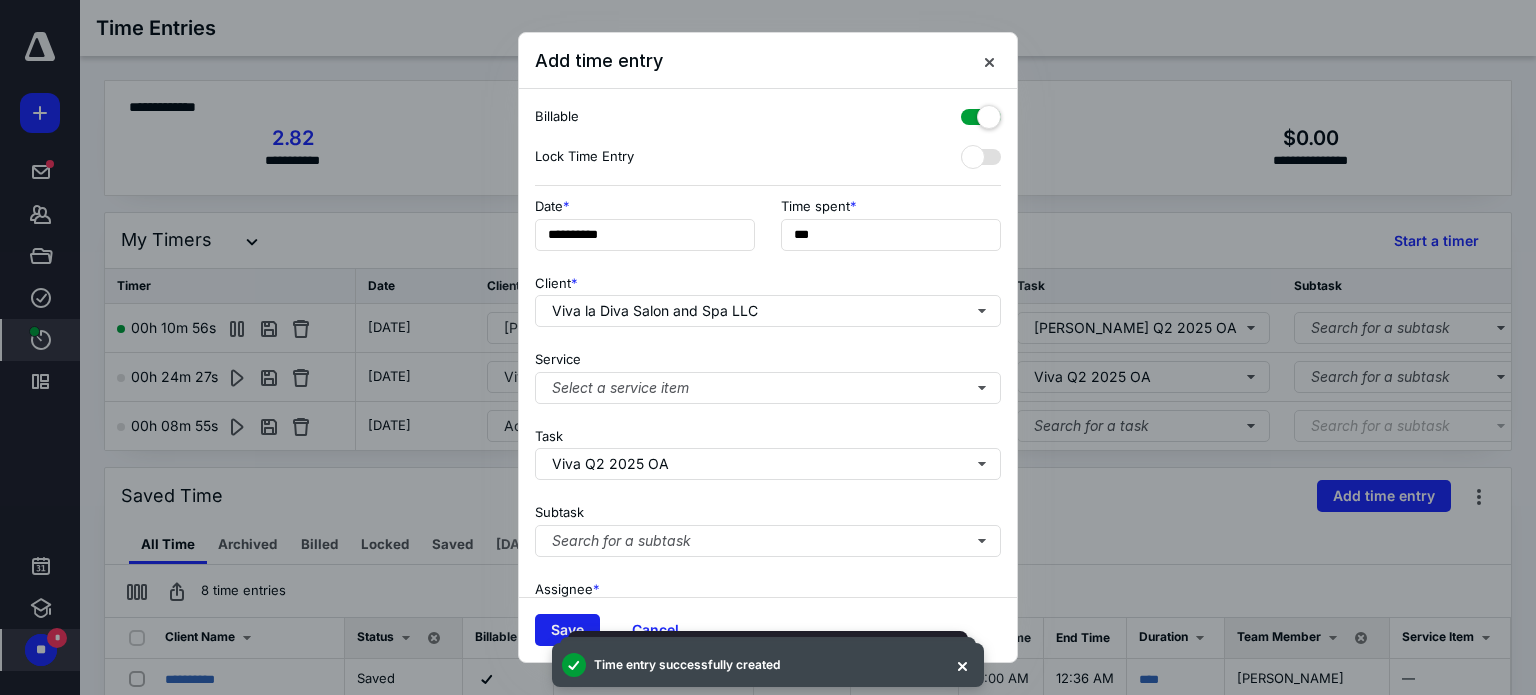 click on "Save" at bounding box center (567, 630) 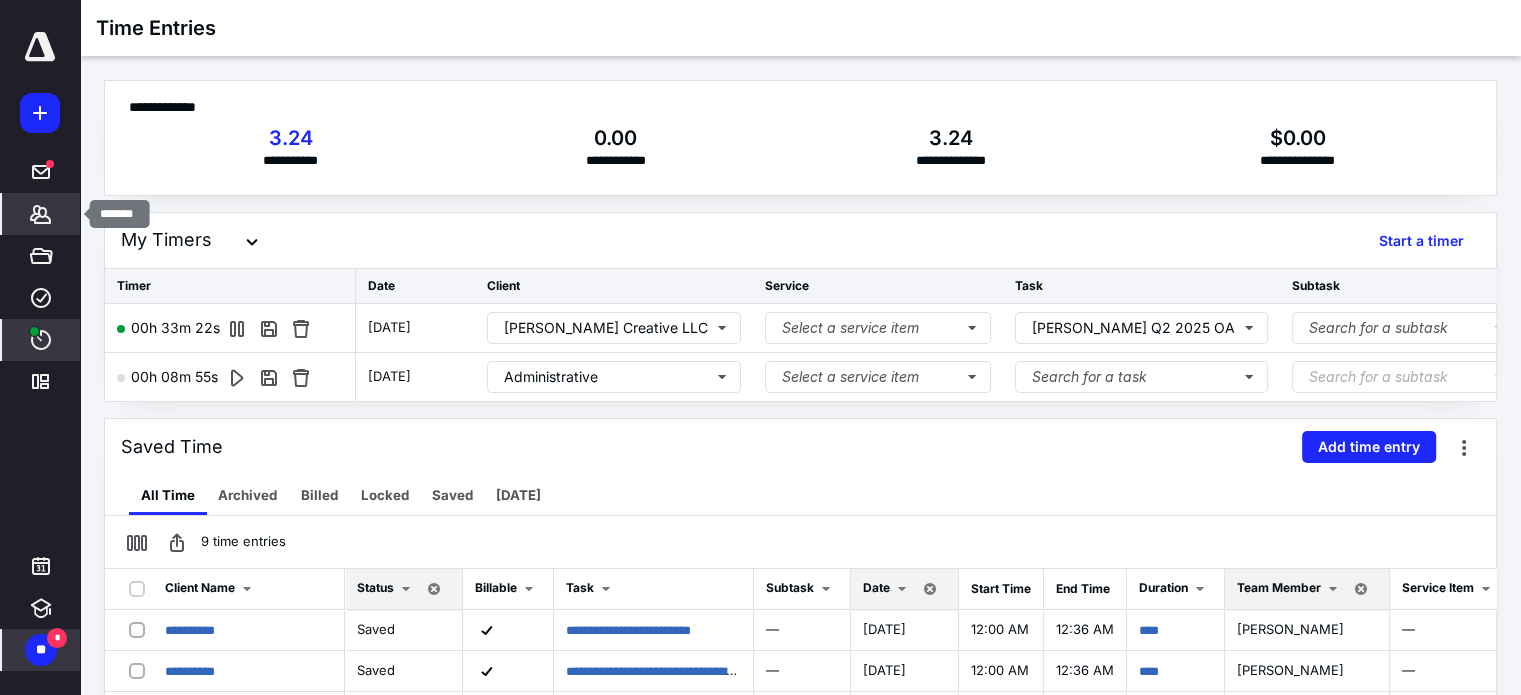 click 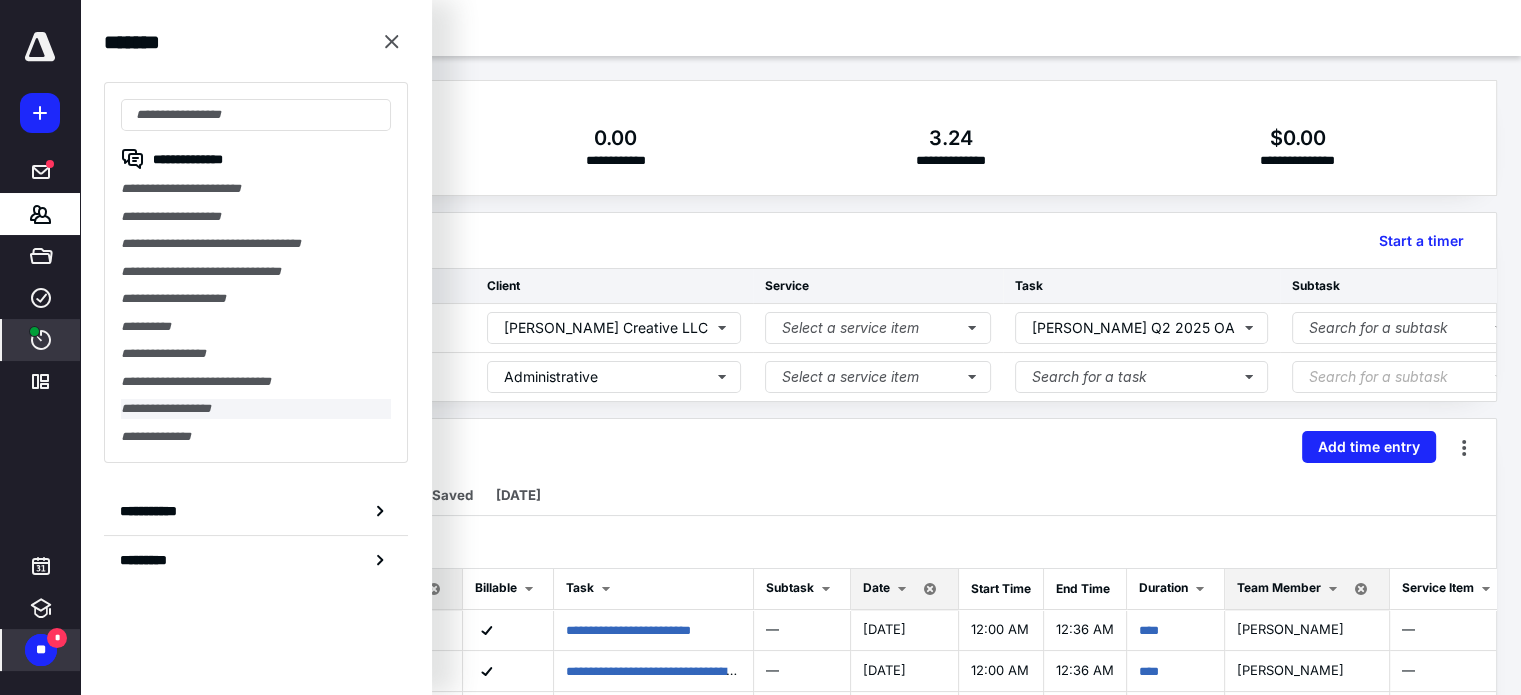 click on "**********" at bounding box center [256, 409] 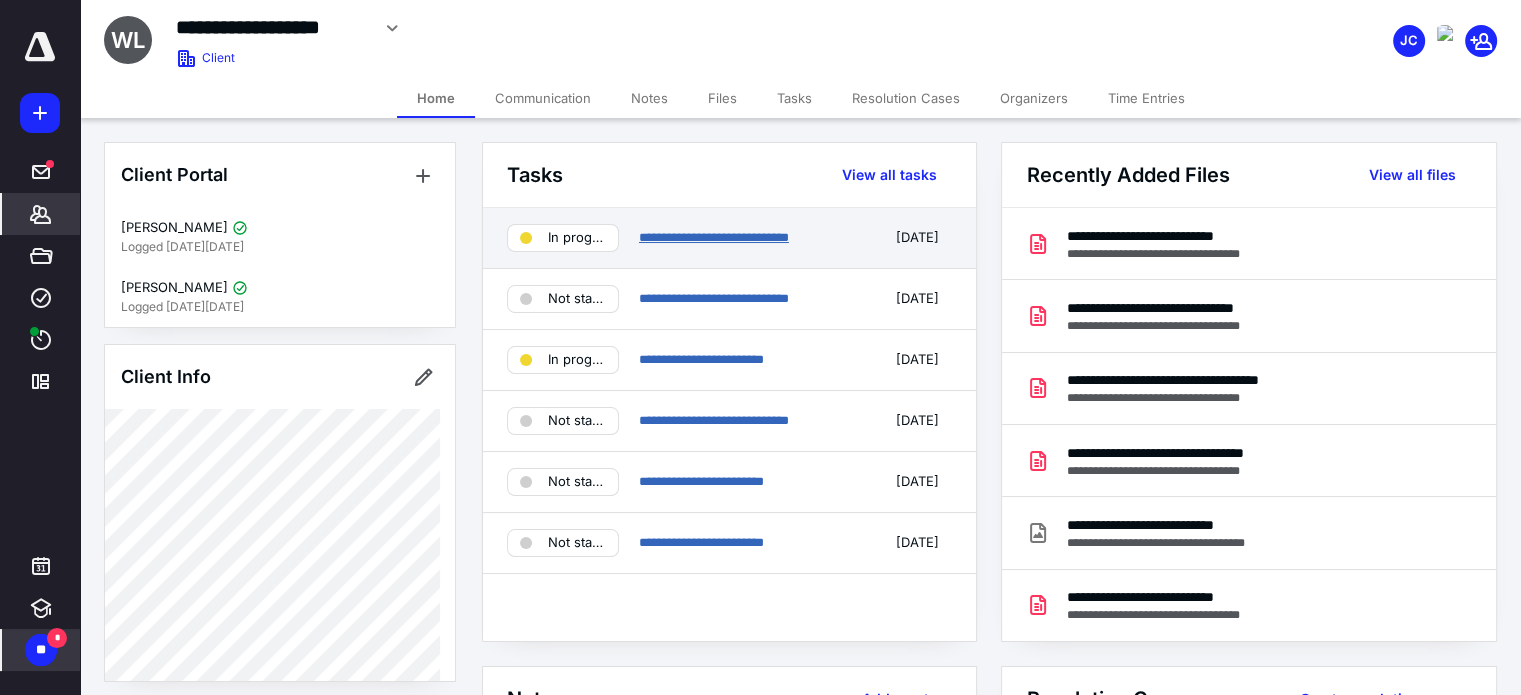 click on "**********" at bounding box center [714, 237] 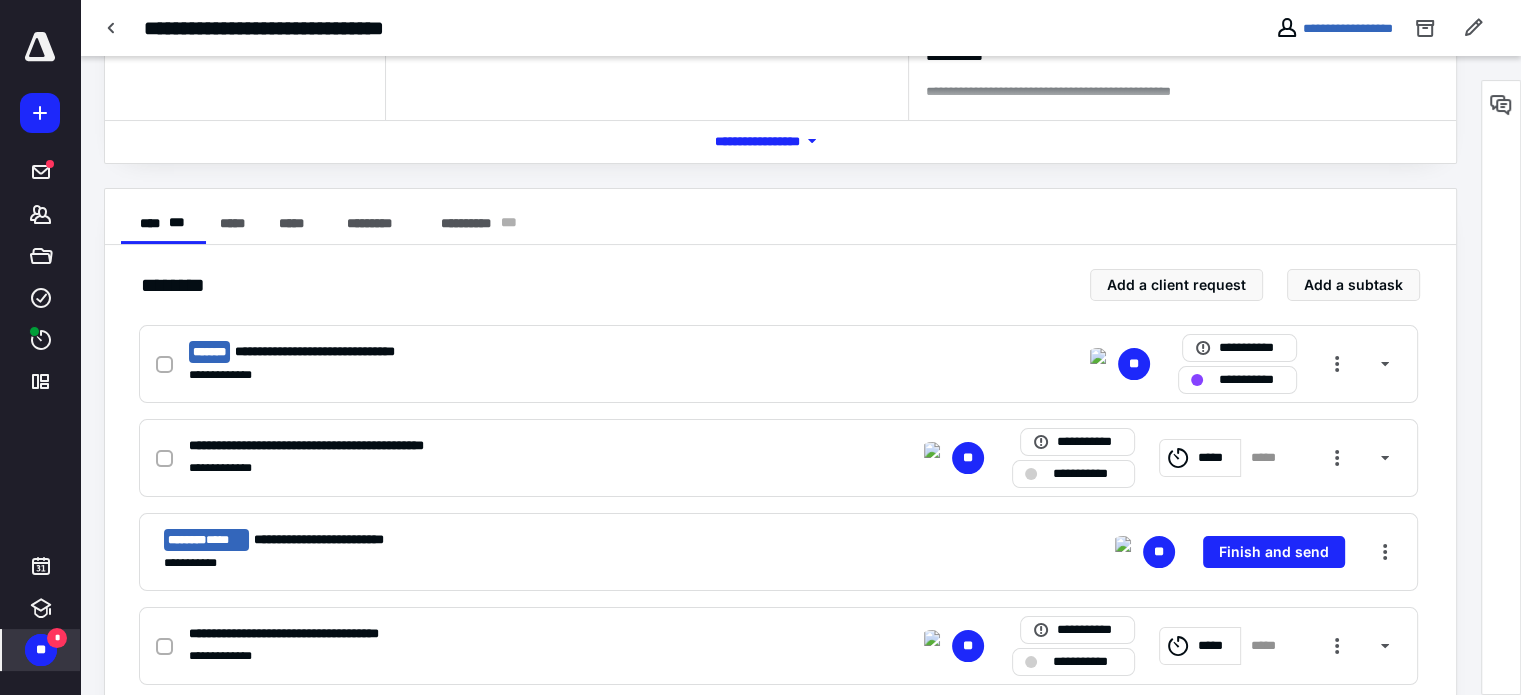 scroll, scrollTop: 300, scrollLeft: 0, axis: vertical 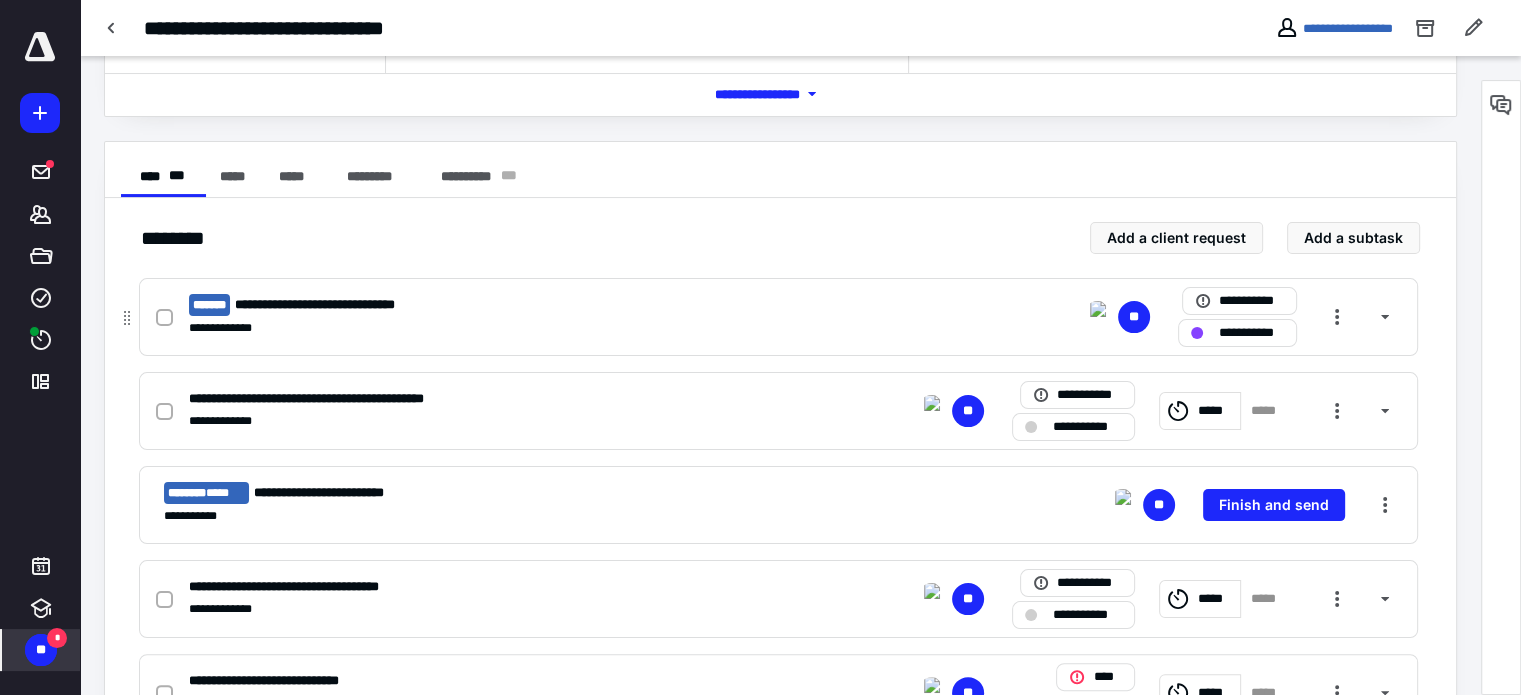 click on "**********" at bounding box center (341, 305) 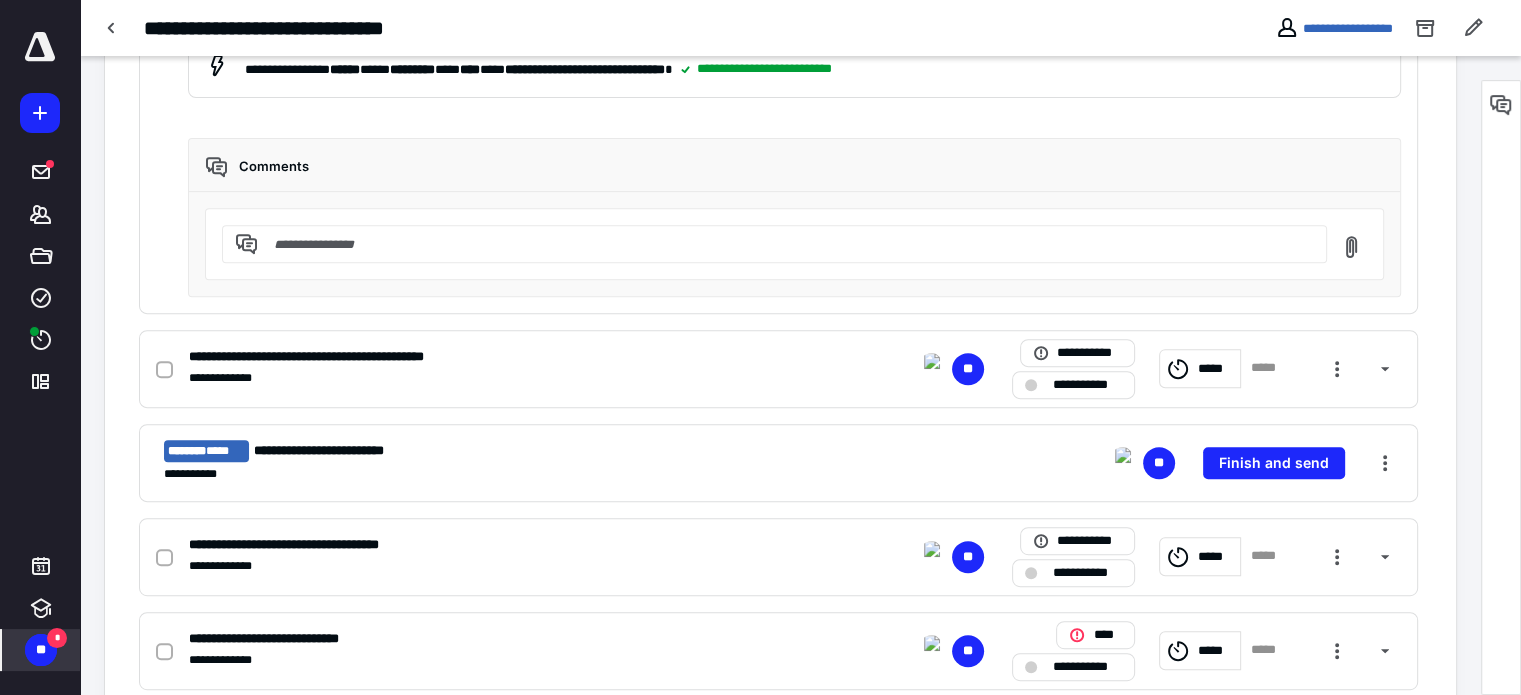 scroll, scrollTop: 200, scrollLeft: 0, axis: vertical 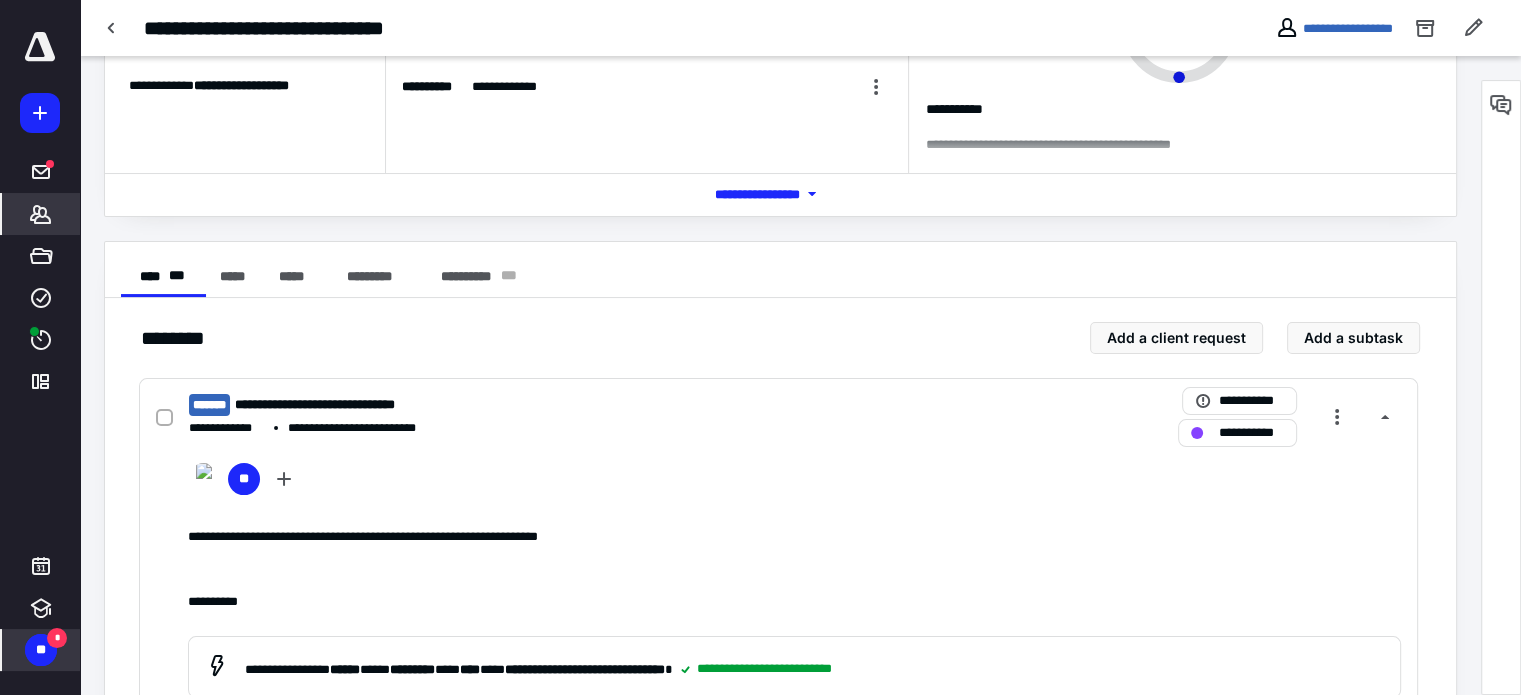 click 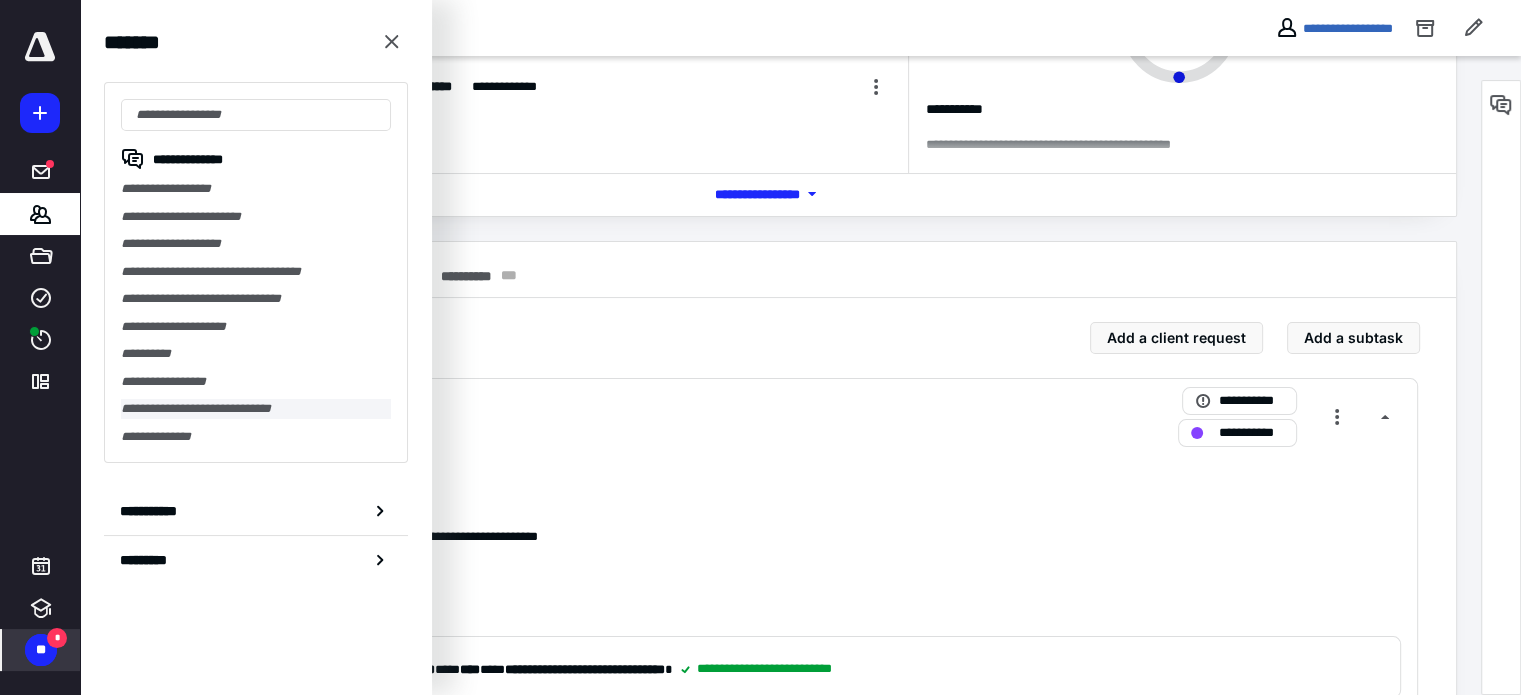 click on "**********" at bounding box center (256, 409) 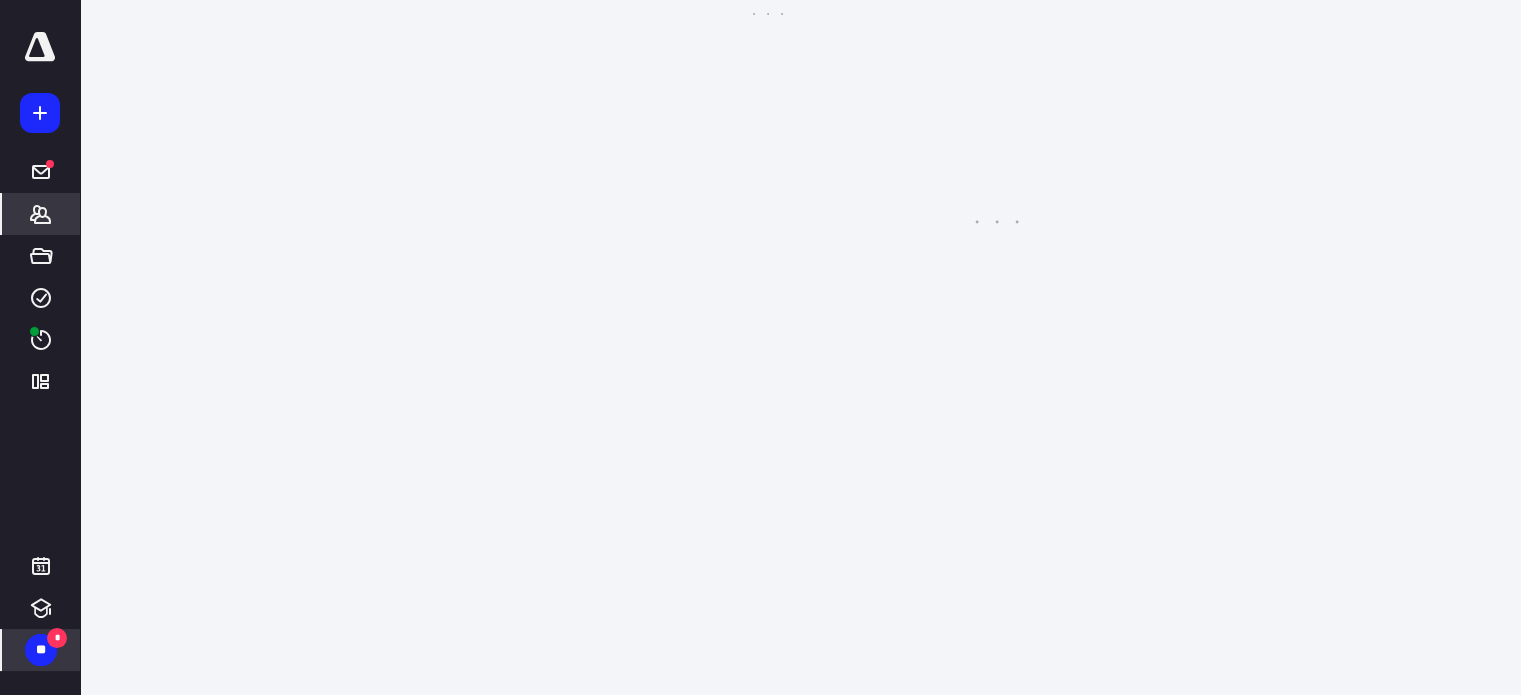 scroll, scrollTop: 0, scrollLeft: 0, axis: both 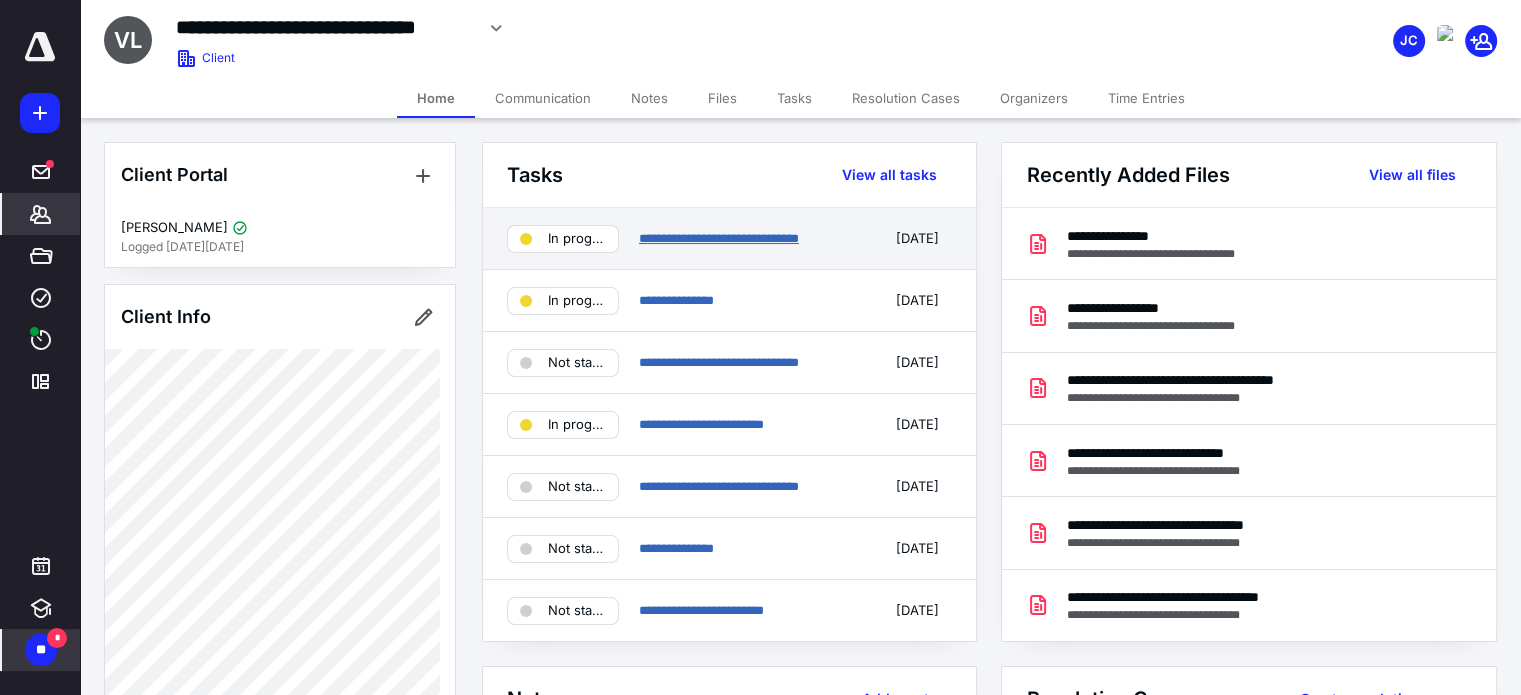 click on "**********" at bounding box center [719, 238] 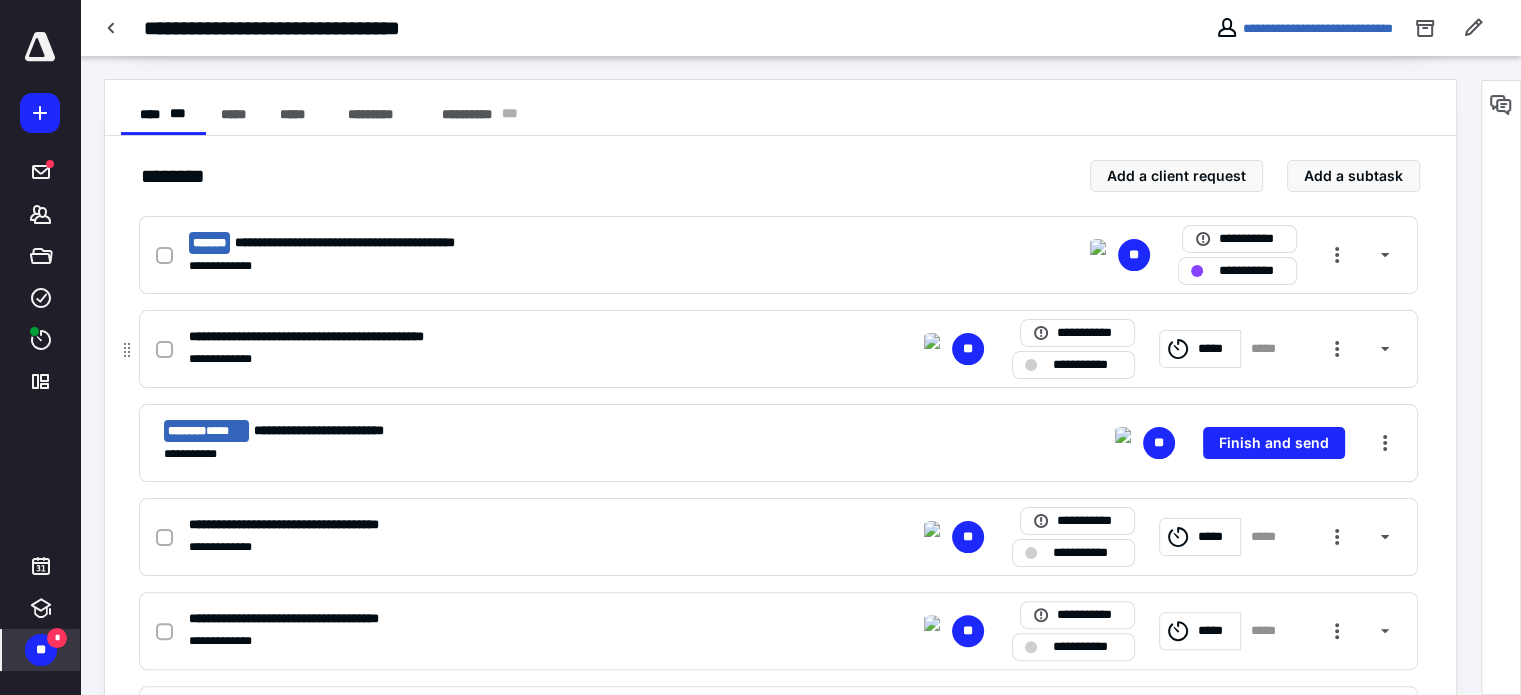 scroll, scrollTop: 500, scrollLeft: 0, axis: vertical 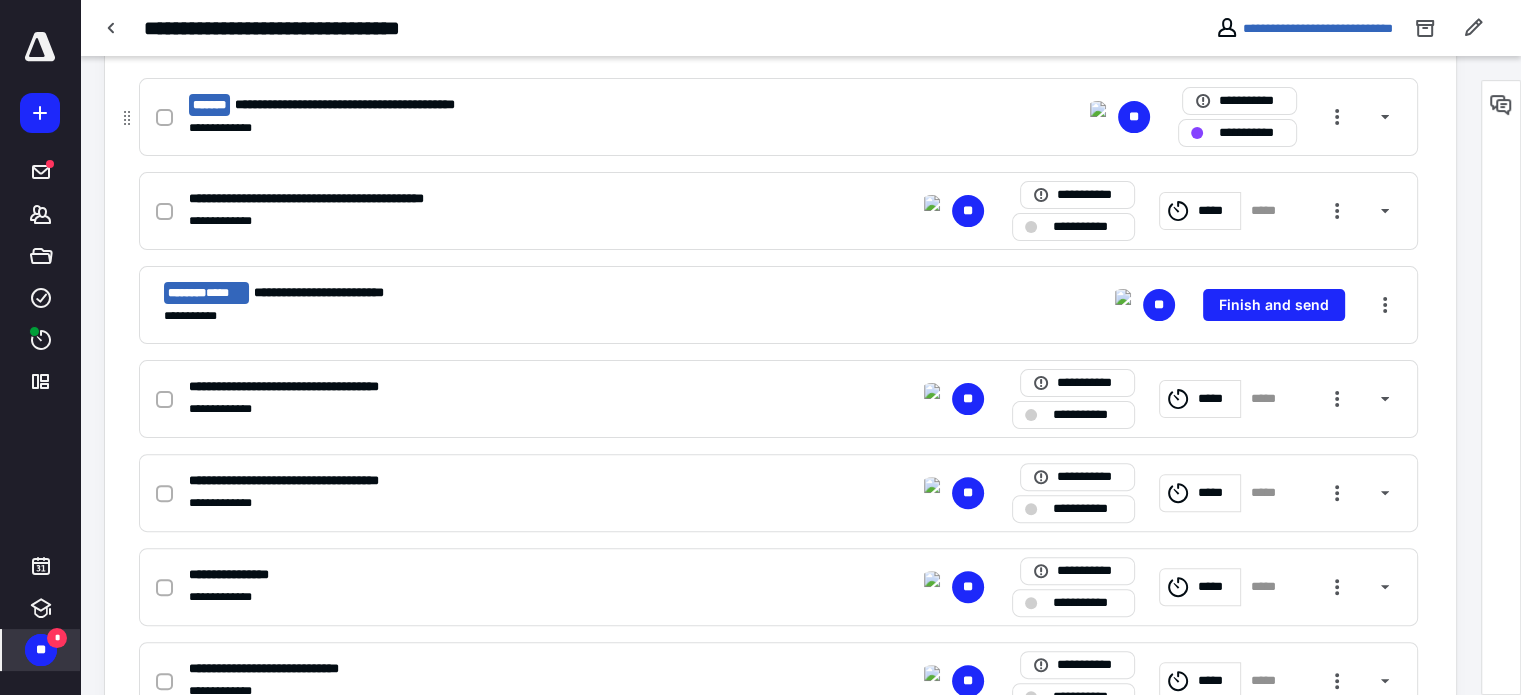 click on "**********" at bounding box center [387, 105] 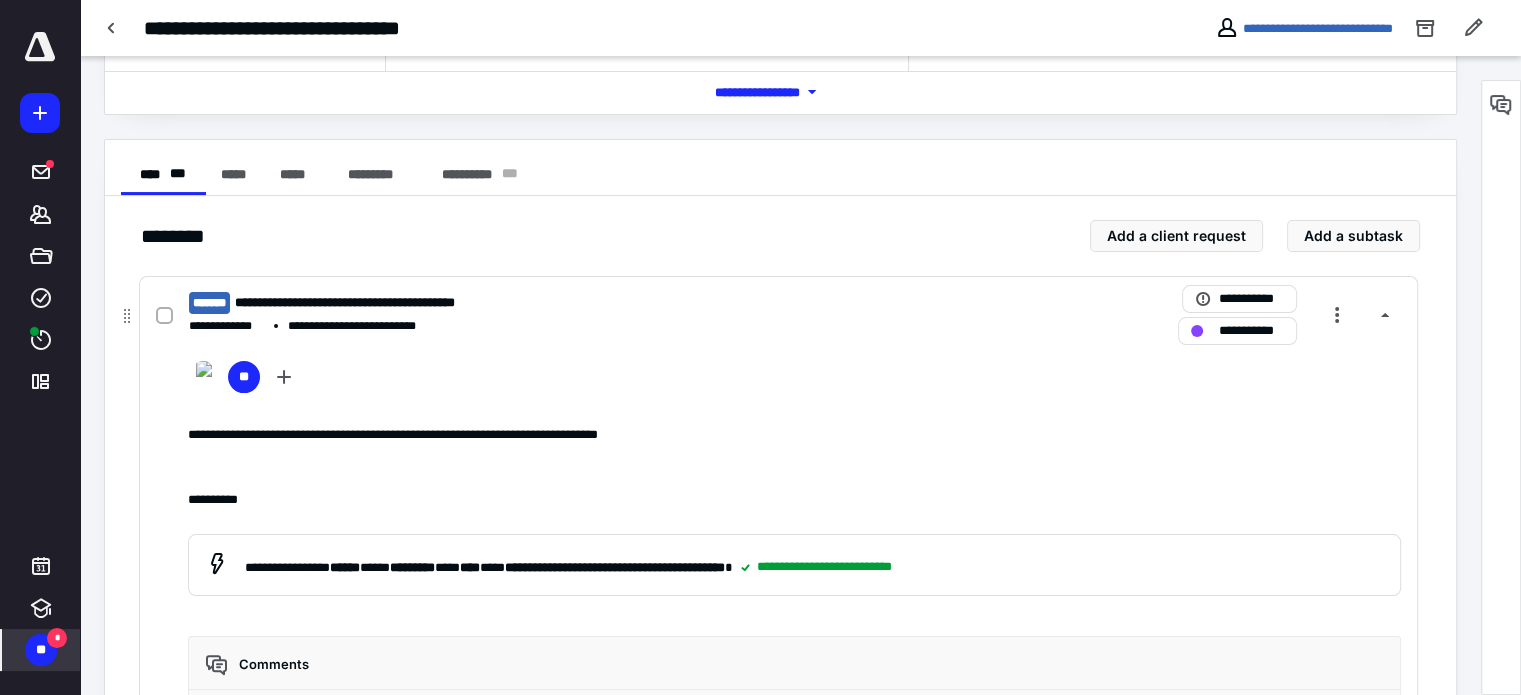 scroll, scrollTop: 300, scrollLeft: 0, axis: vertical 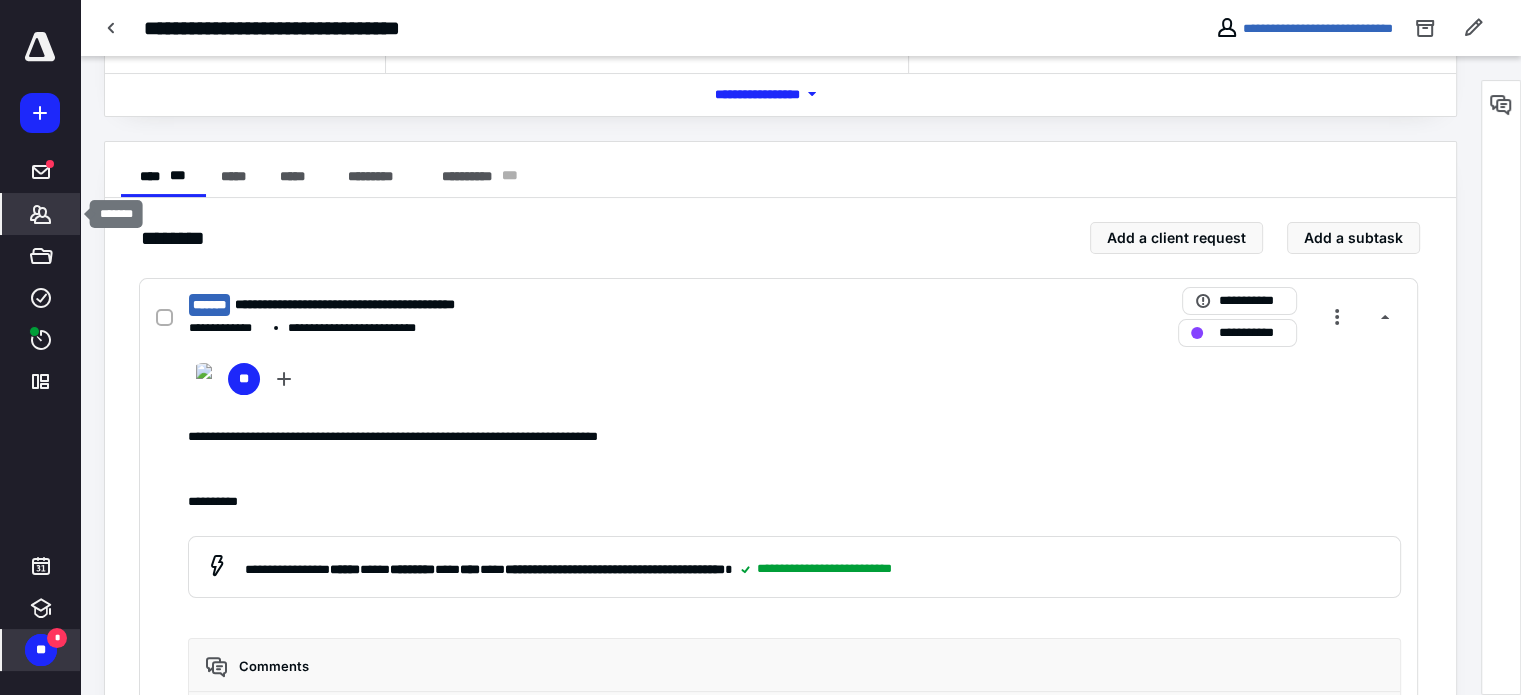 click 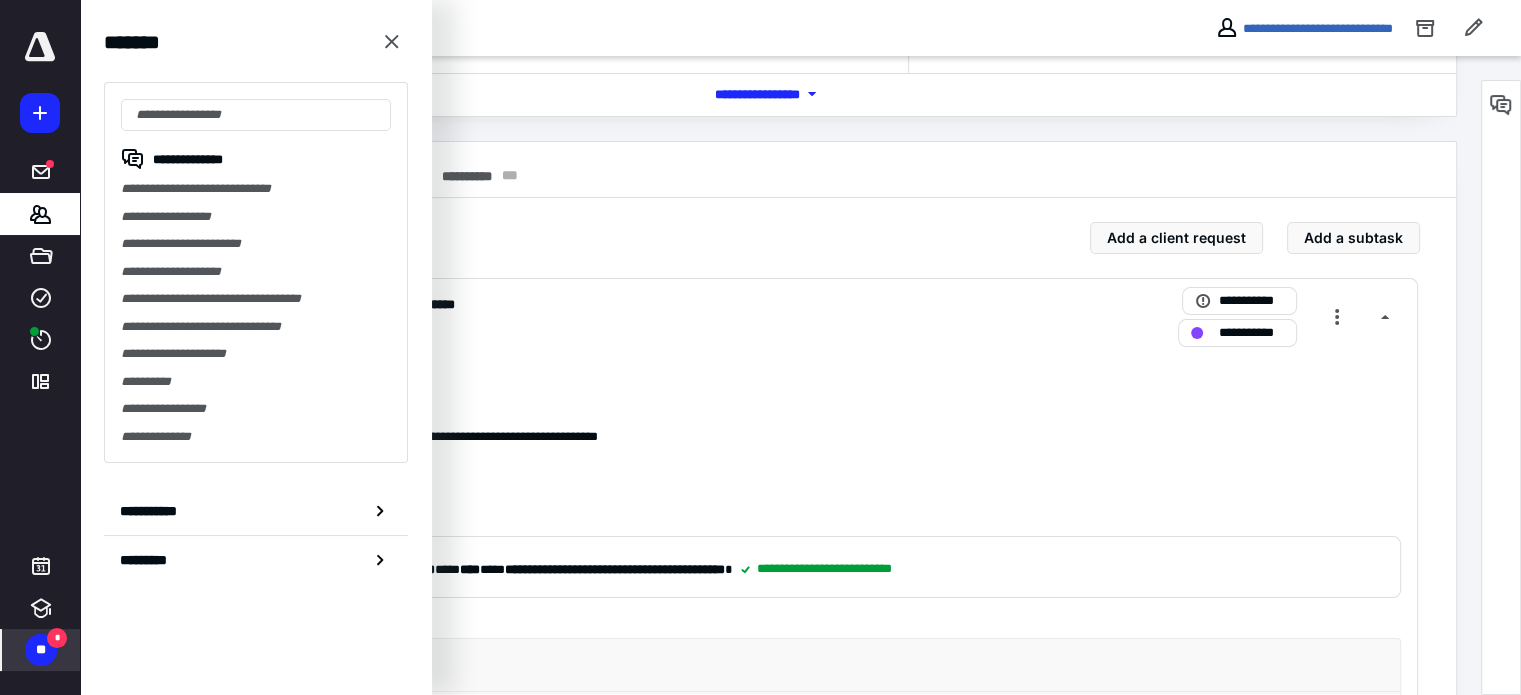 click on "**********" at bounding box center (256, 217) 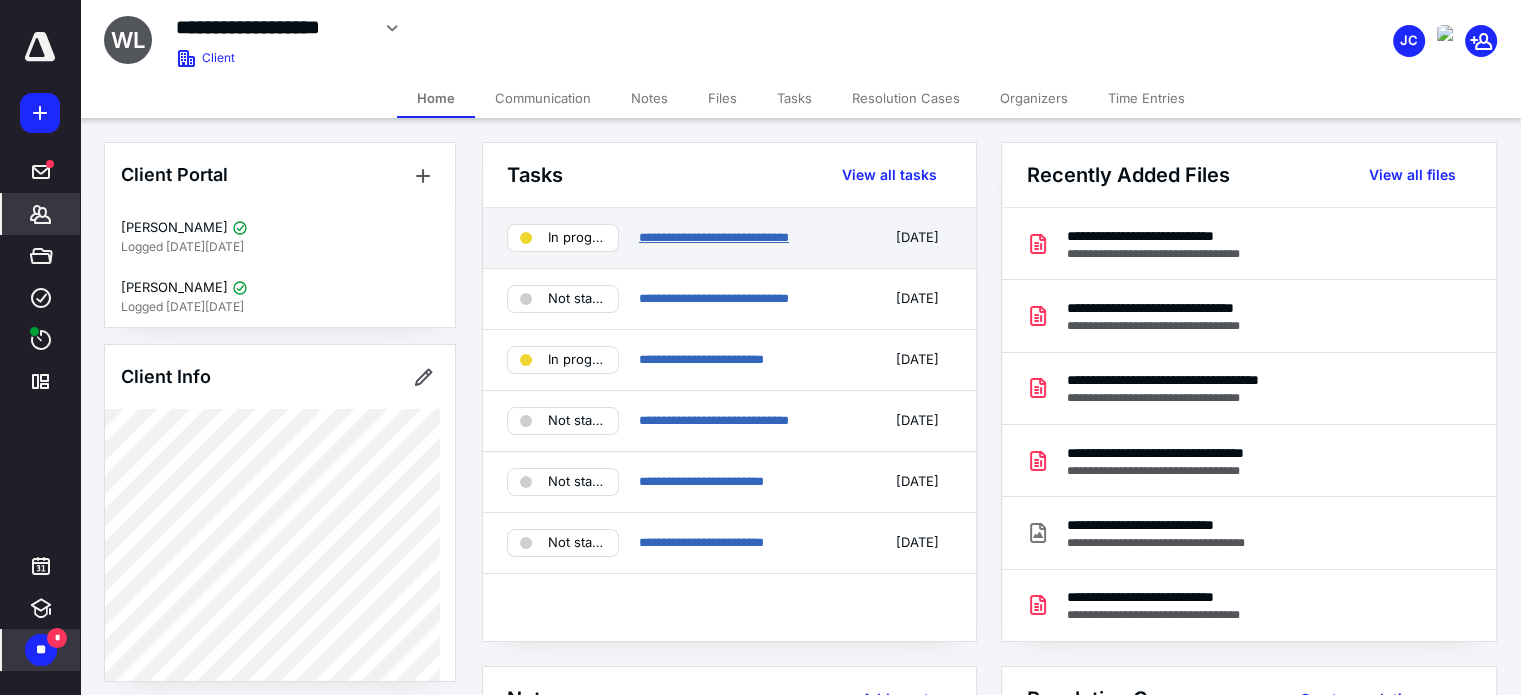click on "**********" at bounding box center (714, 237) 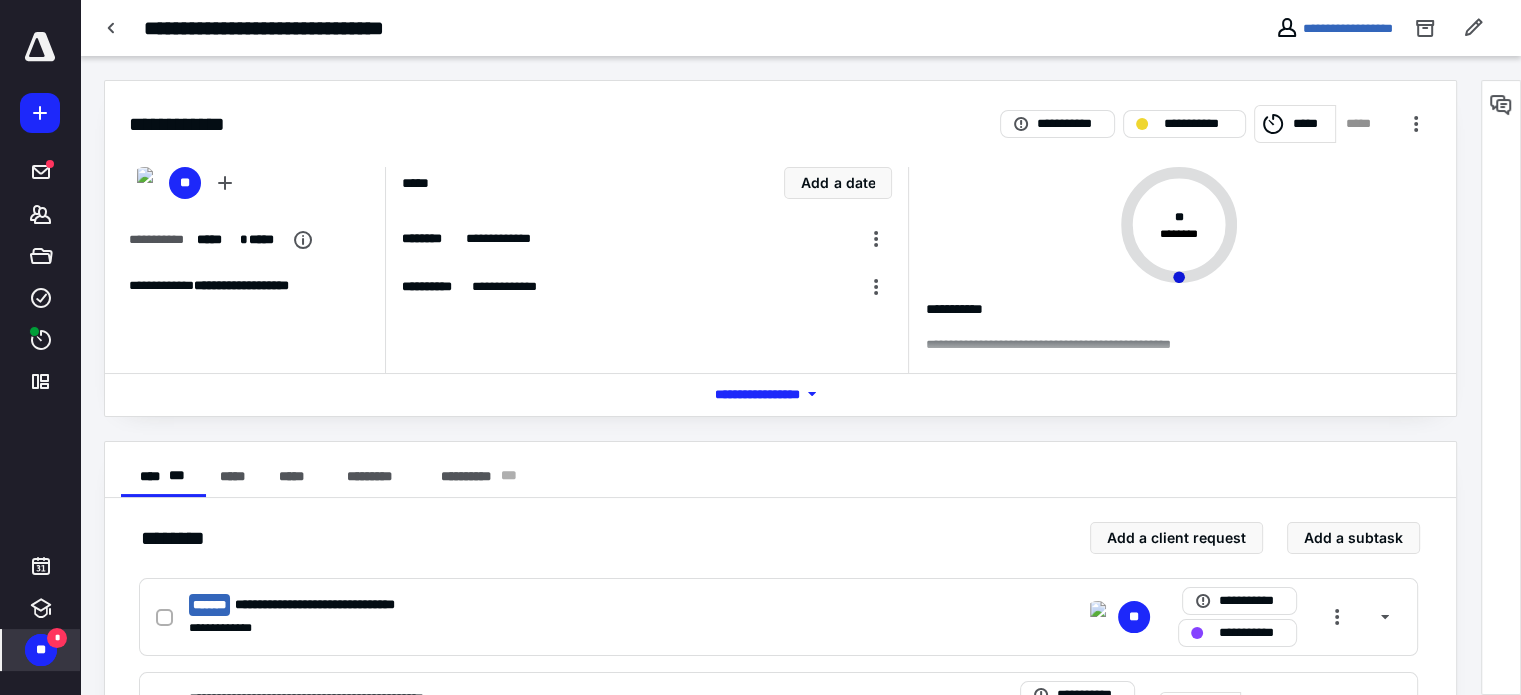click on "**" at bounding box center (41, 650) 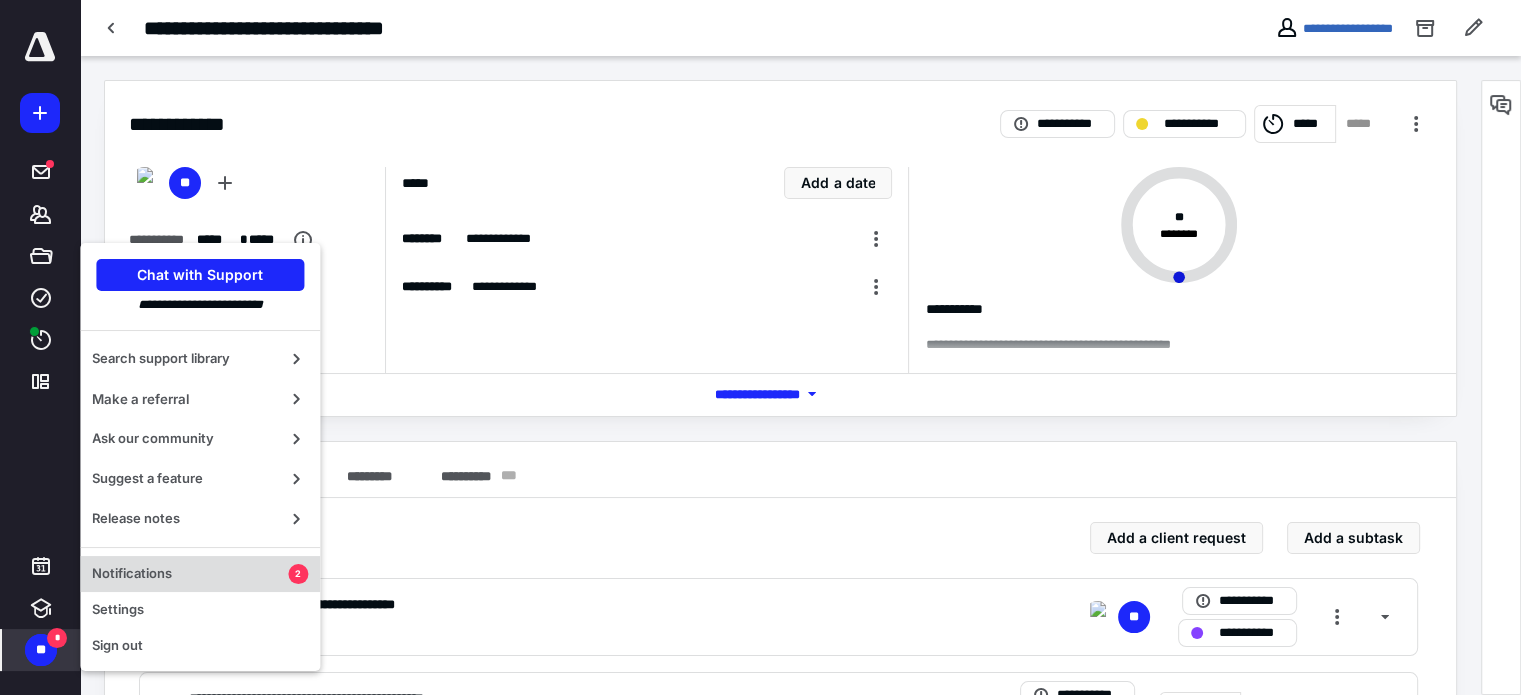 click on "Notifications" at bounding box center [190, 574] 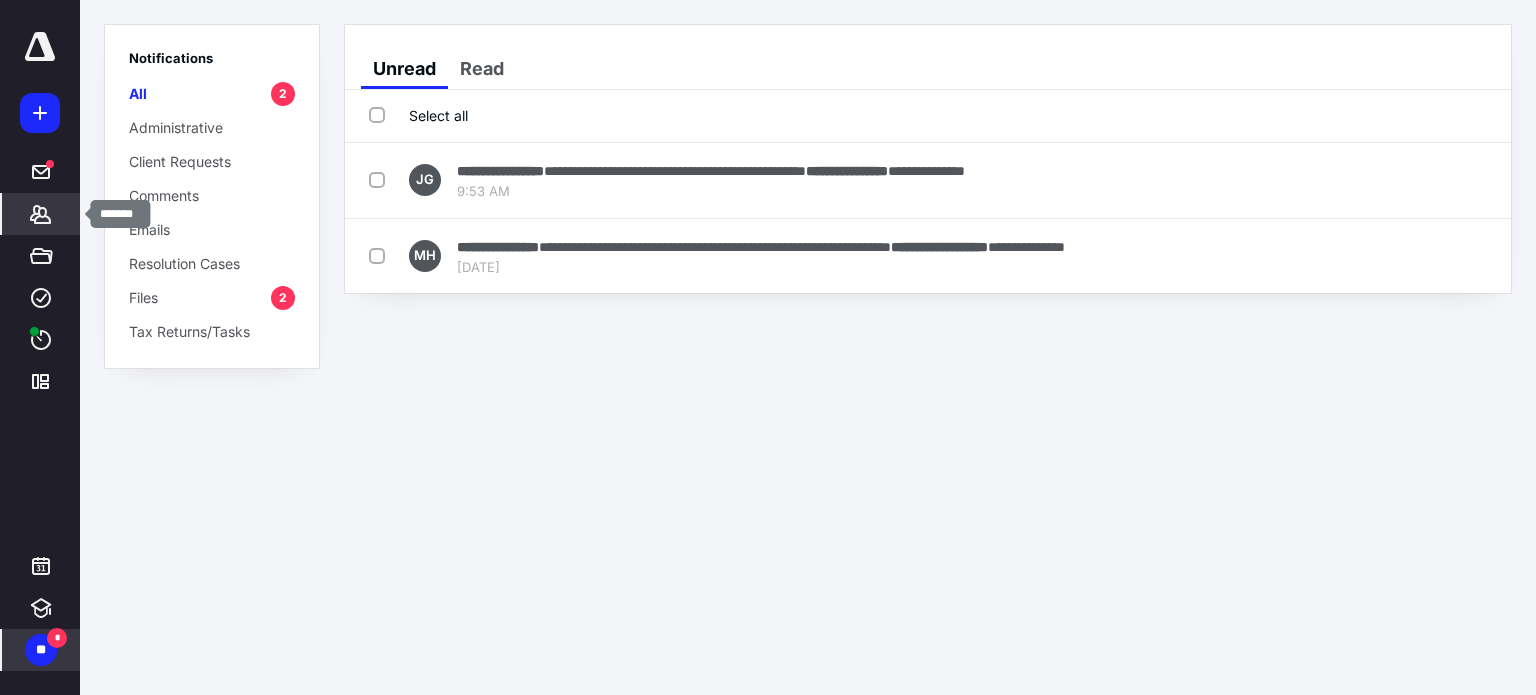 click 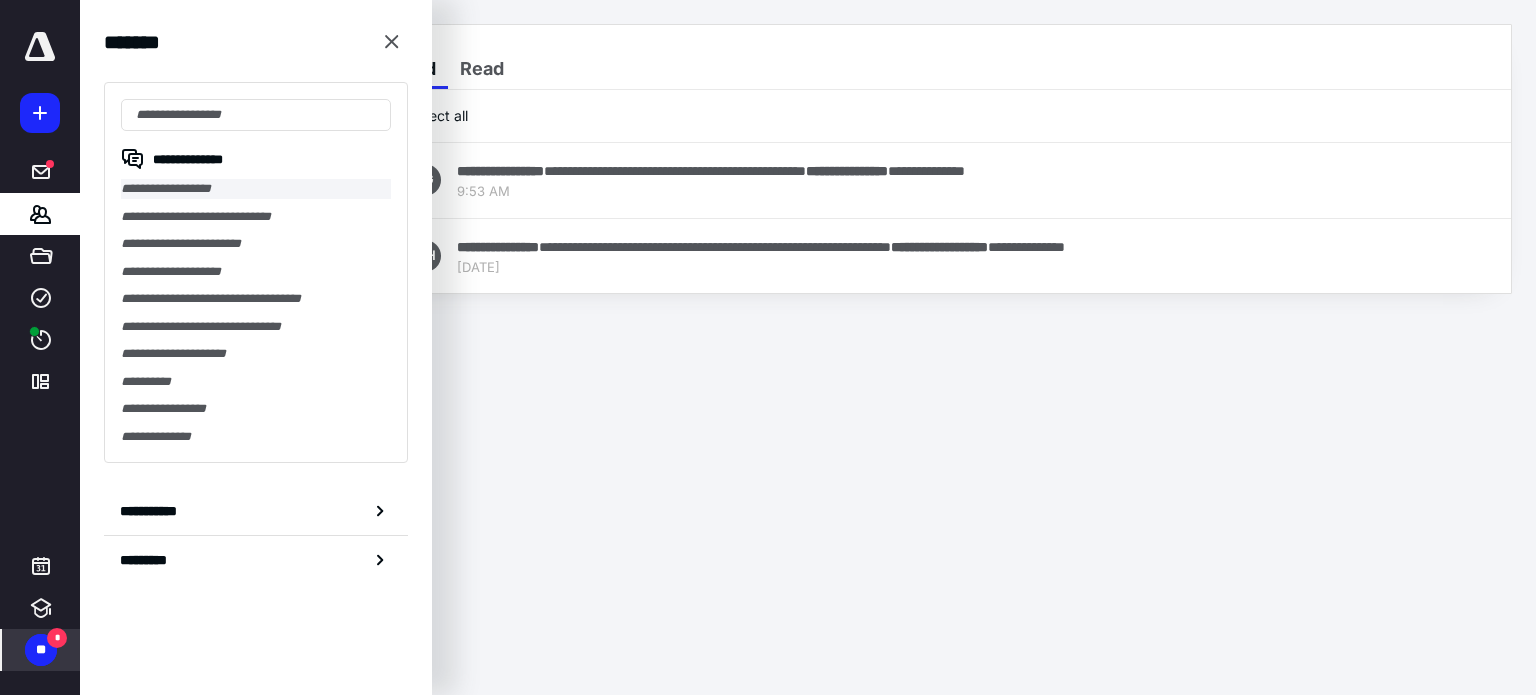 click on "**********" at bounding box center (256, 189) 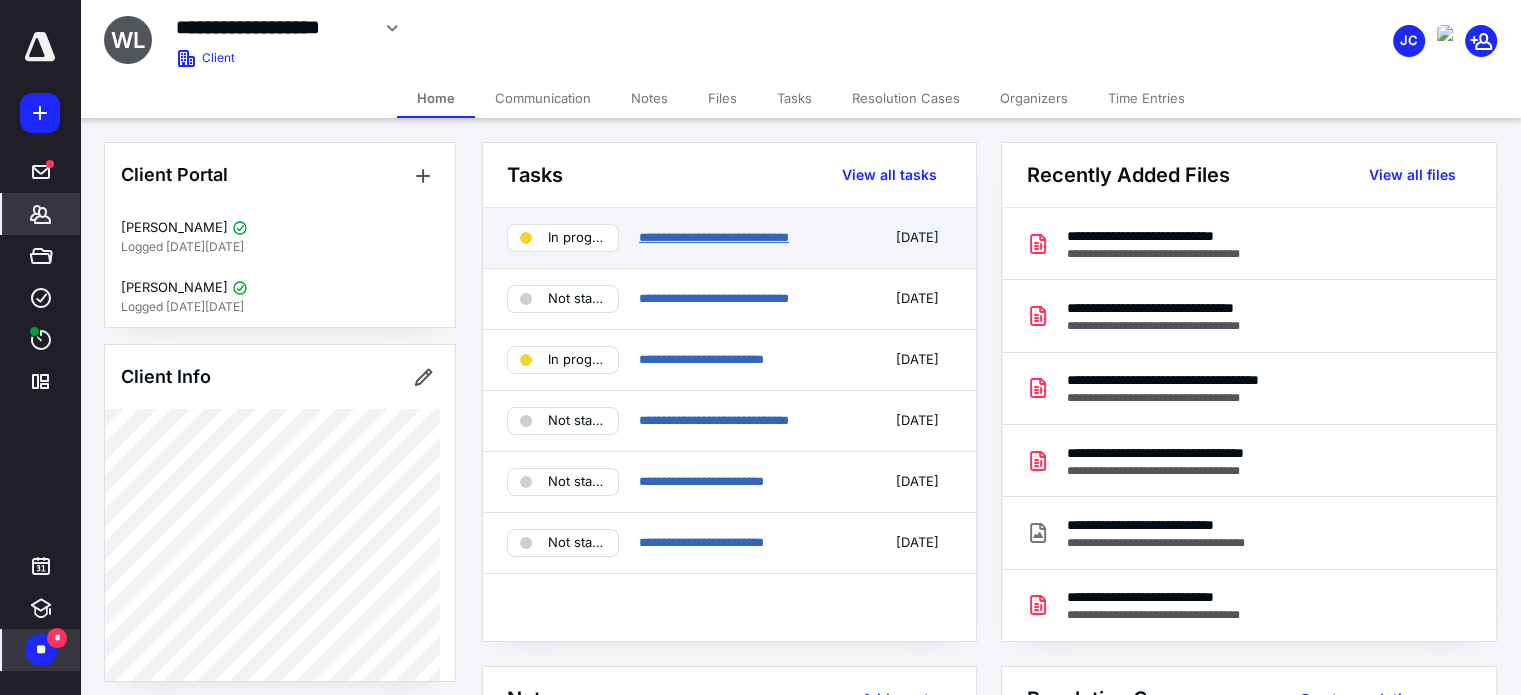 click on "**********" at bounding box center [714, 237] 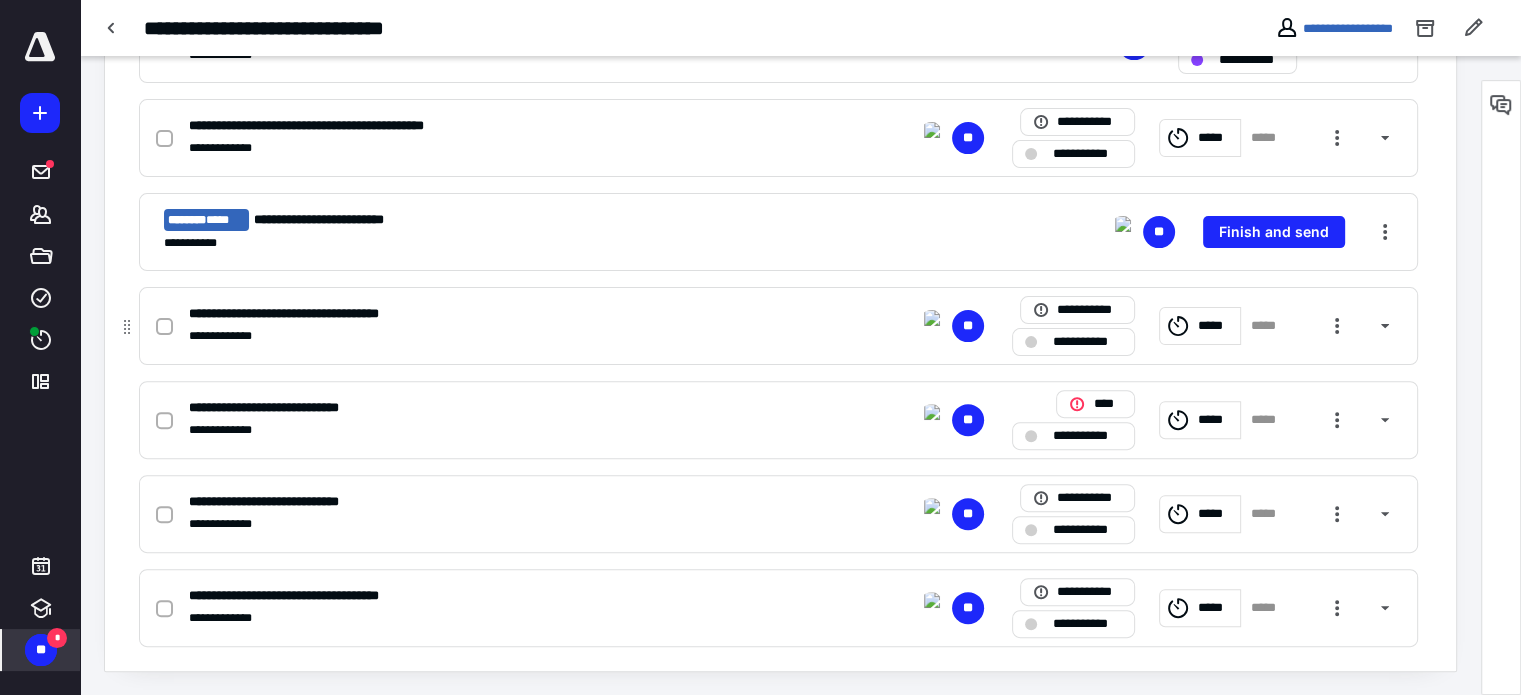 scroll, scrollTop: 373, scrollLeft: 0, axis: vertical 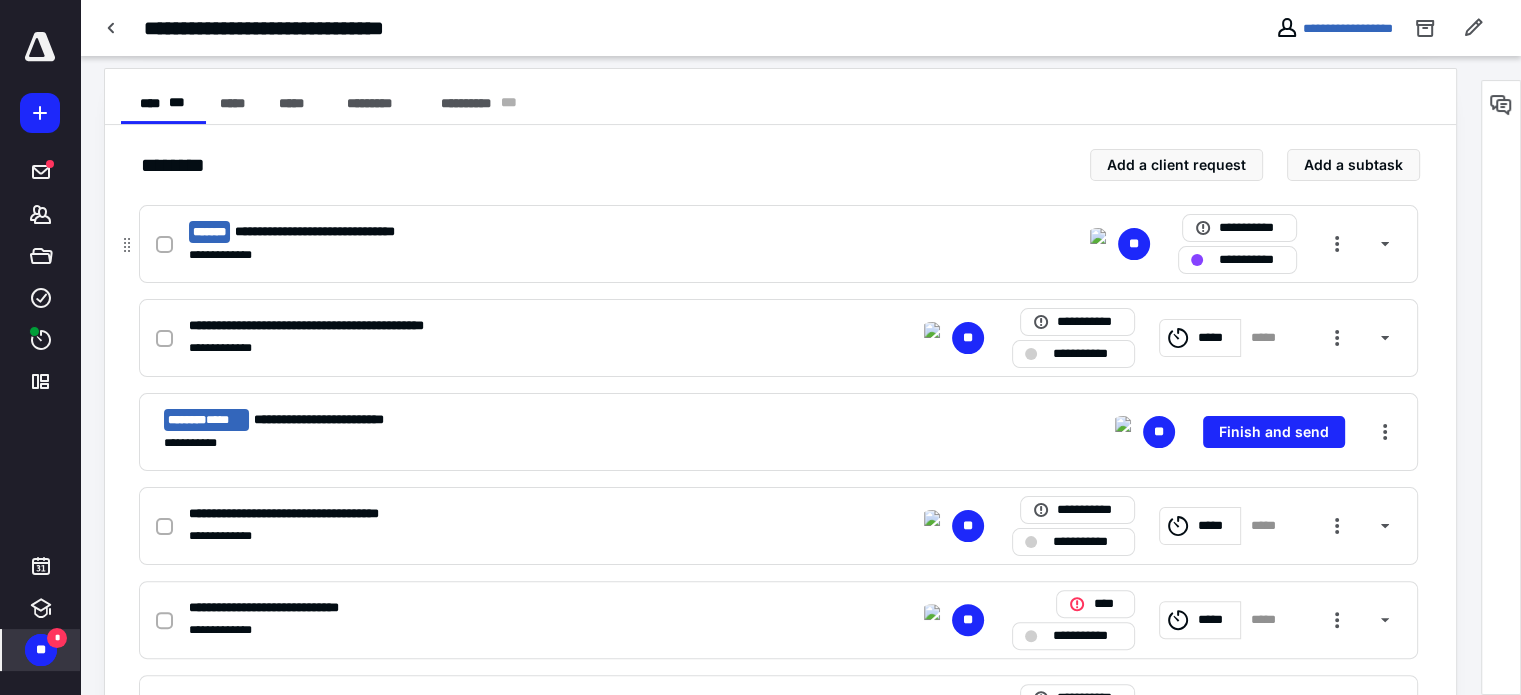 click on "**********" at bounding box center [341, 232] 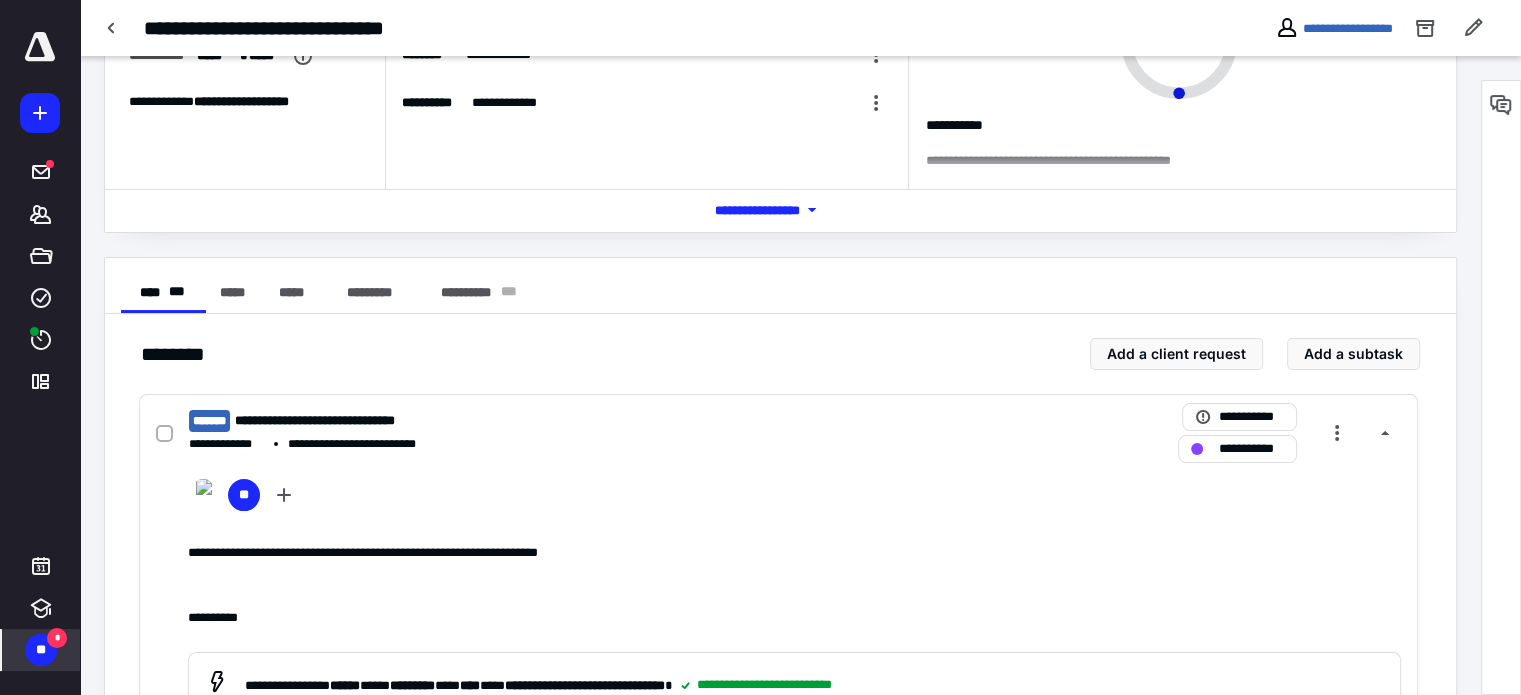 scroll, scrollTop: 173, scrollLeft: 0, axis: vertical 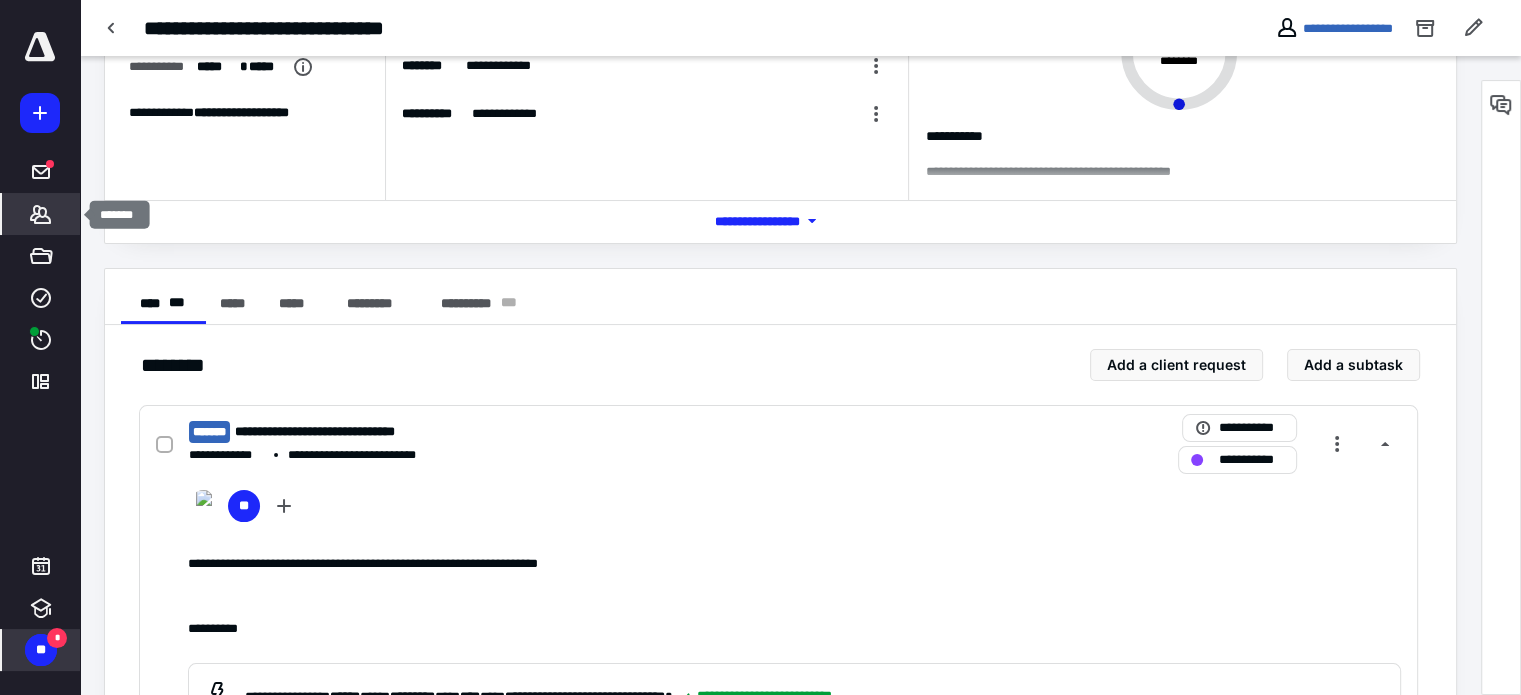 click 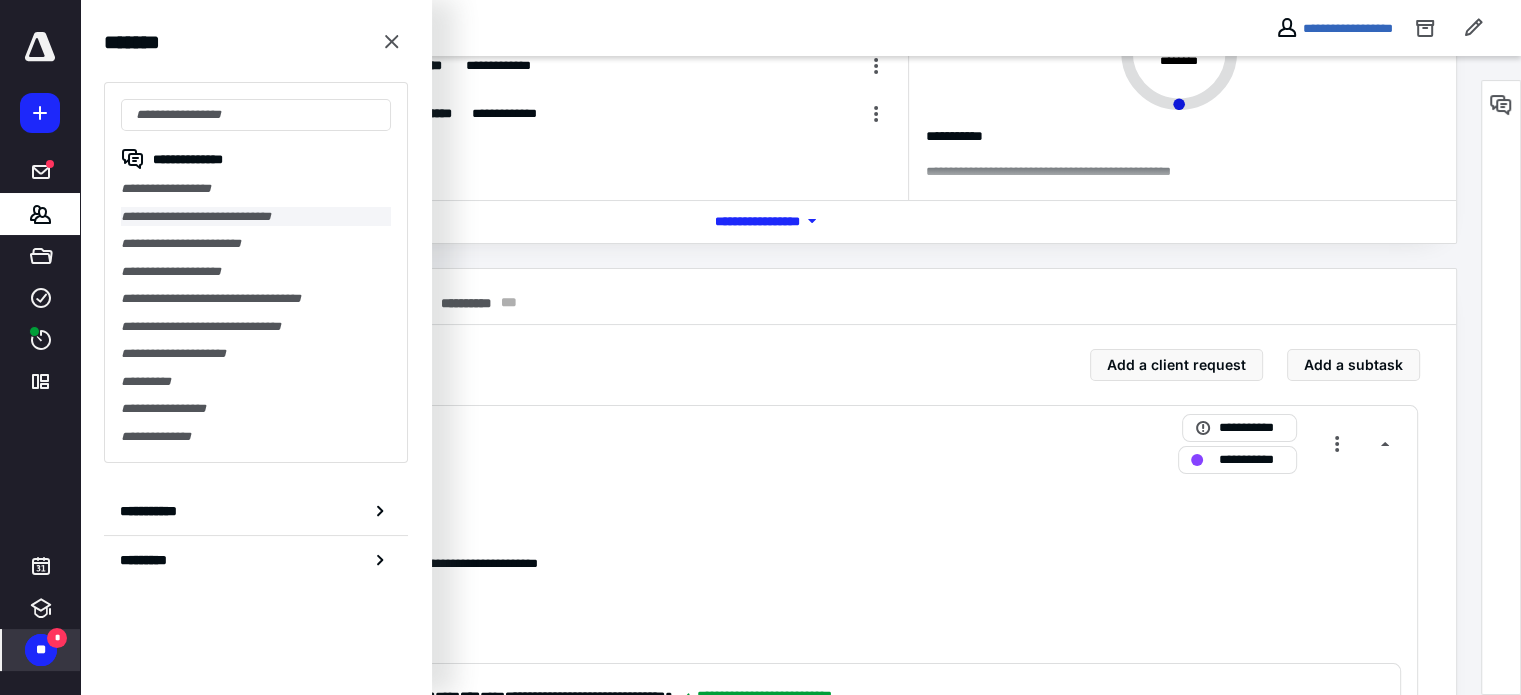 click on "**********" at bounding box center [256, 217] 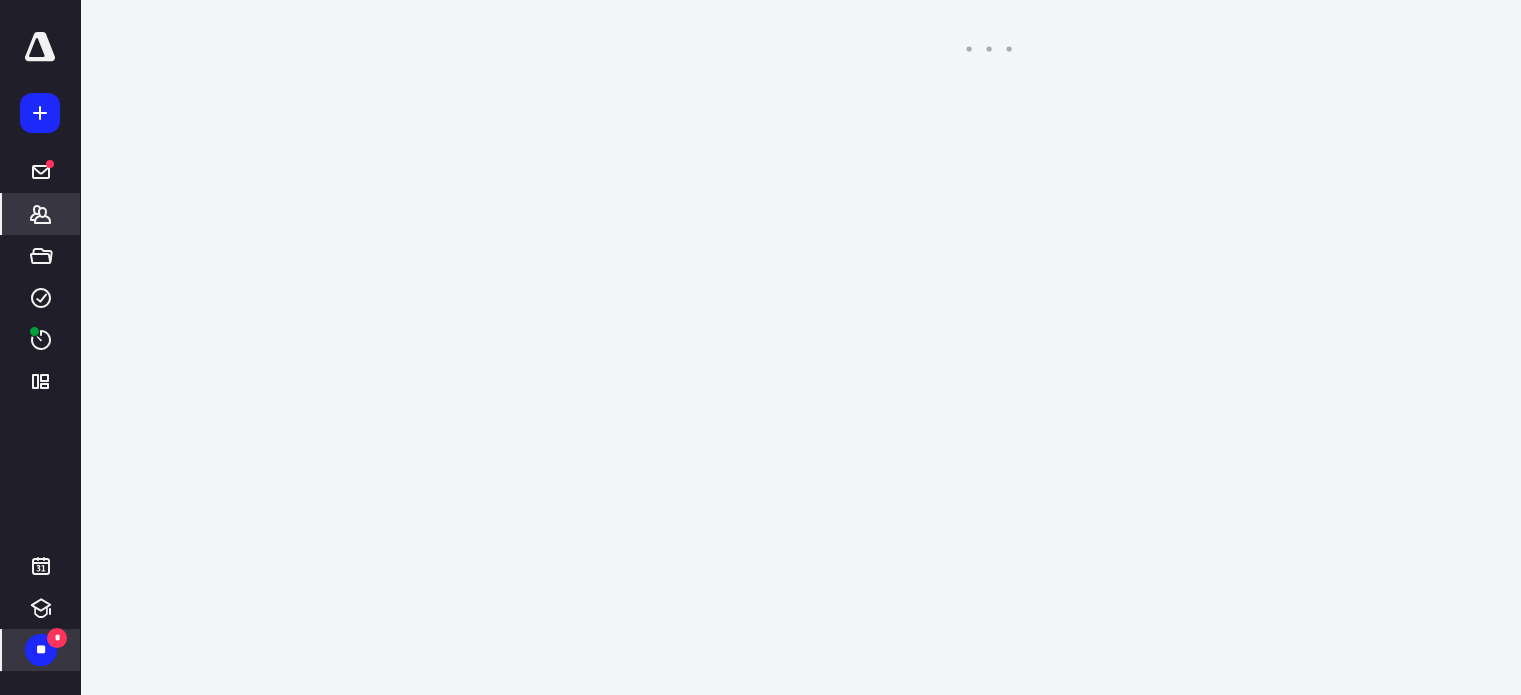 scroll, scrollTop: 0, scrollLeft: 0, axis: both 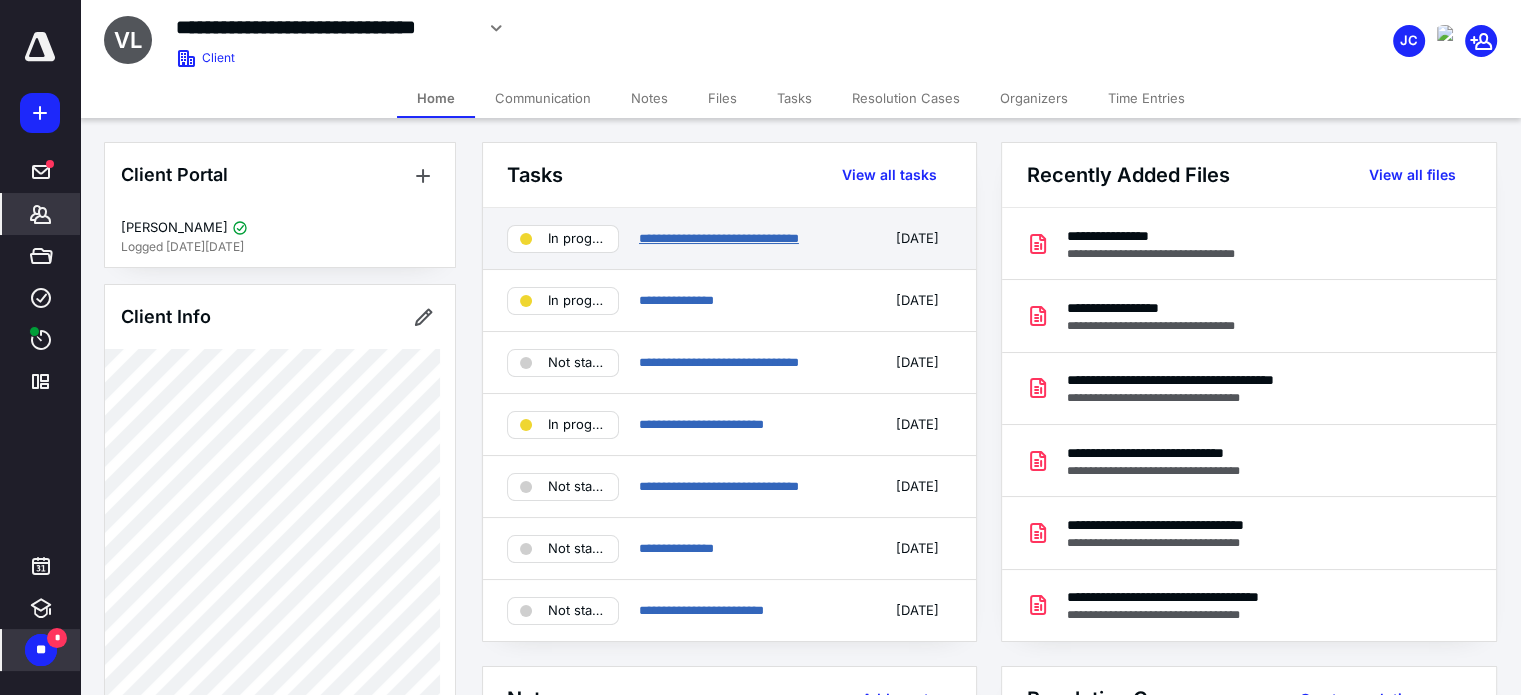 click on "**********" at bounding box center (719, 238) 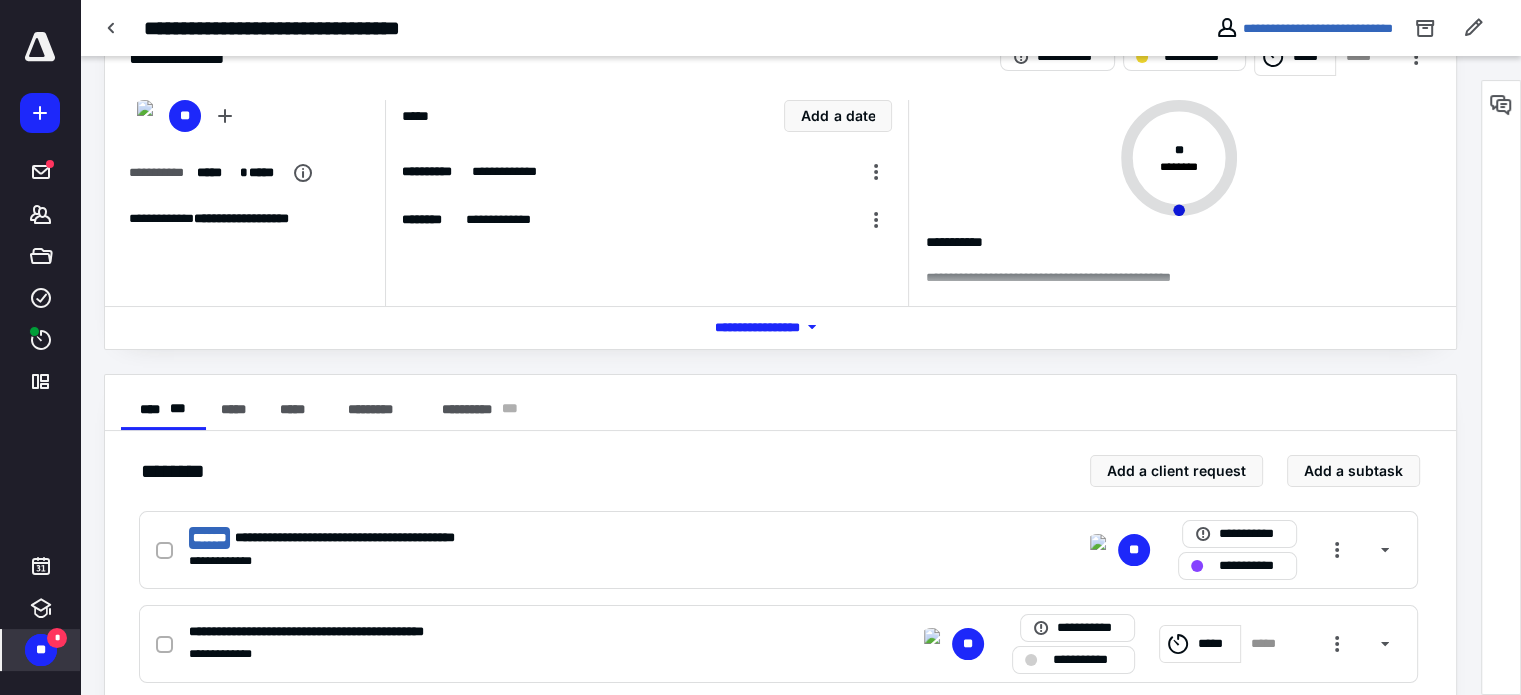 scroll, scrollTop: 300, scrollLeft: 0, axis: vertical 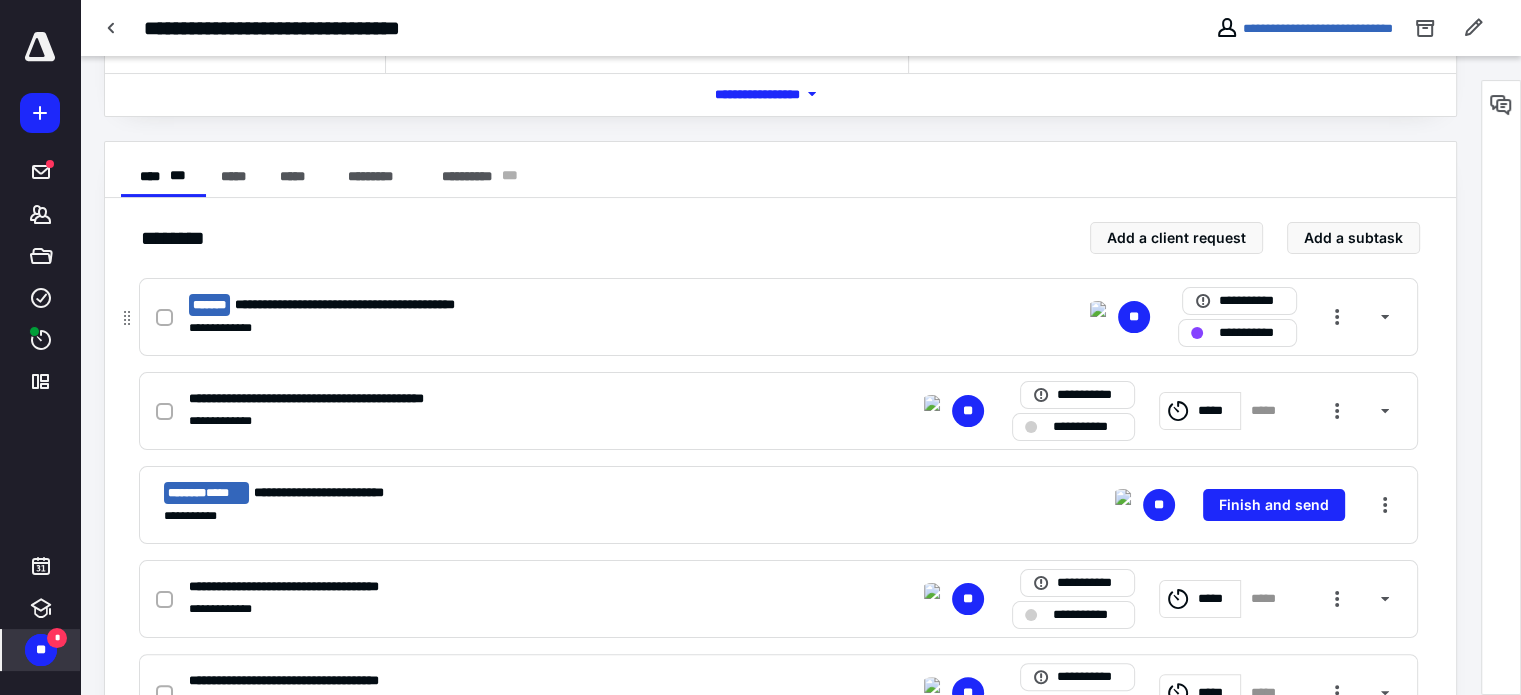 click on "**********" at bounding box center [387, 305] 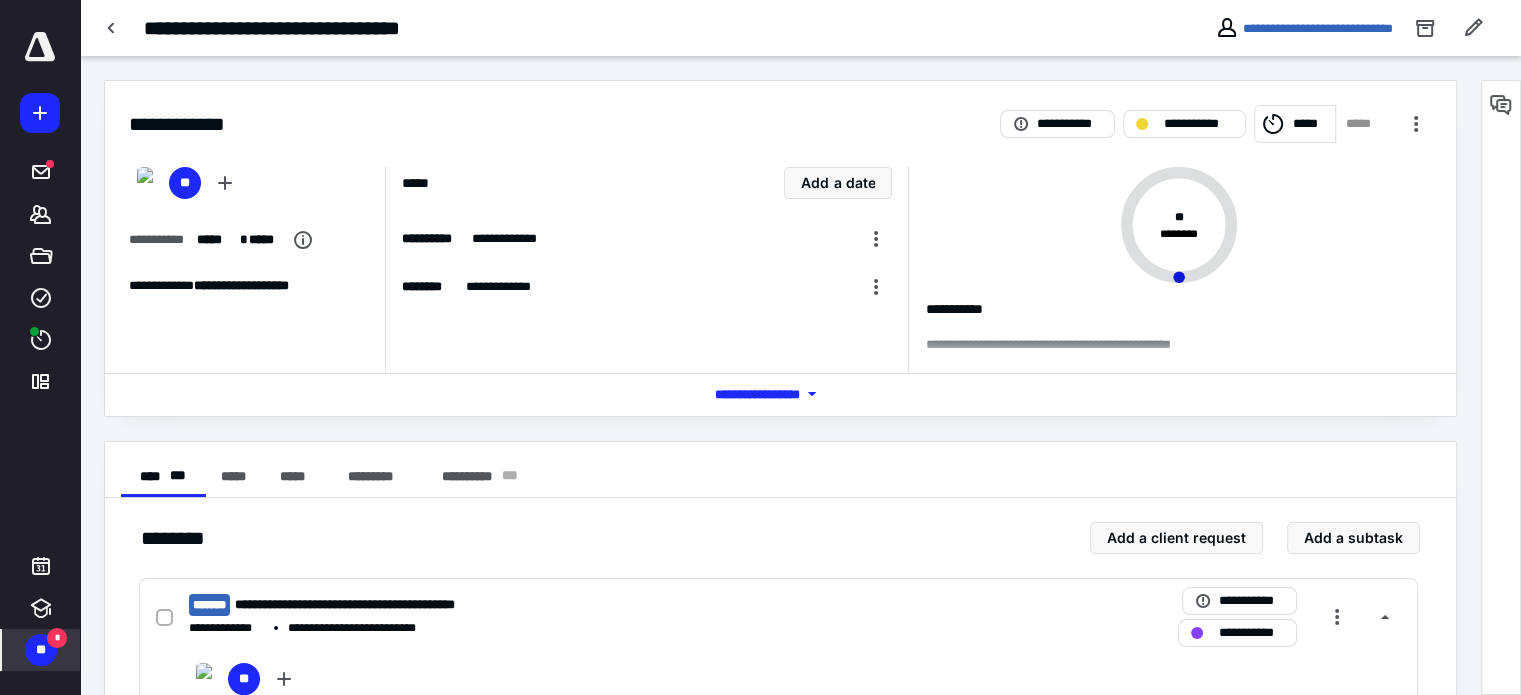 scroll, scrollTop: 0, scrollLeft: 0, axis: both 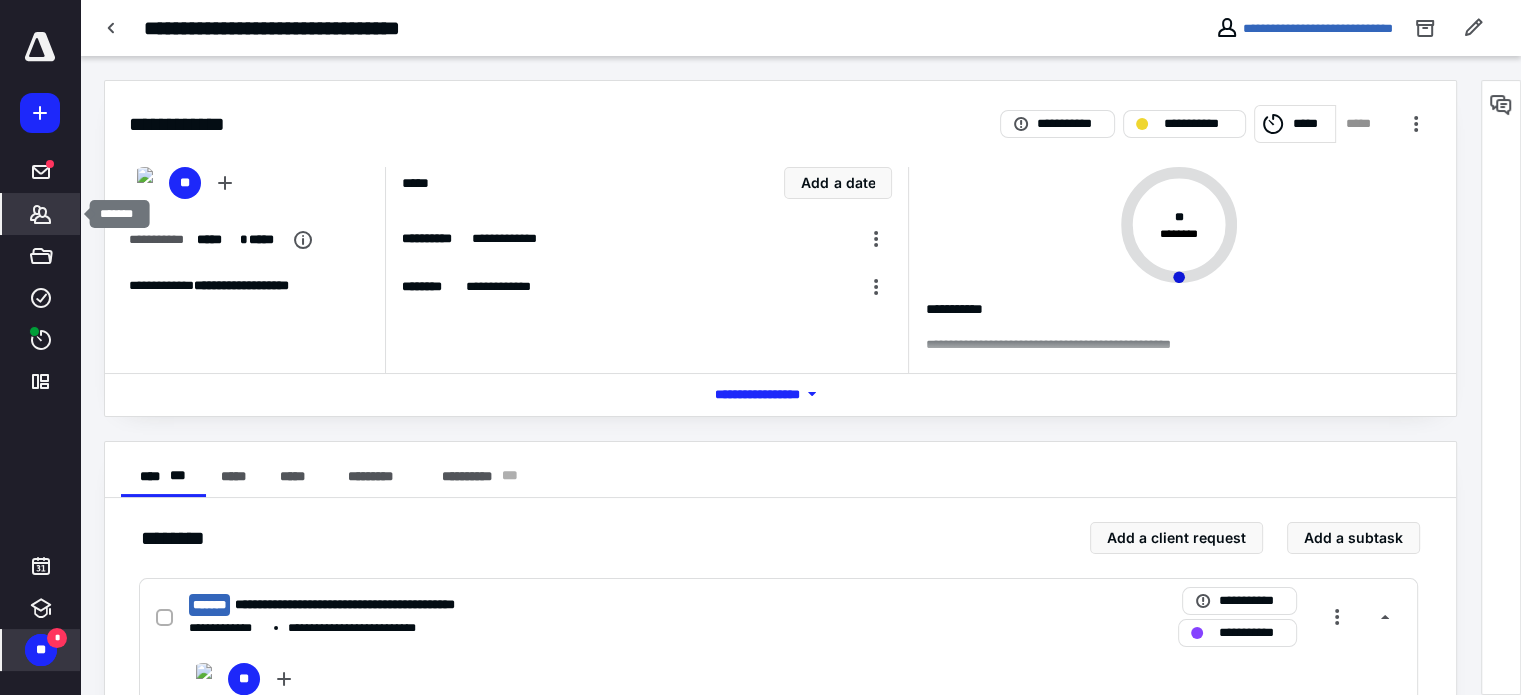 click 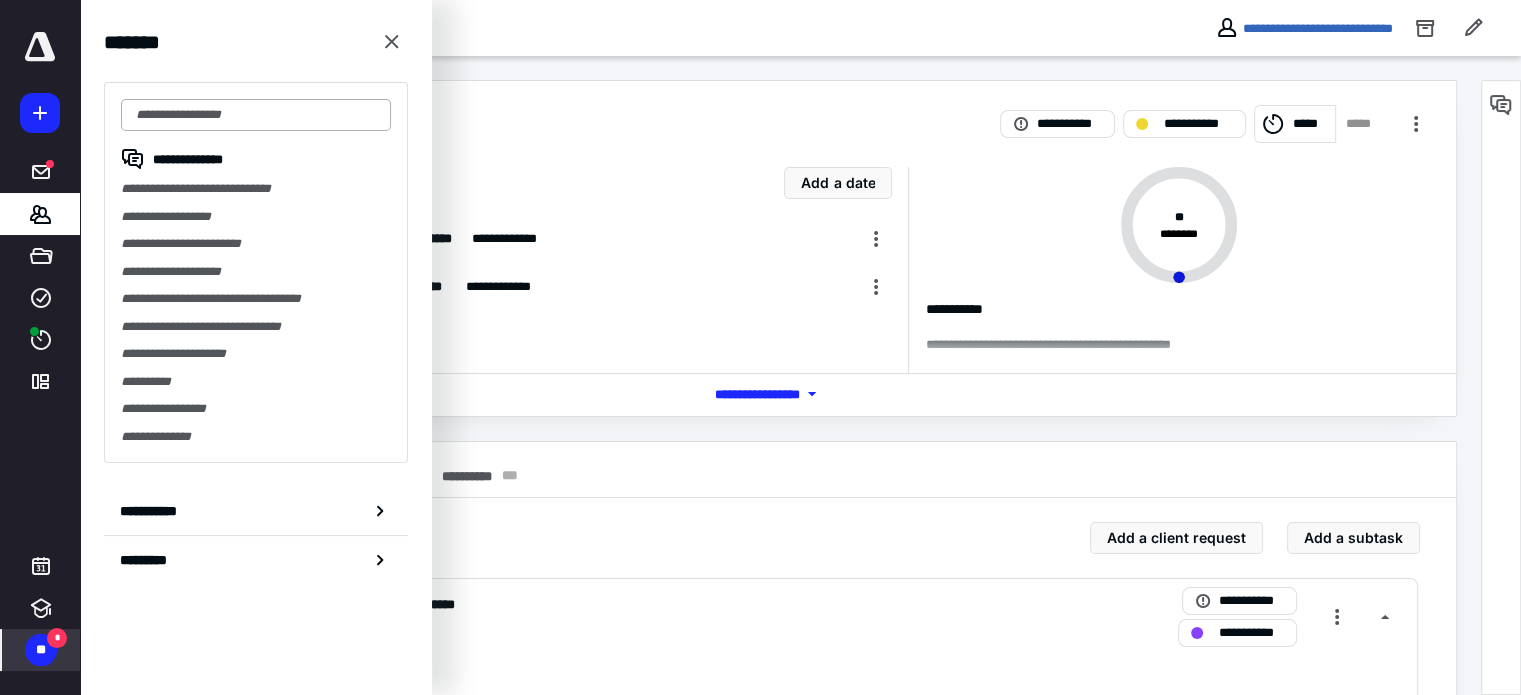 click at bounding box center [256, 115] 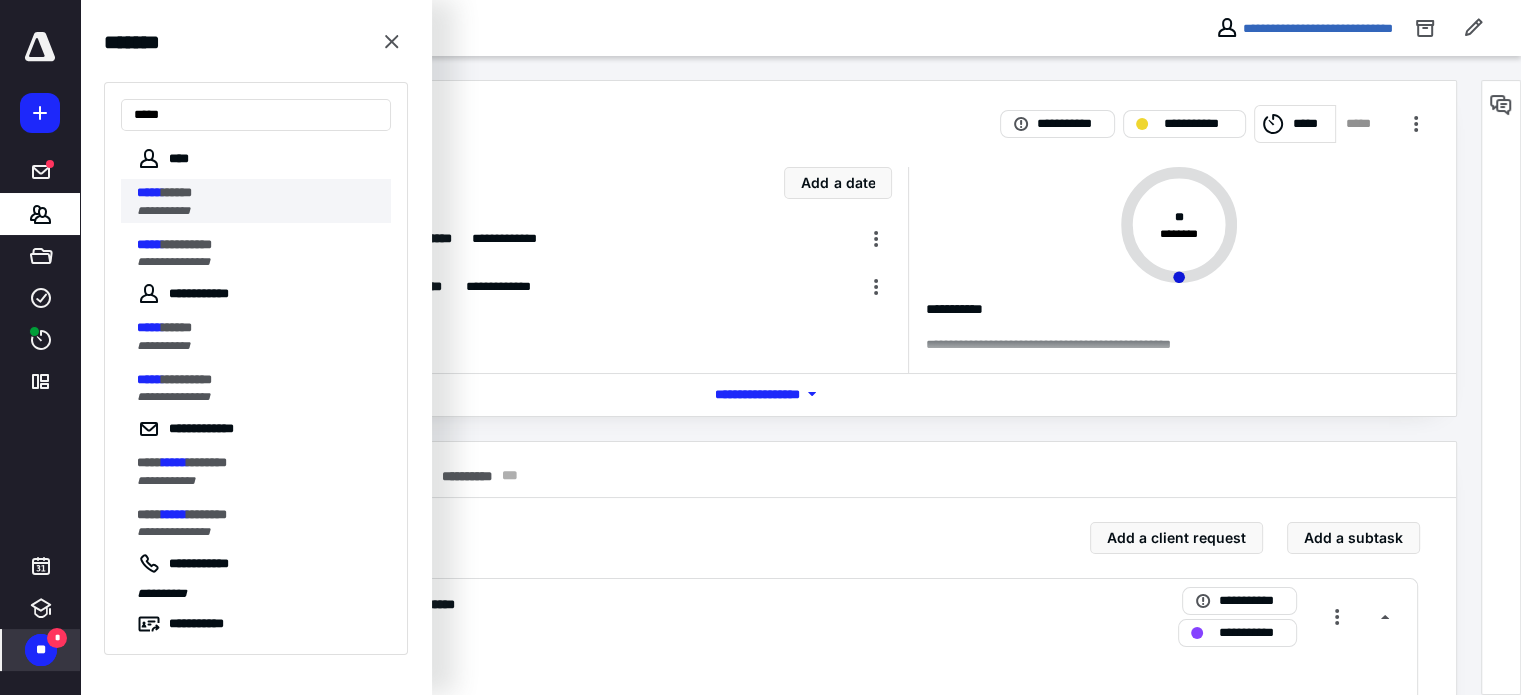 type on "*****" 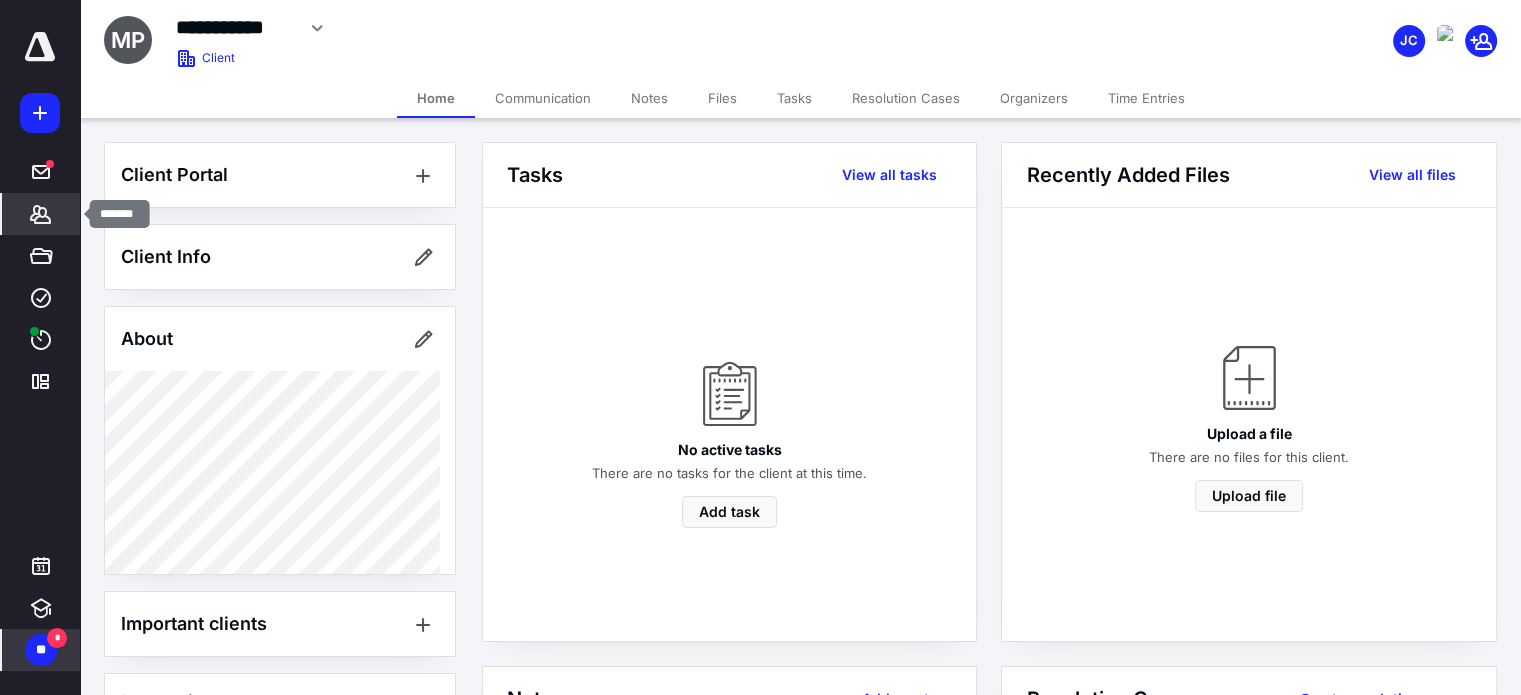 click 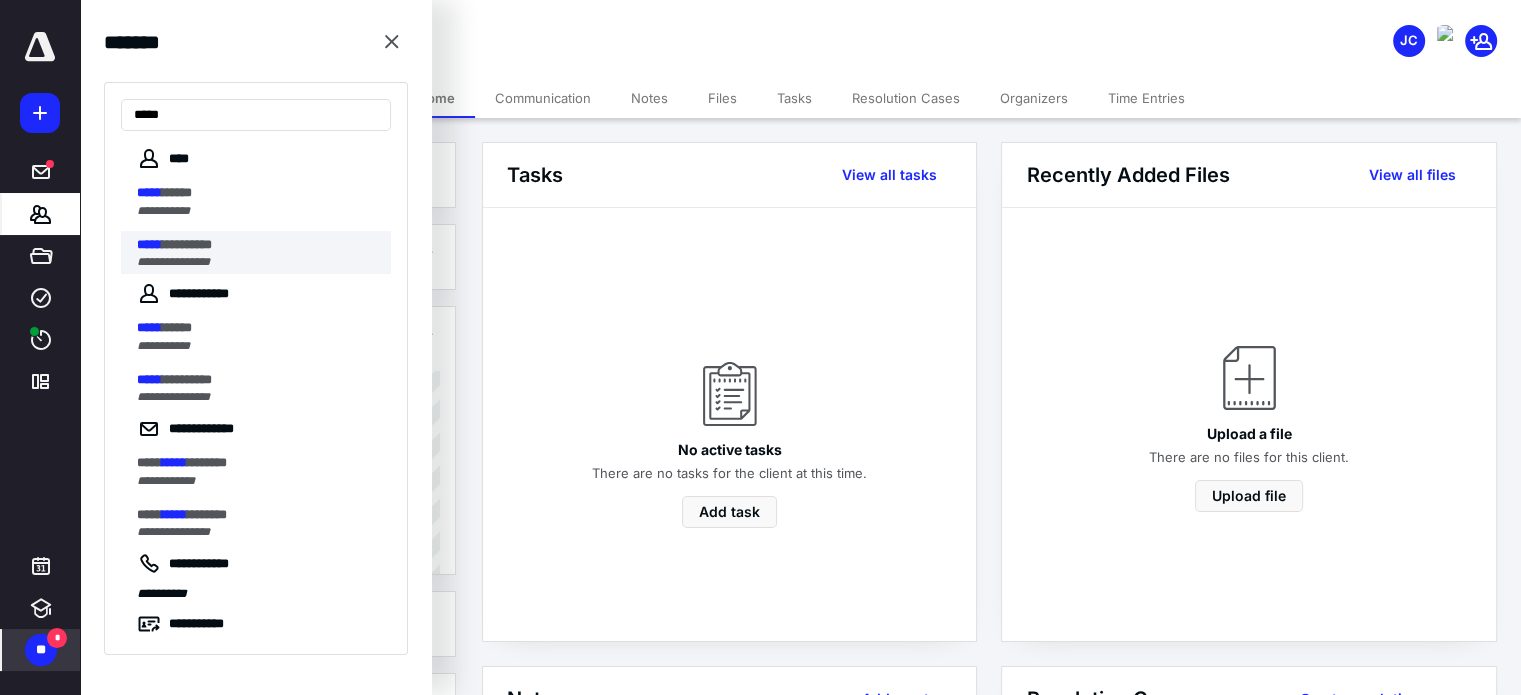 type on "*****" 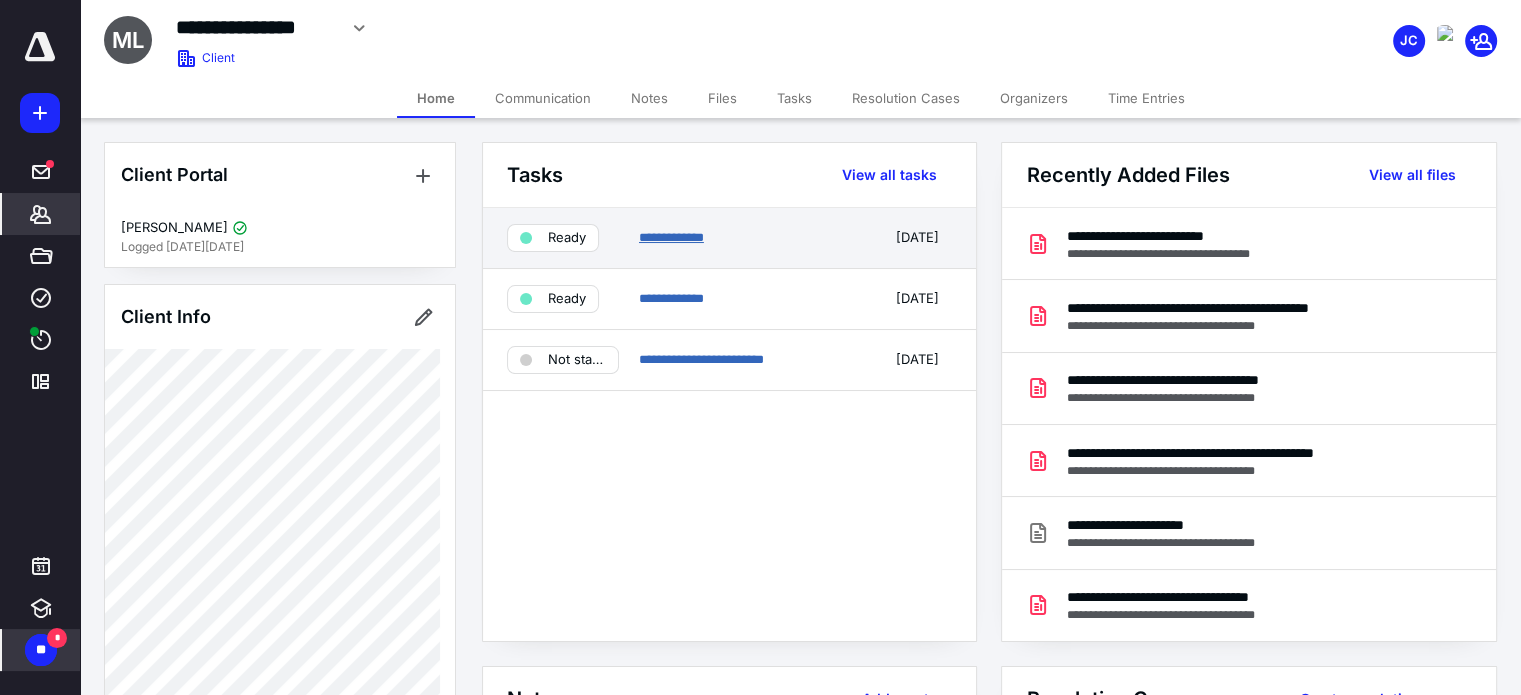 click on "**********" at bounding box center (671, 237) 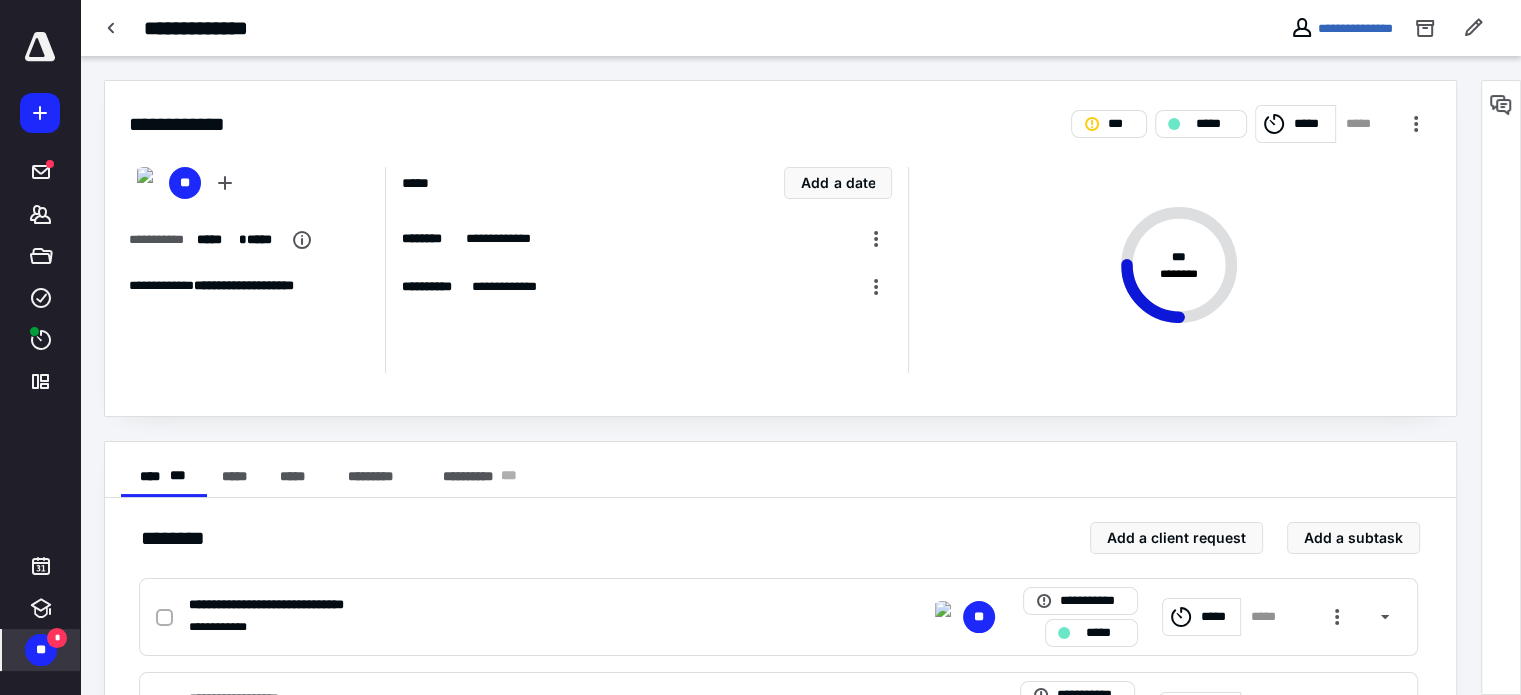 click on "*****" at bounding box center [1311, 124] 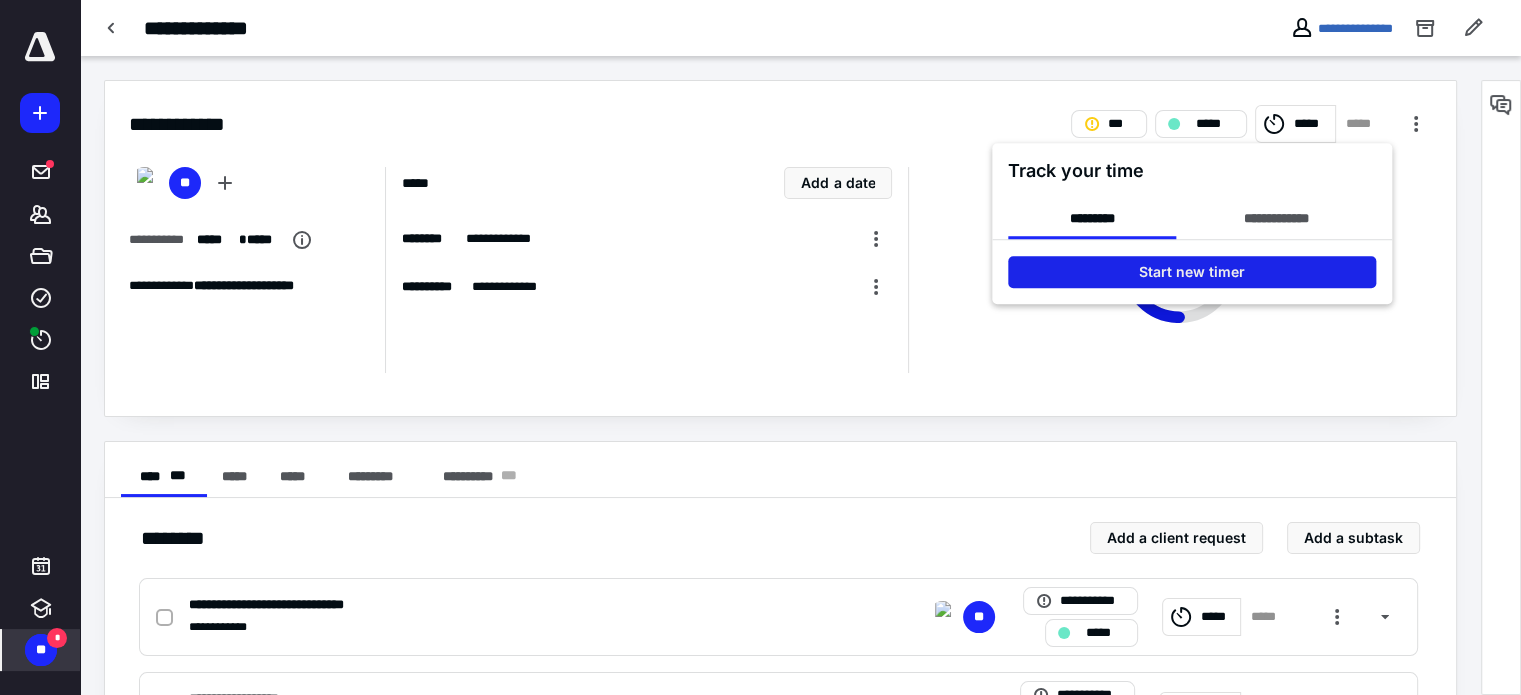 click on "Start new timer" at bounding box center [1192, 272] 